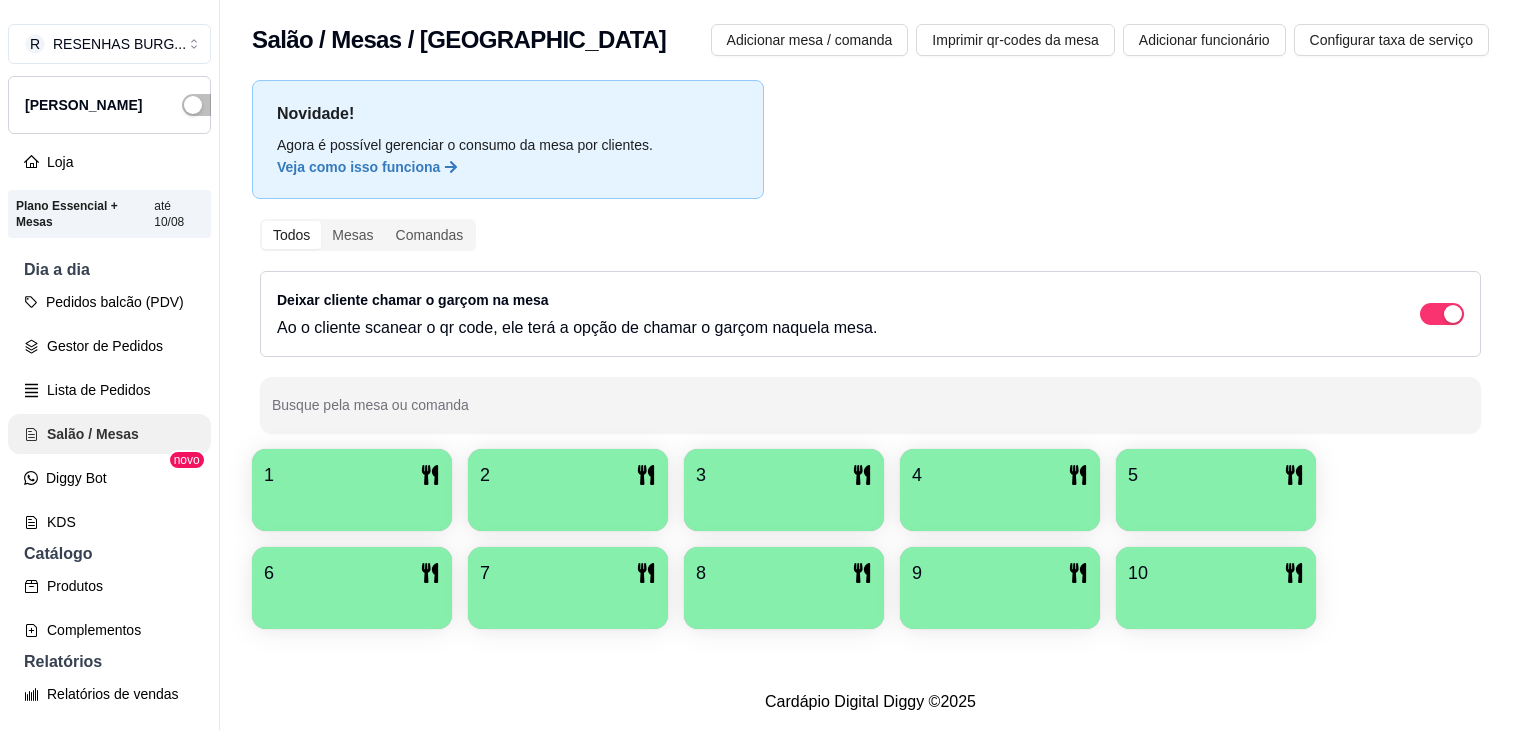 scroll, scrollTop: 0, scrollLeft: 0, axis: both 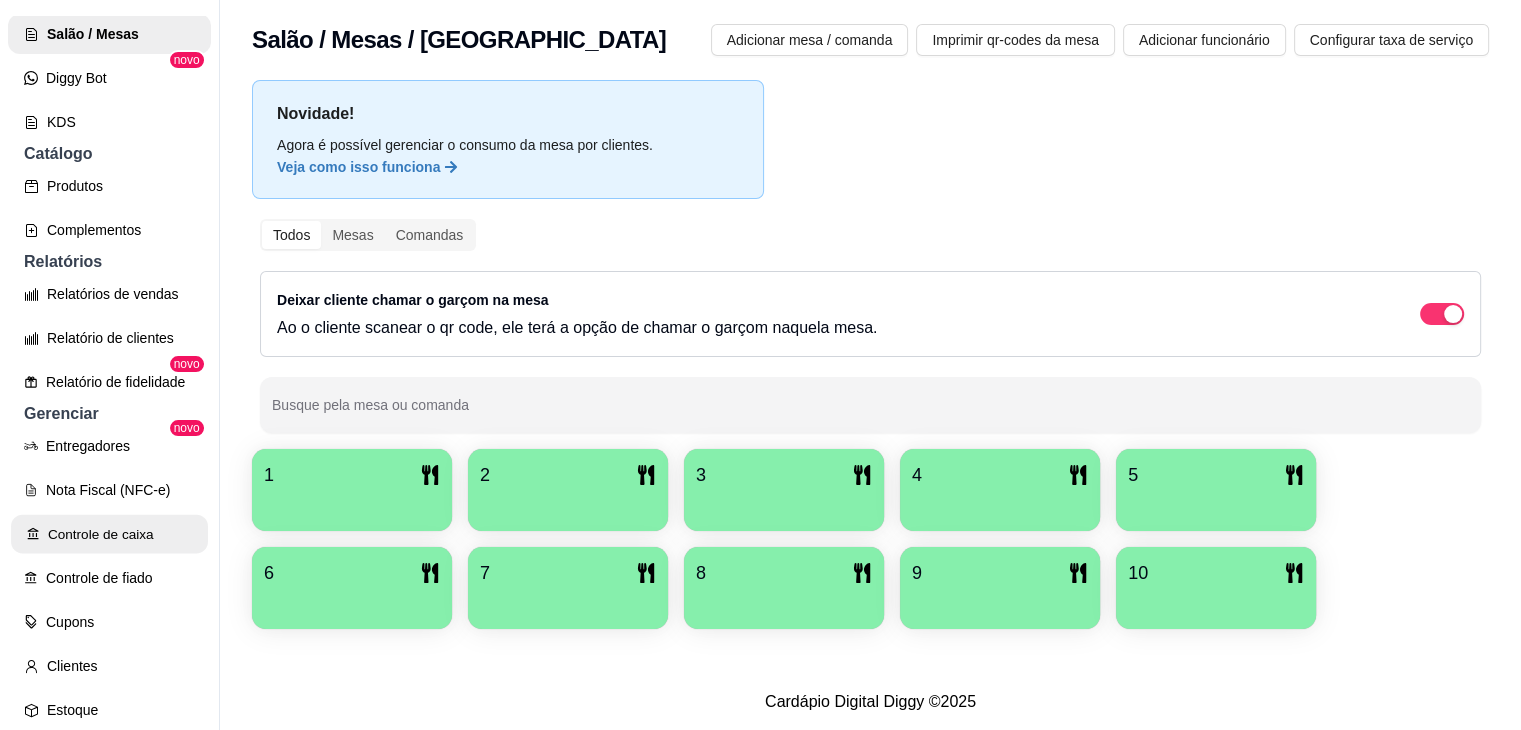 click on "Controle de caixa" at bounding box center [109, 534] 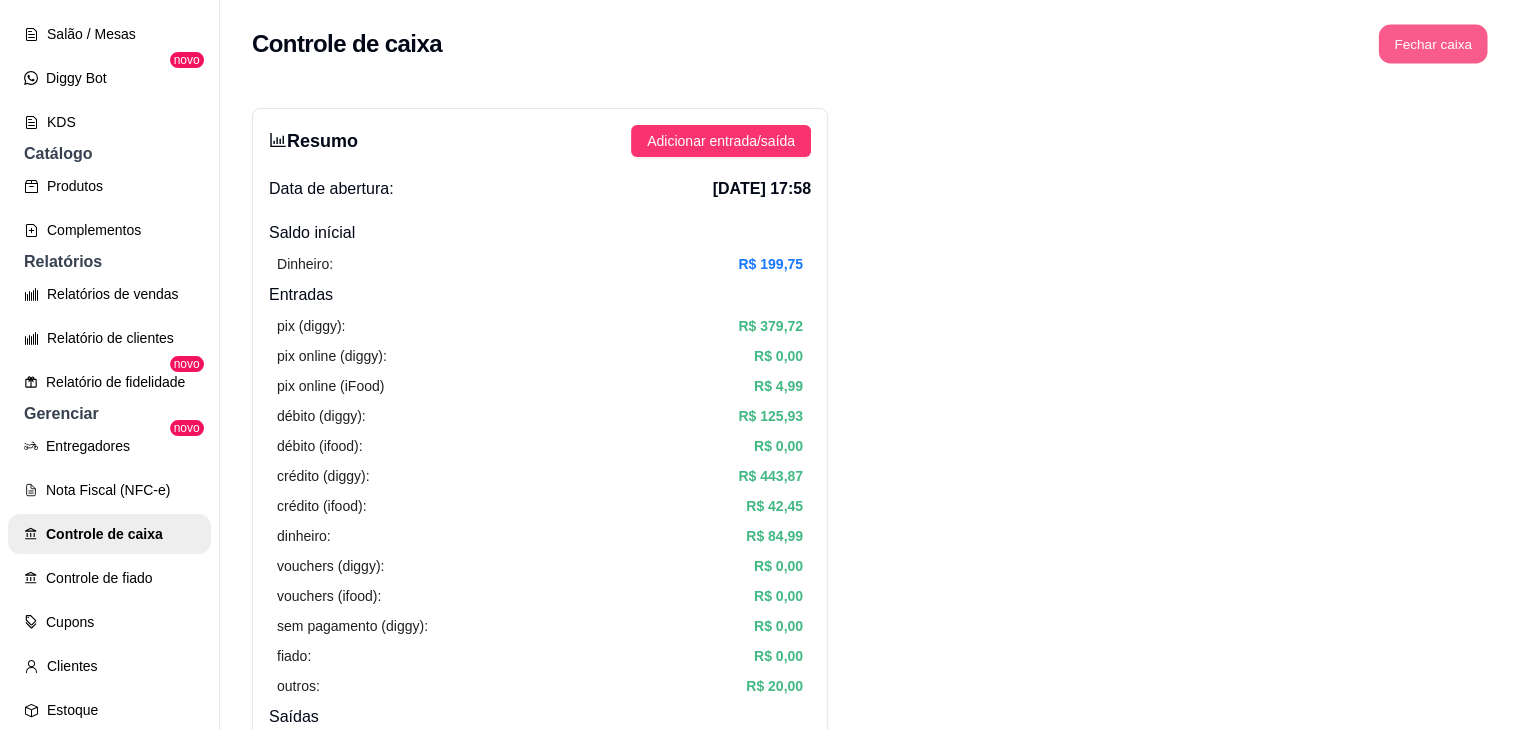click on "Fechar caixa" at bounding box center (1433, 44) 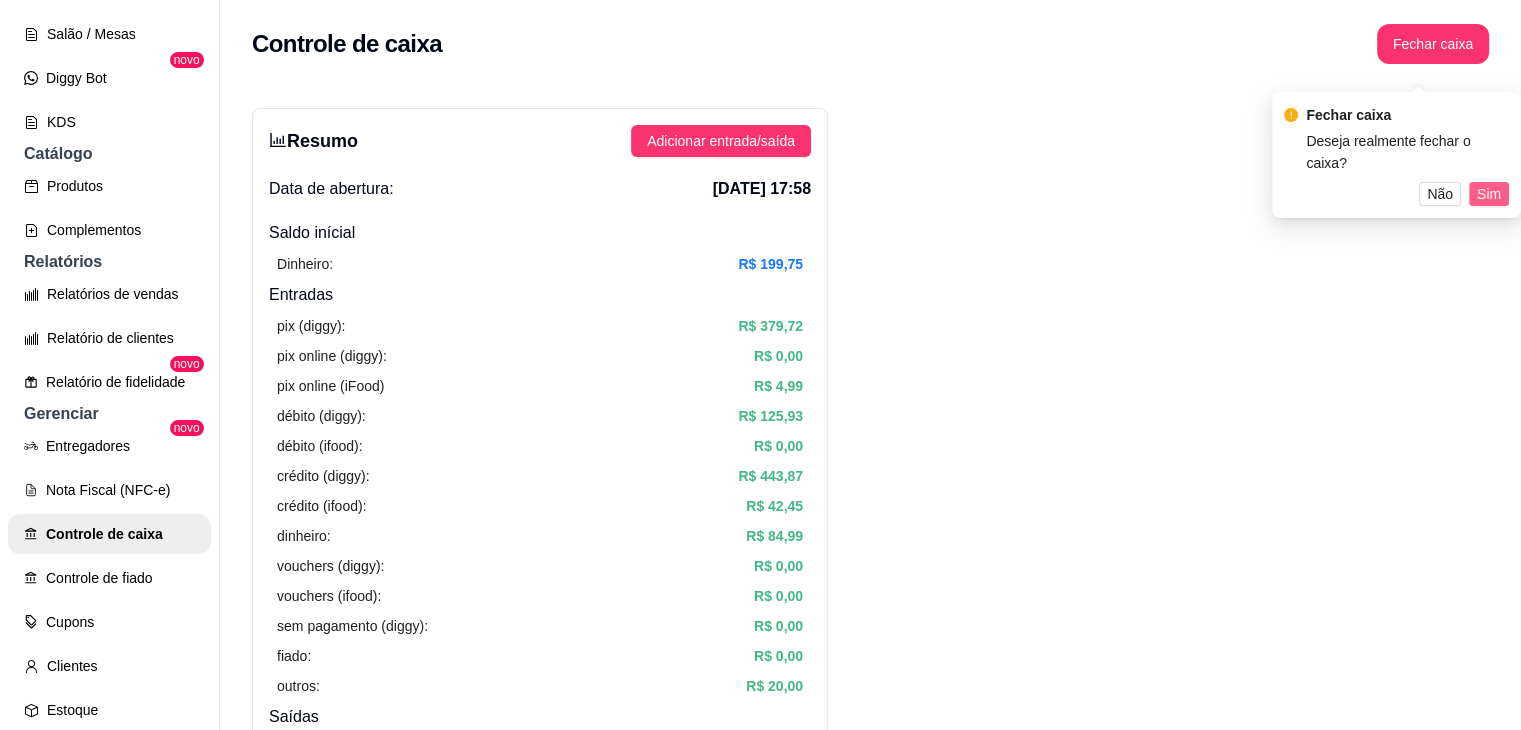 click on "Fechar caixa Deseja realmente fechar o caixa? Não Sim" at bounding box center [1396, 155] 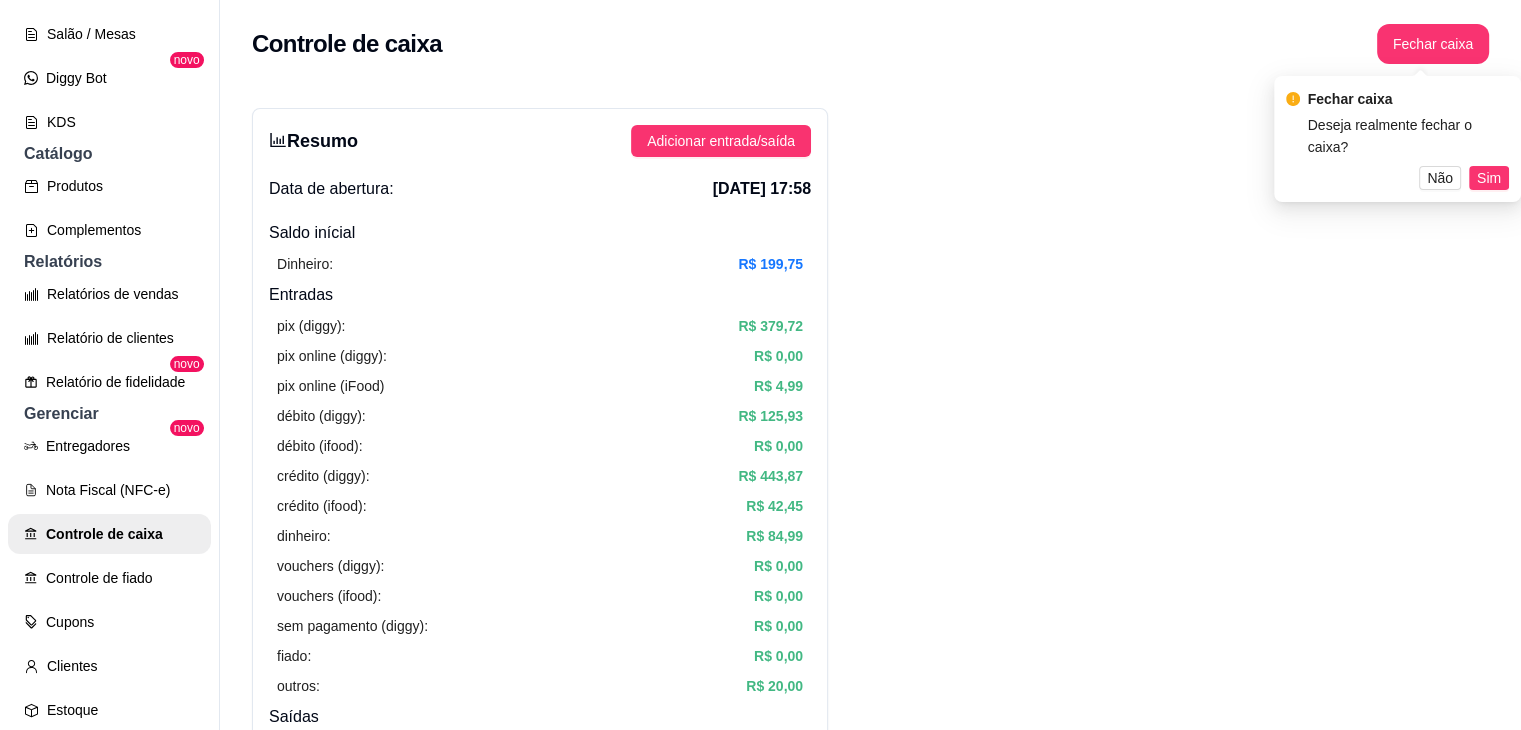 click on "Fechar caixa Deseja realmente fechar o caixa? Não Sim" at bounding box center (1397, 139) 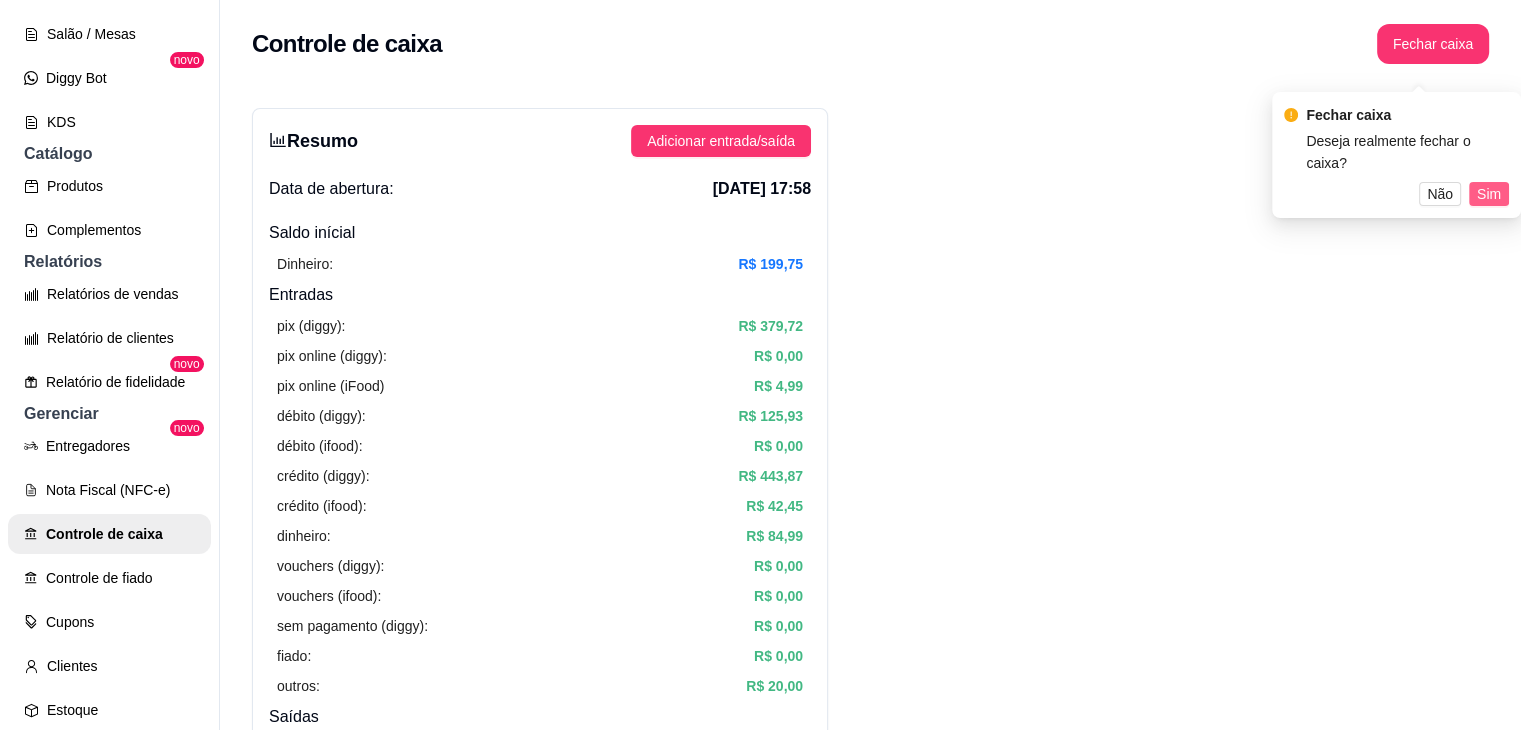 click on "Sim" at bounding box center [1489, 194] 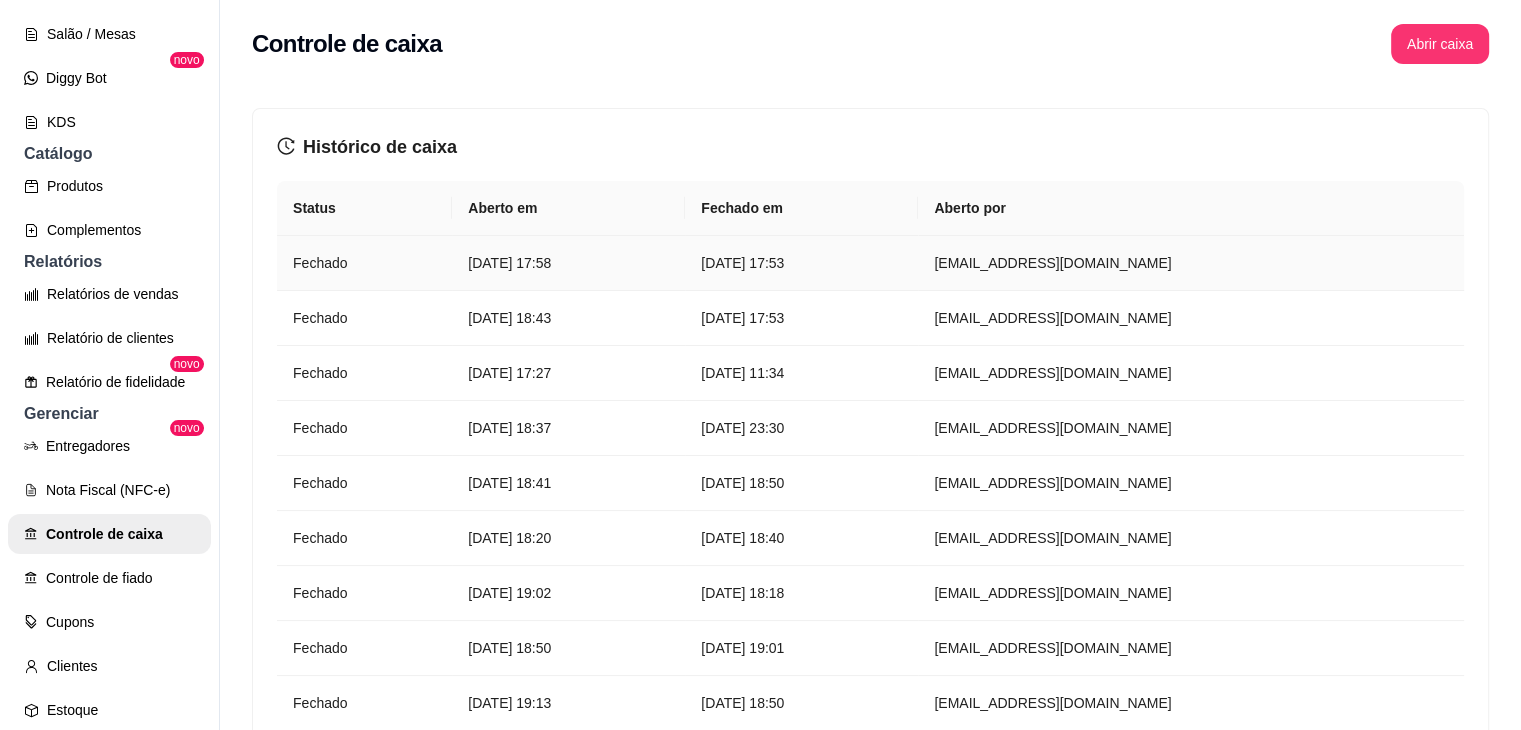 click on "[DATE] 17:58" at bounding box center (568, 263) 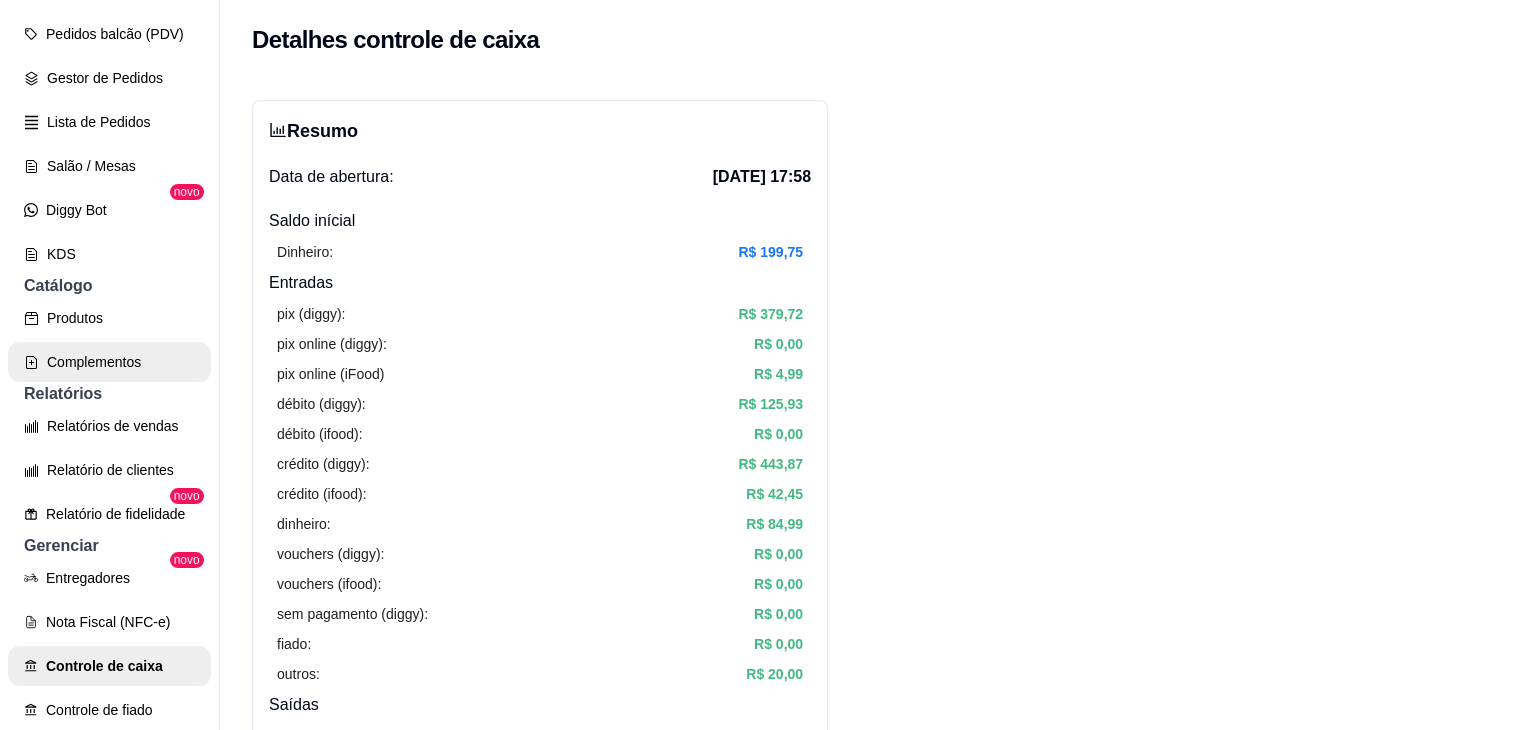 scroll, scrollTop: 100, scrollLeft: 0, axis: vertical 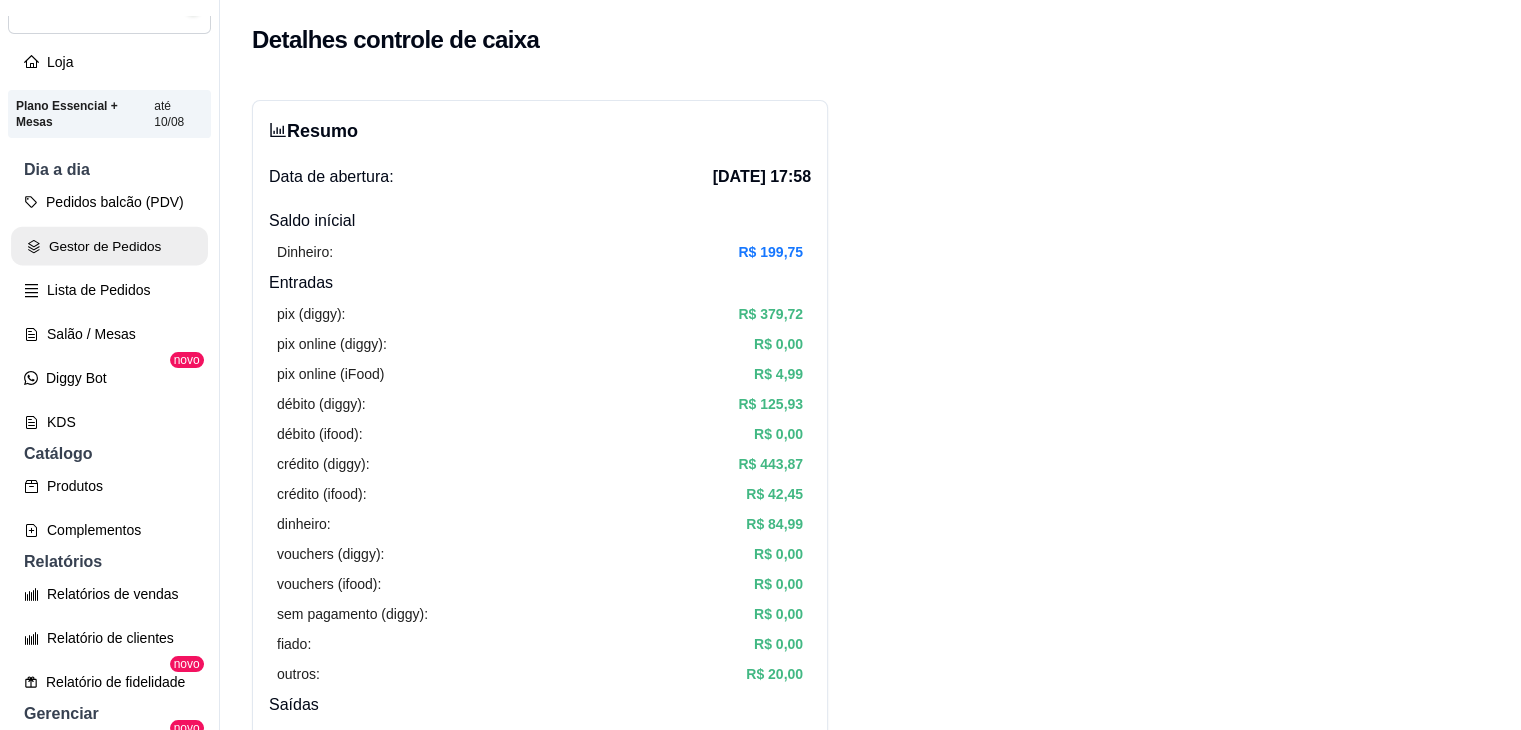click on "Gestor de Pedidos" at bounding box center (109, 246) 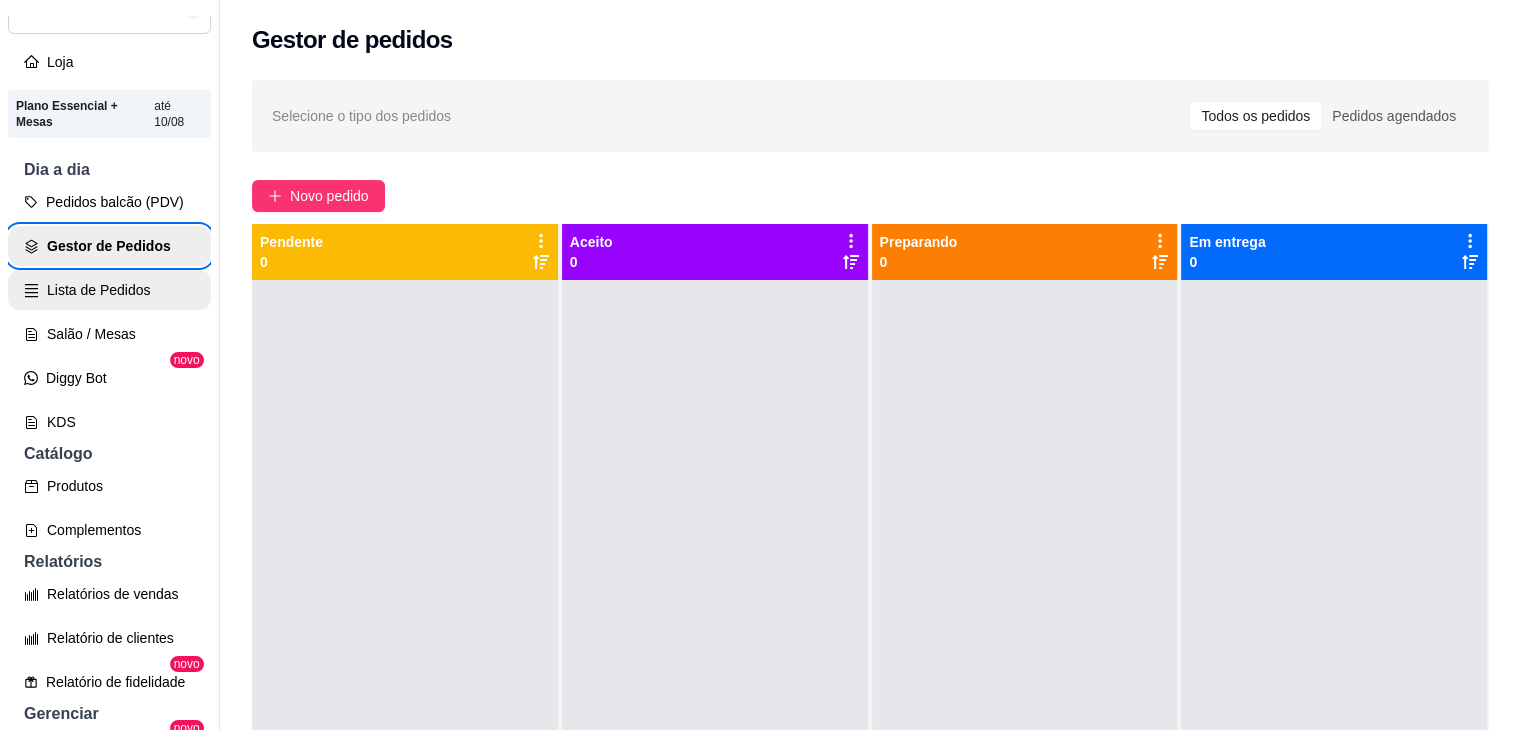 click on "Lista de Pedidos" at bounding box center (109, 290) 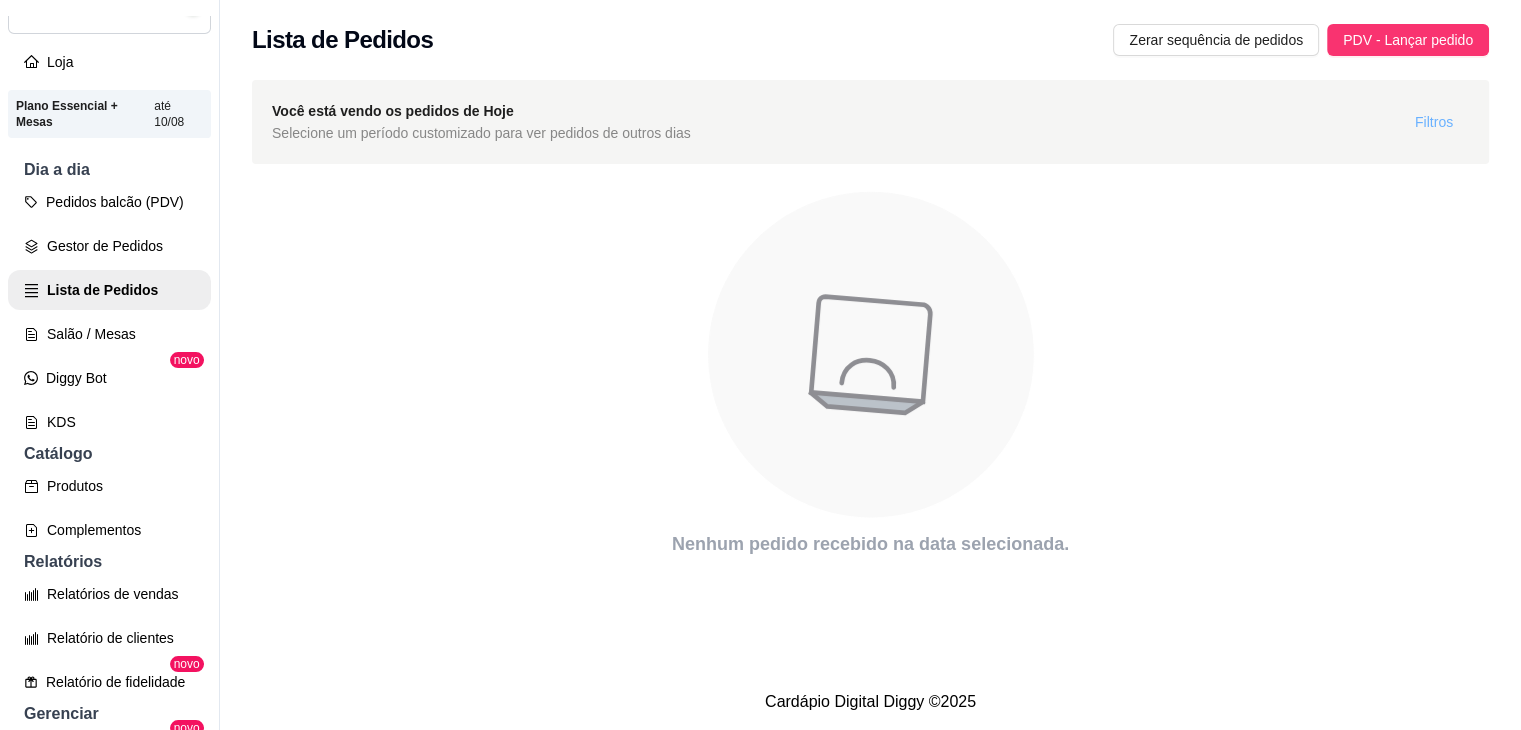 click on "Filtros" at bounding box center (1434, 122) 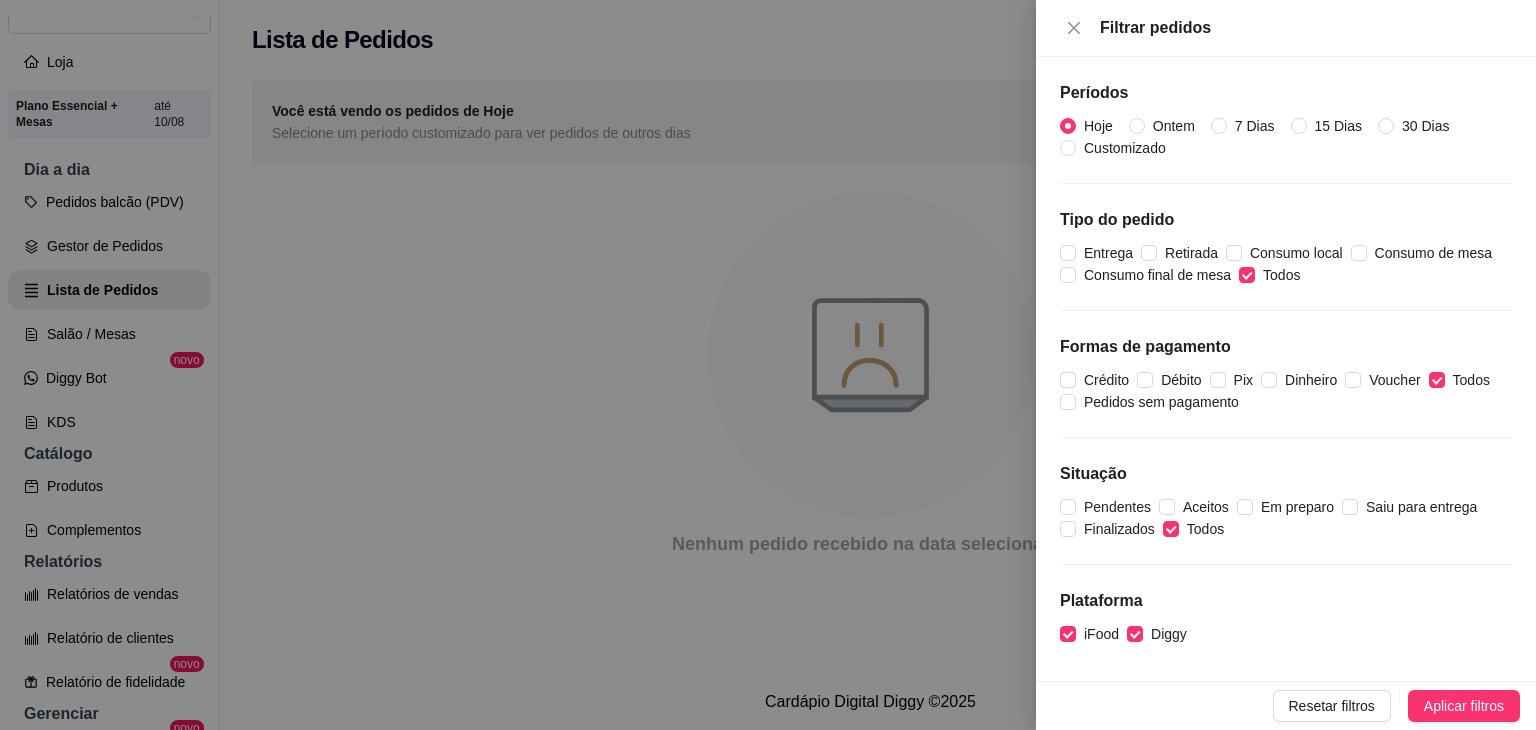 click on "Hoje" at bounding box center (1098, 126) 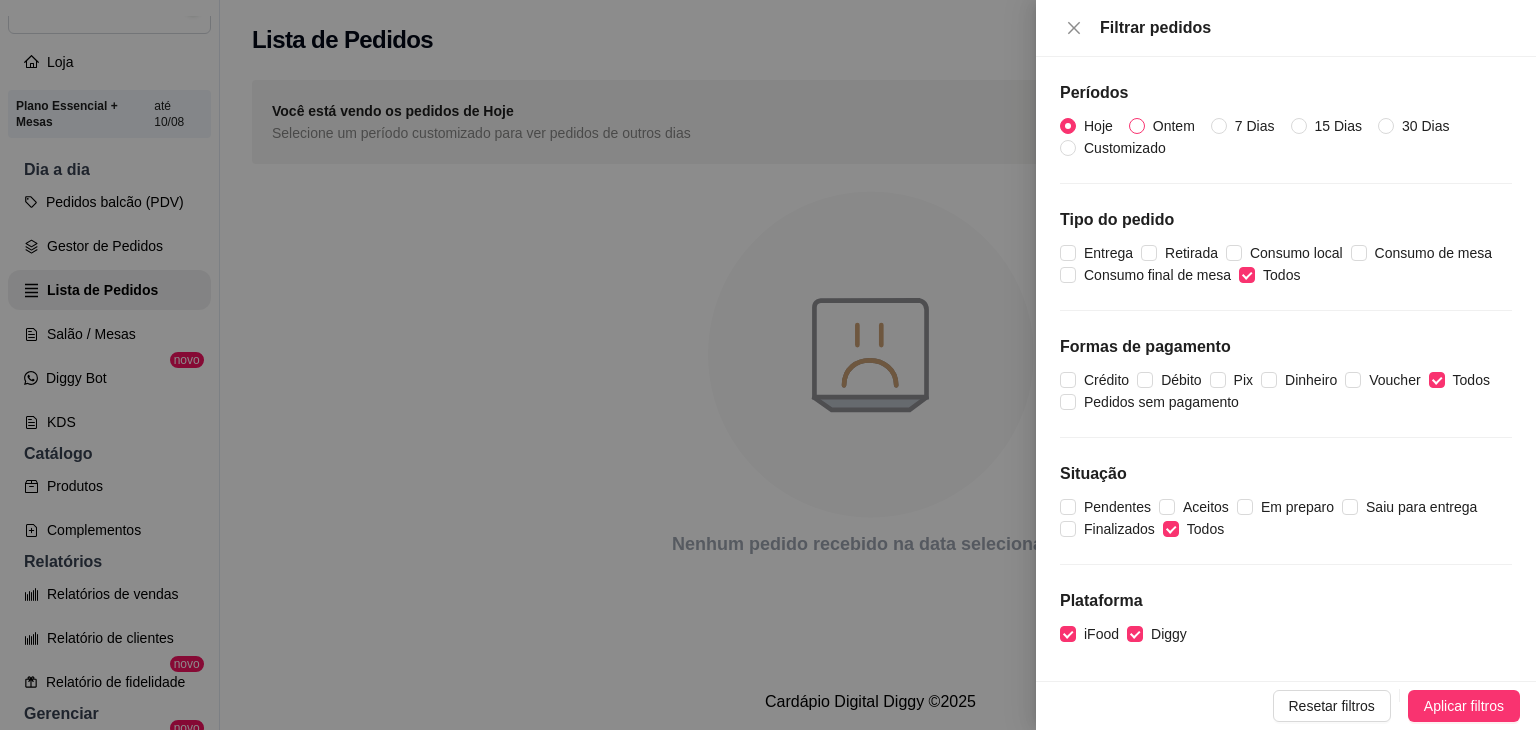 click on "Ontem" at bounding box center (1174, 126) 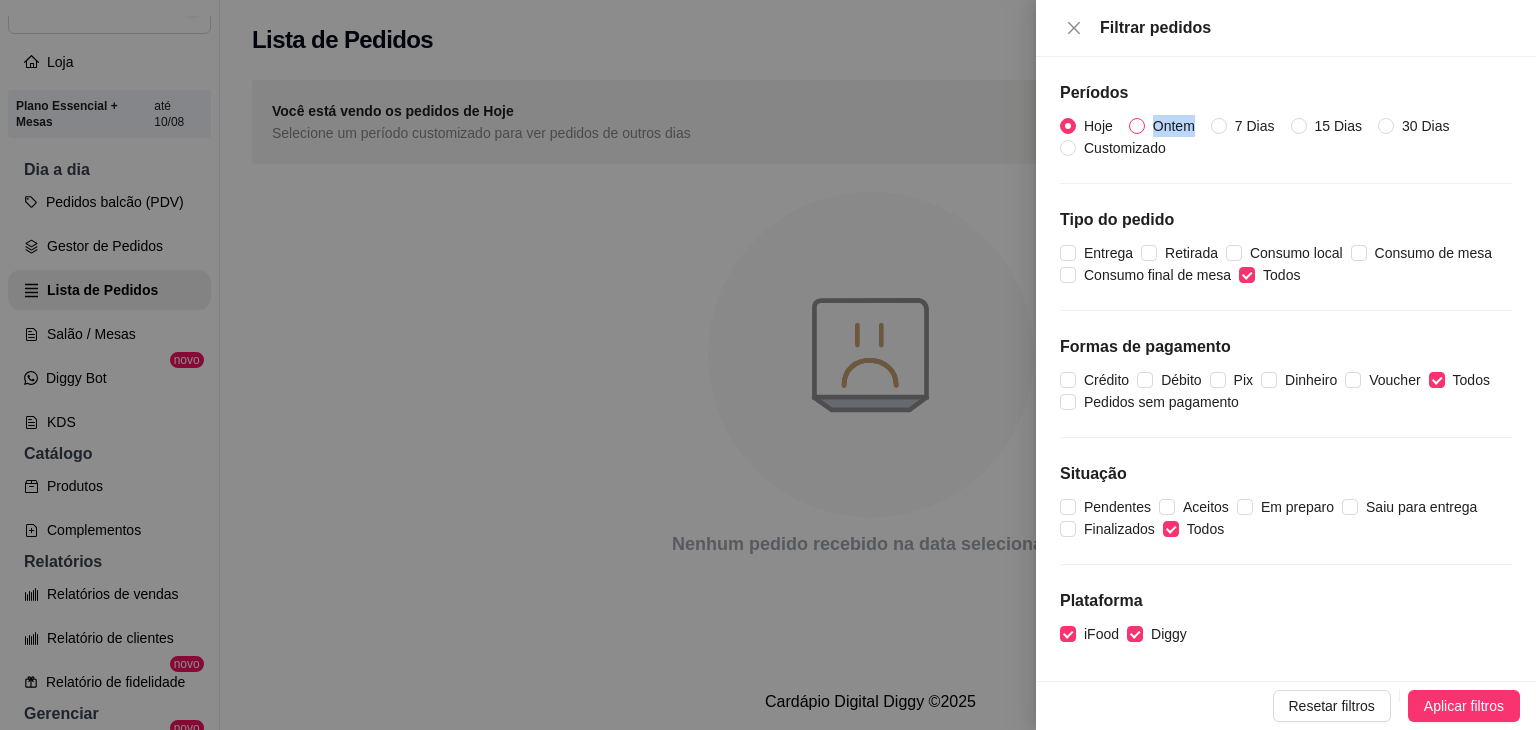 click on "Ontem" at bounding box center (1174, 126) 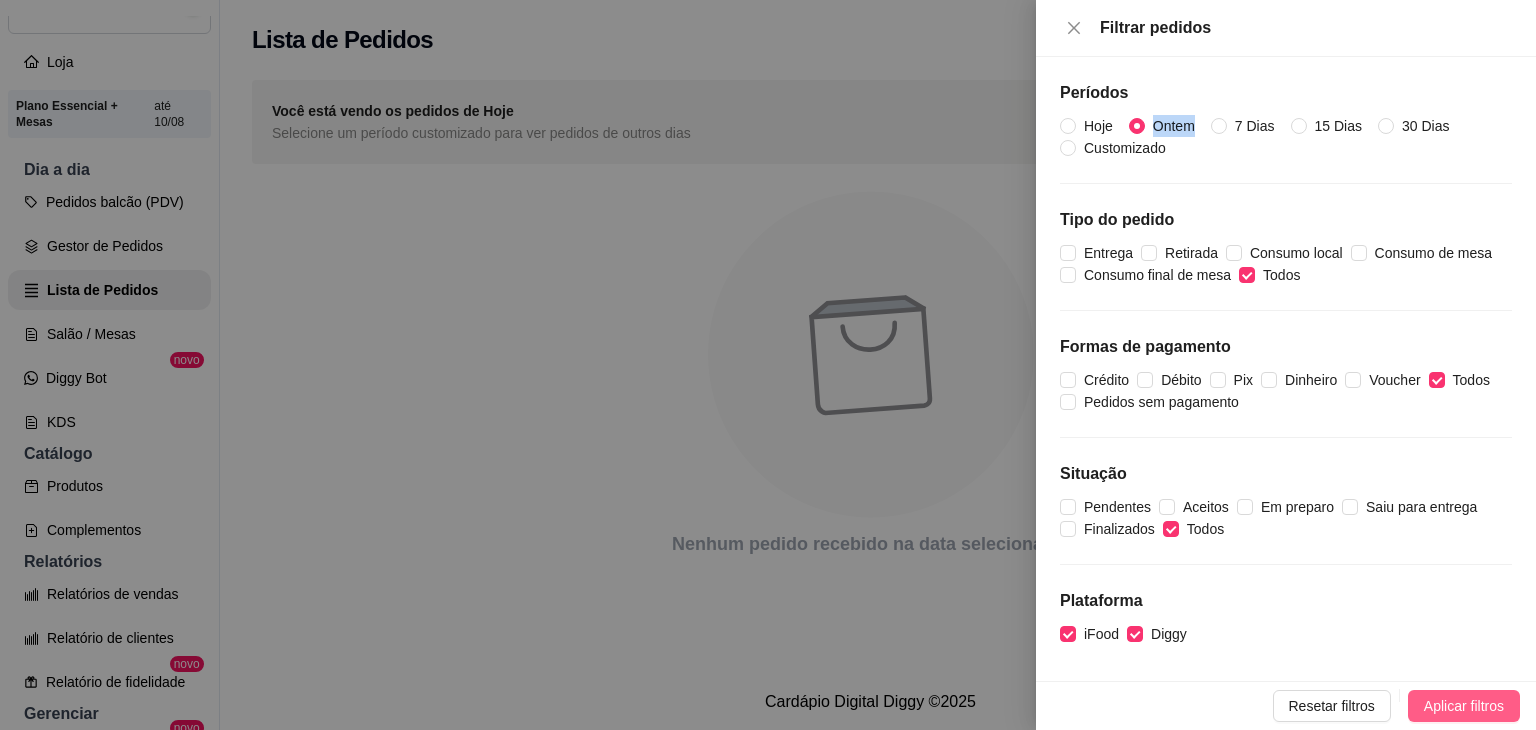 click on "Aplicar filtros" at bounding box center (1464, 706) 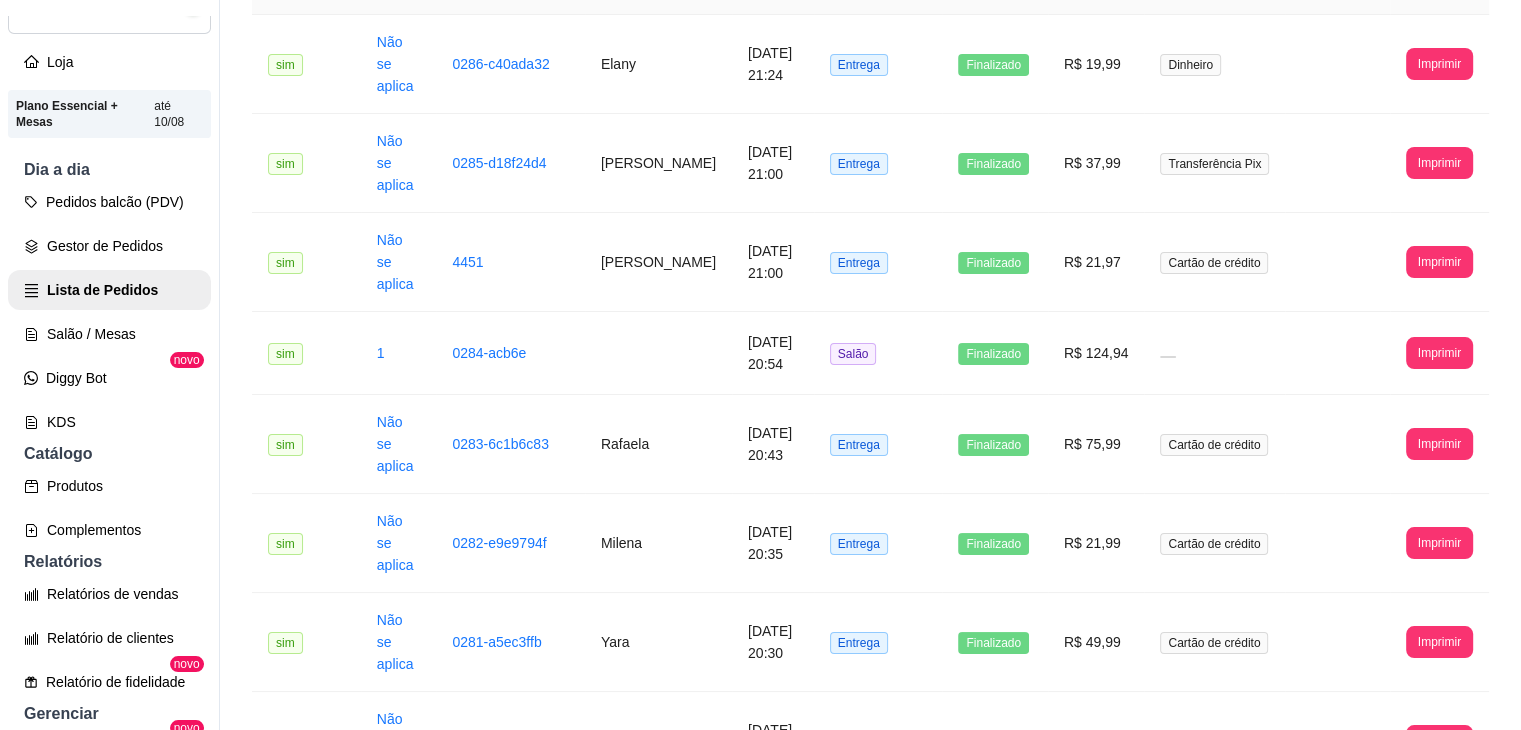 scroll, scrollTop: 2372, scrollLeft: 0, axis: vertical 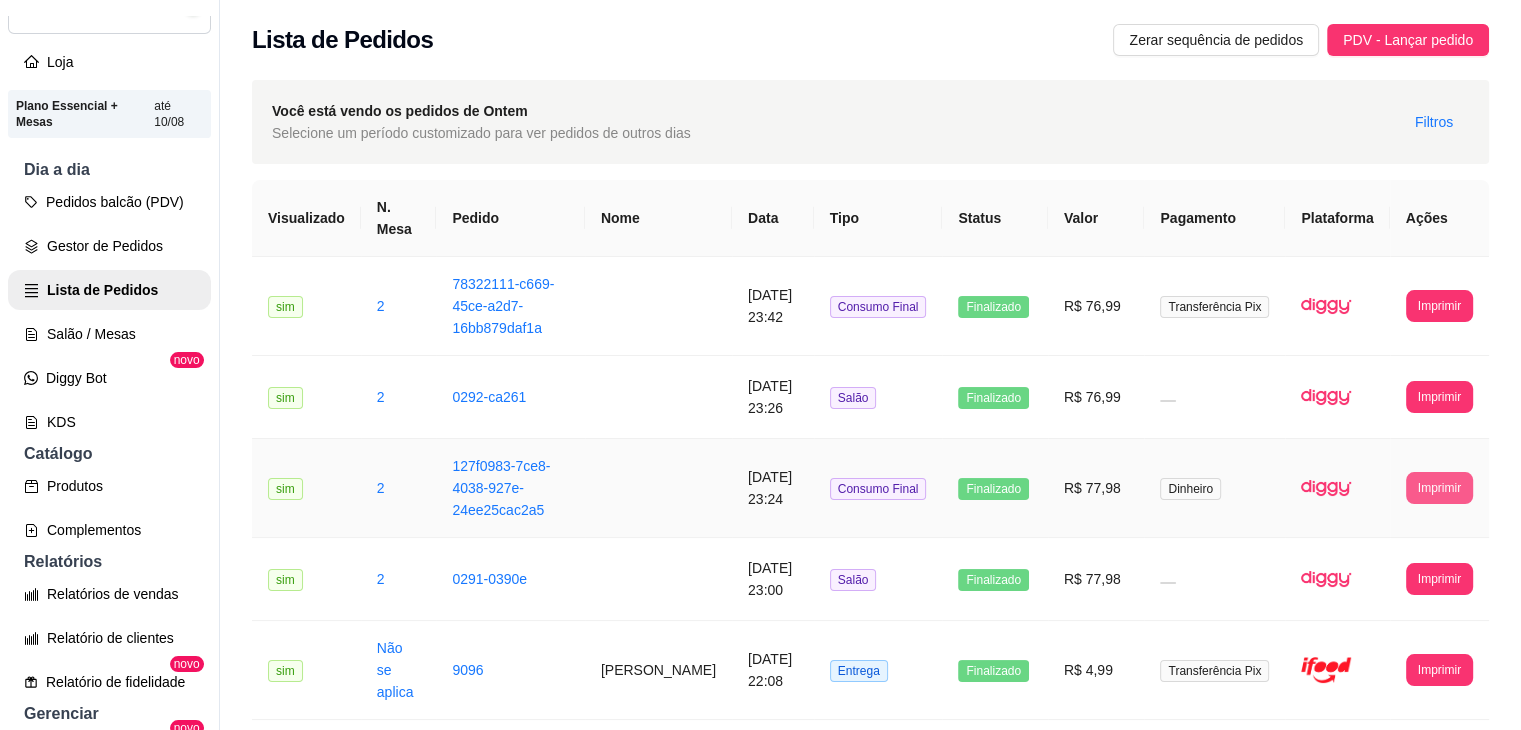 click on "Filtros" at bounding box center [1434, 122] 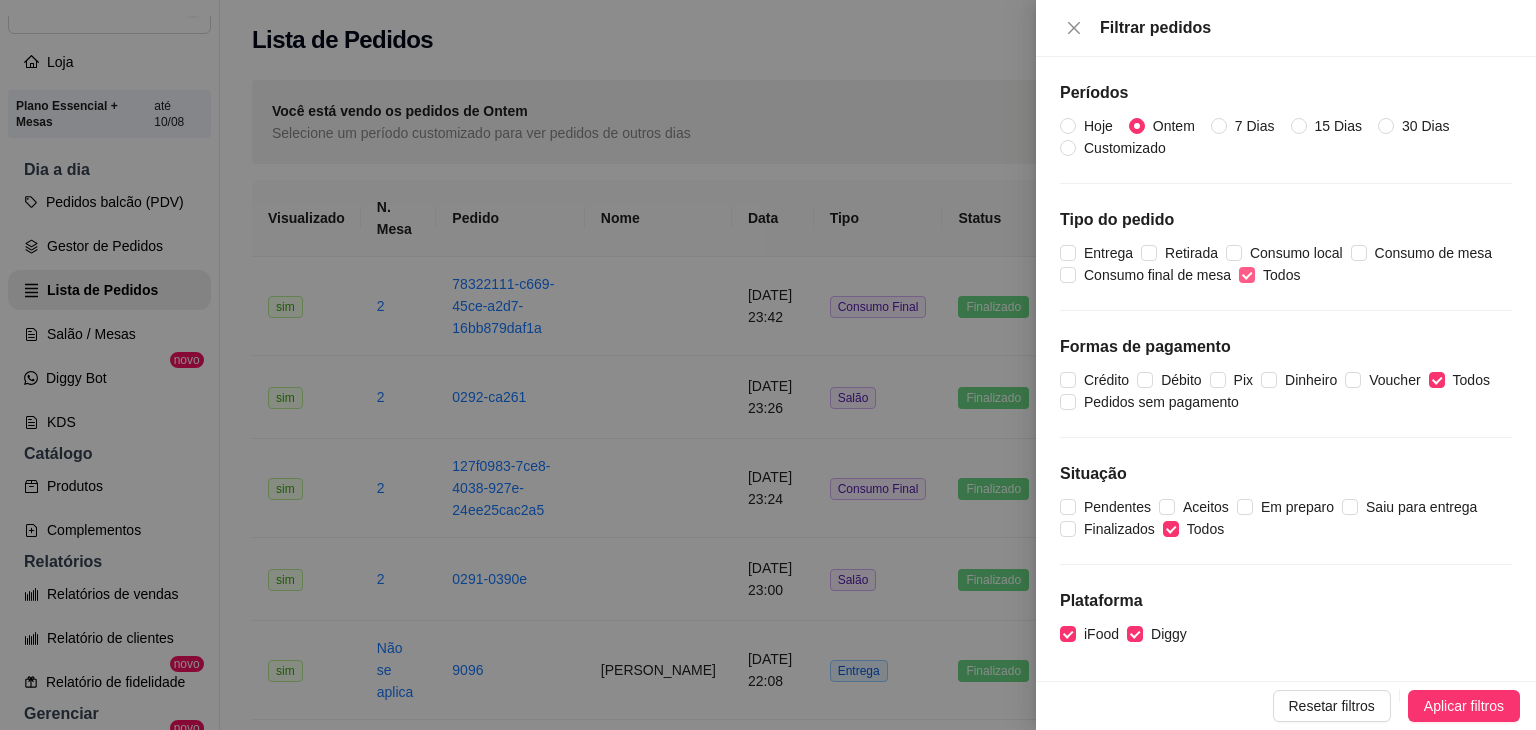 click on "Todos" at bounding box center (1247, 275) 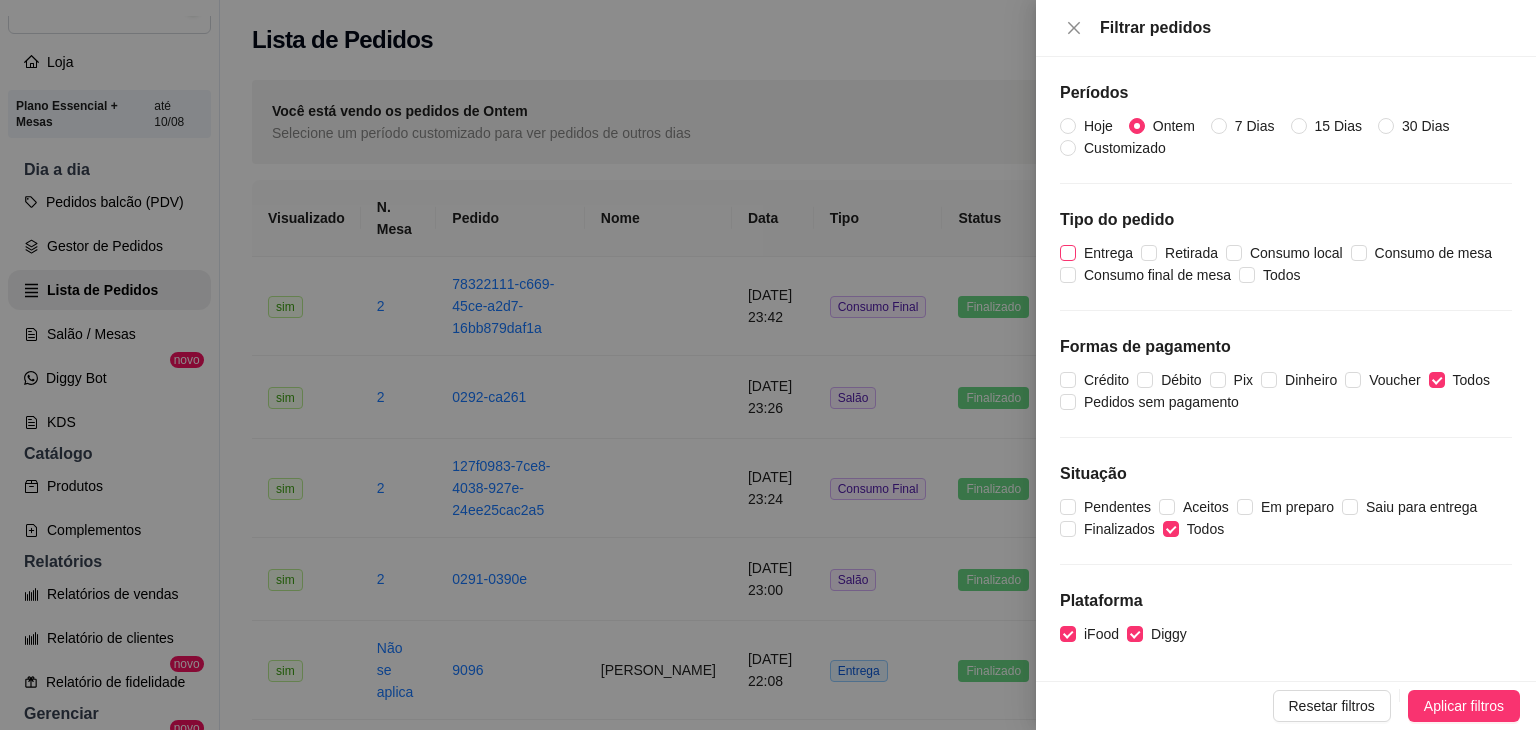 click on "Entrega" at bounding box center (1068, 253) 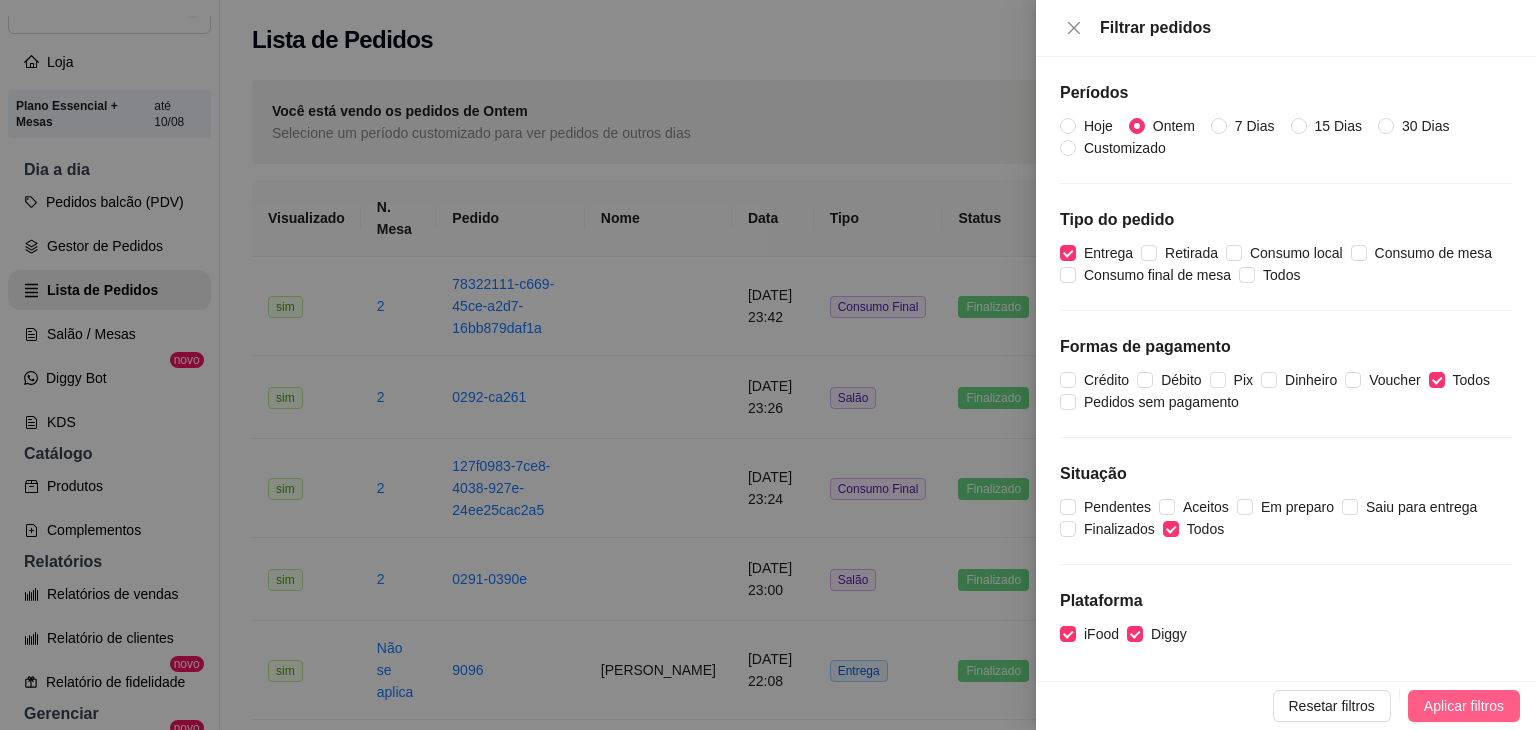 click on "Aplicar filtros" at bounding box center (1464, 706) 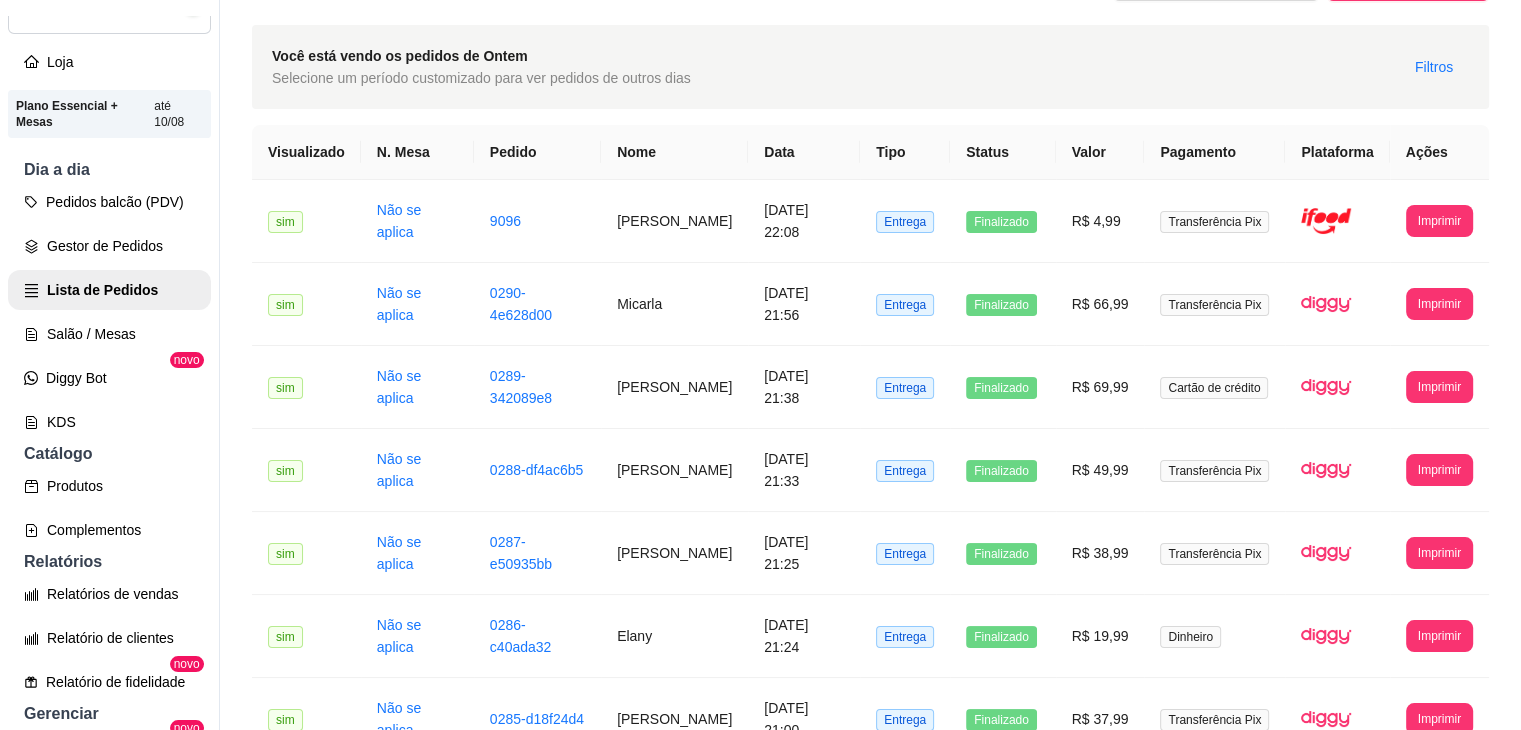 scroll, scrollTop: 0, scrollLeft: 0, axis: both 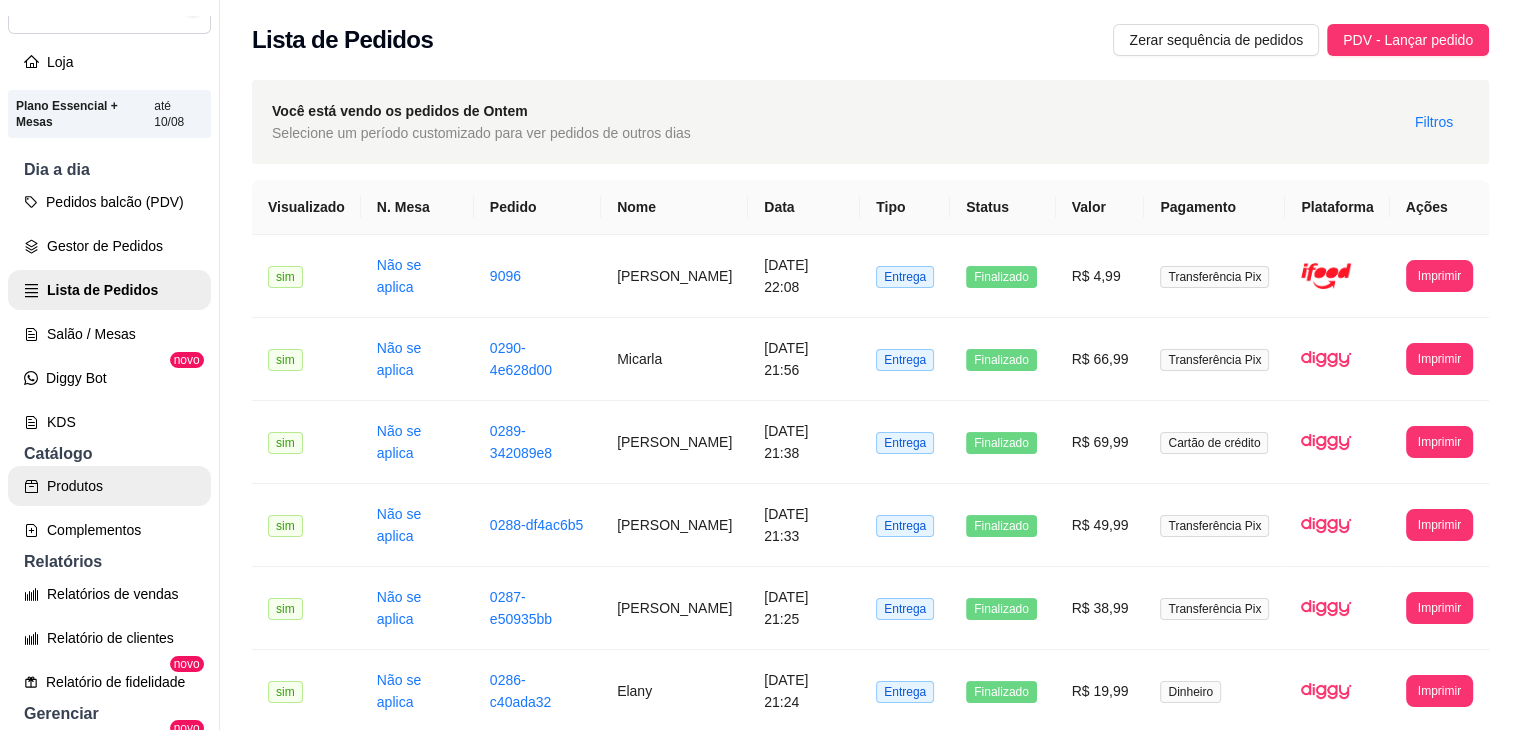 click on "Produtos" at bounding box center (109, 486) 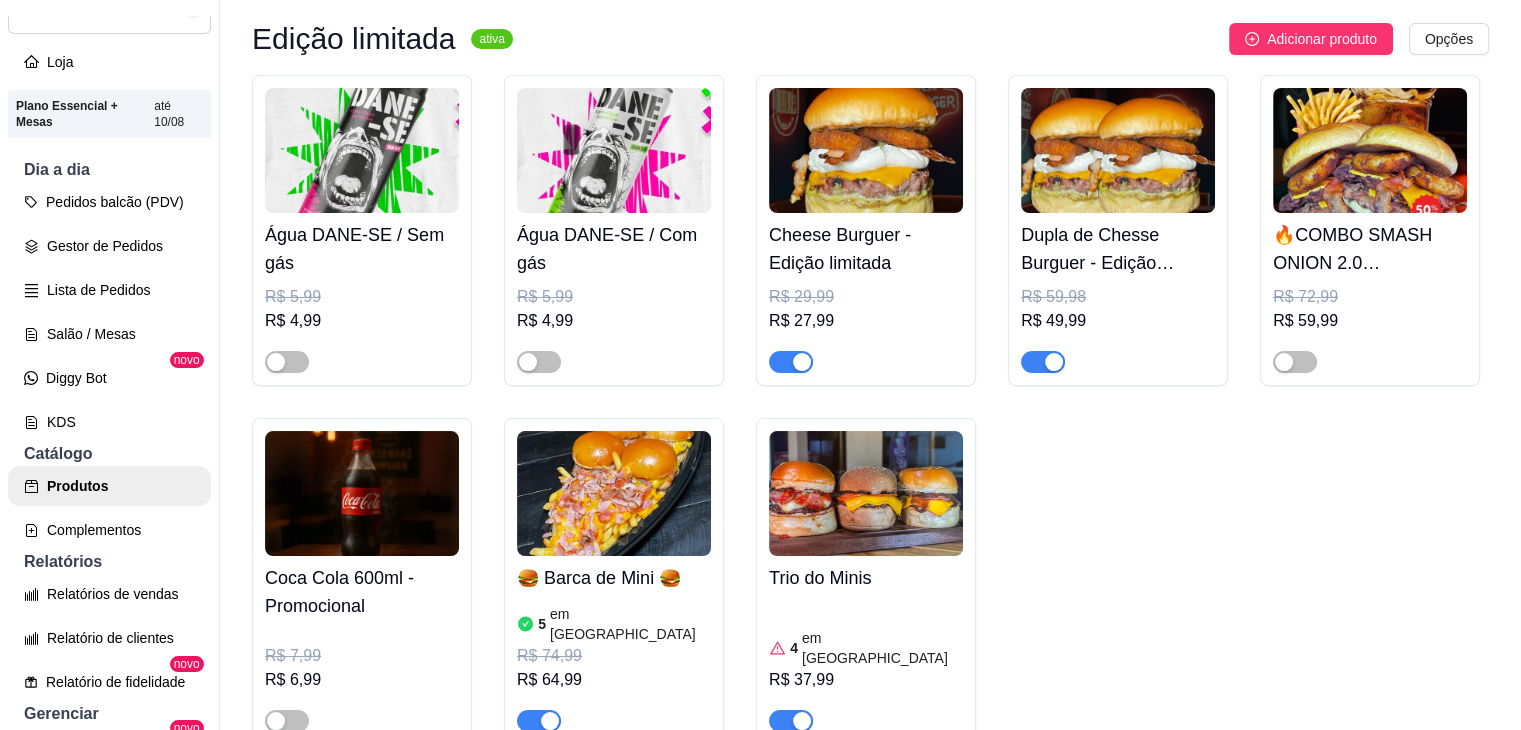 scroll, scrollTop: 700, scrollLeft: 0, axis: vertical 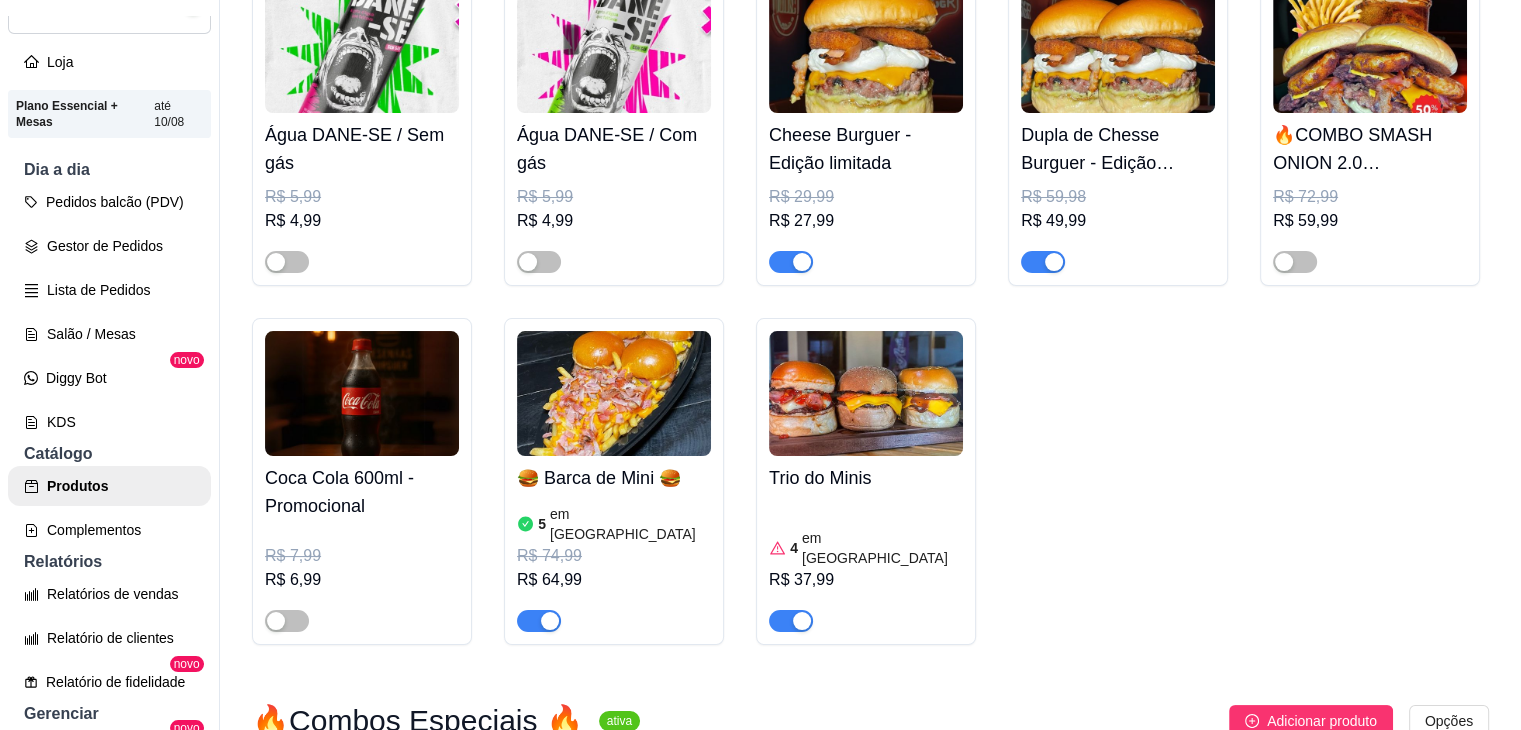 click at bounding box center (614, 393) 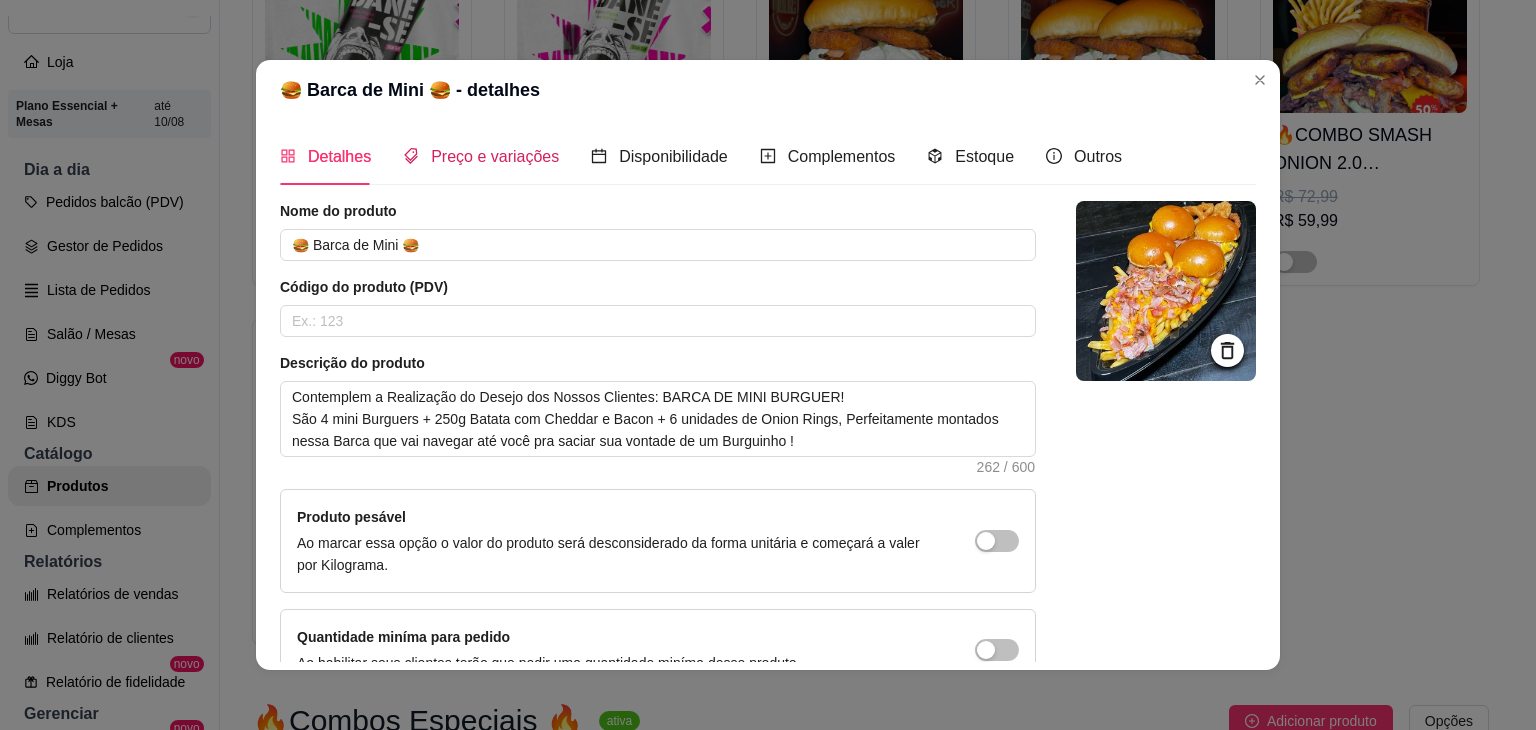 click on "Preço e variações" at bounding box center [495, 156] 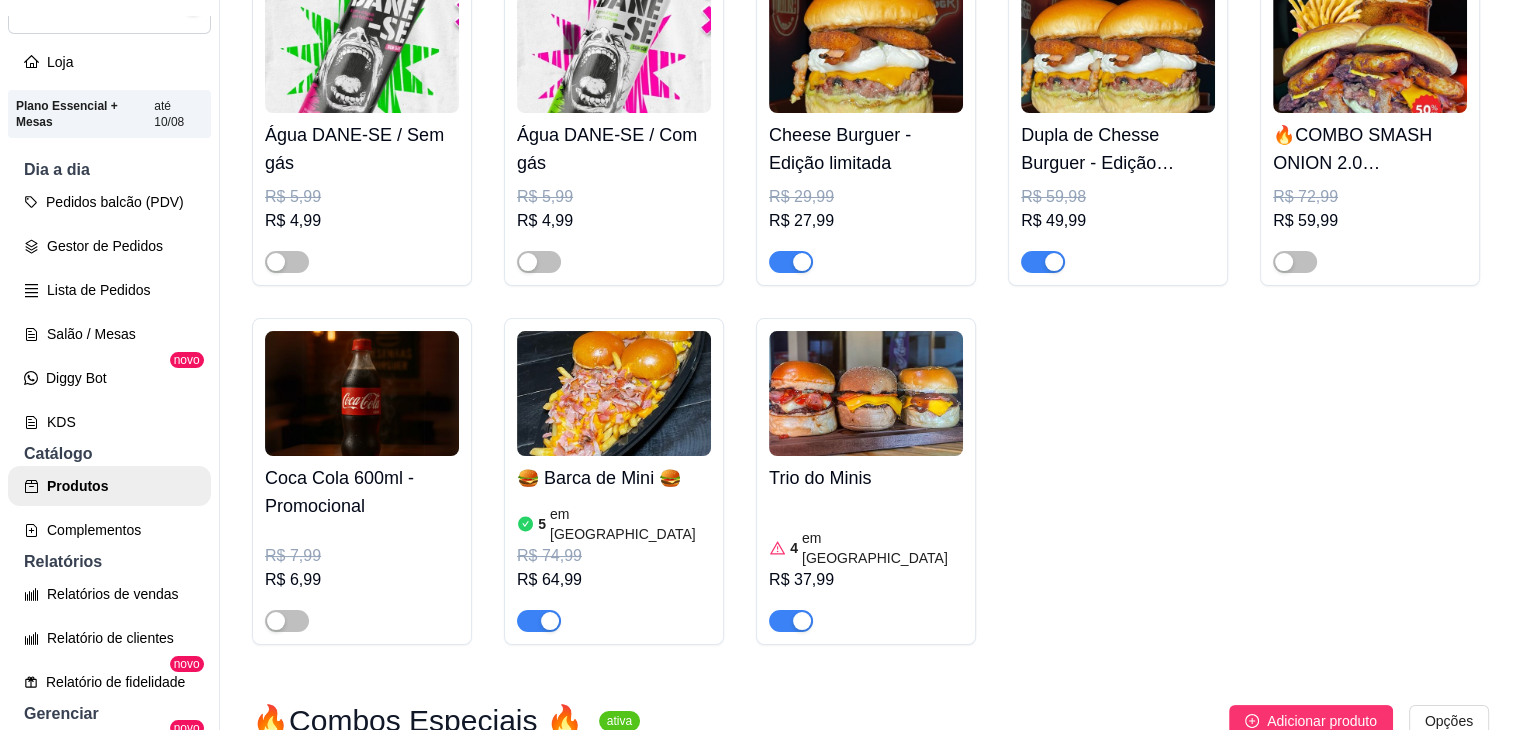click at bounding box center [866, 393] 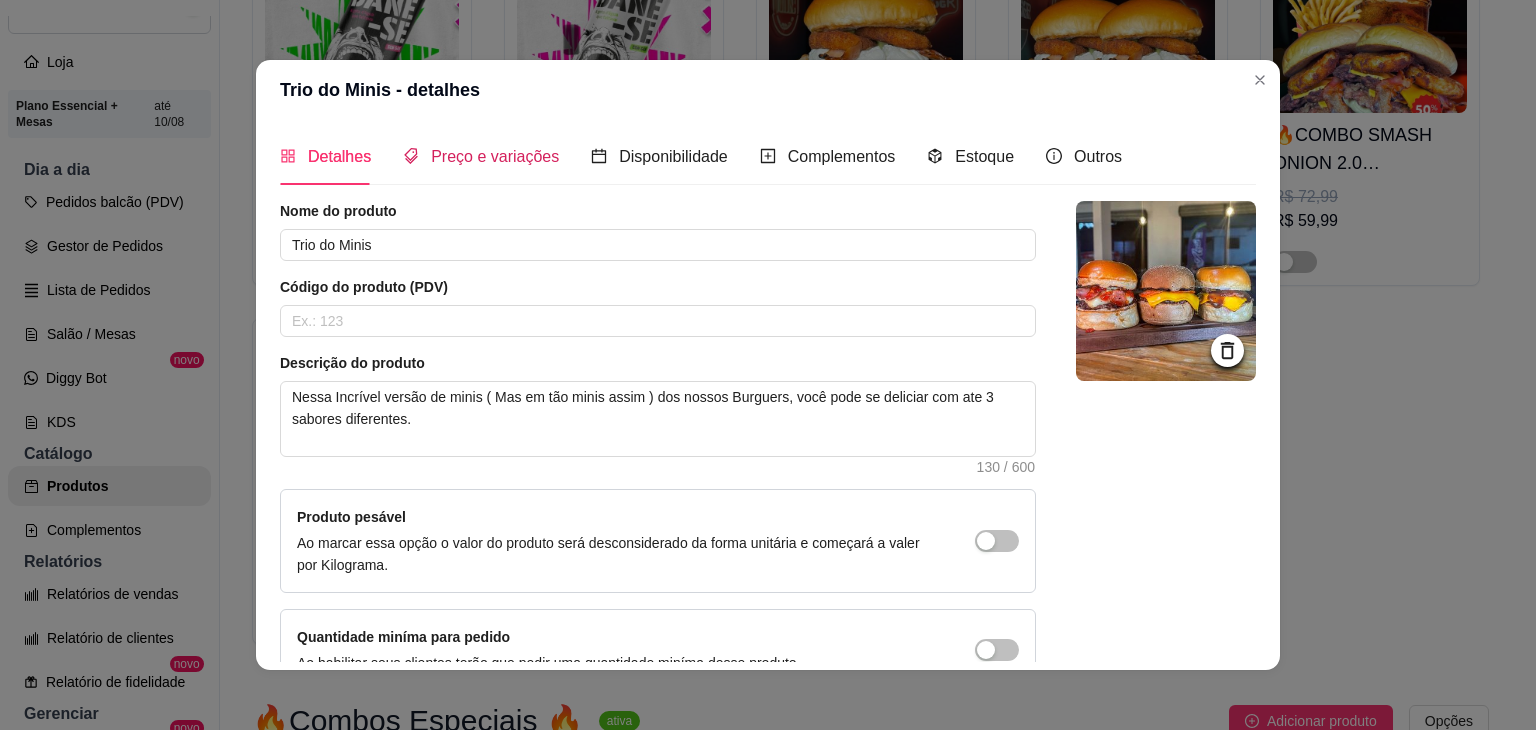 click on "Preço e variações" at bounding box center [495, 156] 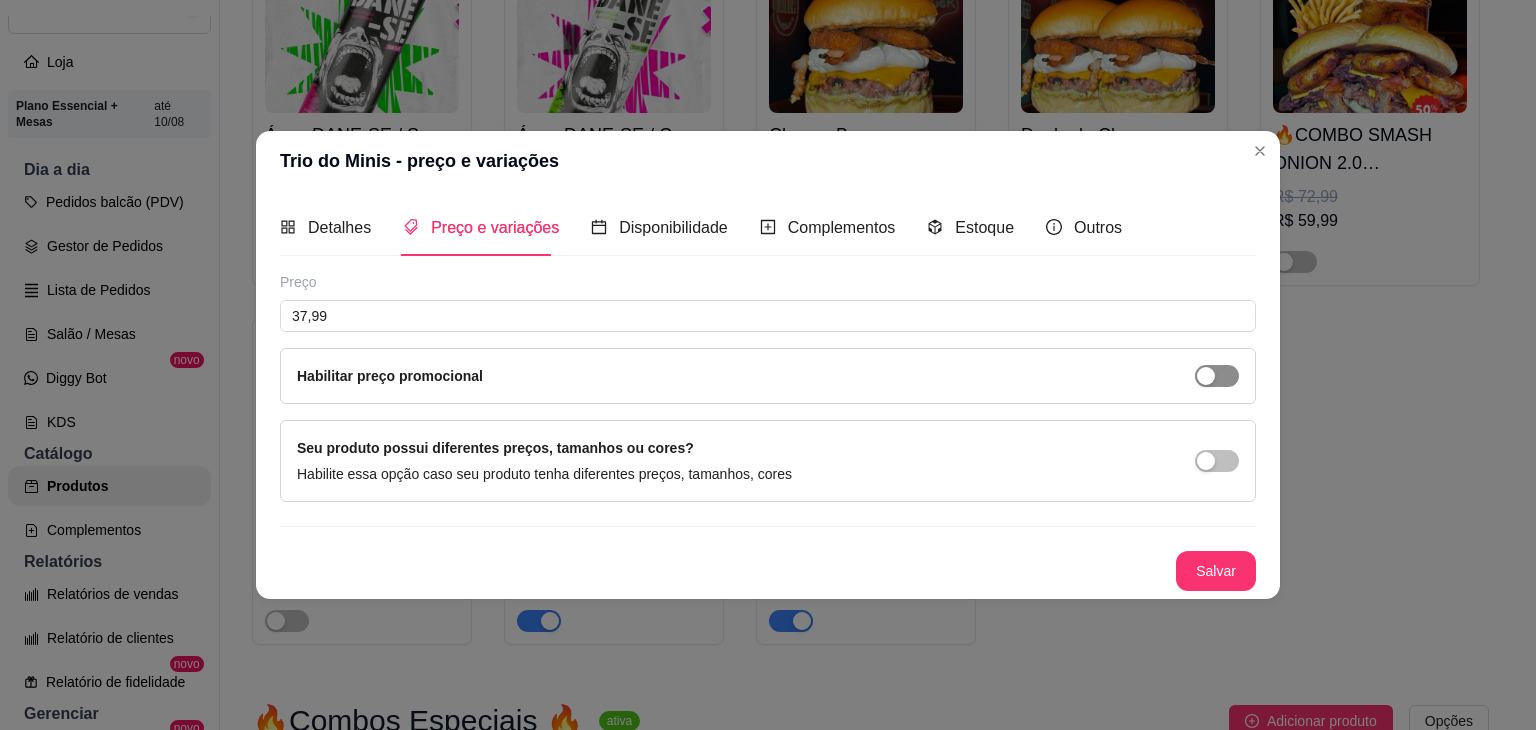 click at bounding box center [1217, 376] 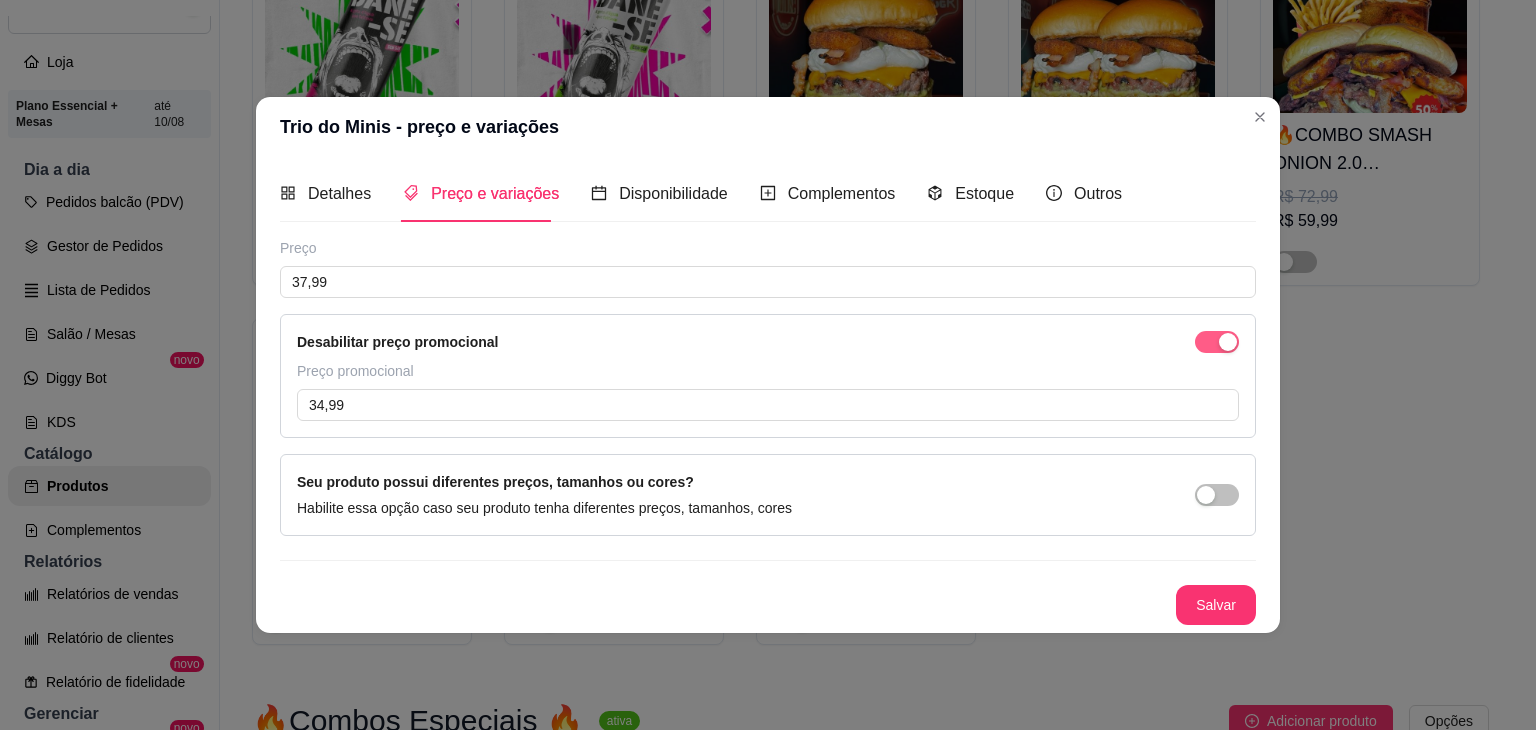 click at bounding box center [1217, 342] 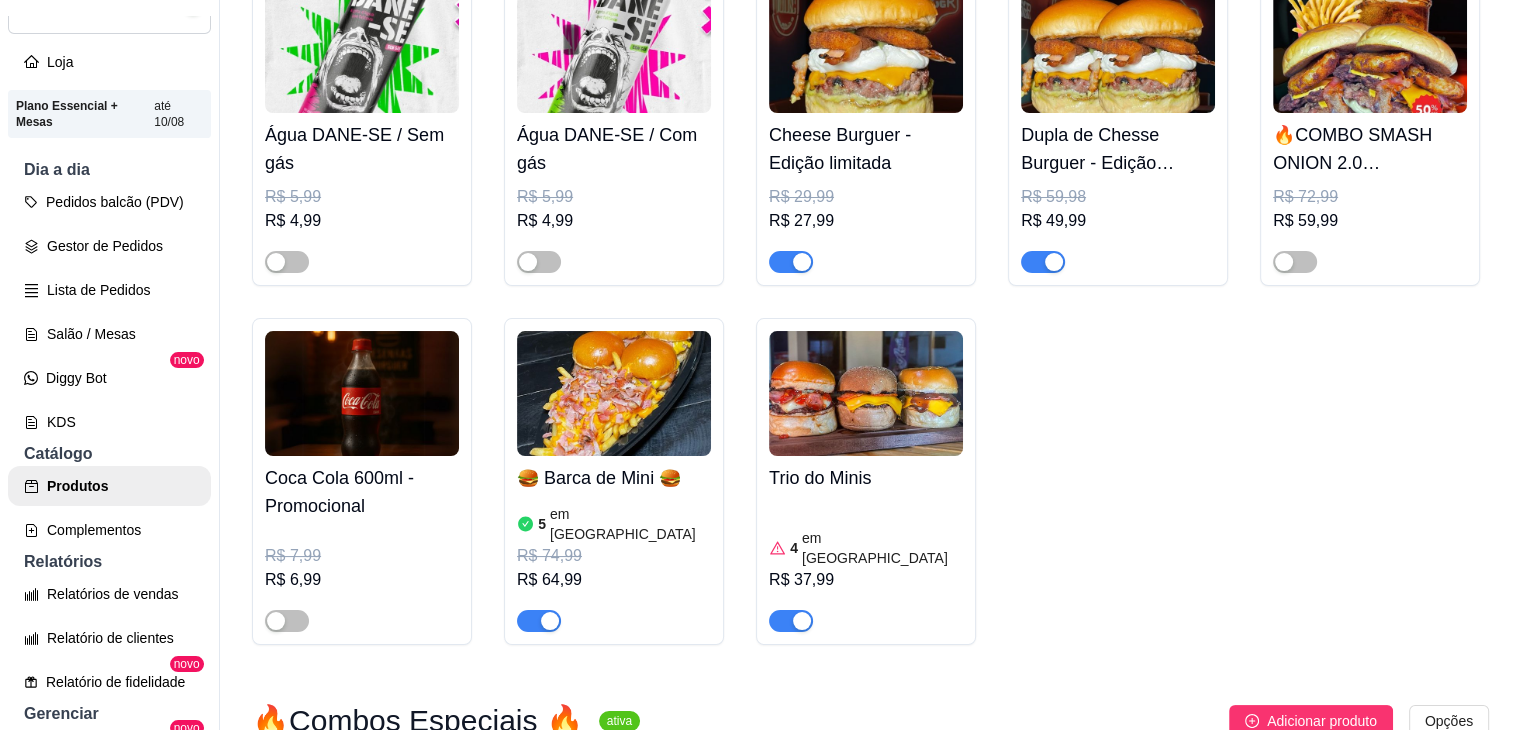 click at bounding box center [866, 393] 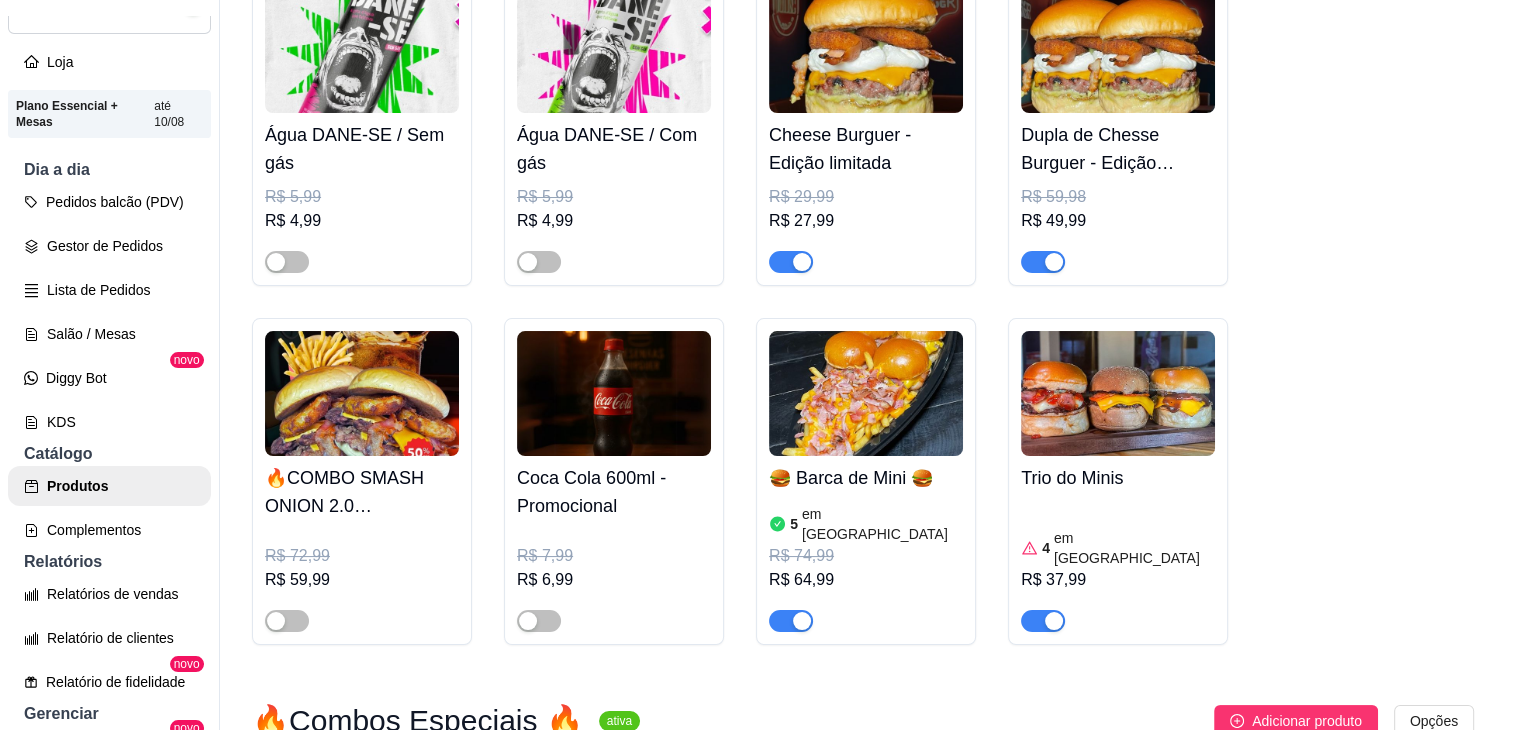 type 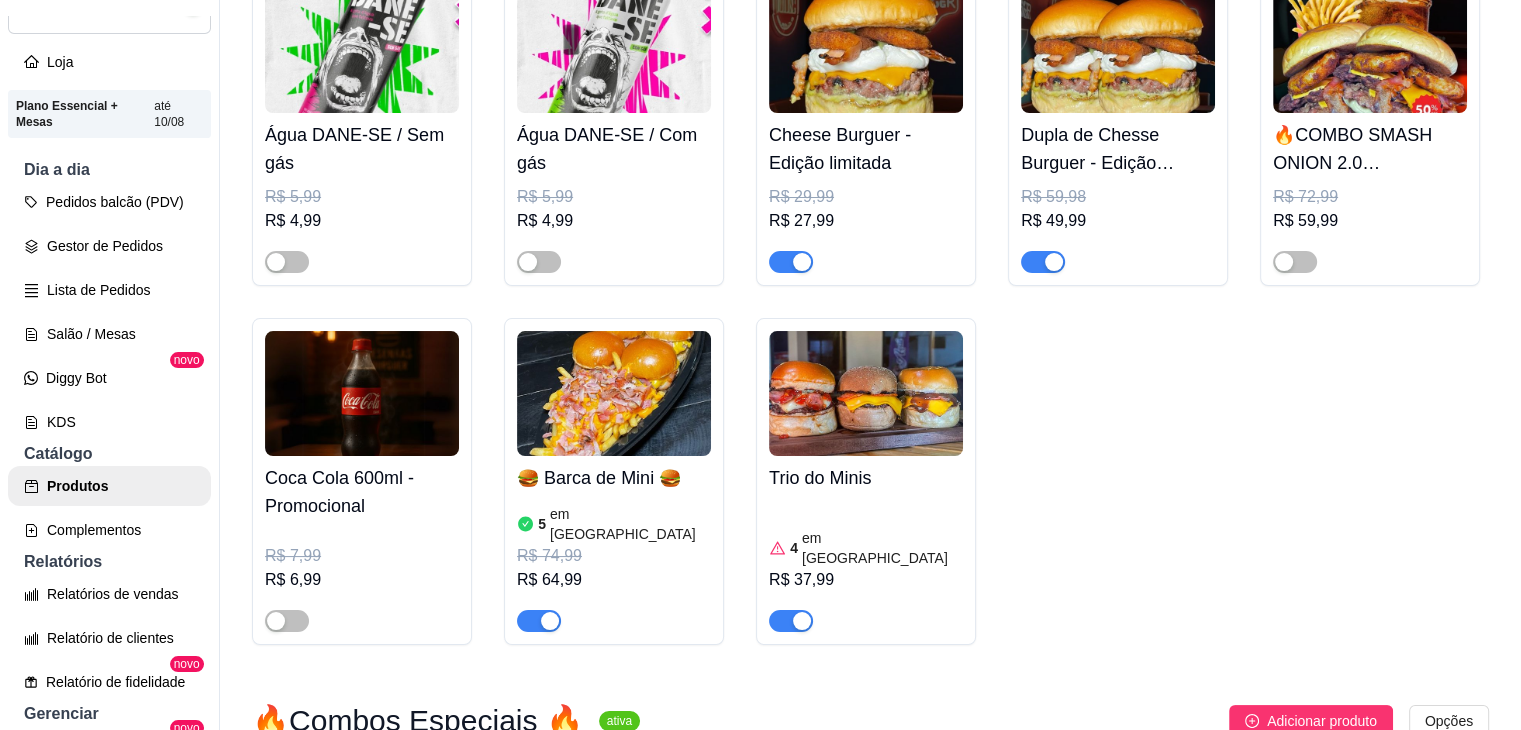 scroll, scrollTop: 600, scrollLeft: 0, axis: vertical 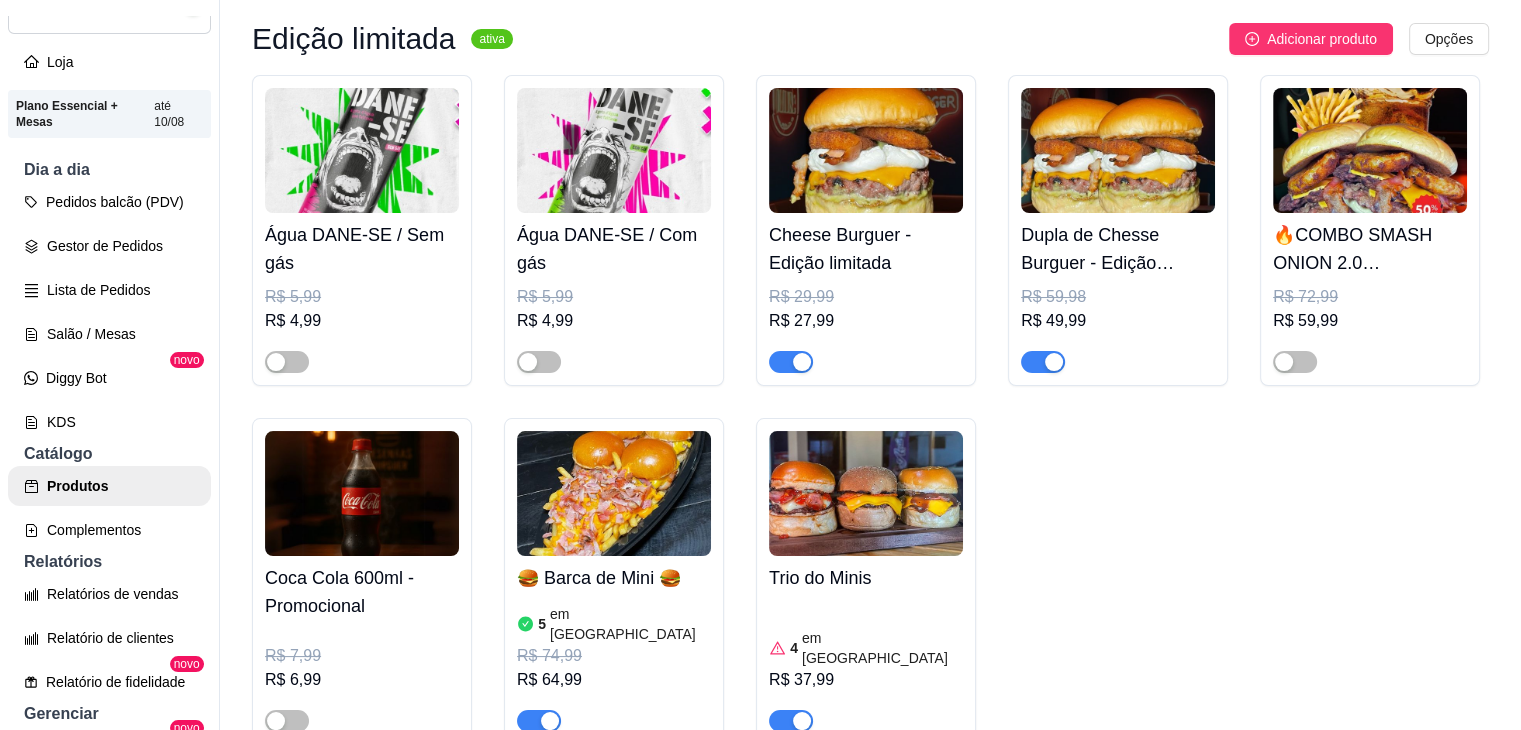 click at bounding box center [193, 5] 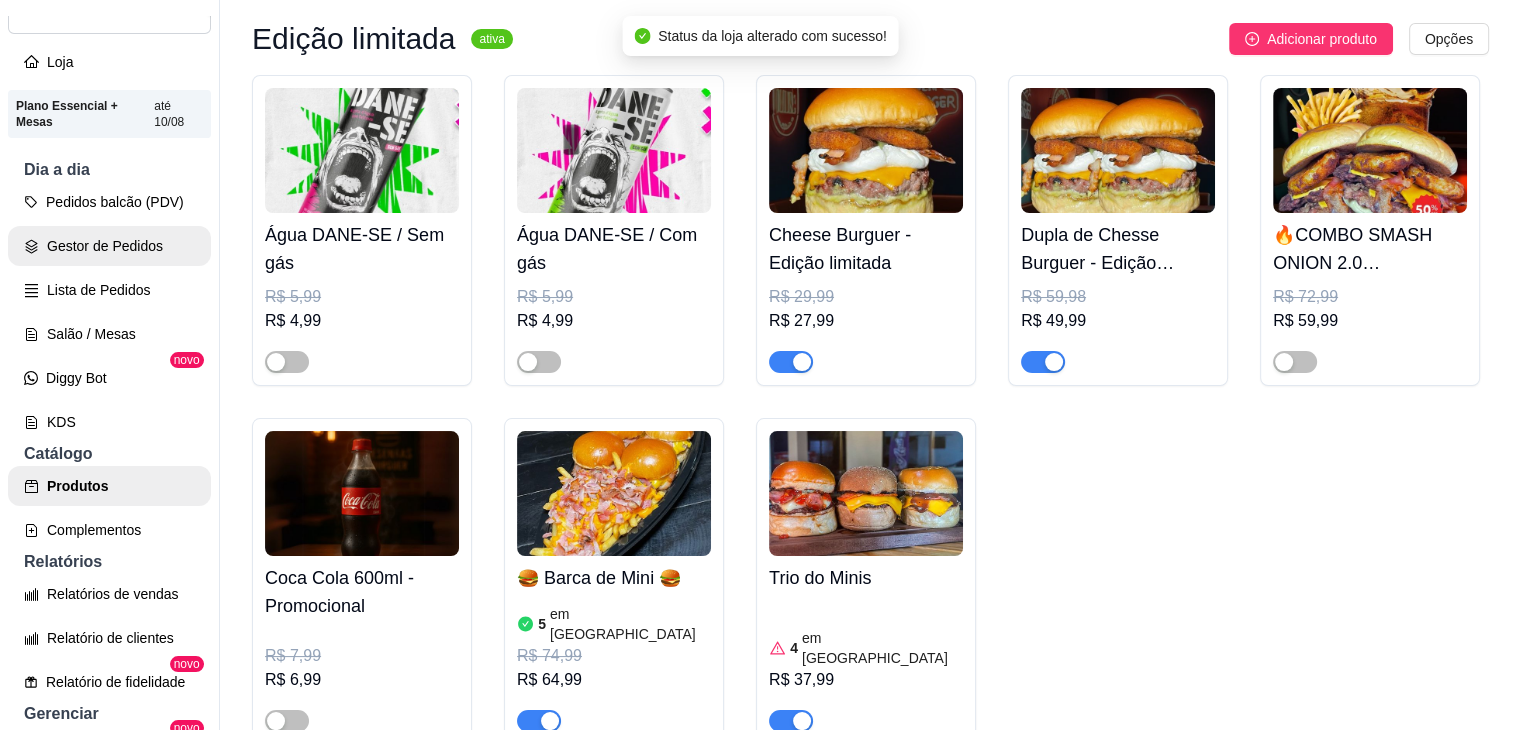 click on "Gestor de Pedidos" at bounding box center (109, 246) 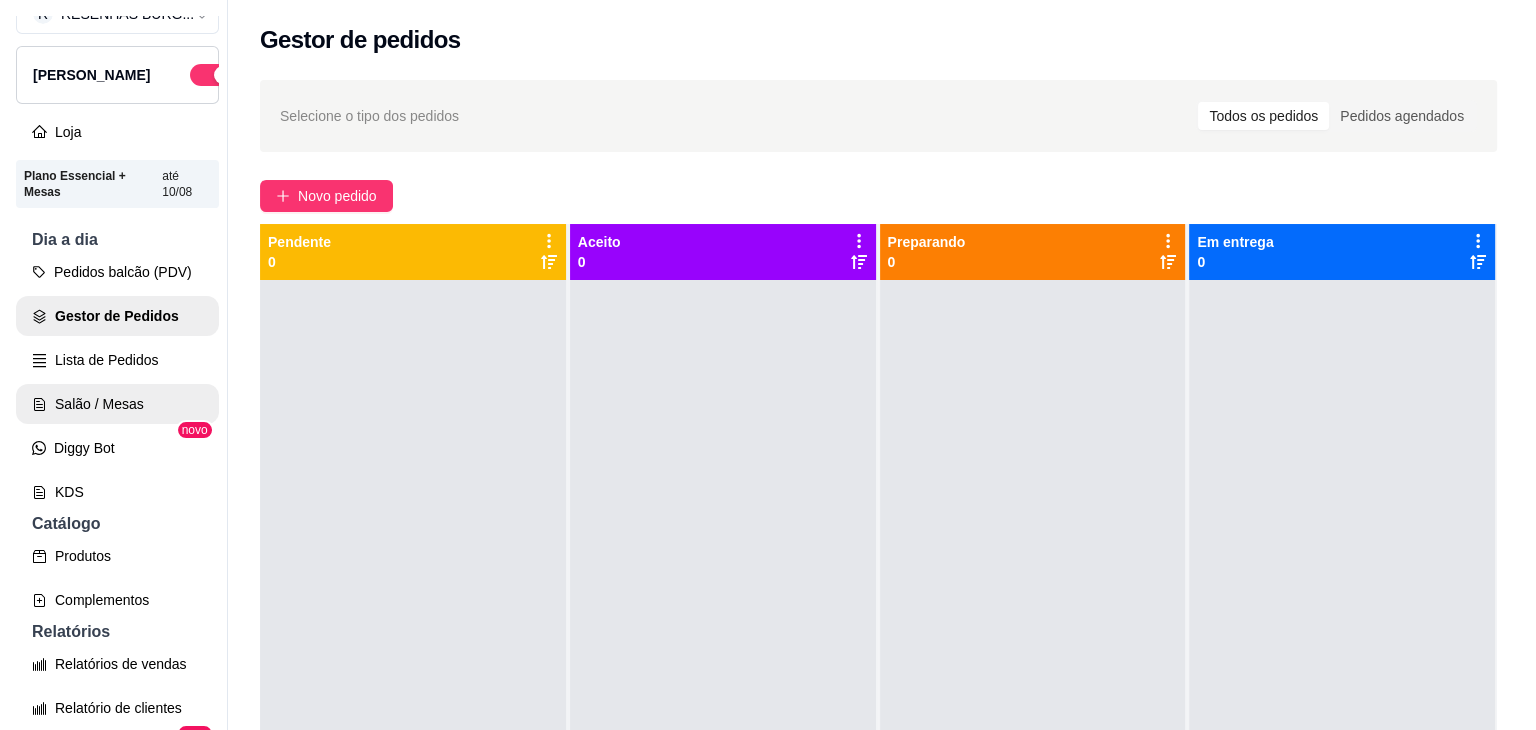 scroll, scrollTop: 0, scrollLeft: 0, axis: both 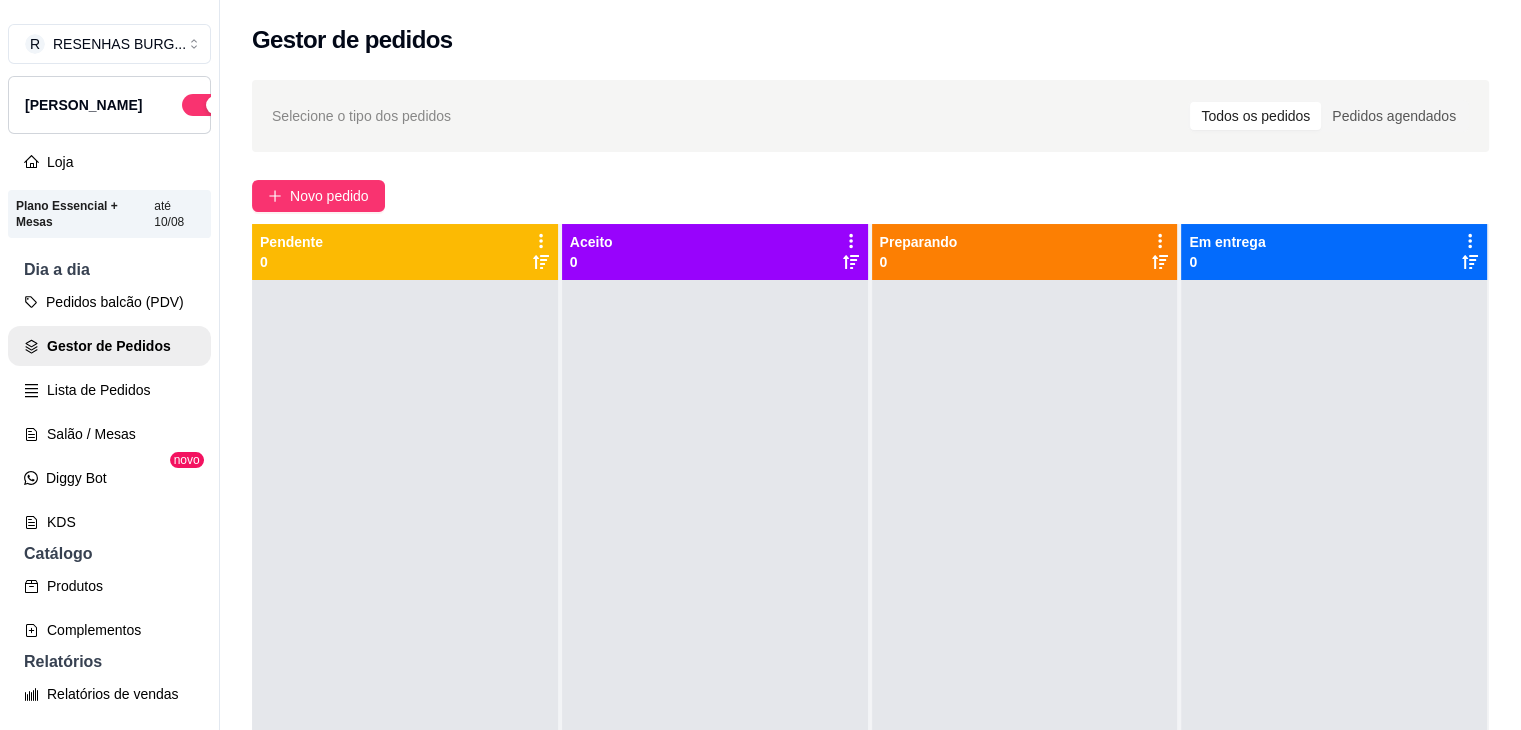 click on "[PERSON_NAME]" at bounding box center [109, 105] 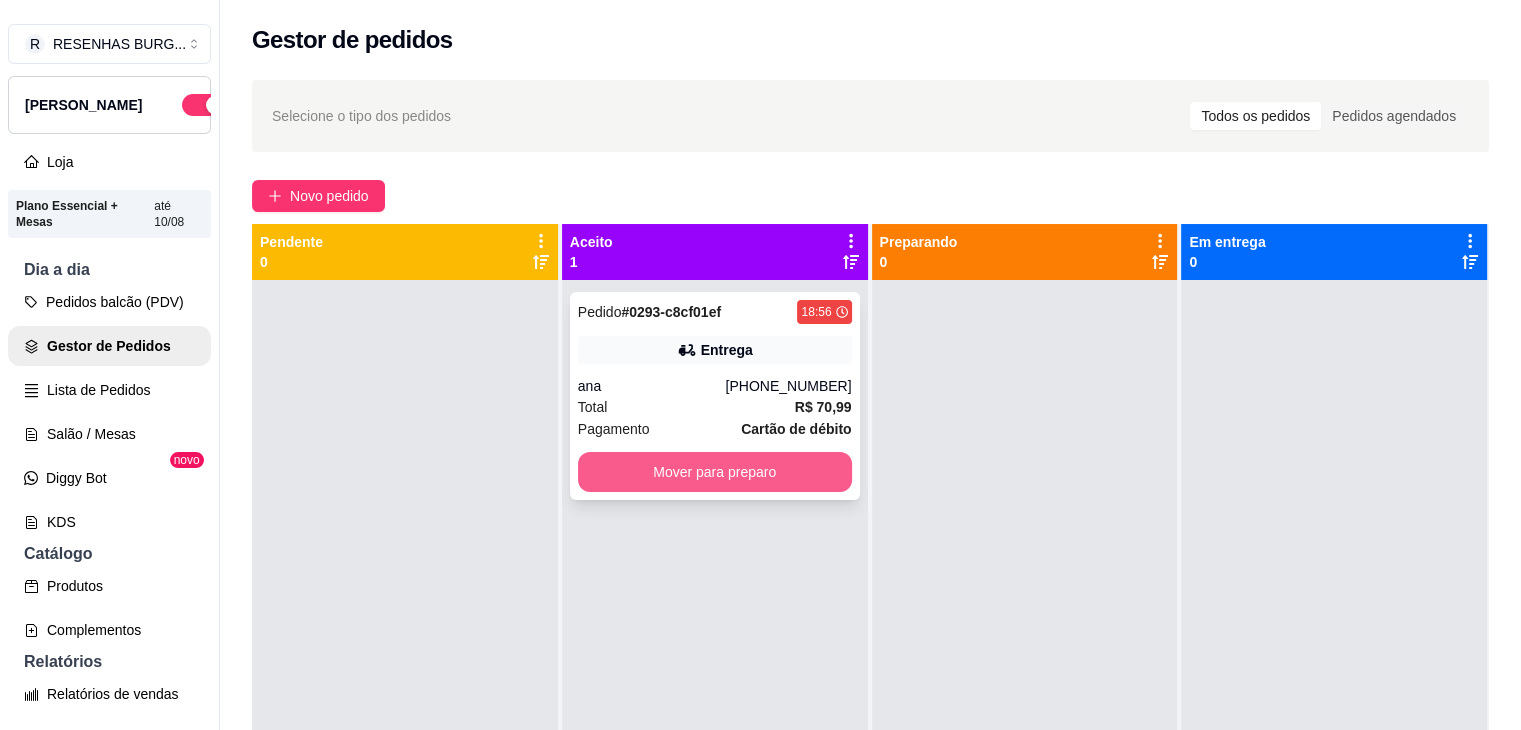 click on "Mover para preparo" at bounding box center [715, 472] 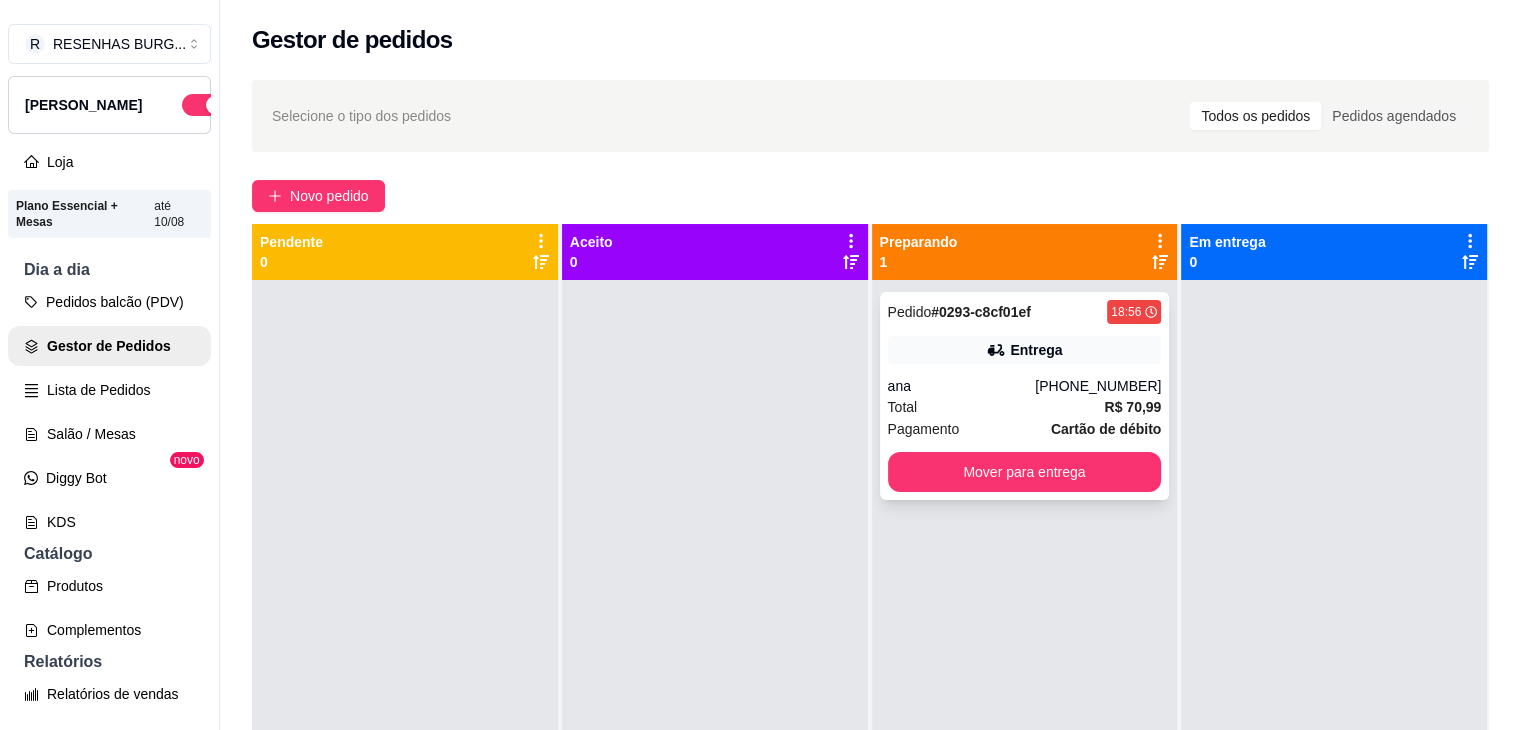 click 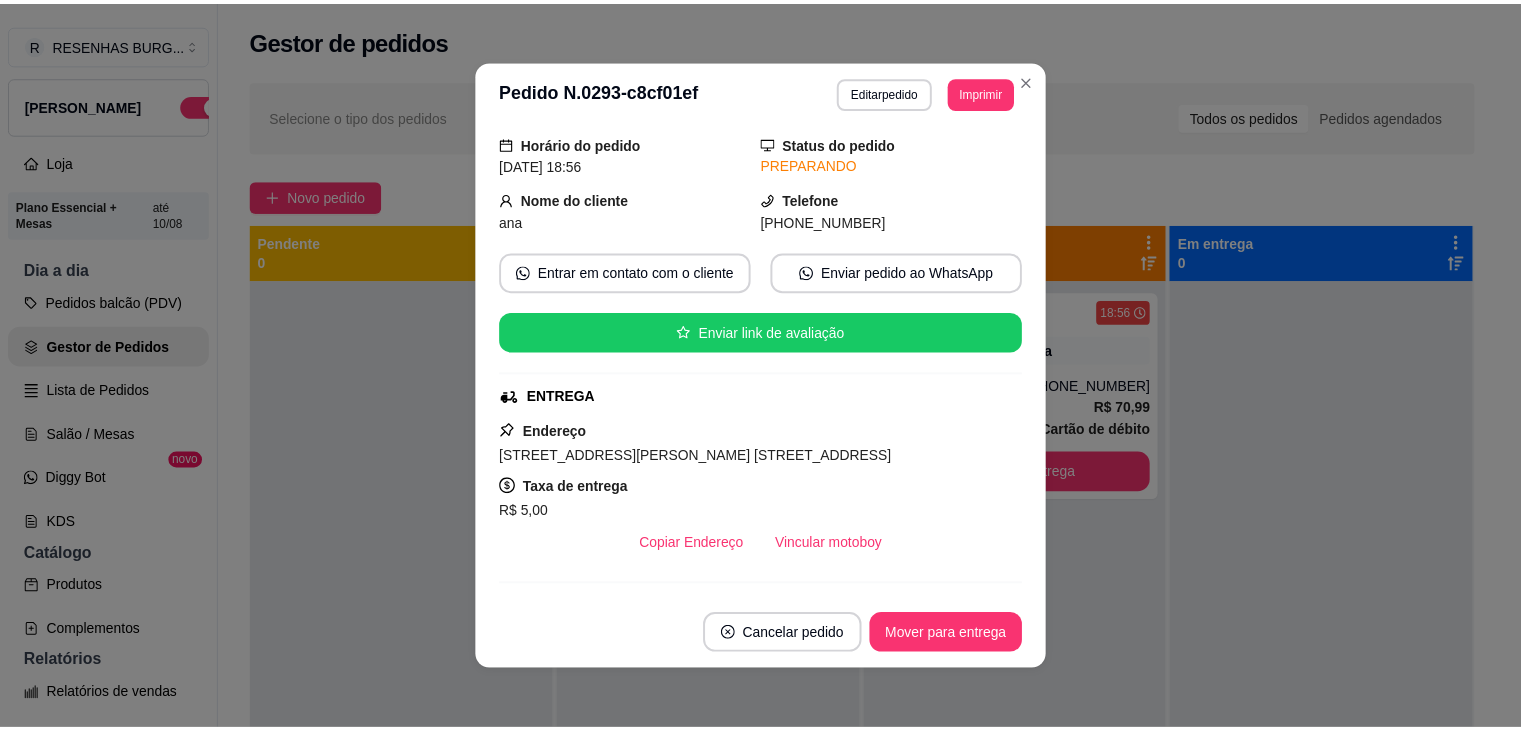 scroll, scrollTop: 100, scrollLeft: 0, axis: vertical 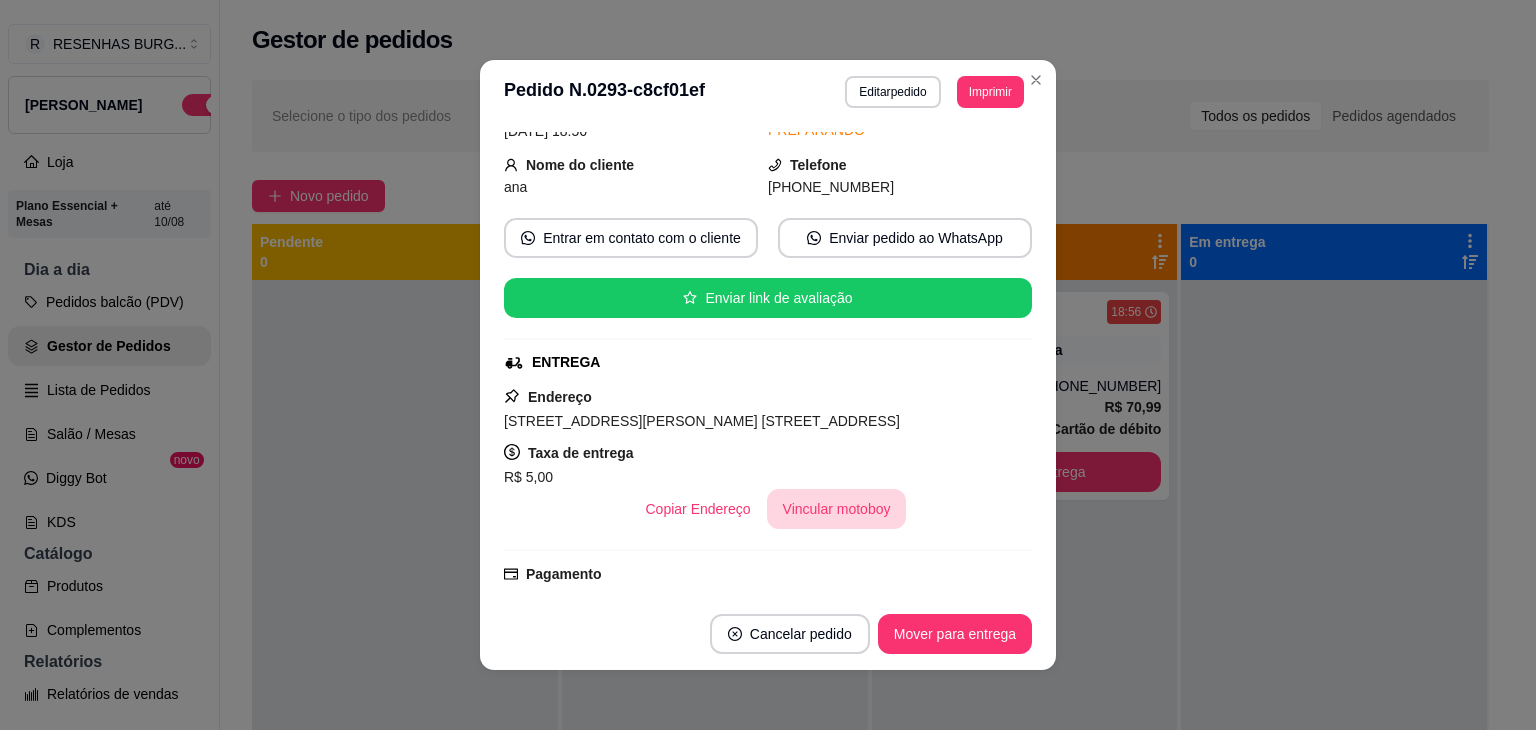 click on "Vincular motoboy" at bounding box center (837, 509) 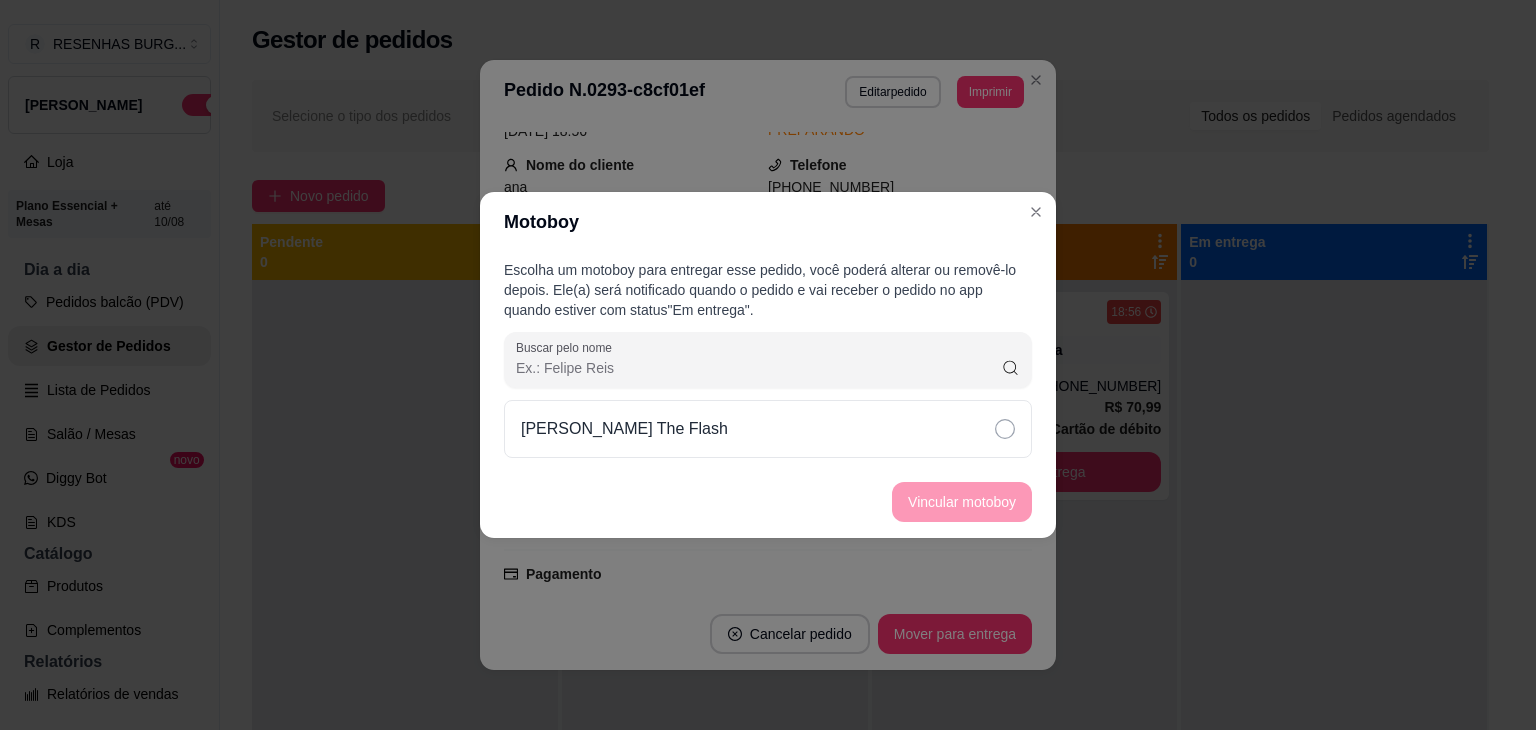 click on "[PERSON_NAME] The Flash" at bounding box center (768, 429) 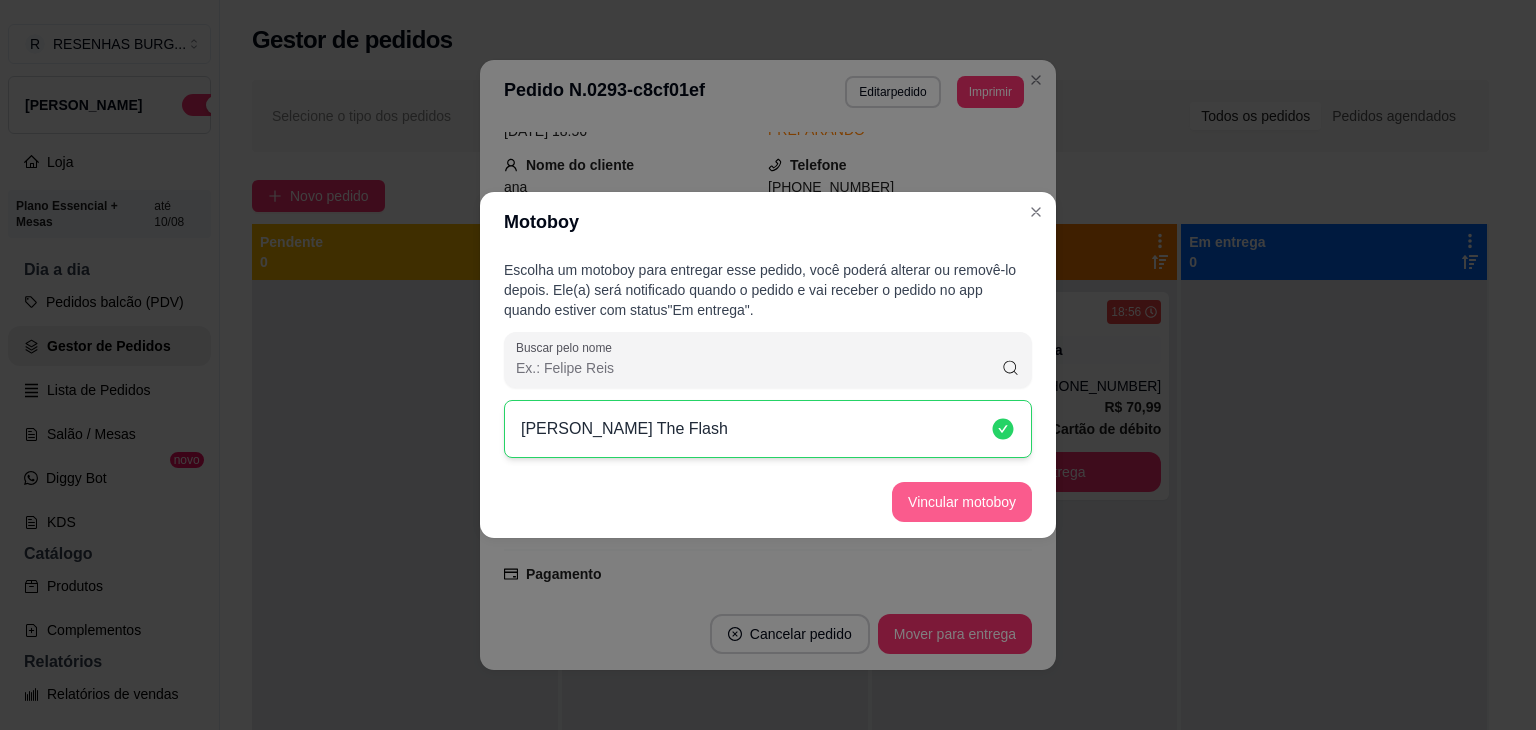 click on "Vincular motoboy" at bounding box center [962, 502] 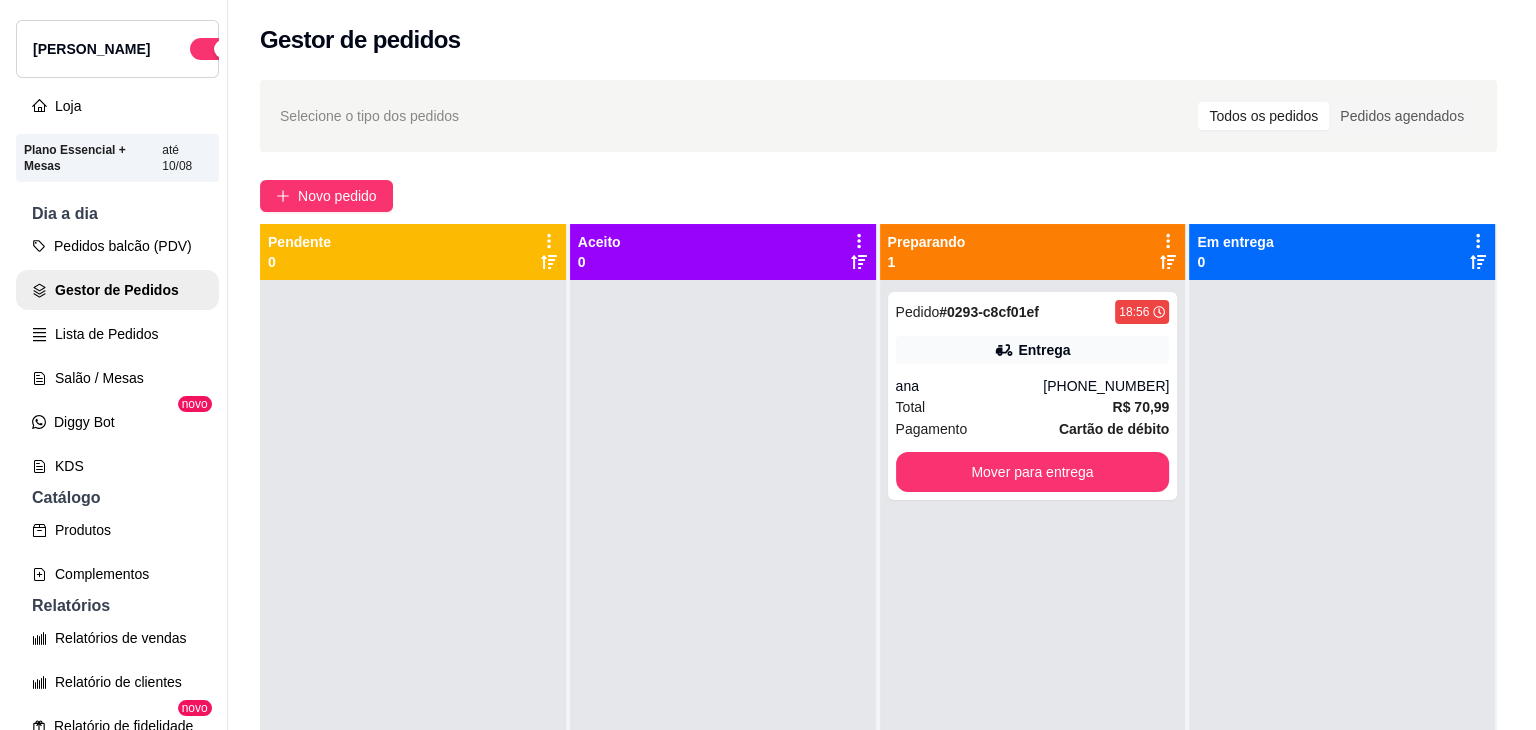 scroll, scrollTop: 0, scrollLeft: 0, axis: both 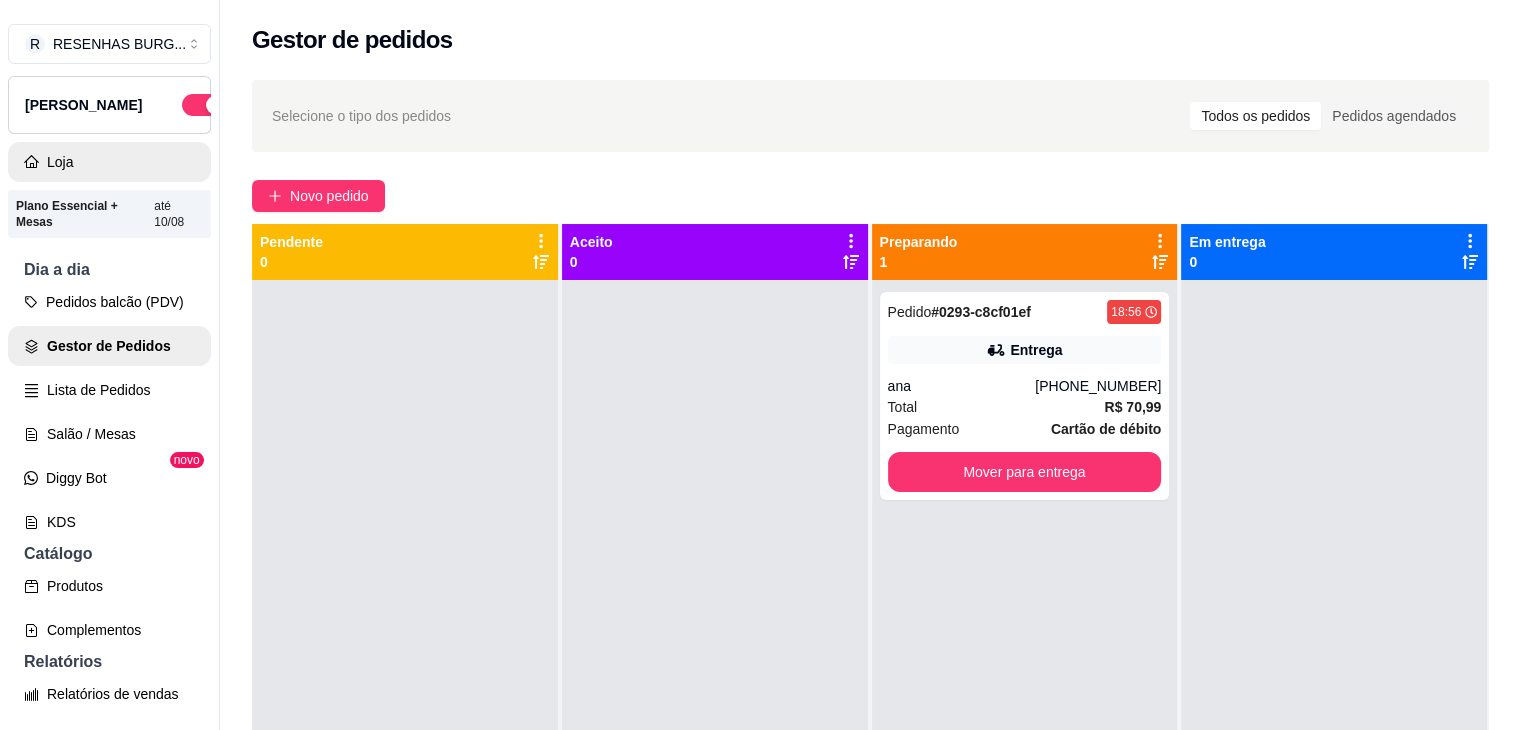 click on "Loja" at bounding box center (109, 162) 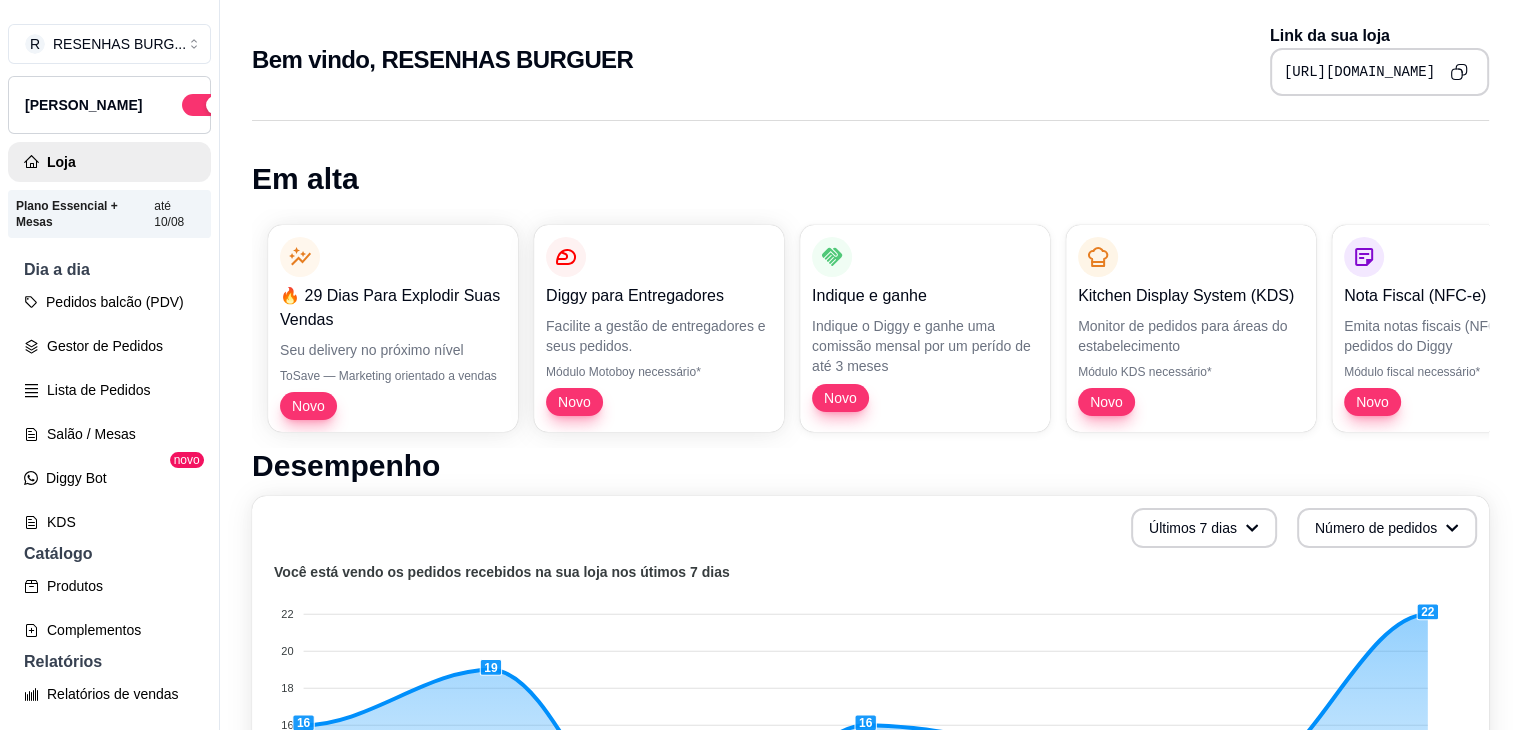 click on "Plano Essencial + Mesas" at bounding box center (85, 214) 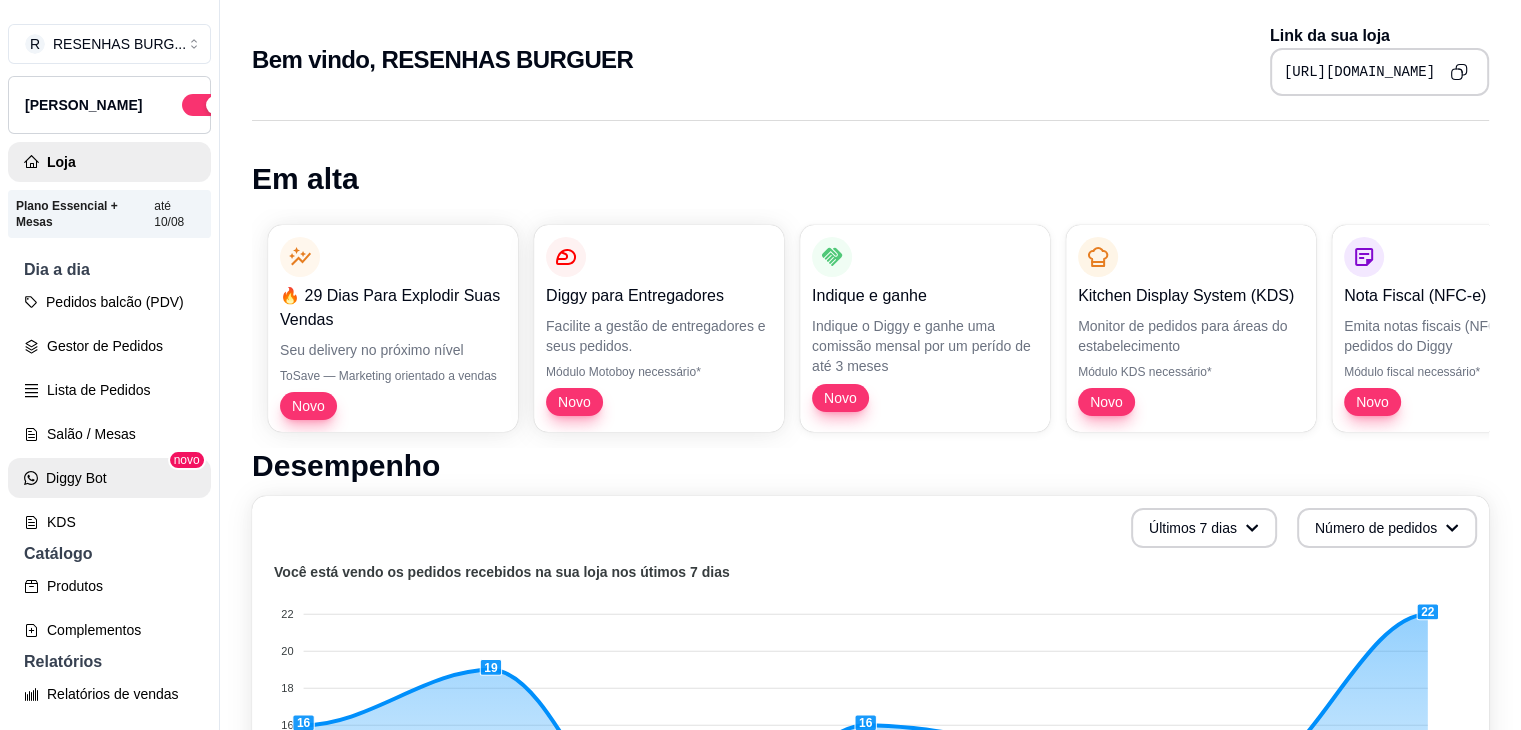 click on "Diggy Bot" at bounding box center [109, 478] 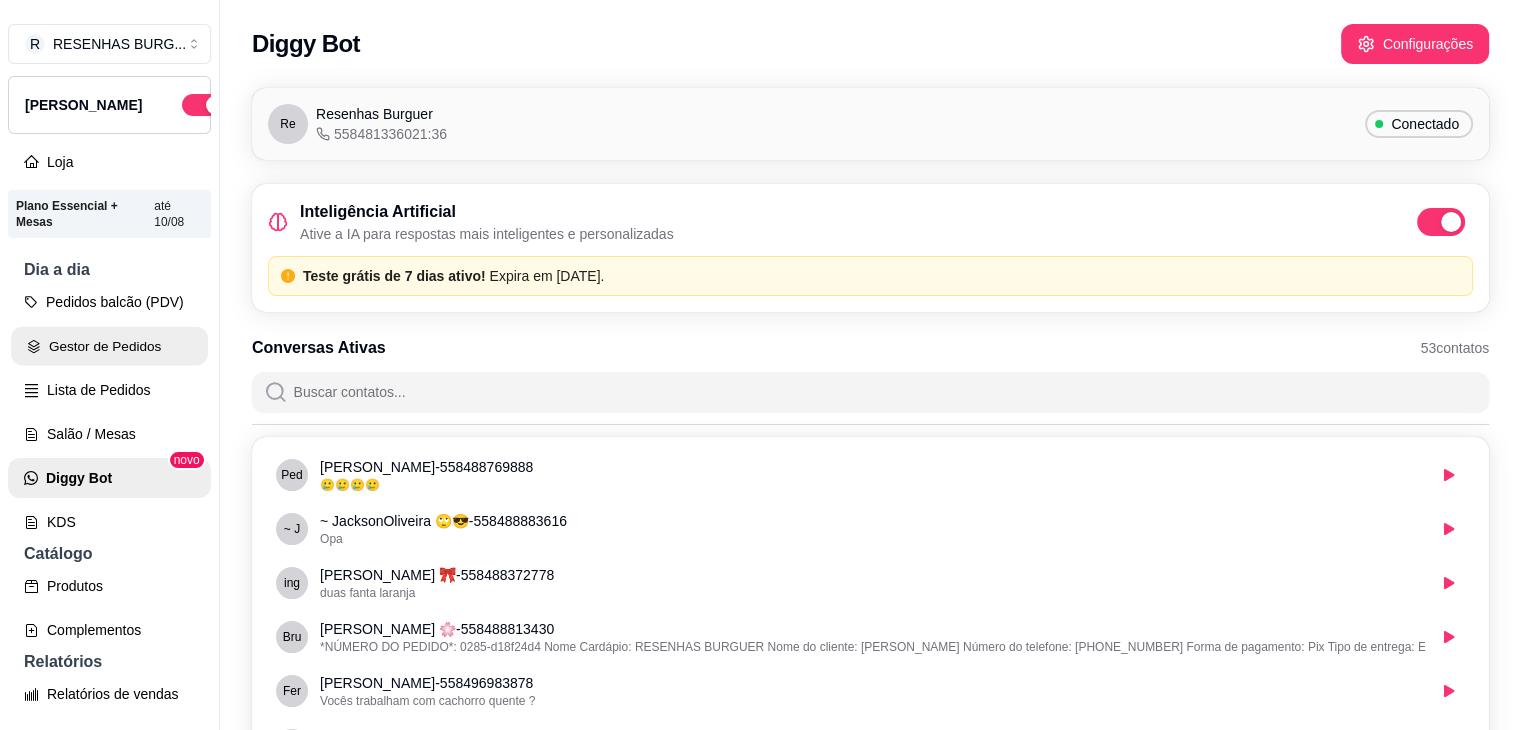 click on "Gestor de Pedidos" at bounding box center (109, 346) 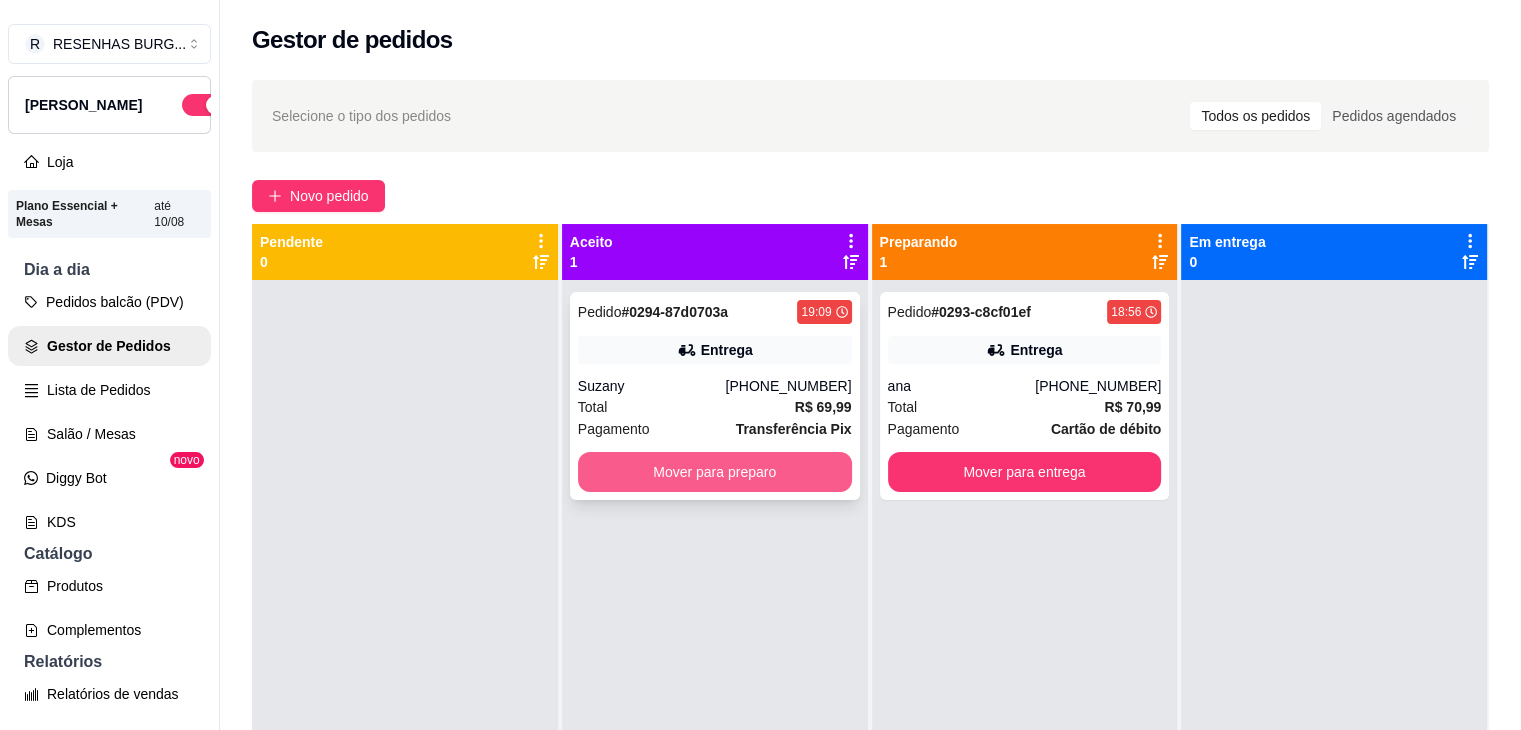 click on "Mover para preparo" at bounding box center (715, 472) 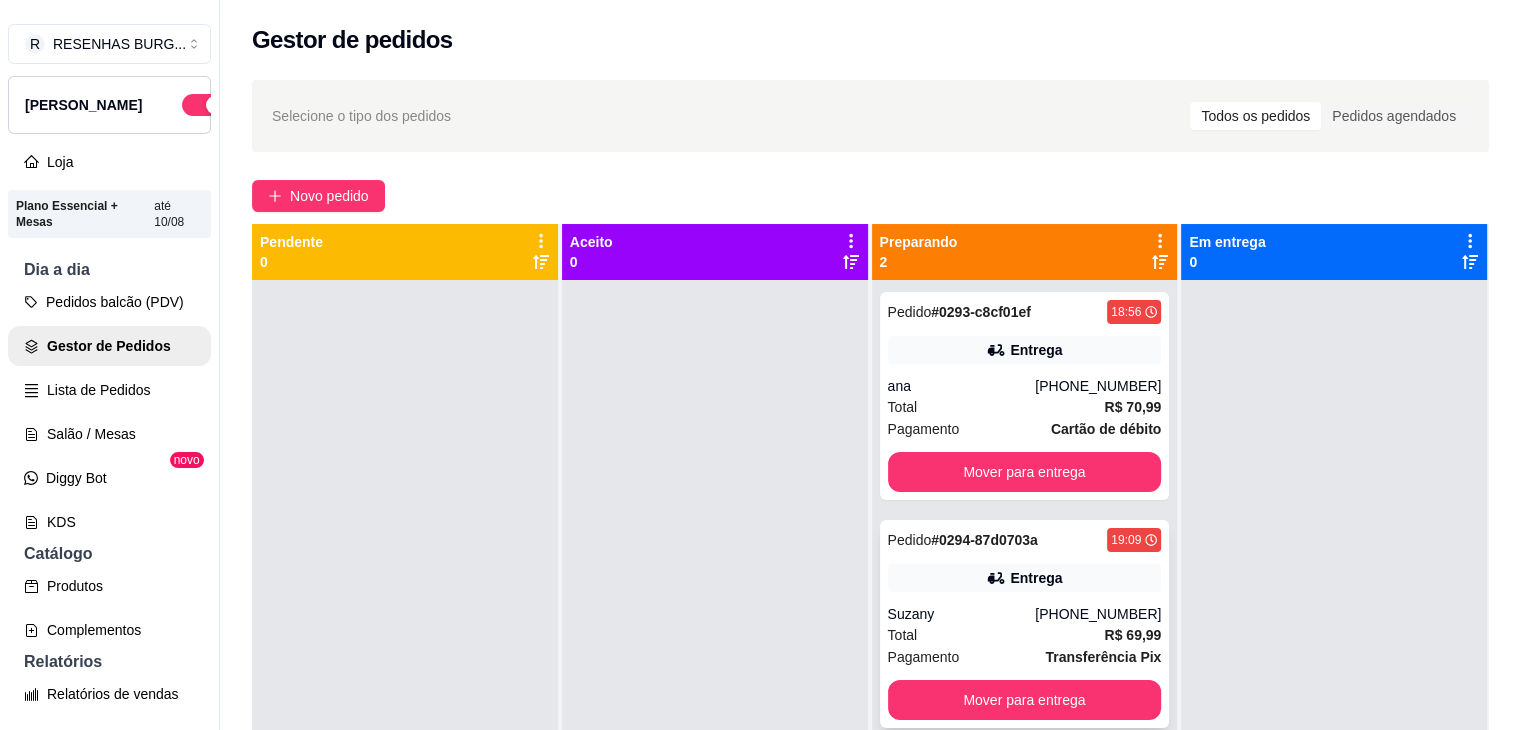 click on "Suzany" at bounding box center (962, 614) 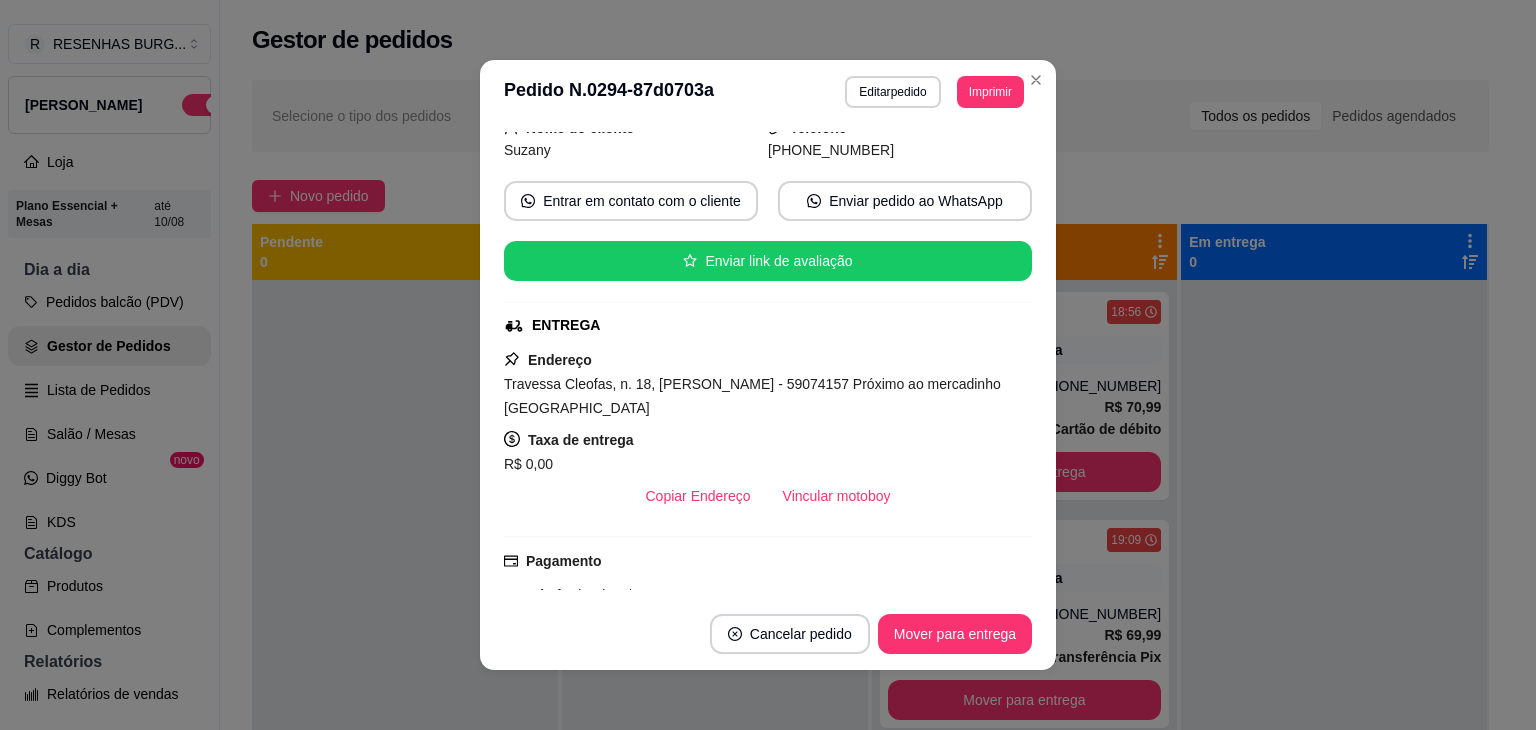 scroll, scrollTop: 200, scrollLeft: 0, axis: vertical 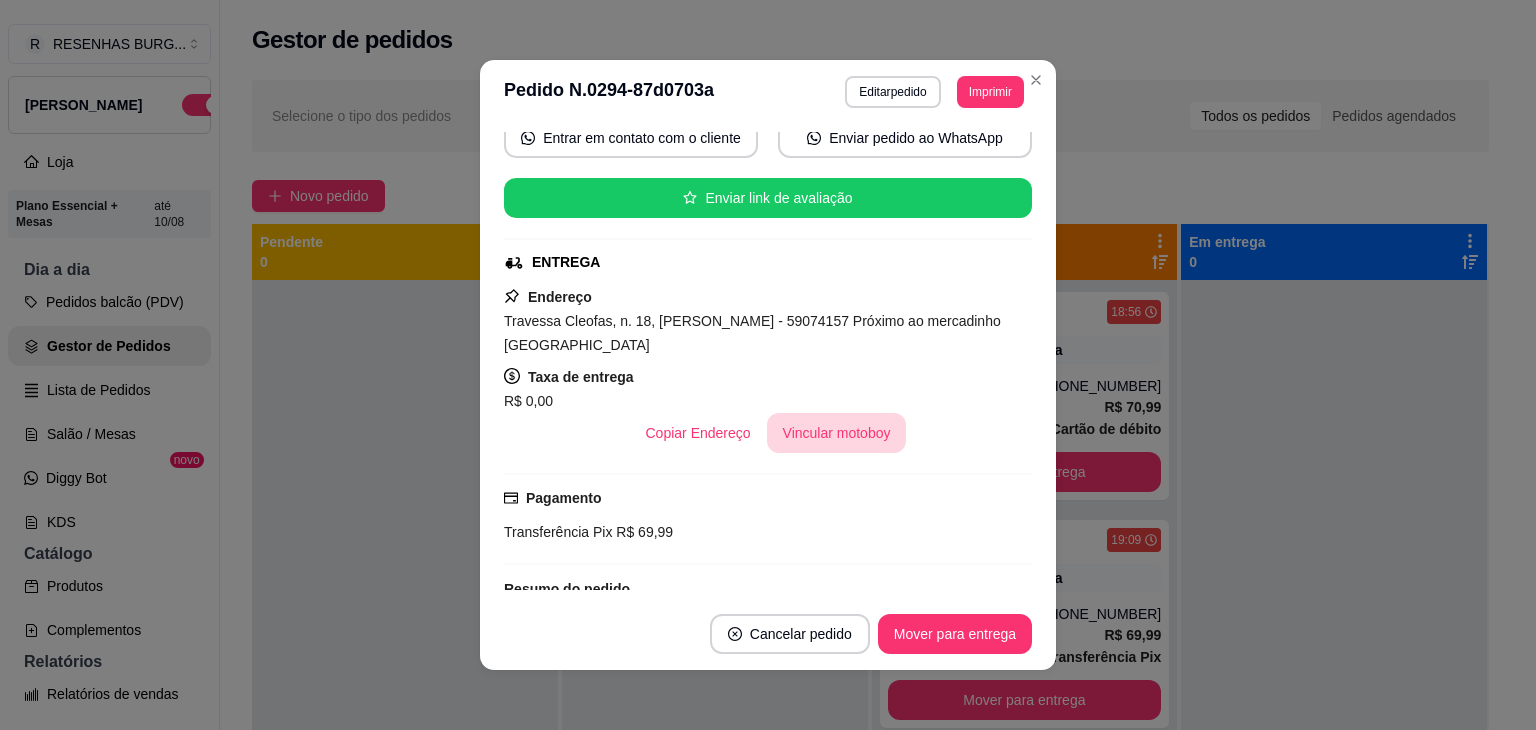 click on "Vincular motoboy" at bounding box center (837, 433) 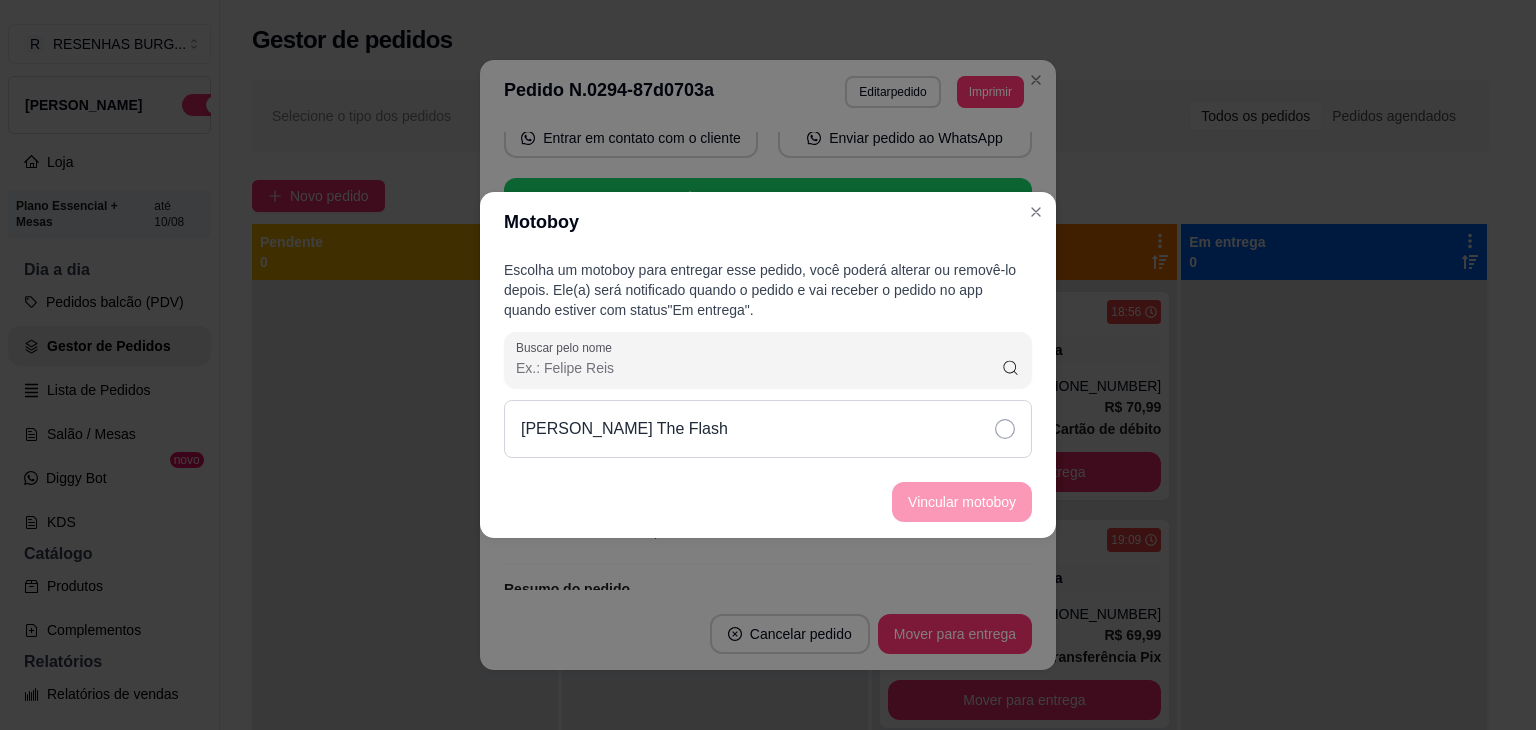 click on "[PERSON_NAME] The Flash" at bounding box center [768, 429] 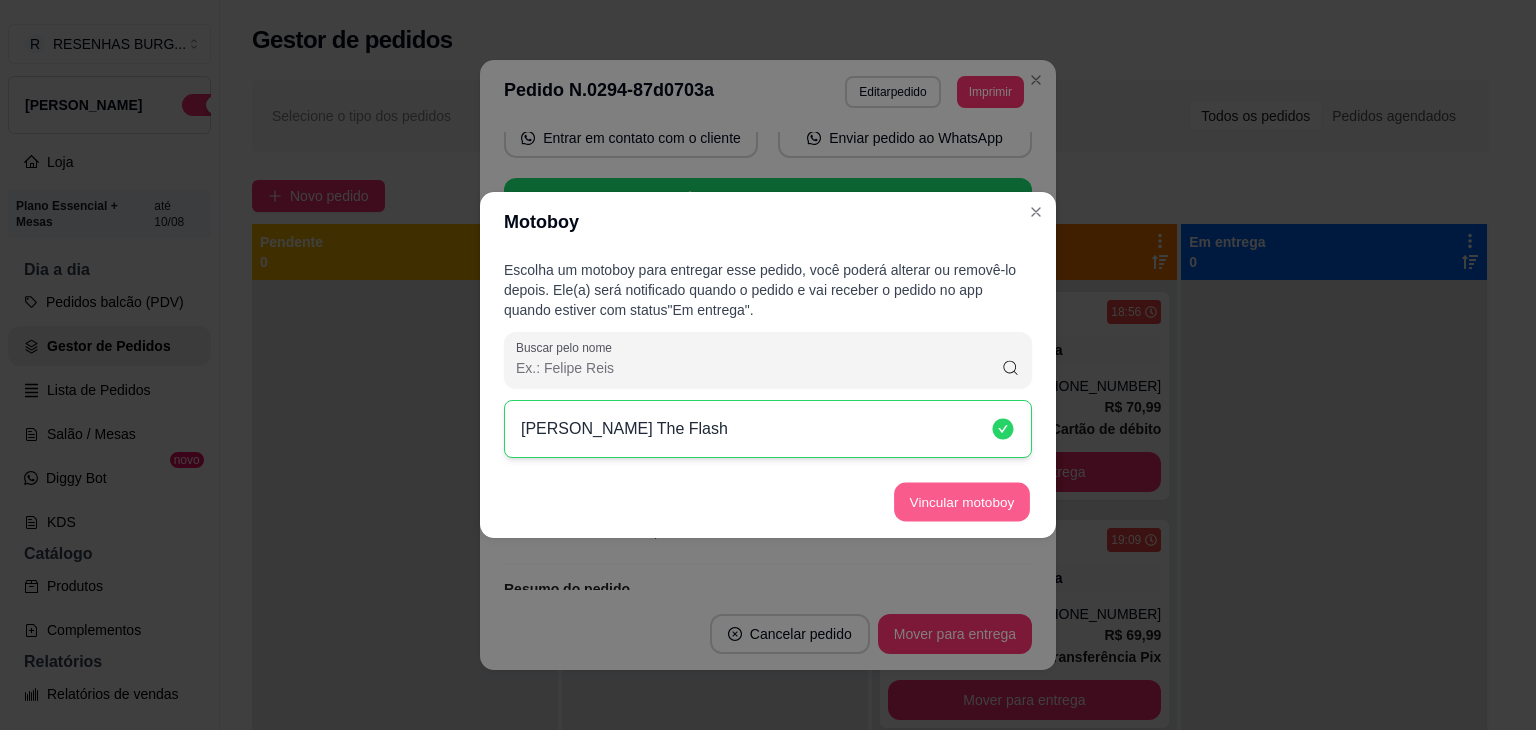 click on "Vincular motoboy" at bounding box center (962, 502) 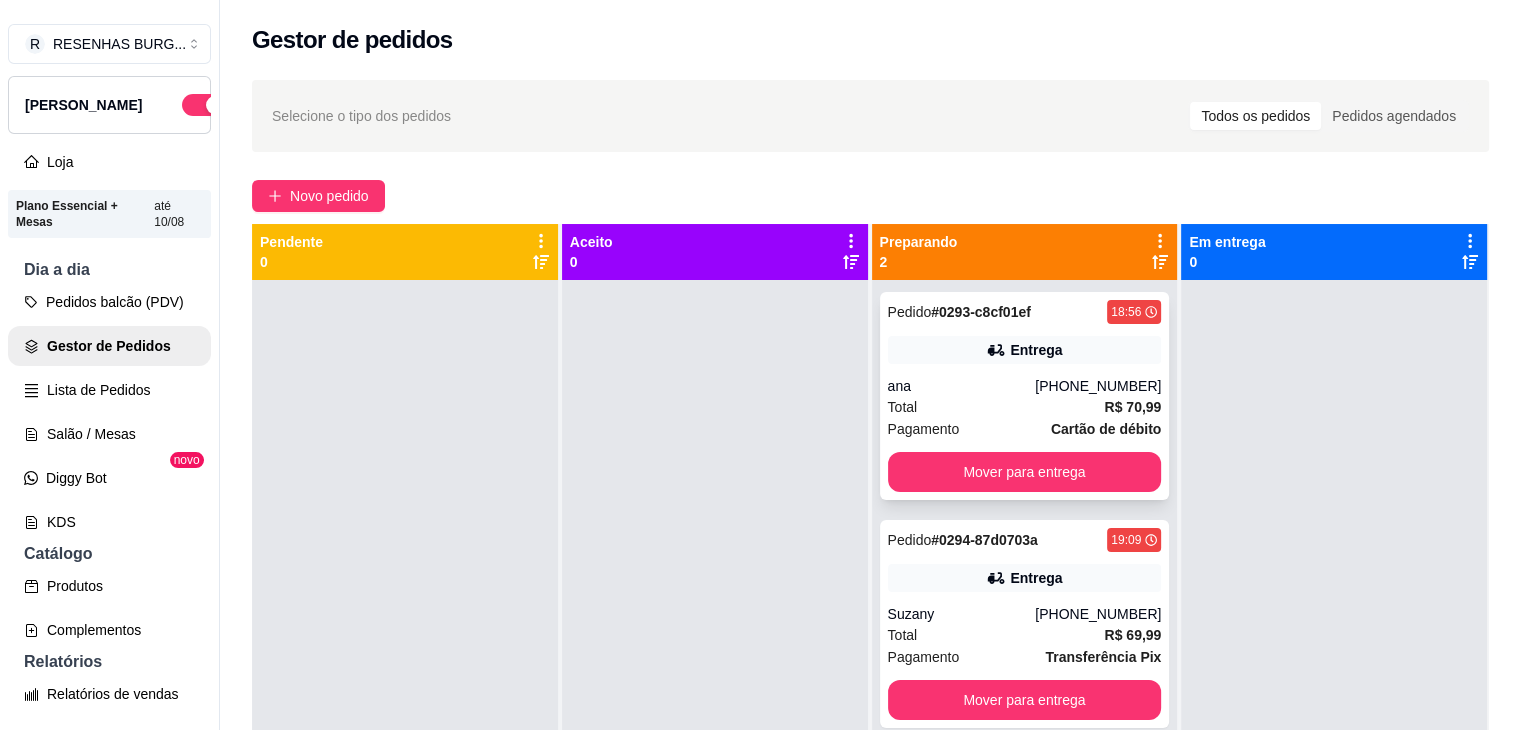 click on "Pedido  # 0293-c8cf01ef 18:56 Entrega ana [PHONE_NUMBER] Total R$ 70,99 Pagamento Cartão de débito Mover para entrega" at bounding box center (1025, 396) 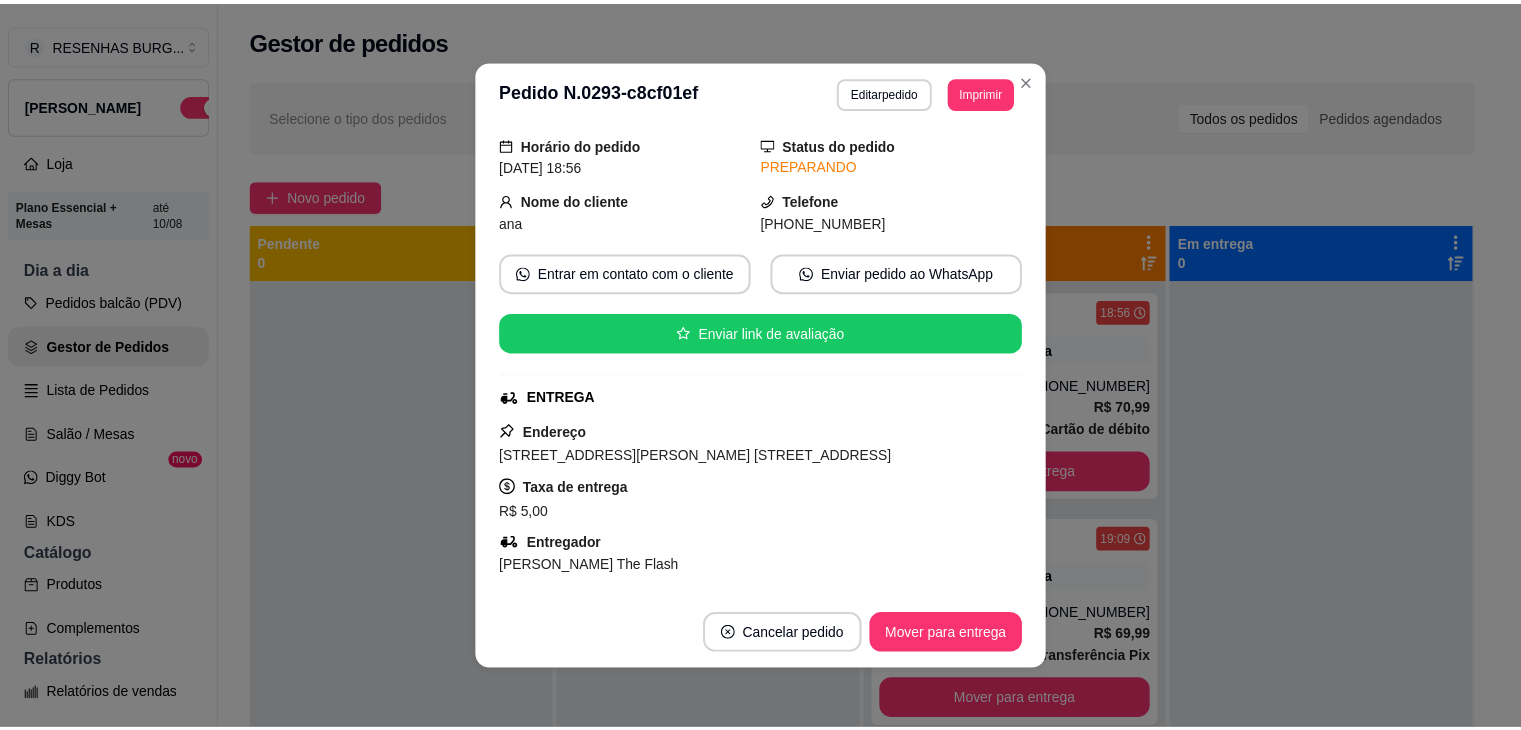 scroll, scrollTop: 100, scrollLeft: 0, axis: vertical 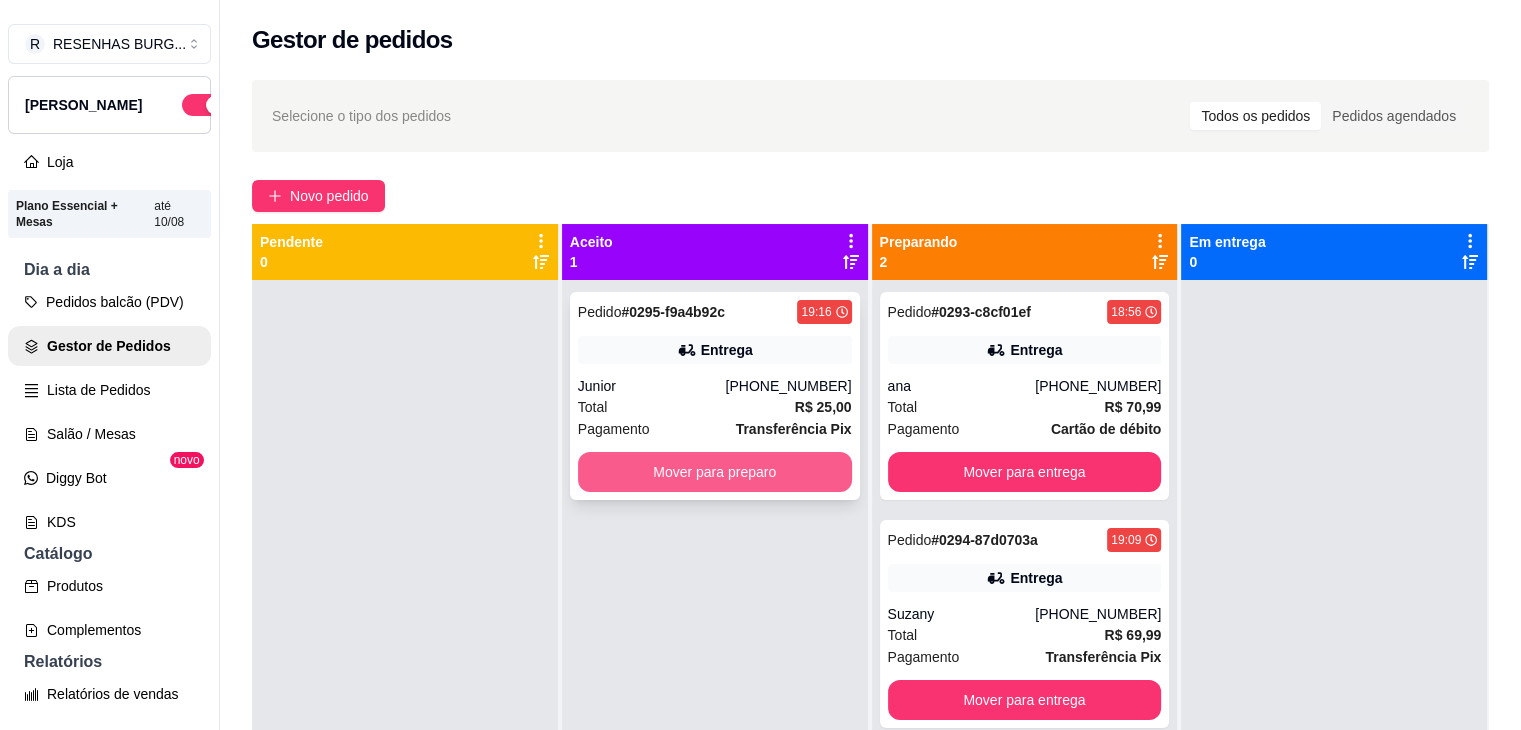 click on "Mover para preparo" at bounding box center (715, 472) 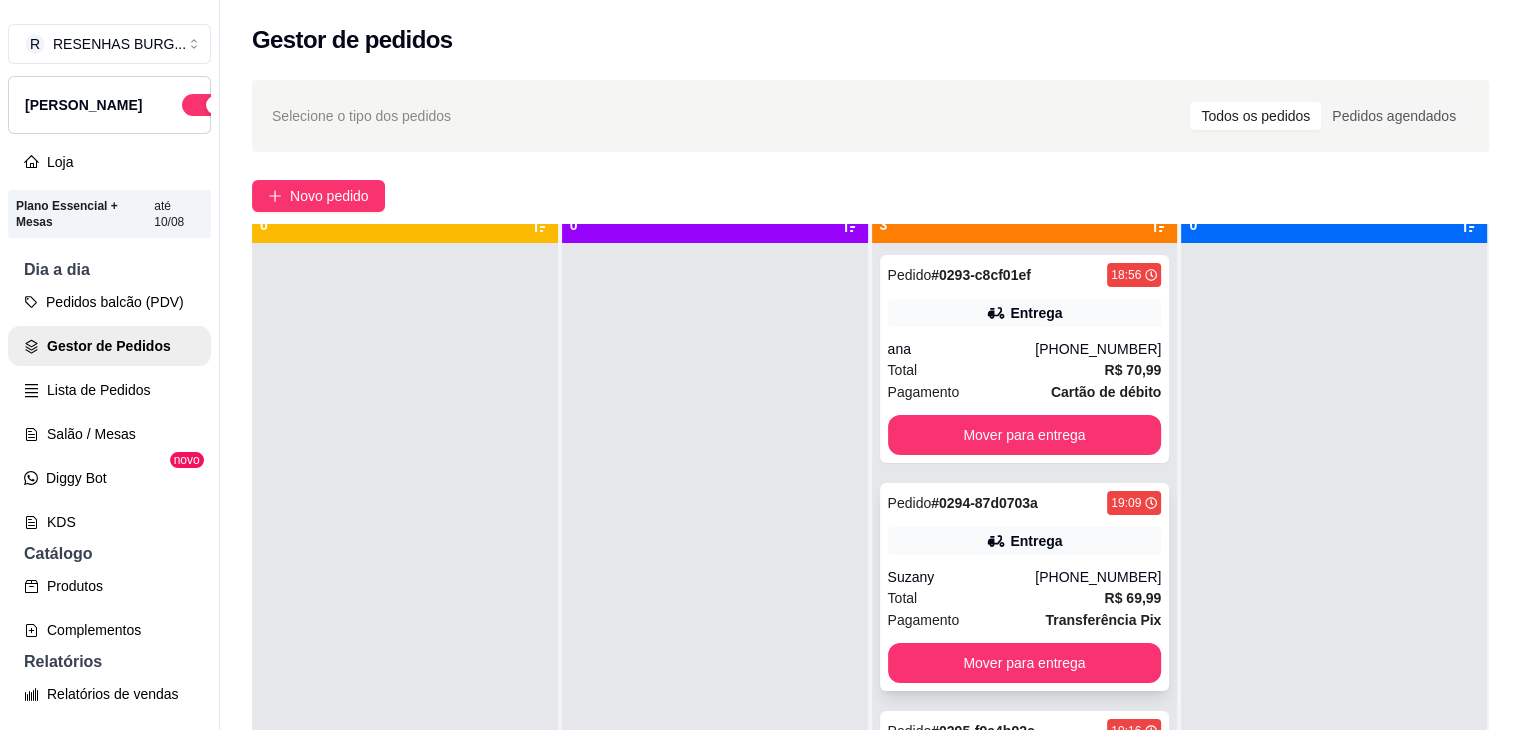 scroll, scrollTop: 56, scrollLeft: 0, axis: vertical 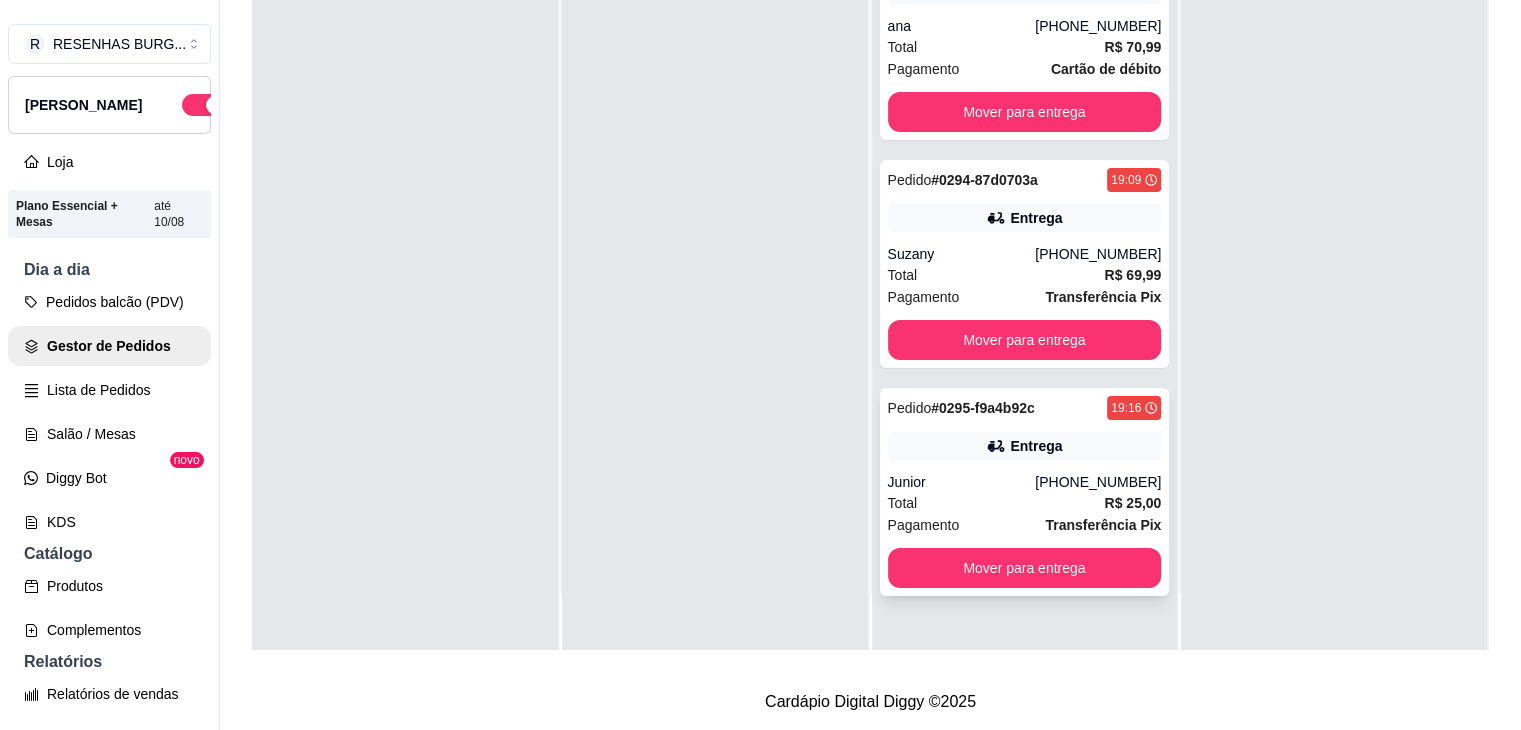click on "Entrega" at bounding box center (1025, 446) 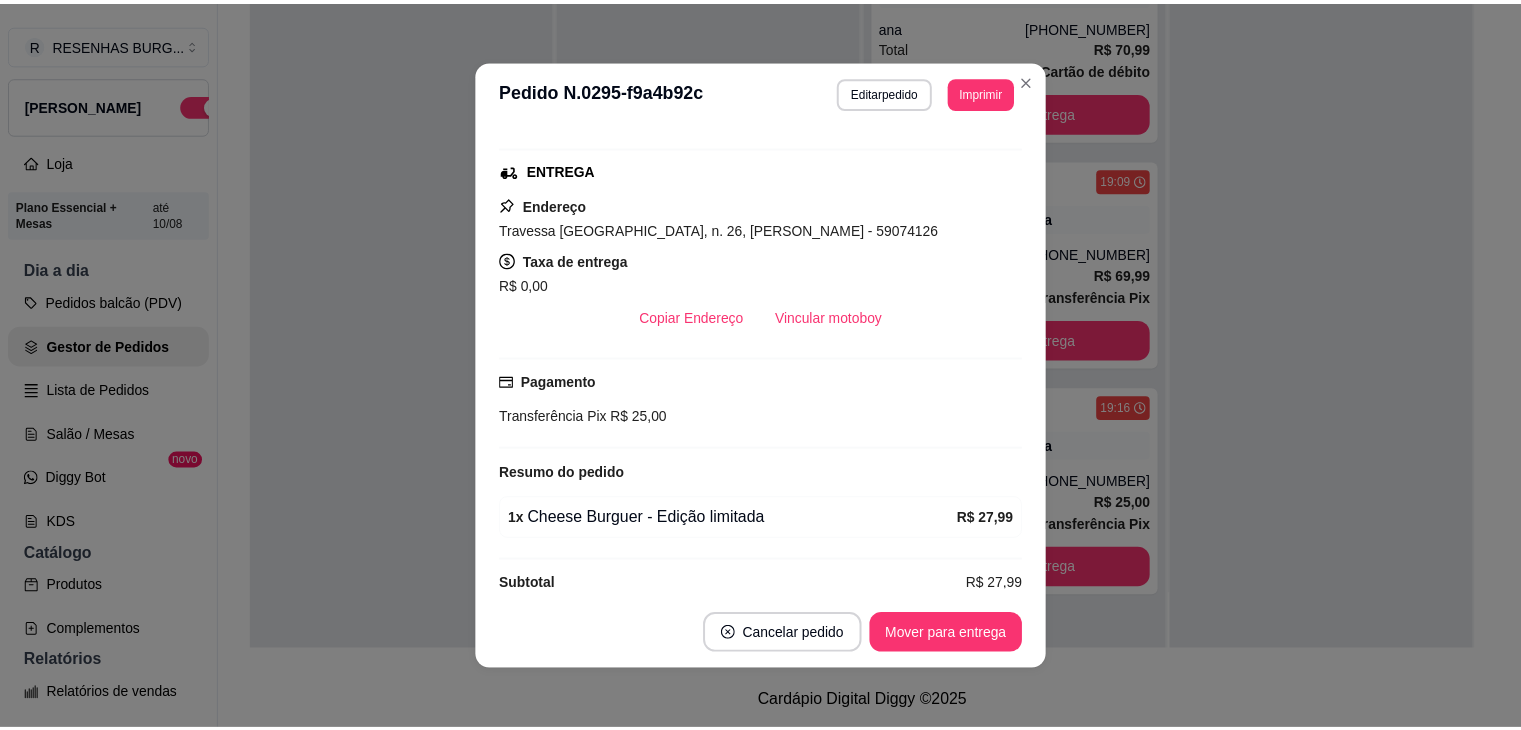 scroll, scrollTop: 300, scrollLeft: 0, axis: vertical 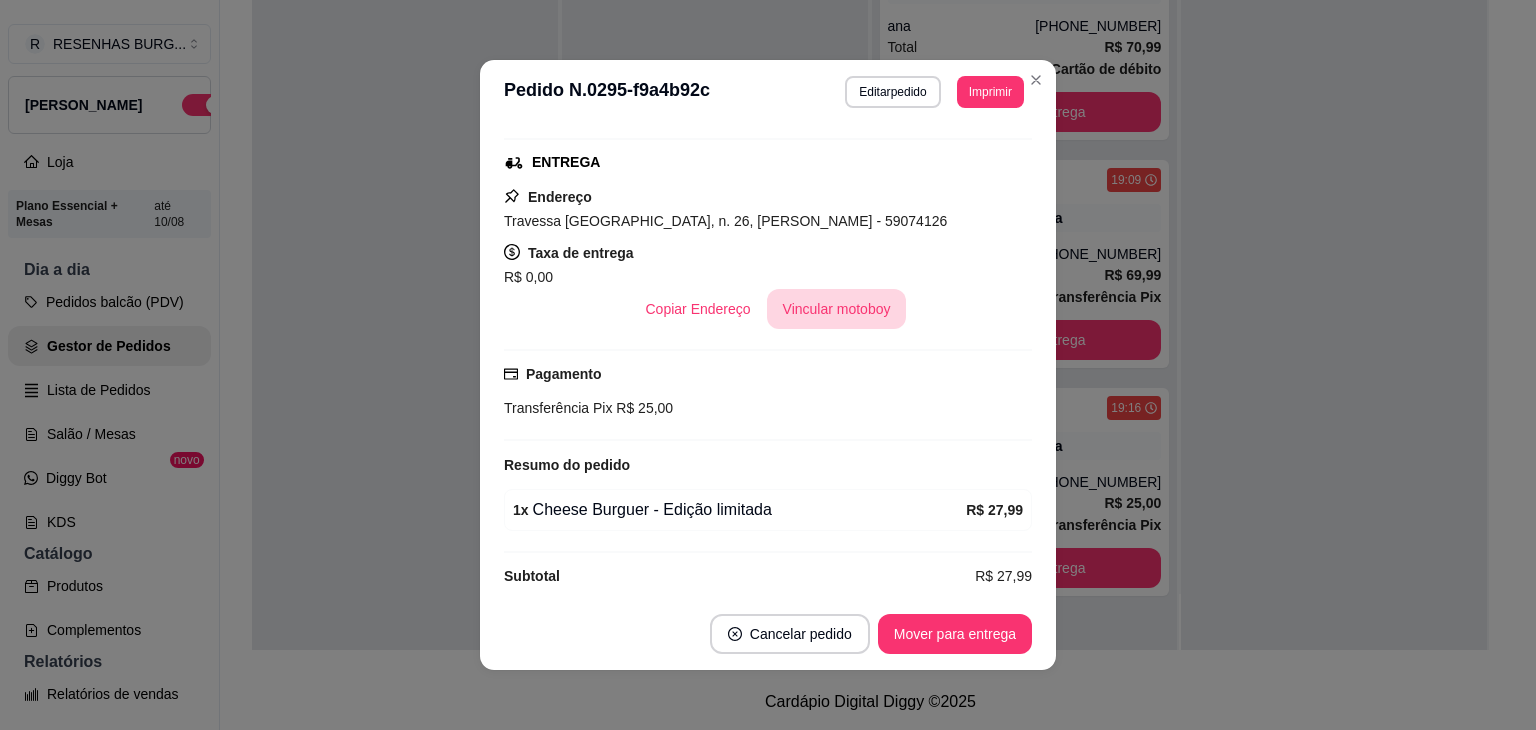 click on "Vincular motoboy" at bounding box center [837, 309] 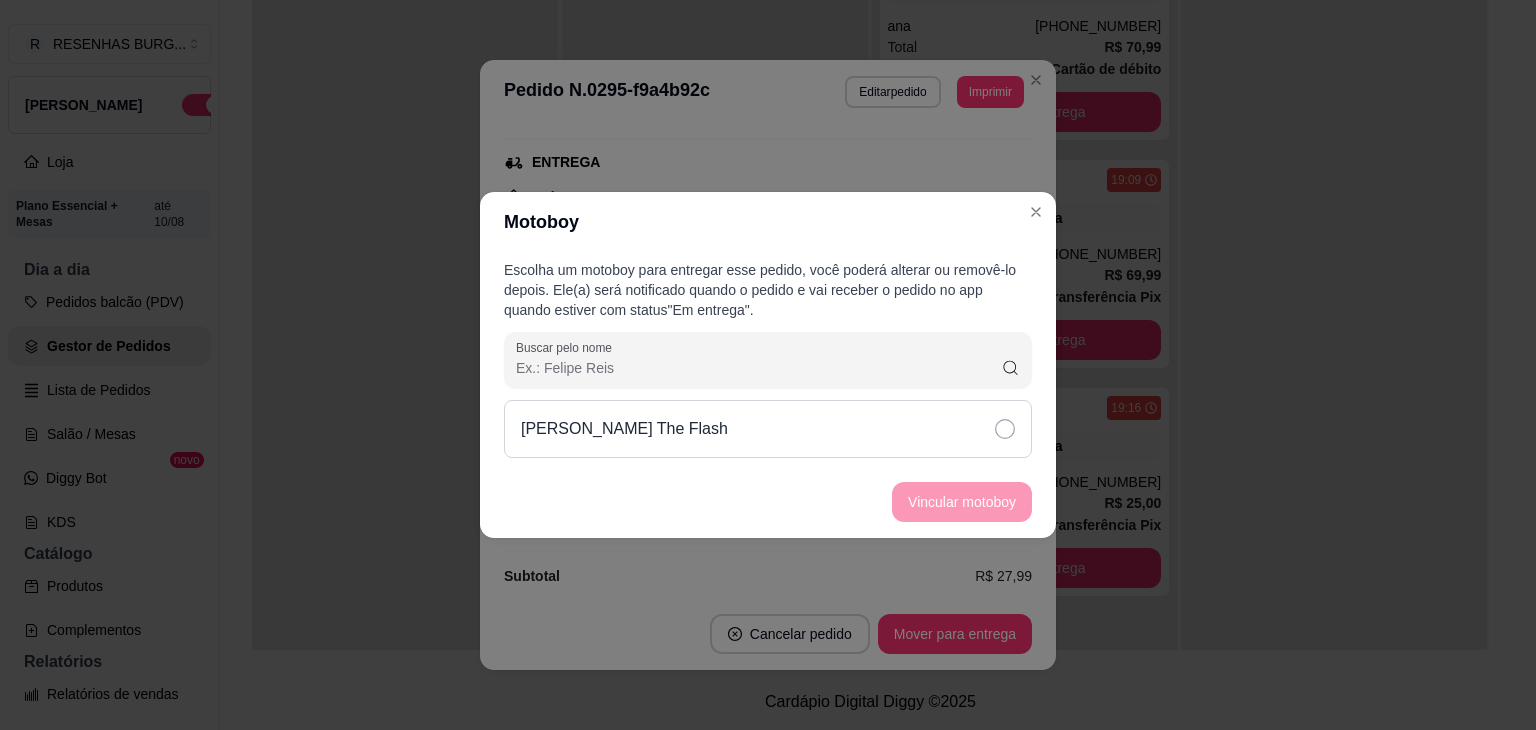click 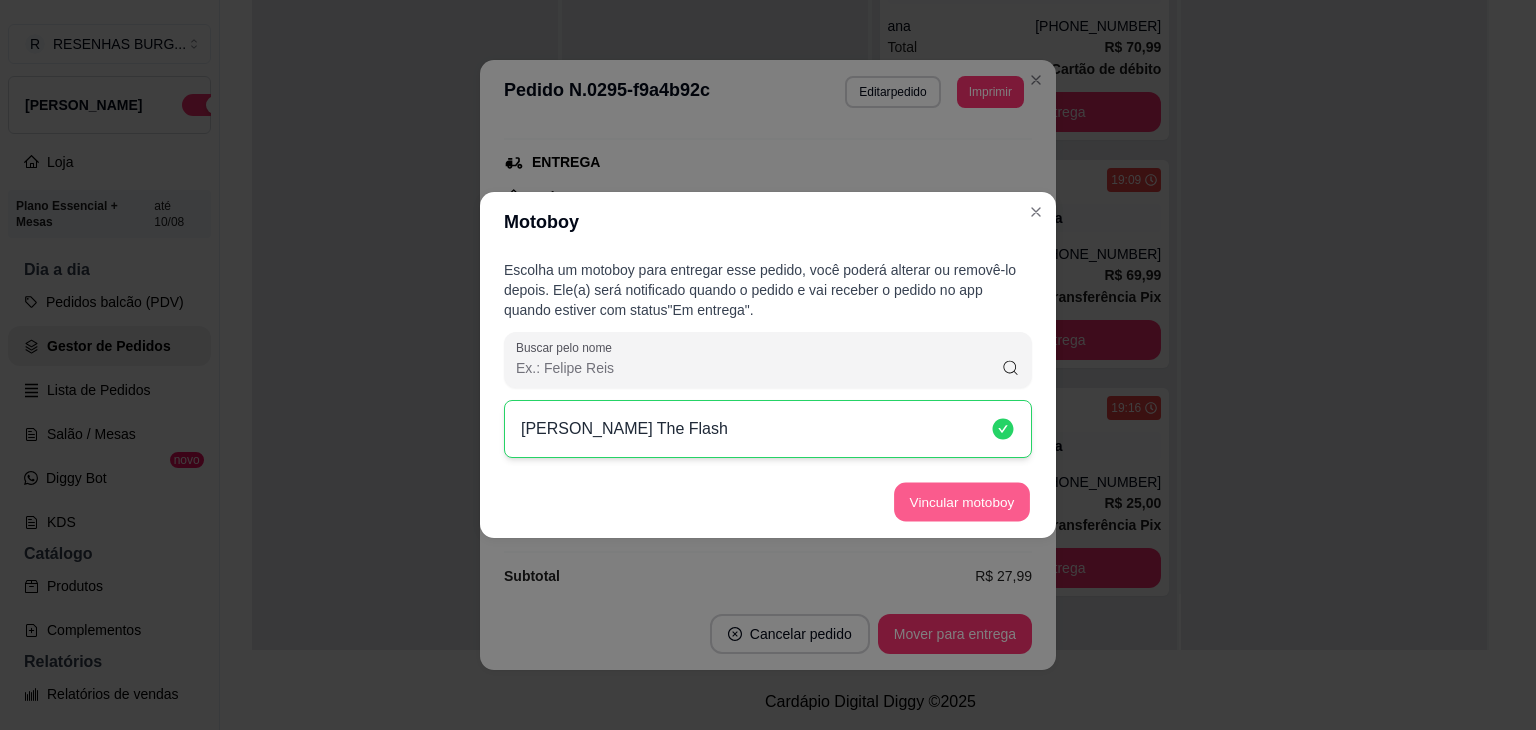 click on "Vincular motoboy" at bounding box center (962, 502) 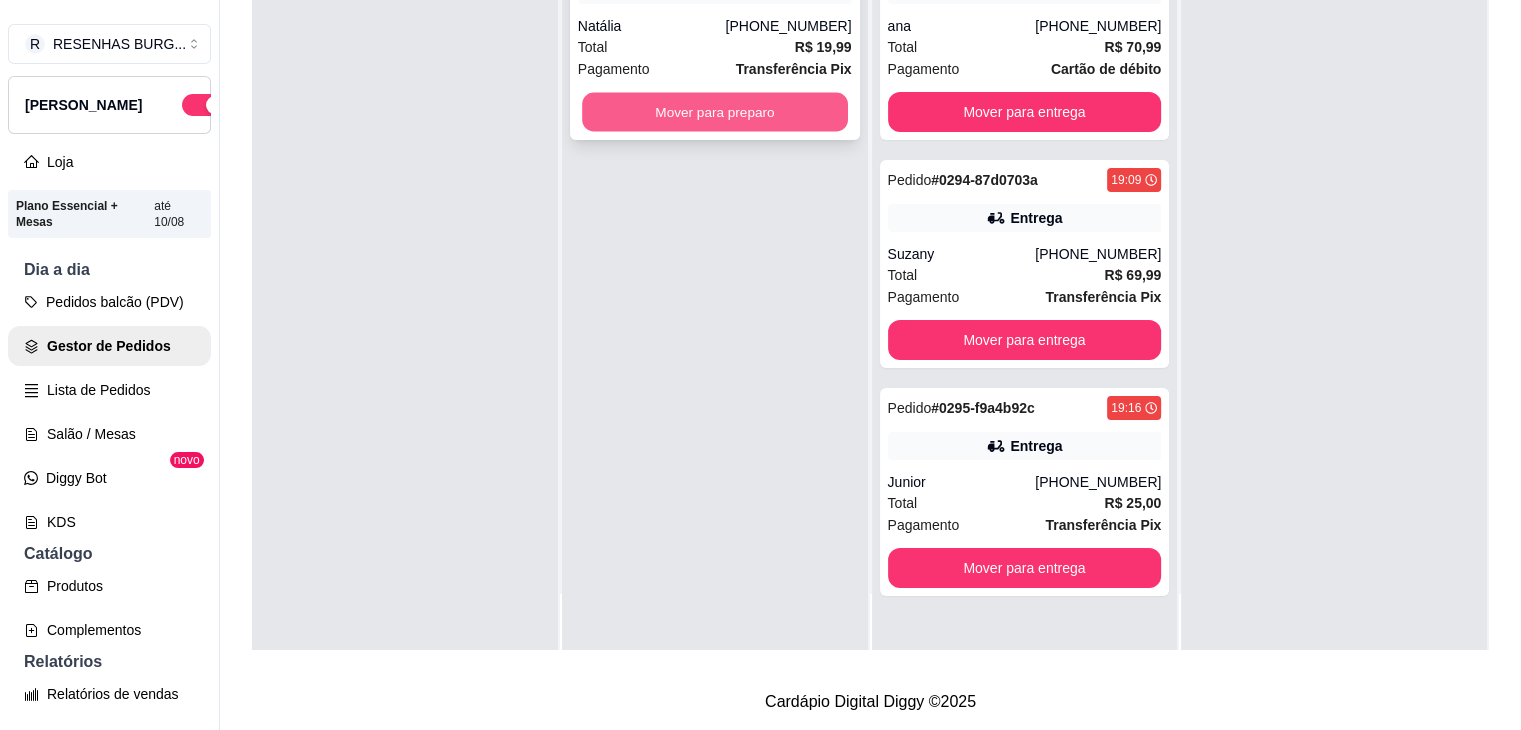 click on "Mover para preparo" at bounding box center [715, 112] 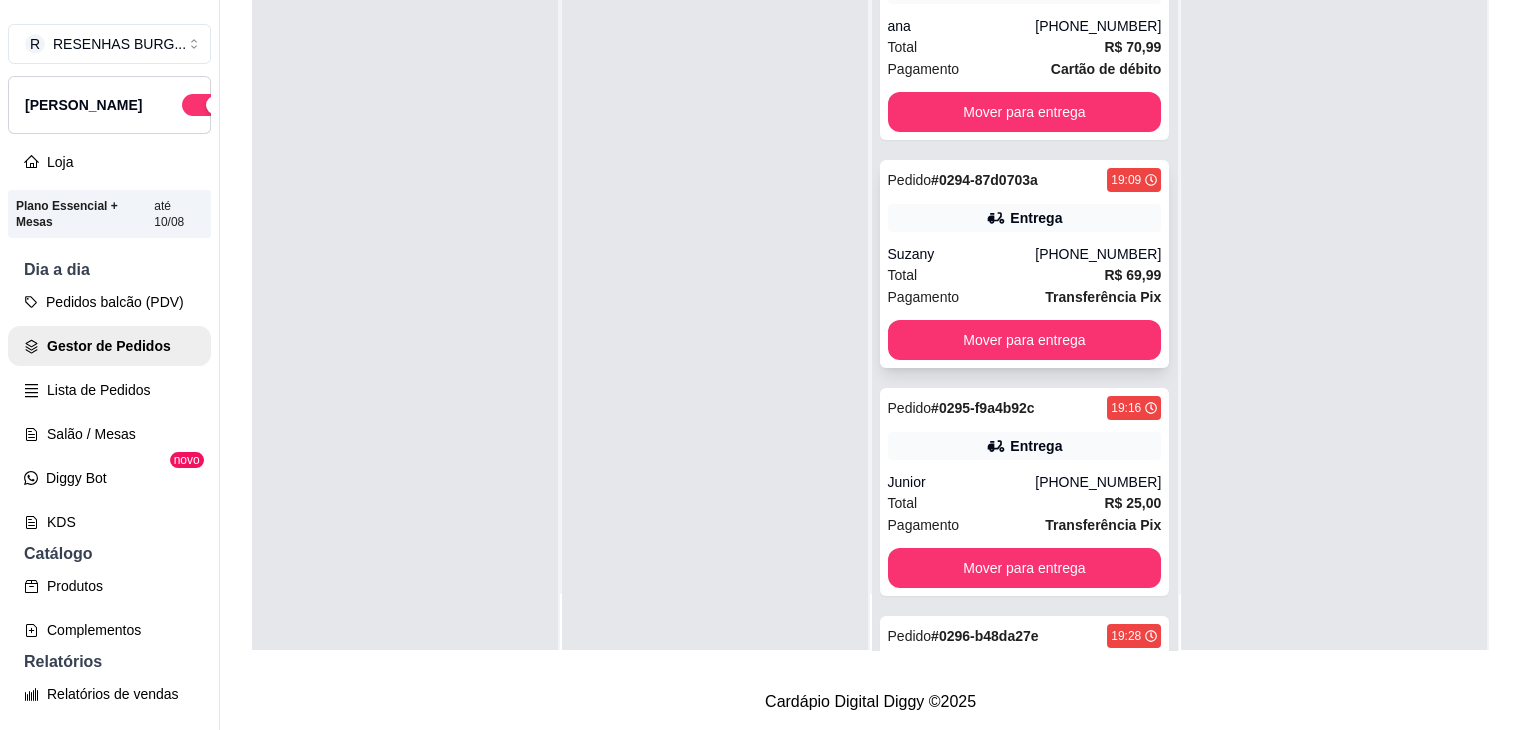 scroll, scrollTop: 0, scrollLeft: 0, axis: both 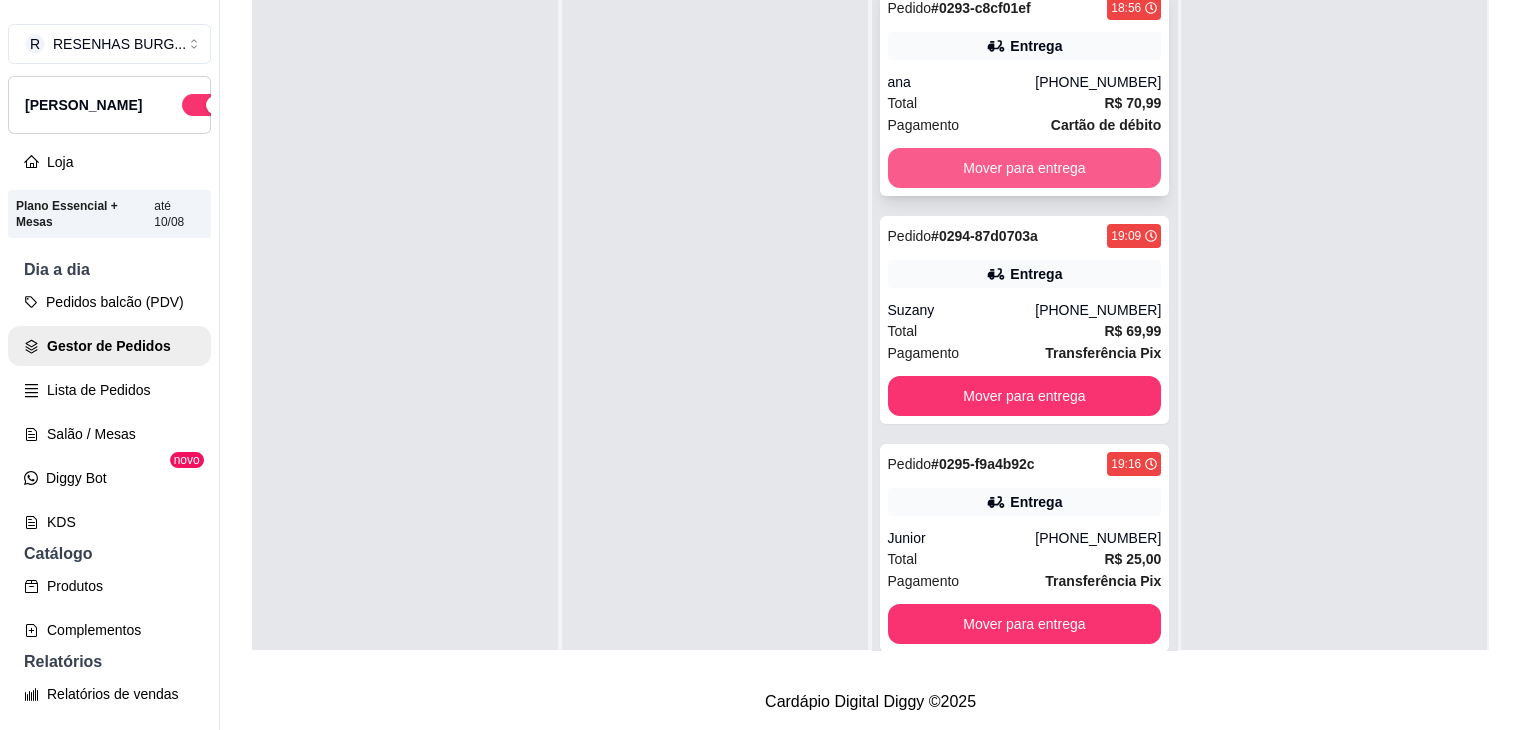 click on "Mover para entrega" at bounding box center (1025, 168) 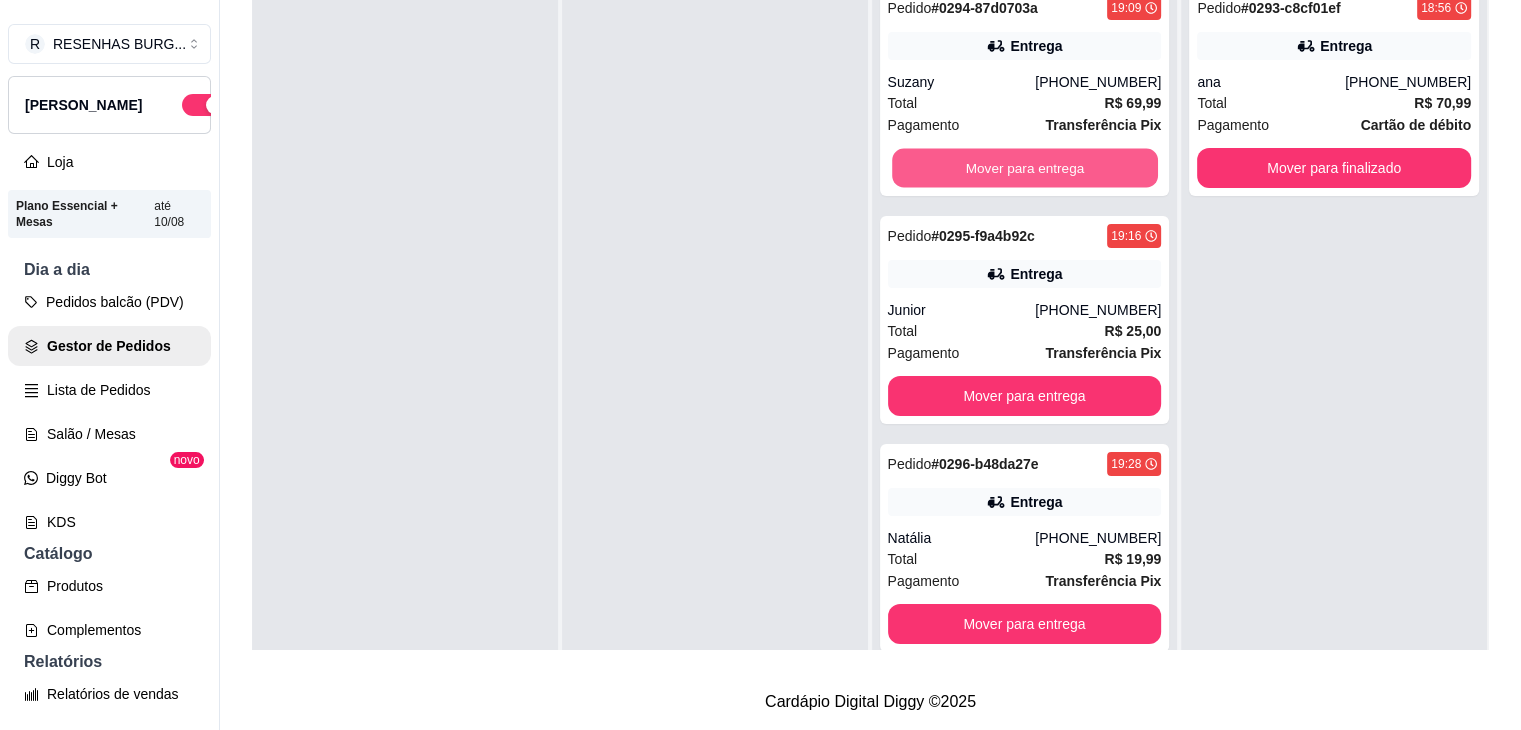 click on "Mover para entrega" at bounding box center [1025, 168] 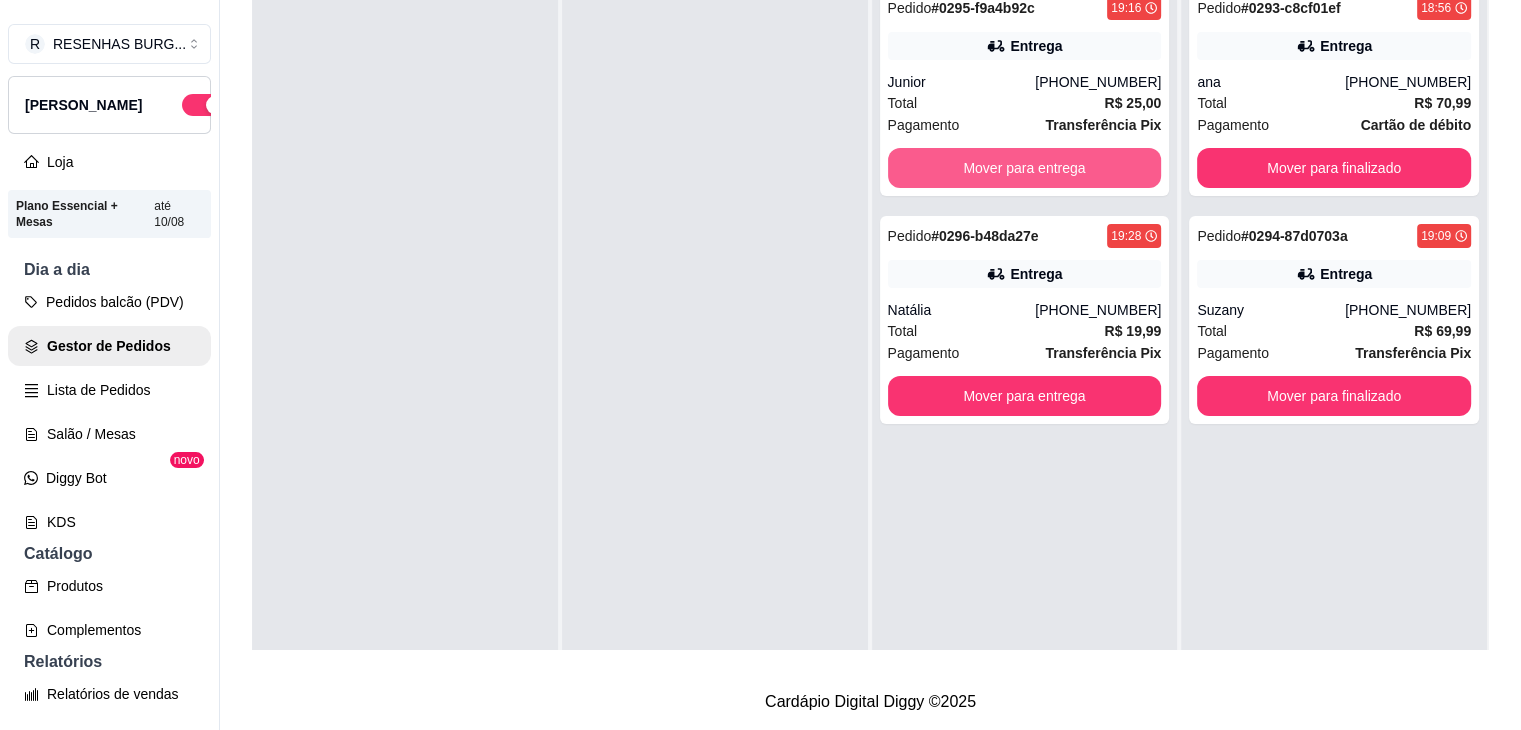 click on "Mover para entrega" at bounding box center (1025, 168) 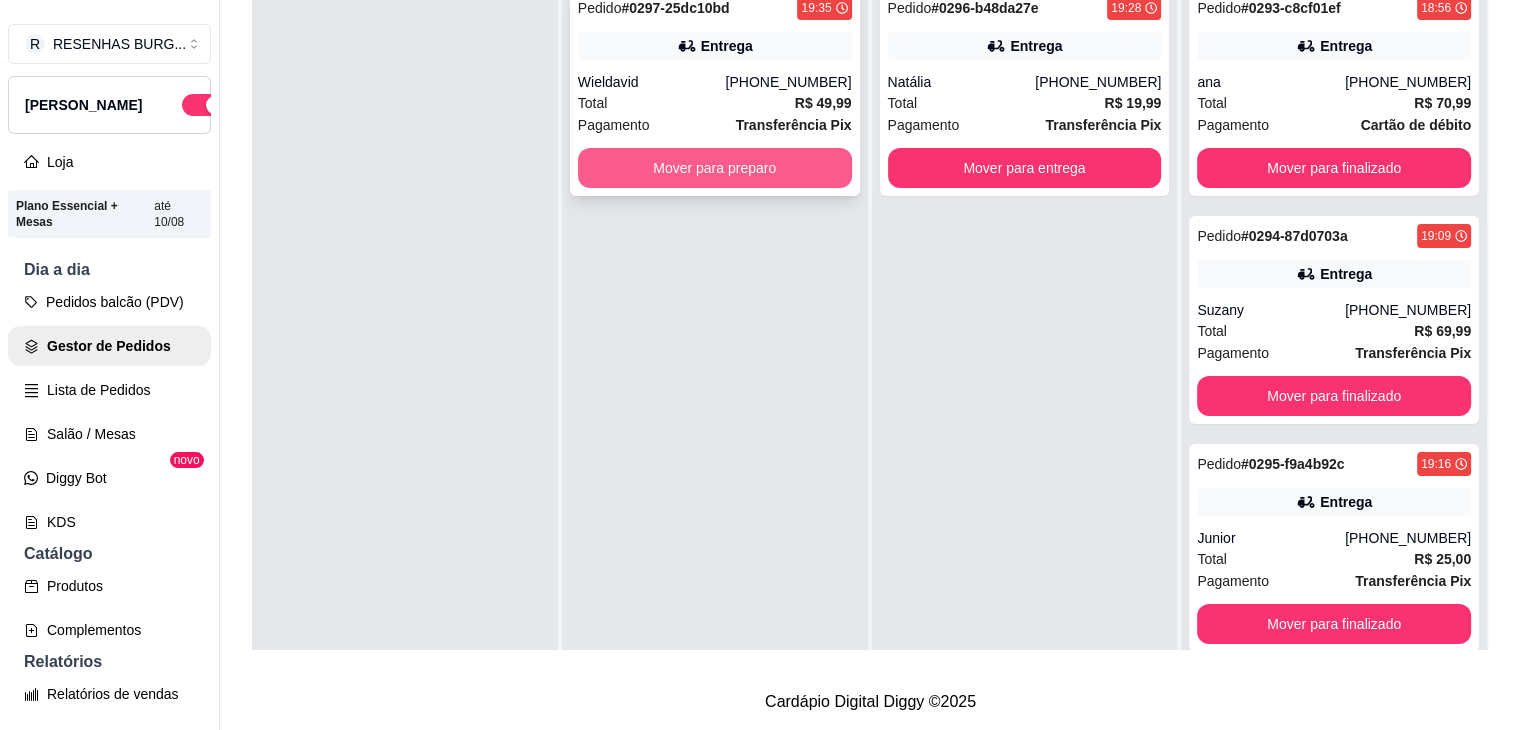 click on "Mover para preparo" at bounding box center (715, 168) 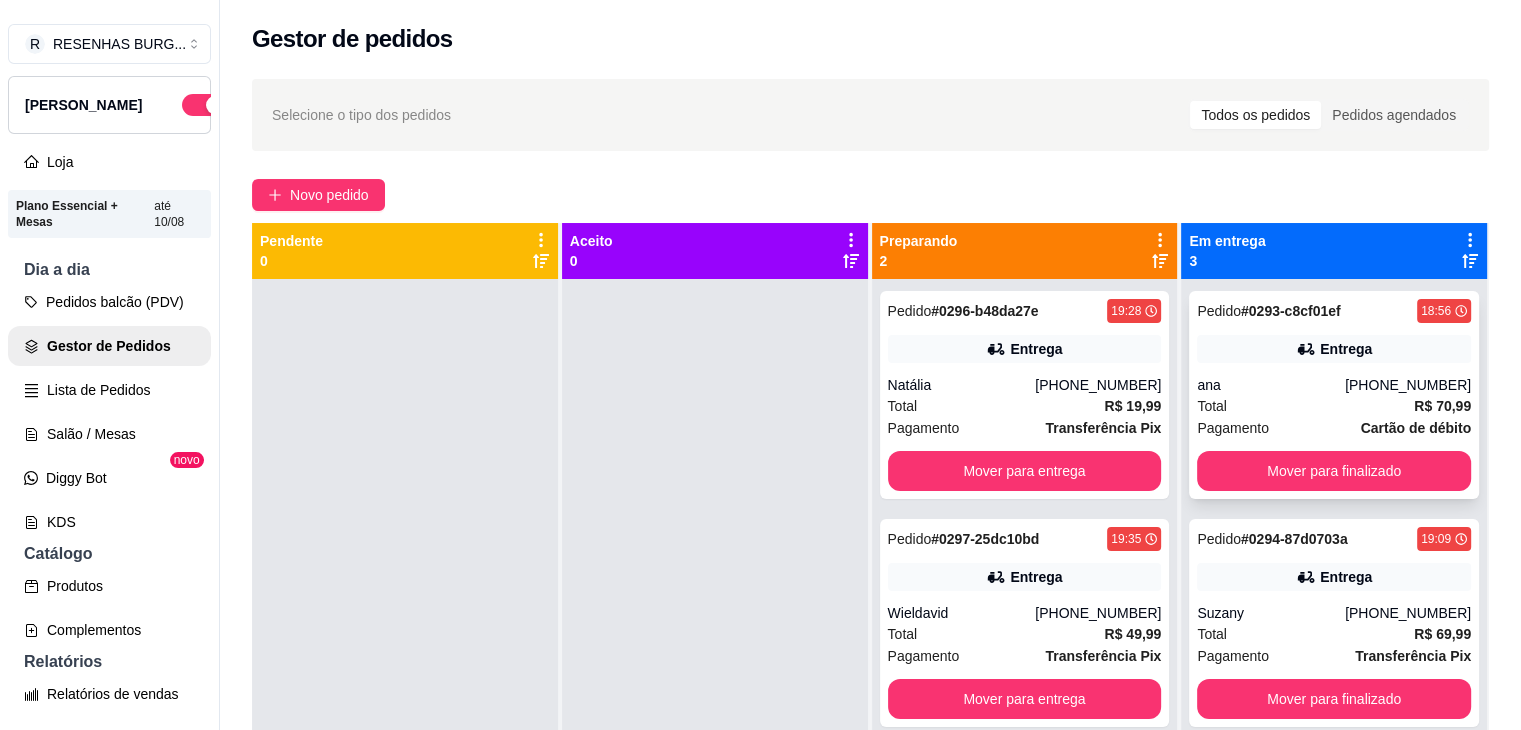 scroll, scrollTop: 0, scrollLeft: 0, axis: both 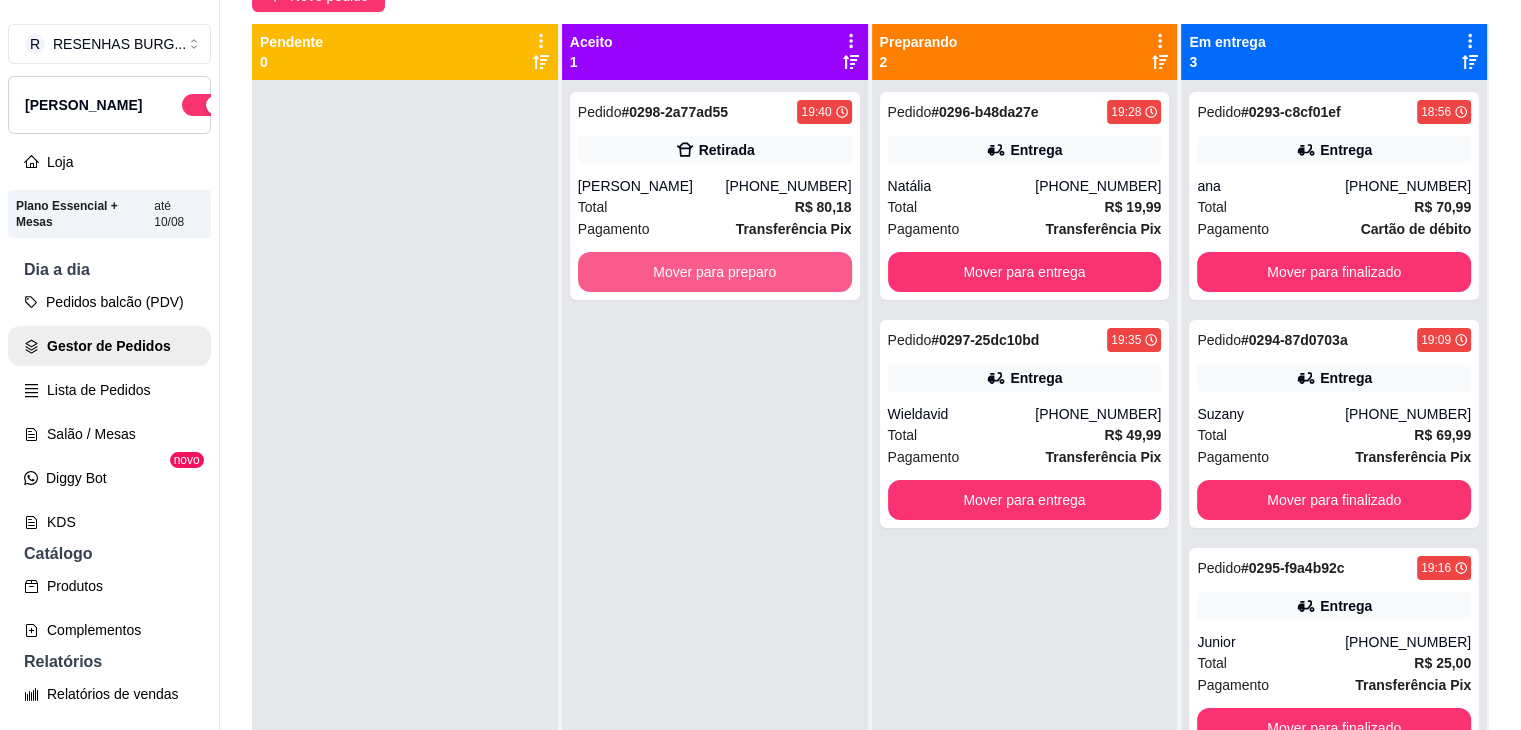 click on "Mover para preparo" at bounding box center (715, 272) 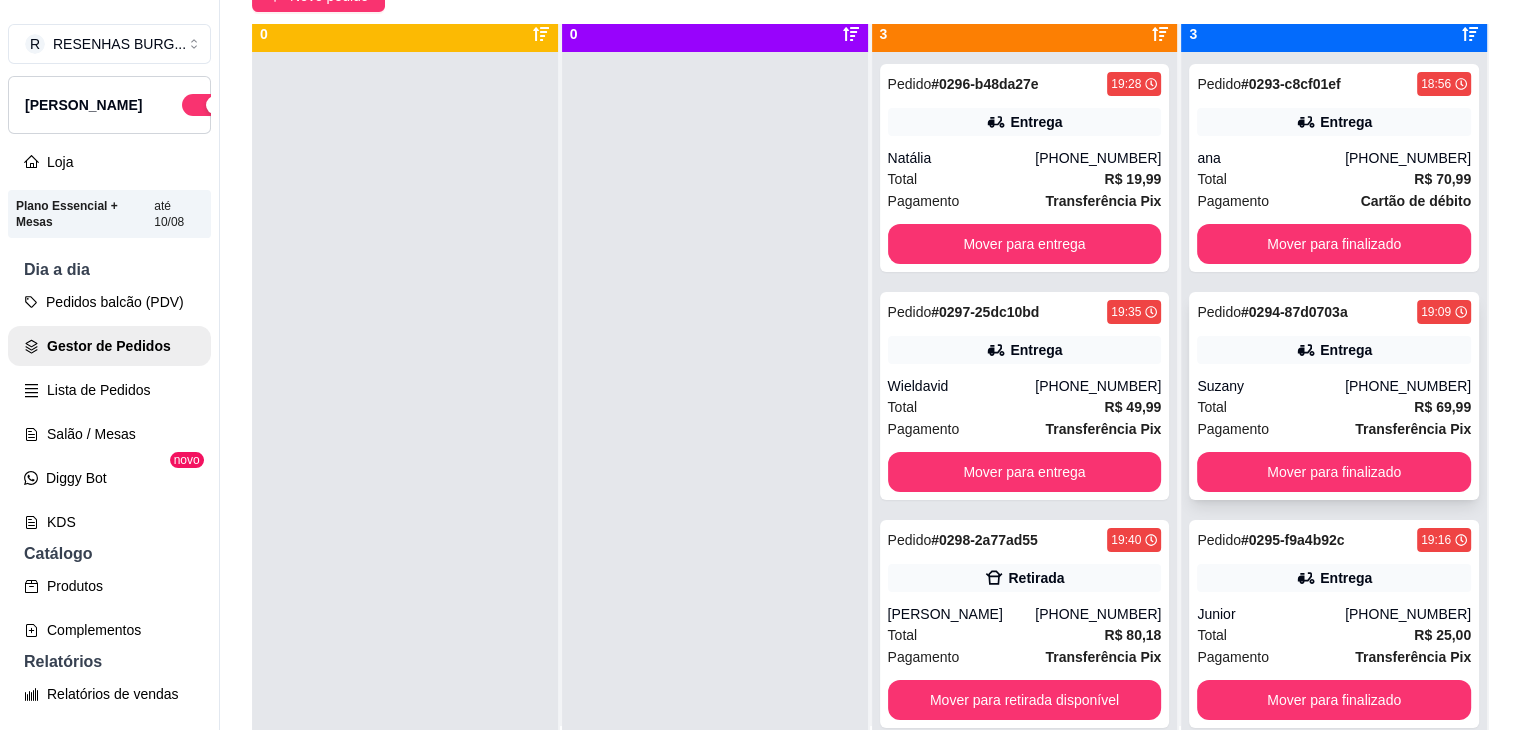 scroll, scrollTop: 56, scrollLeft: 0, axis: vertical 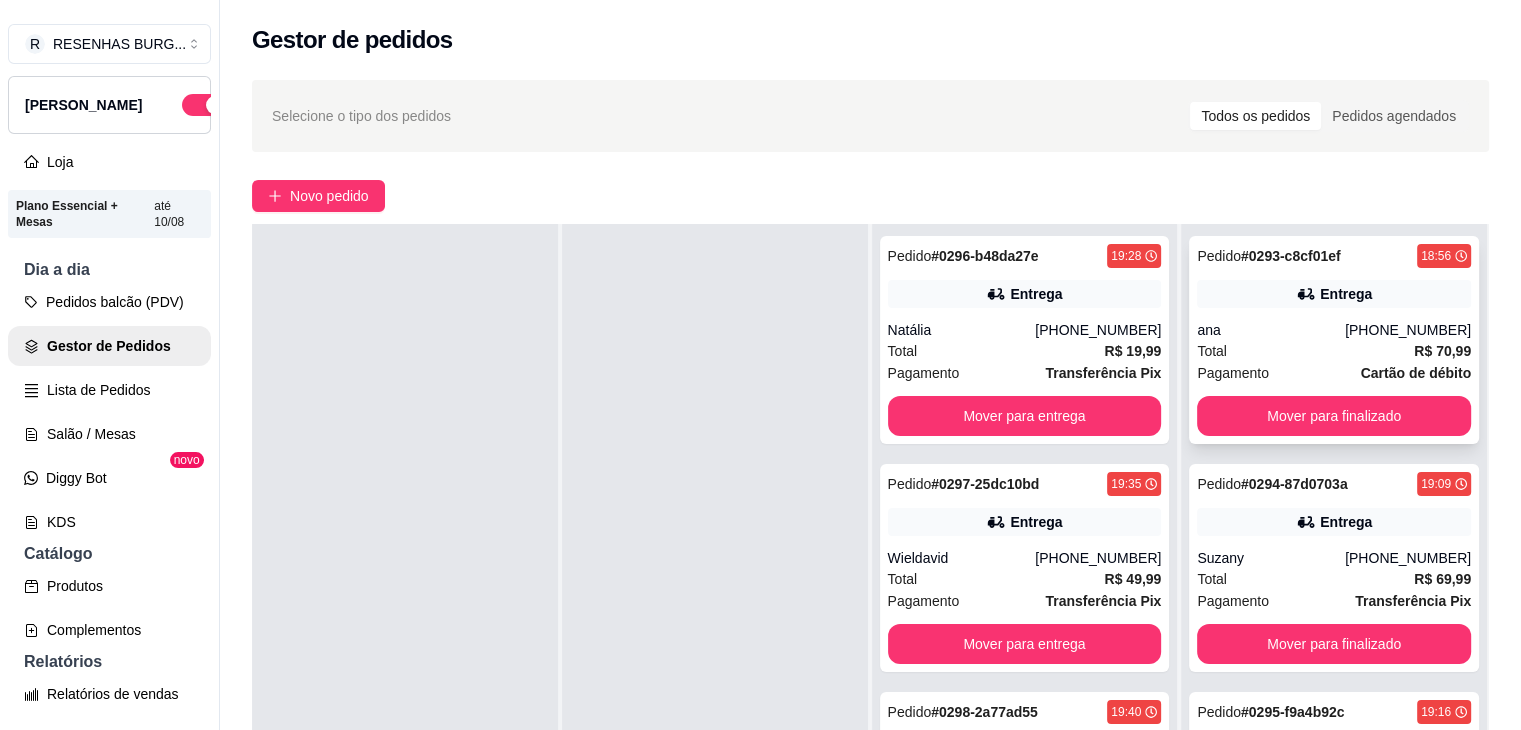 click on "ana" at bounding box center [1271, 330] 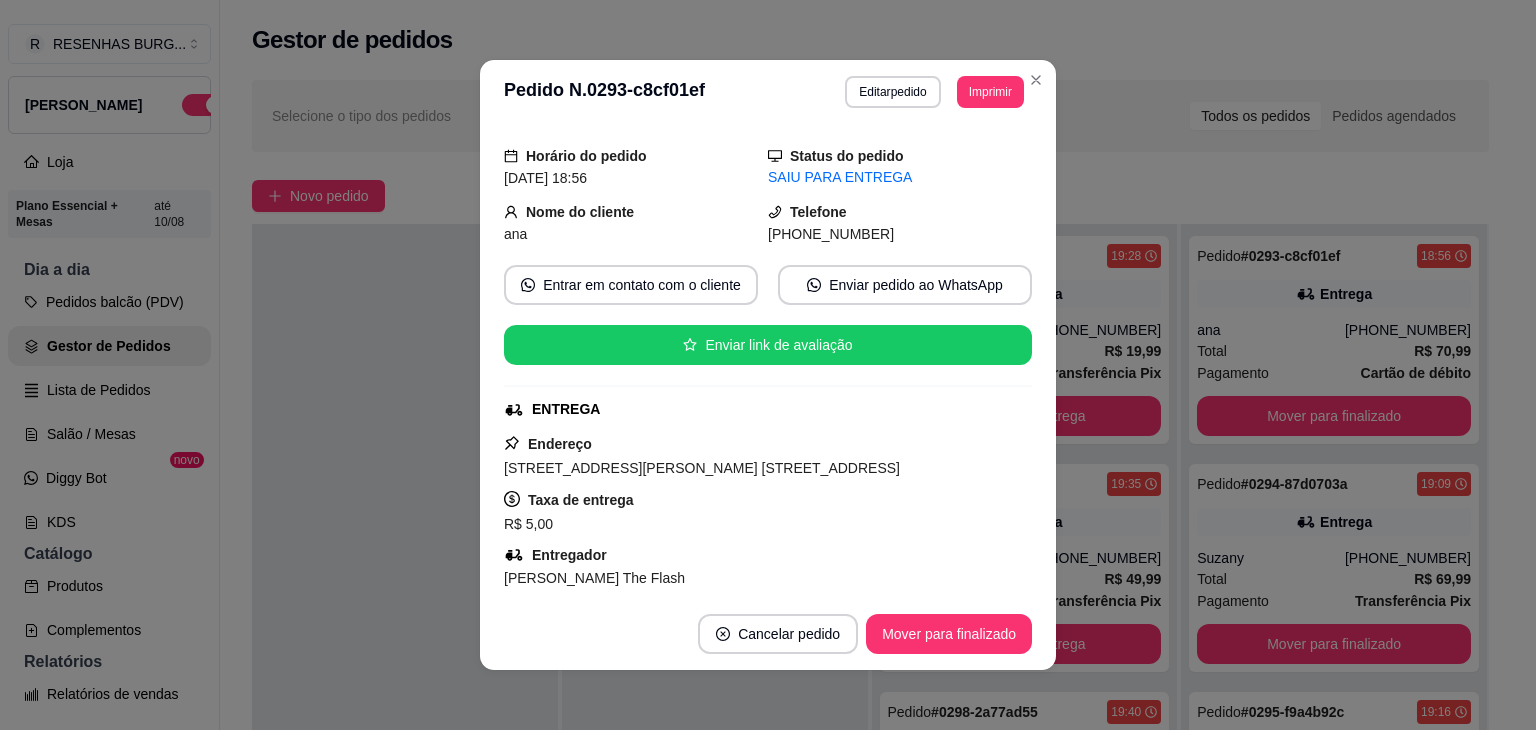 scroll, scrollTop: 100, scrollLeft: 0, axis: vertical 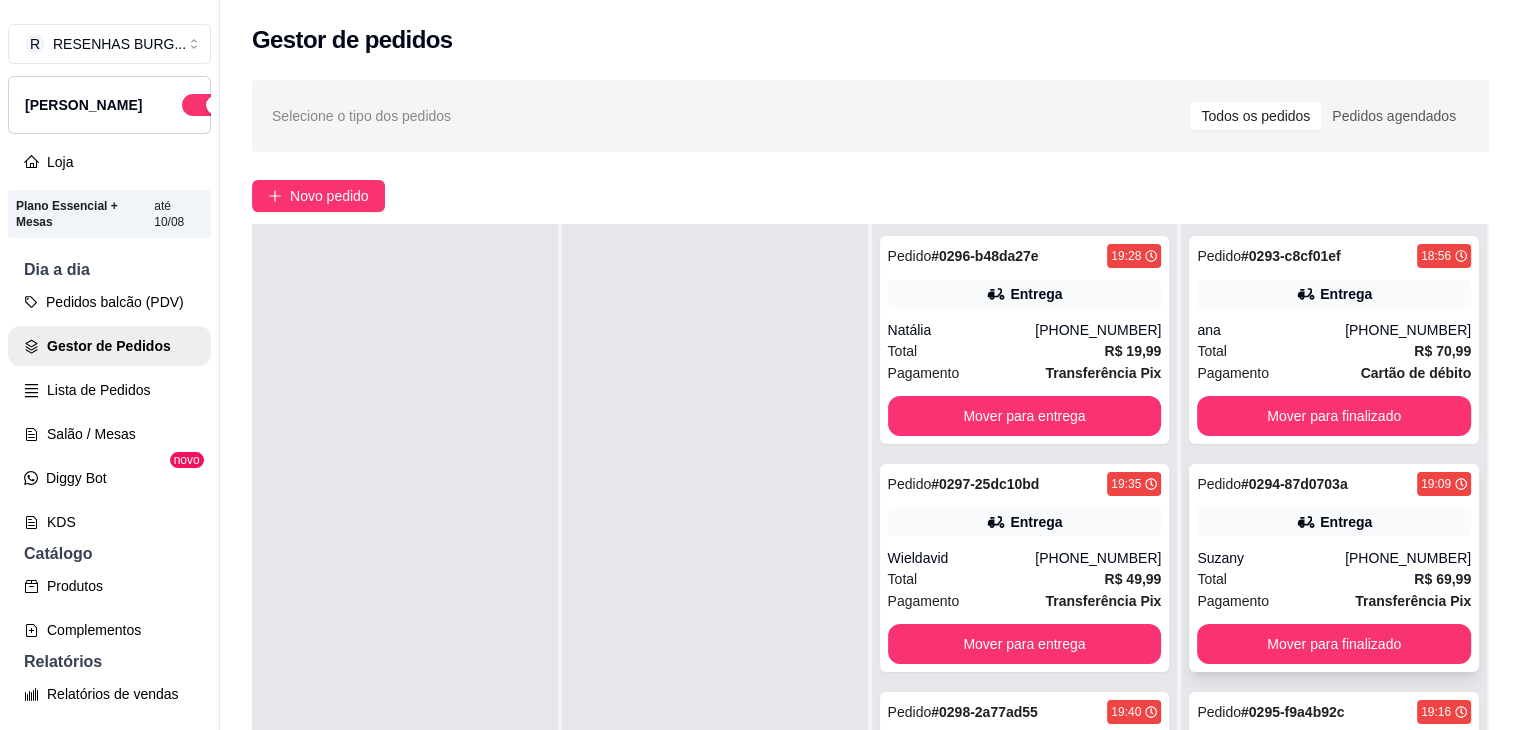 click on "Total R$ 69,99" at bounding box center [1334, 579] 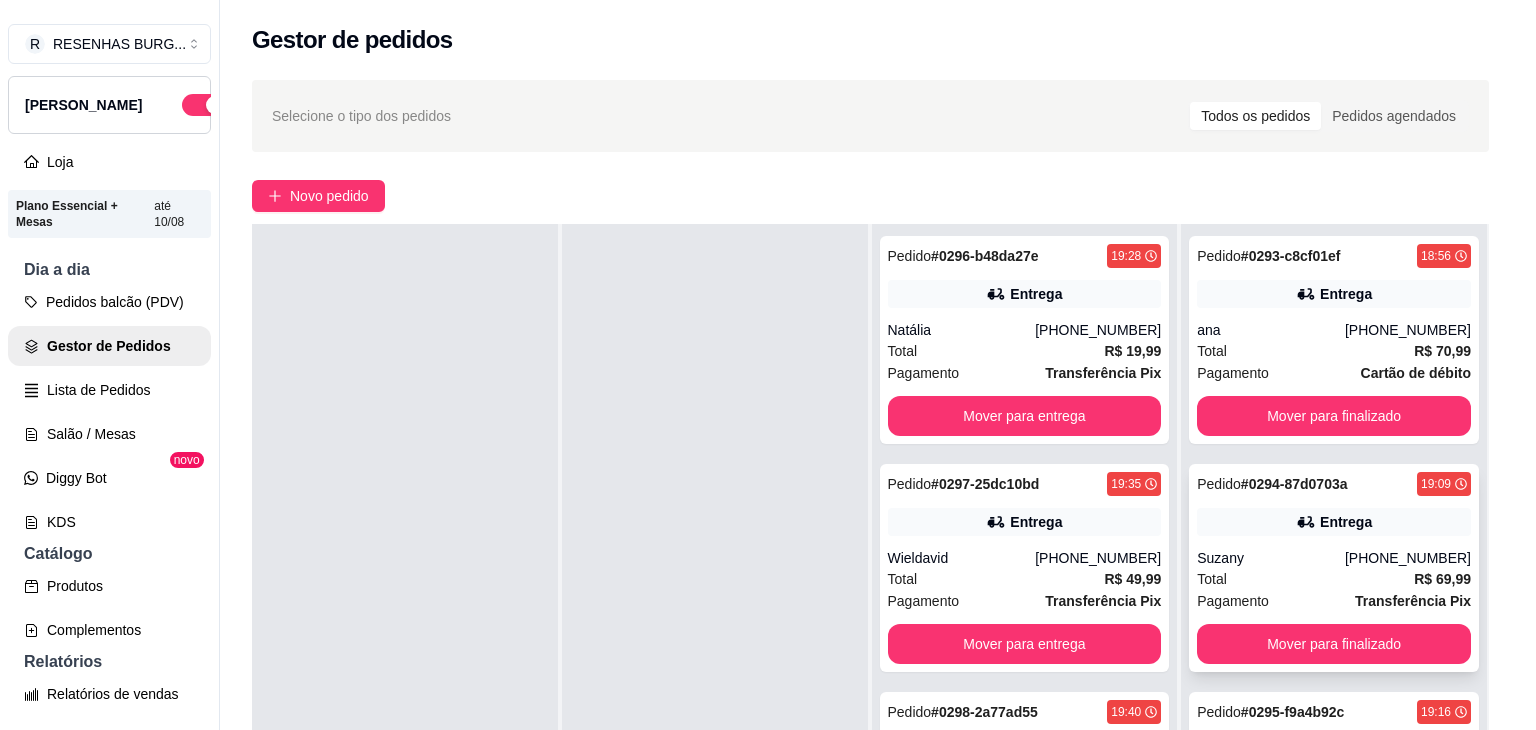 scroll, scrollTop: 4, scrollLeft: 0, axis: vertical 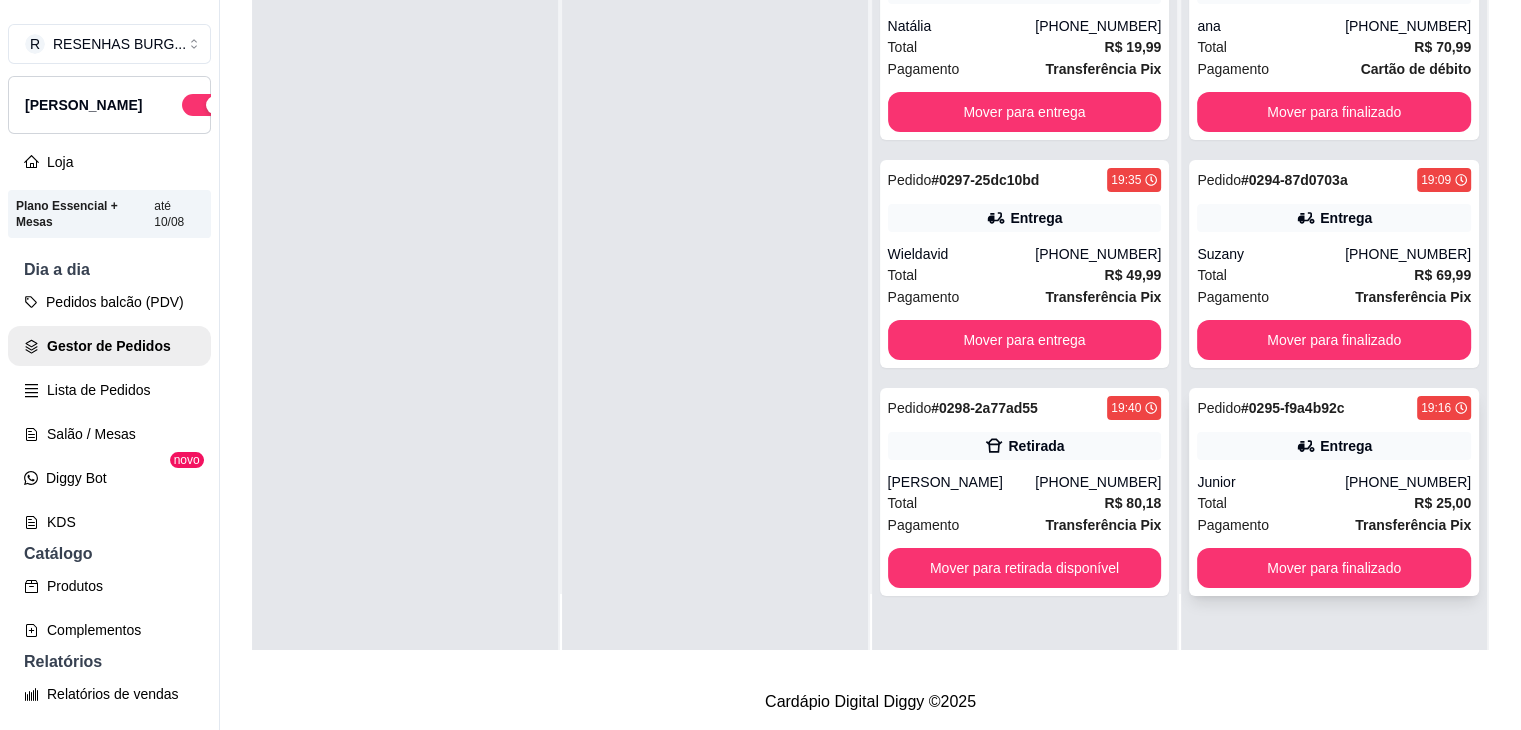click on "Junior" at bounding box center [1271, 482] 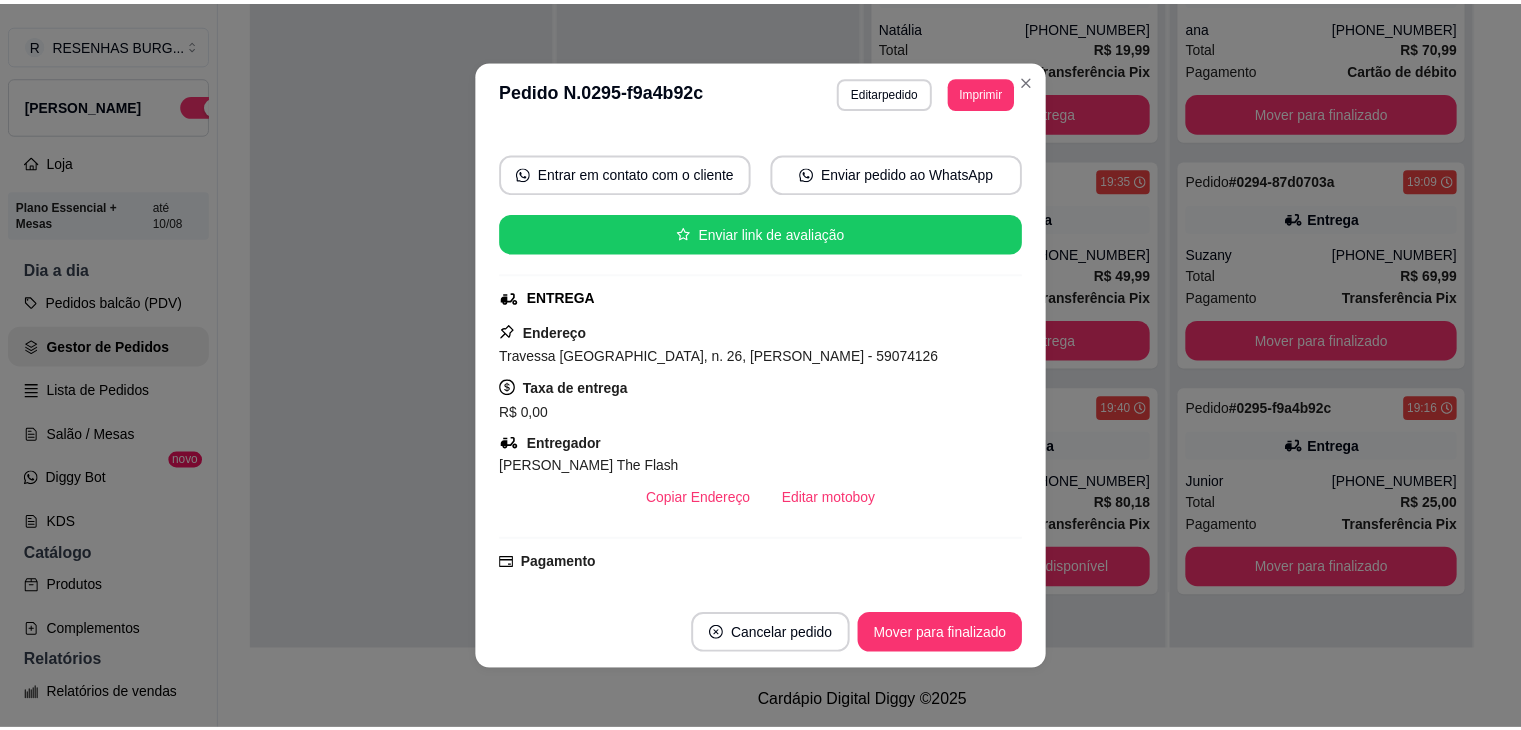 scroll, scrollTop: 200, scrollLeft: 0, axis: vertical 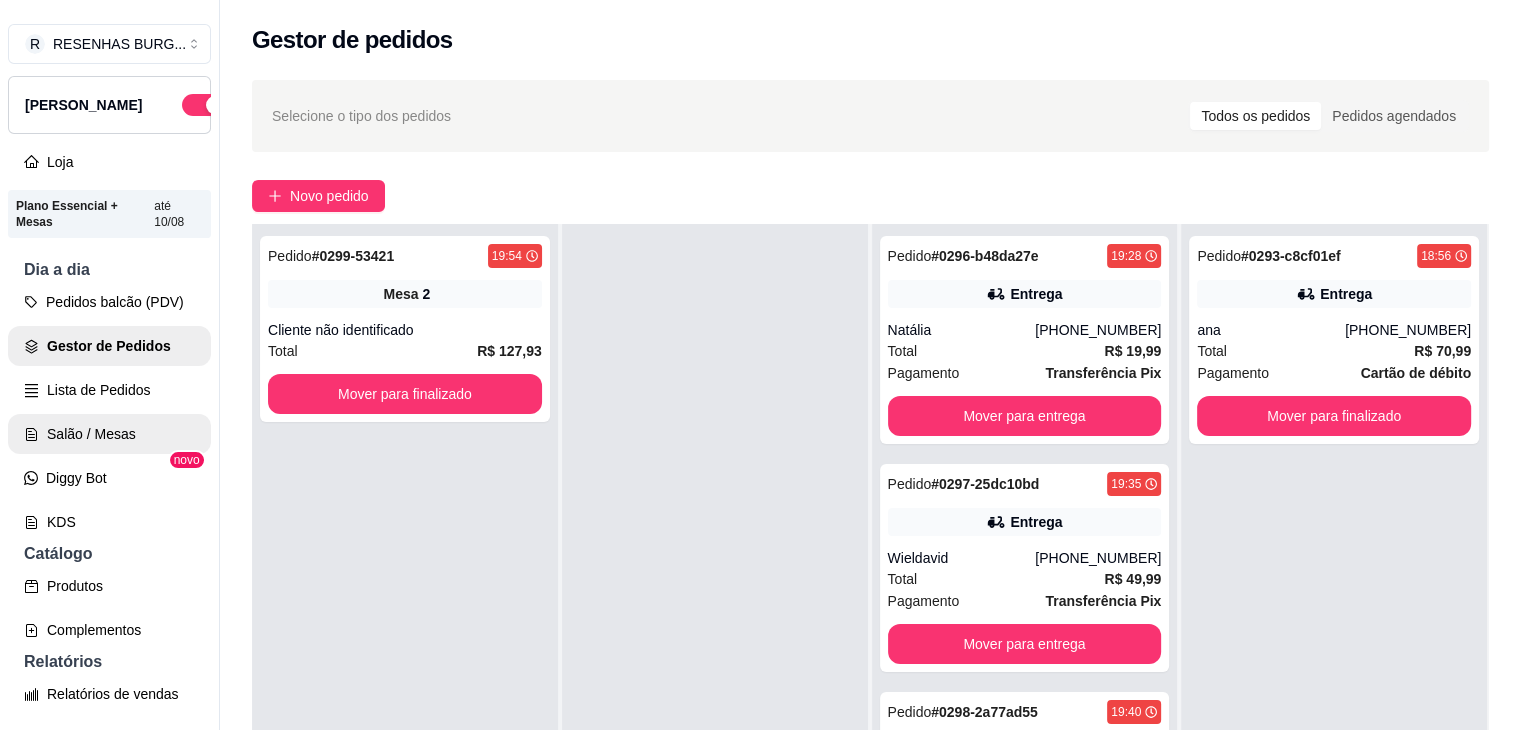 click on "Salão / Mesas" at bounding box center [109, 434] 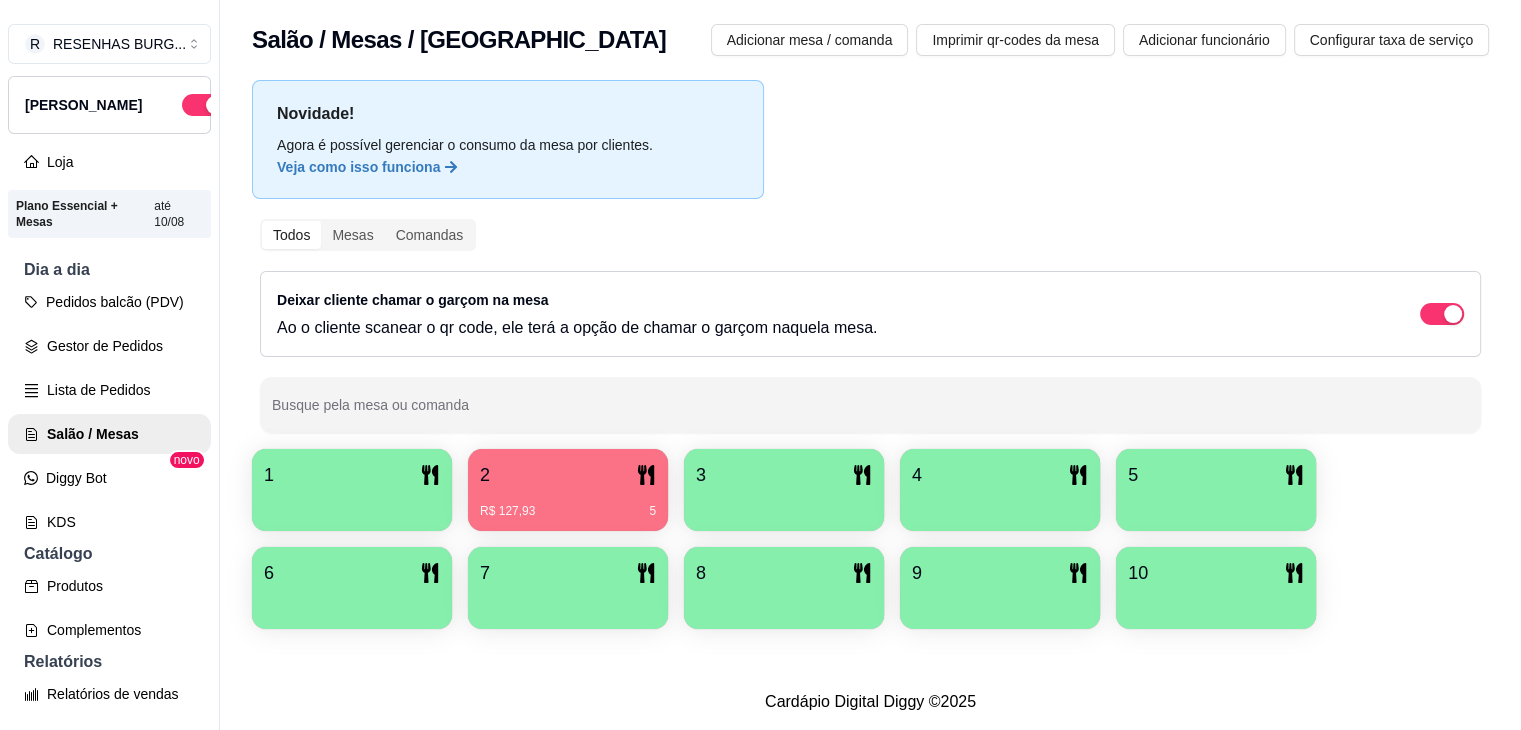 click at bounding box center [784, 504] 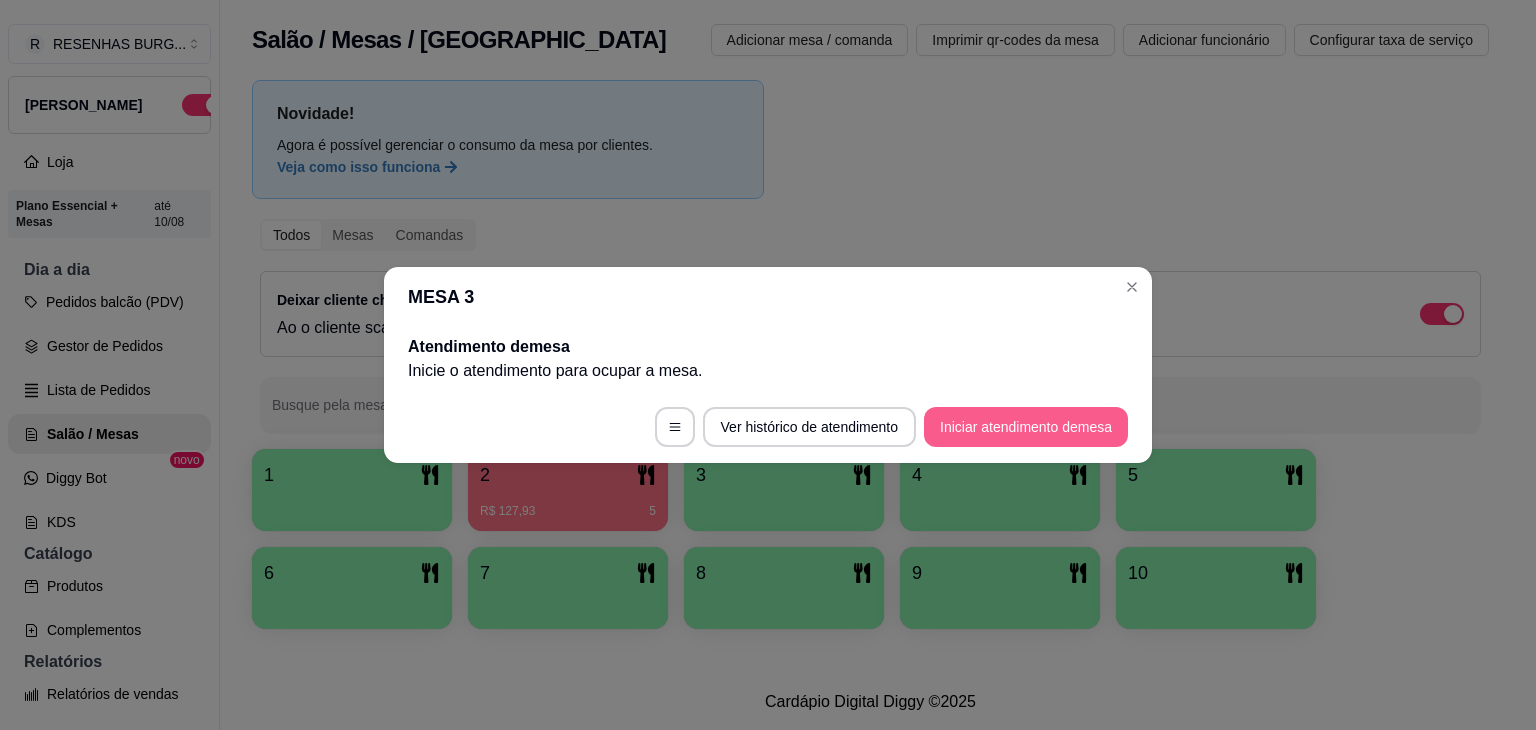 click on "Iniciar atendimento de  mesa" at bounding box center (1026, 427) 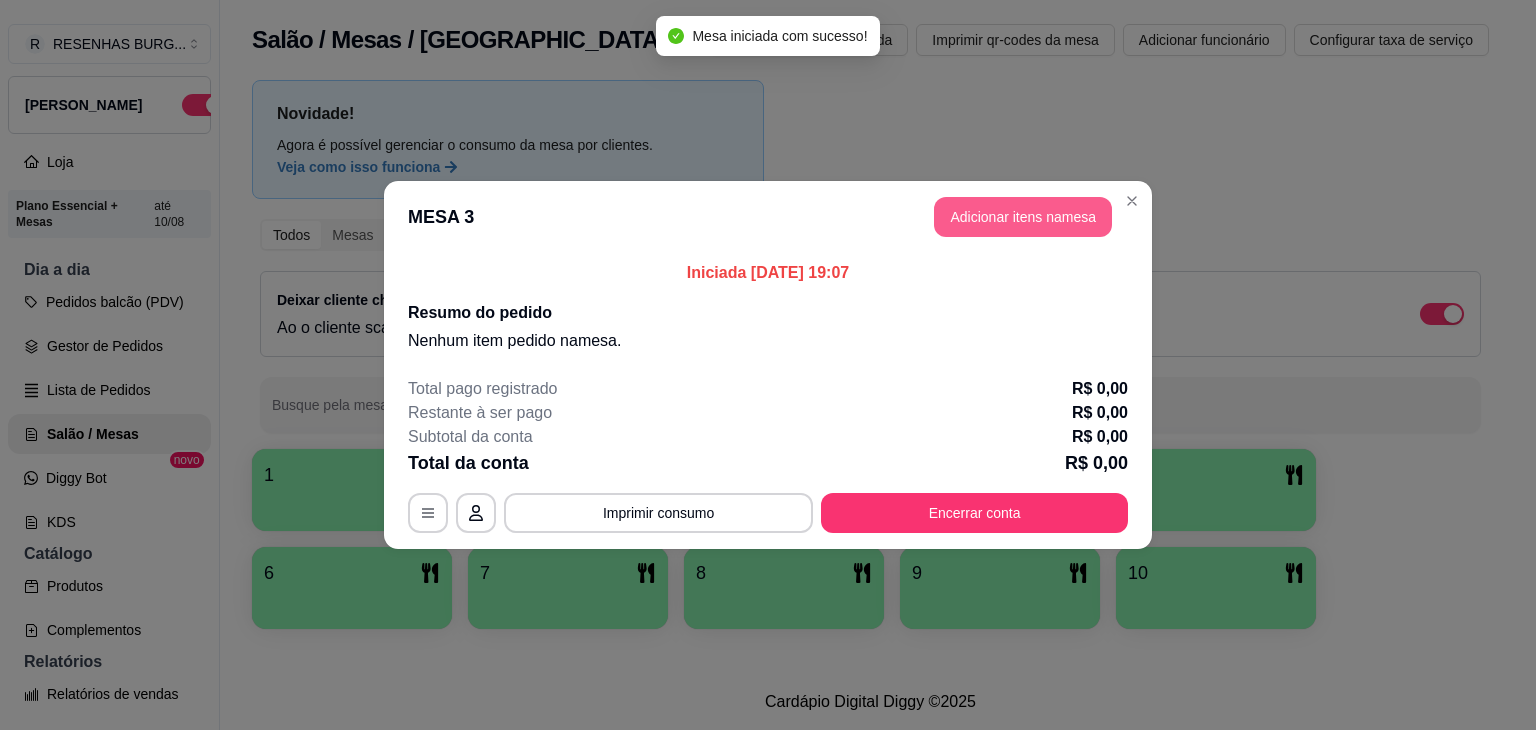 click on "Adicionar itens na  mesa" at bounding box center [1023, 217] 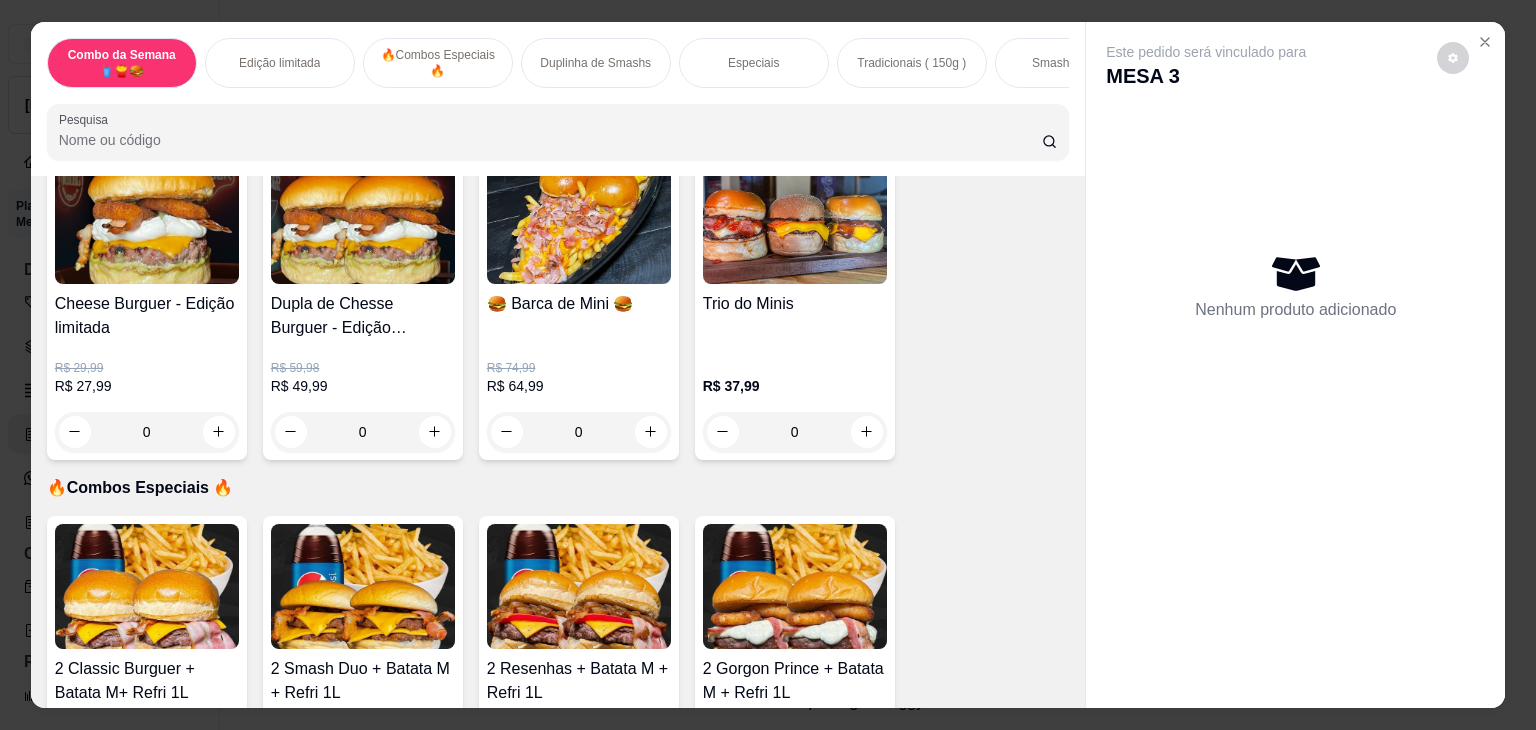 scroll, scrollTop: 400, scrollLeft: 0, axis: vertical 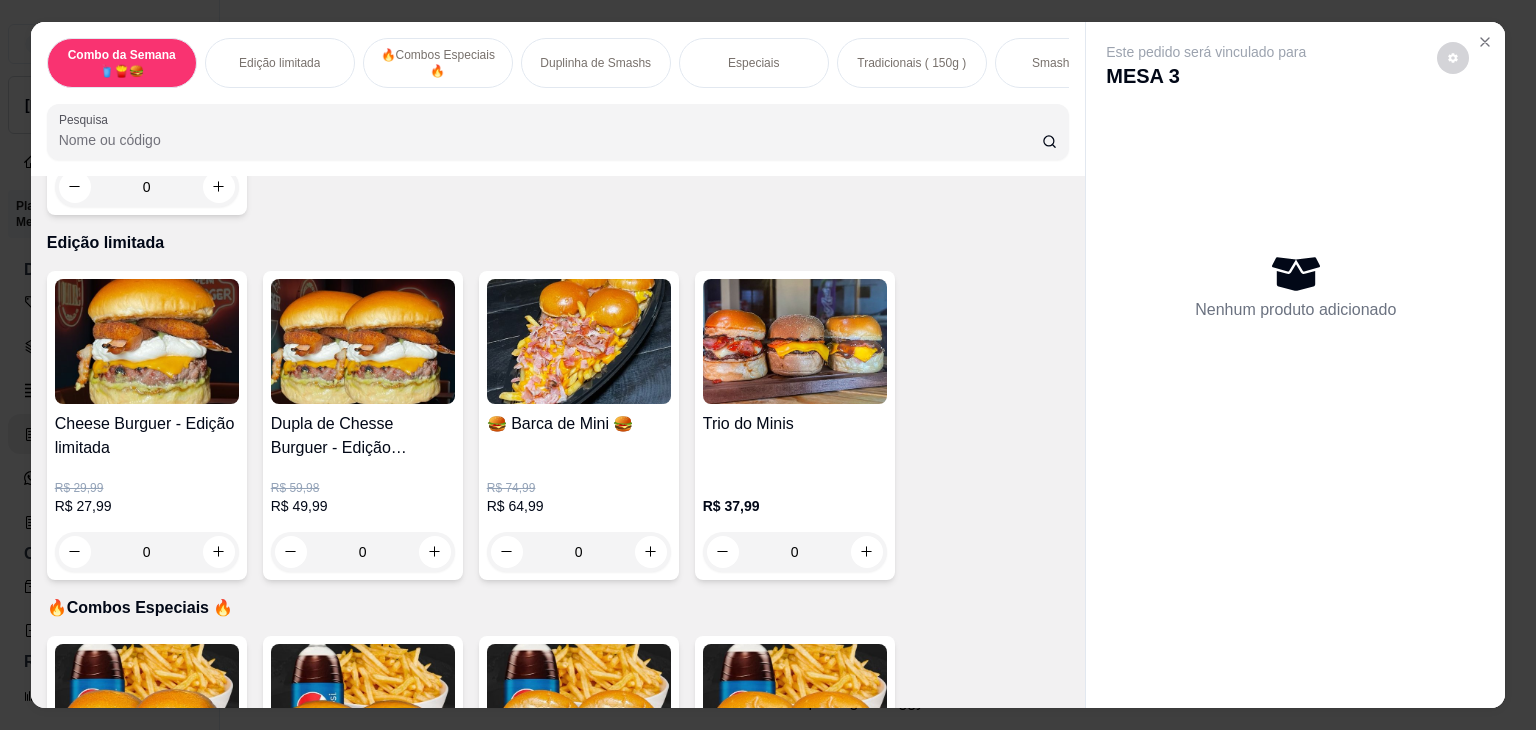 click at bounding box center (579, 341) 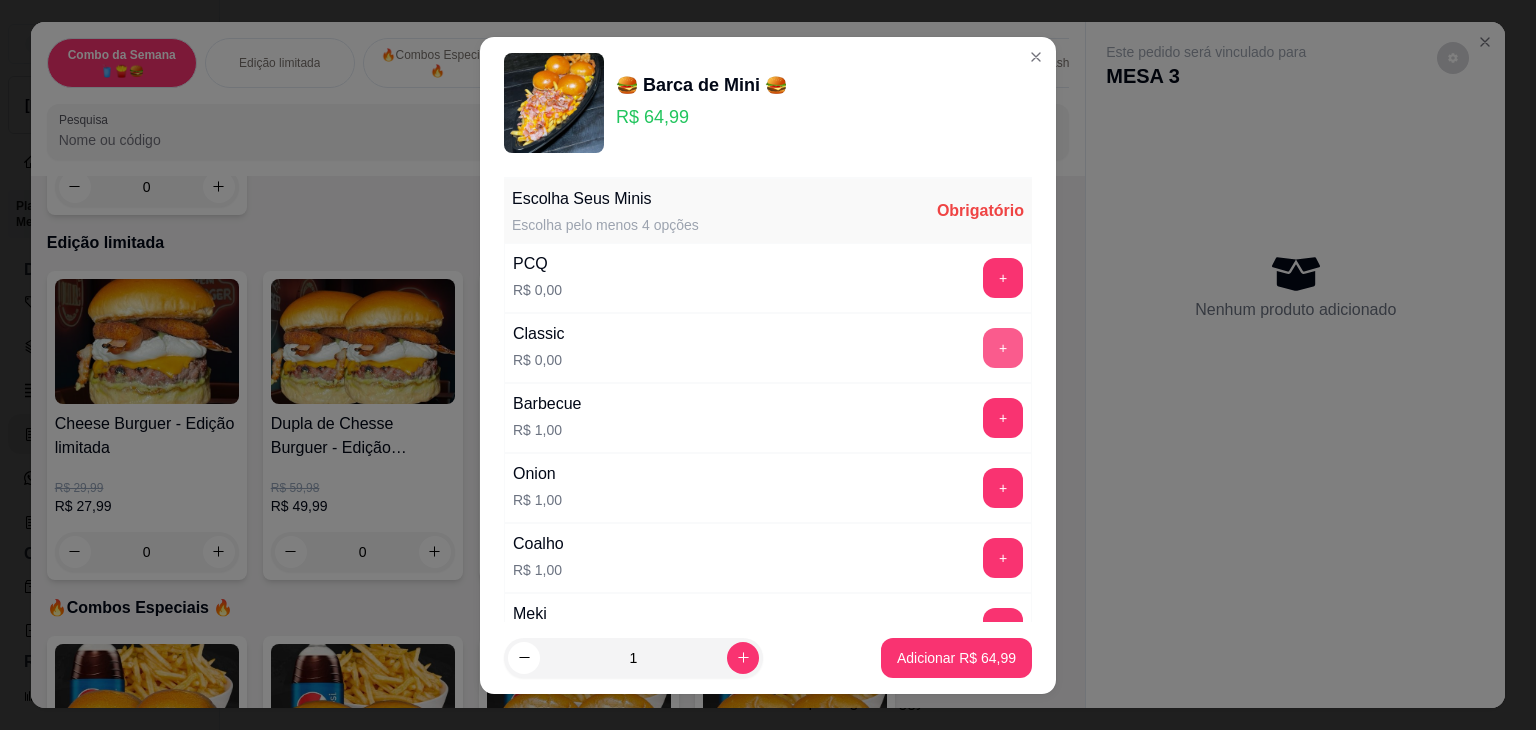 click on "+" at bounding box center [1003, 348] 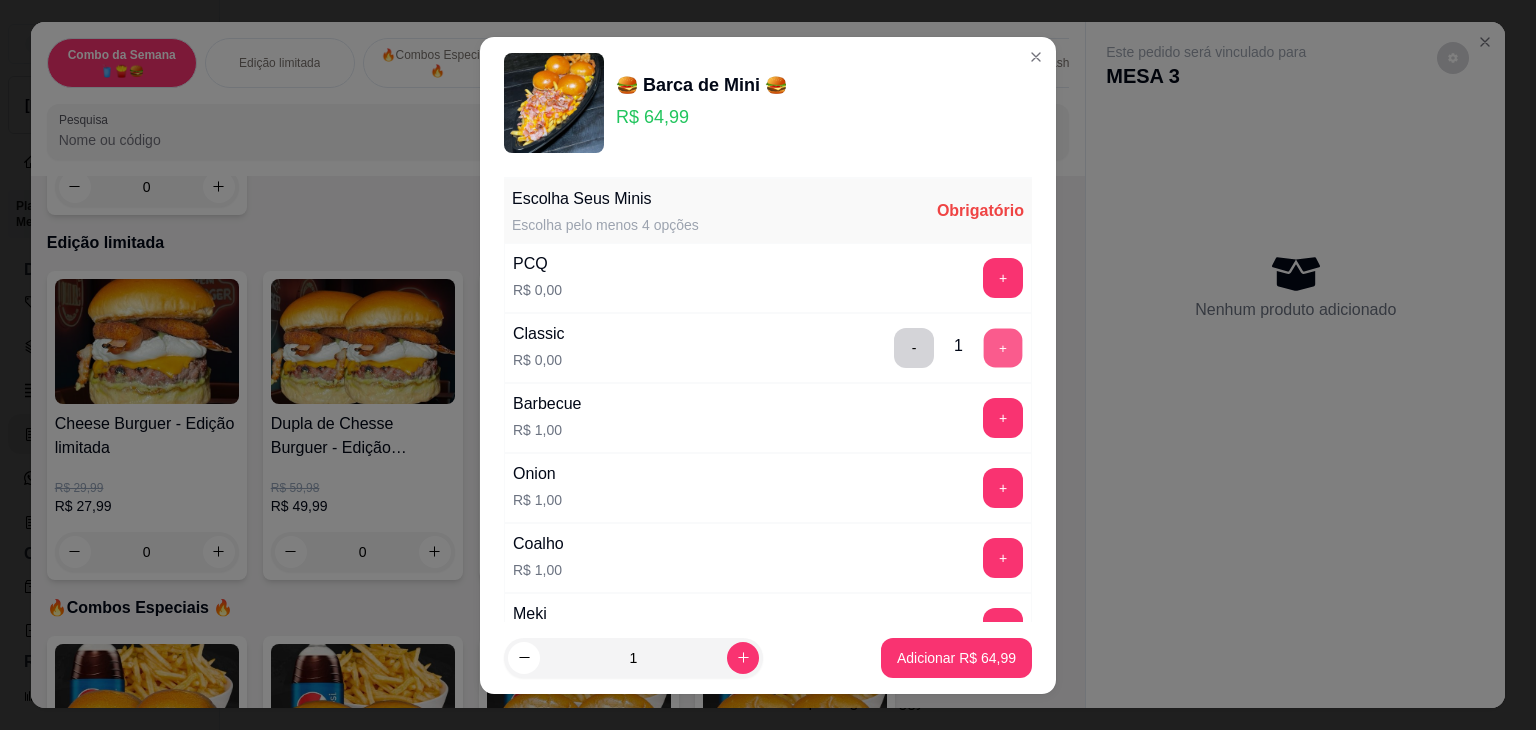 click on "+" at bounding box center (1003, 347) 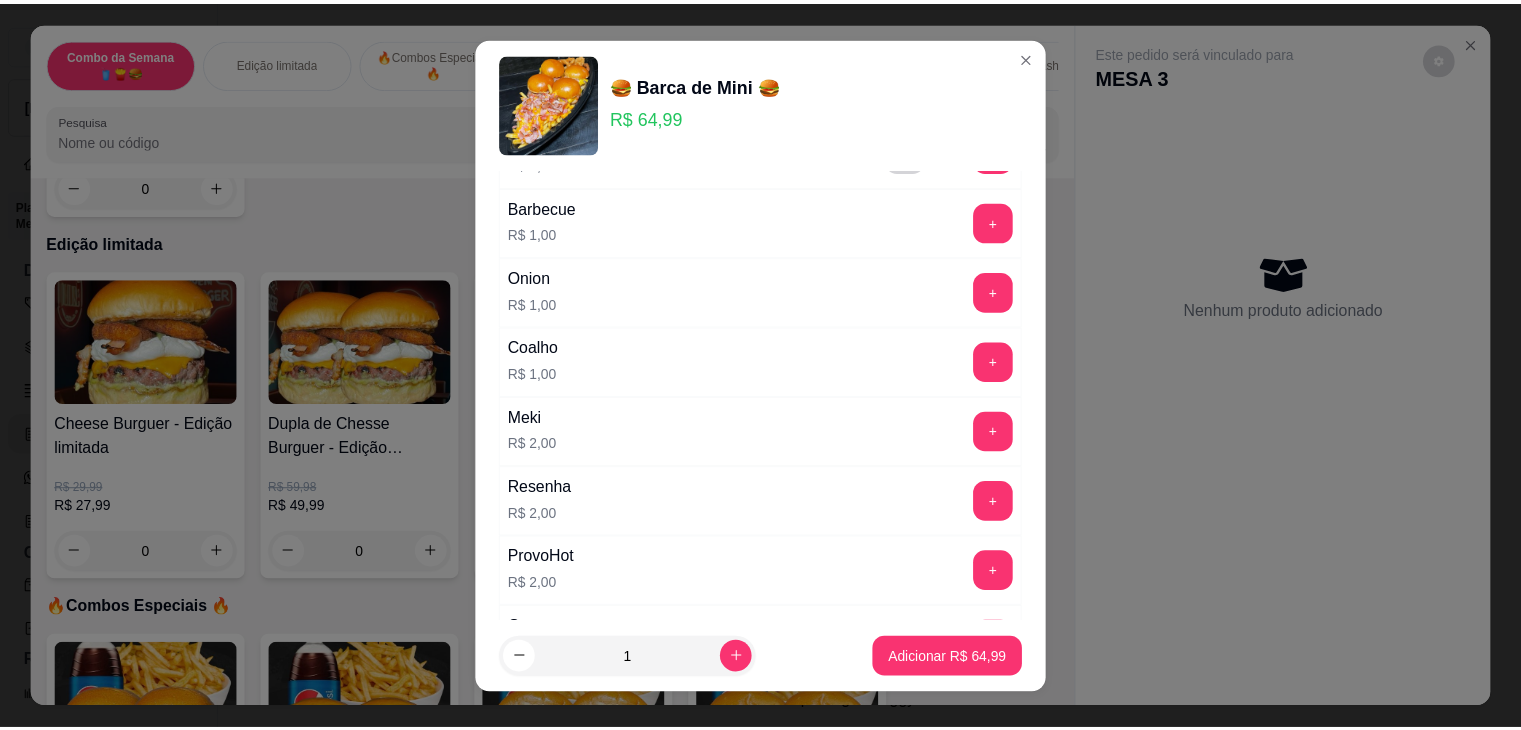 scroll, scrollTop: 200, scrollLeft: 0, axis: vertical 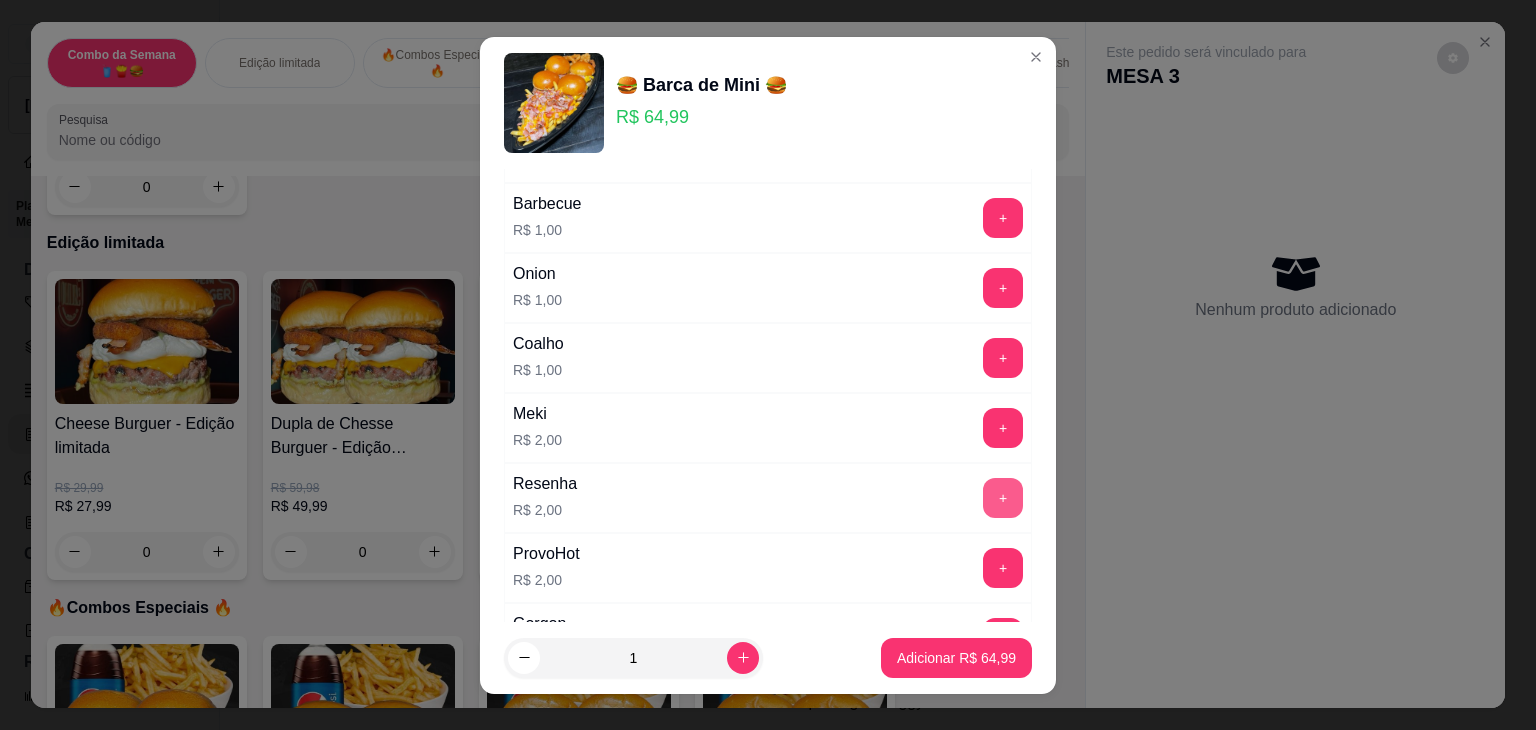 click on "+" at bounding box center (1003, 498) 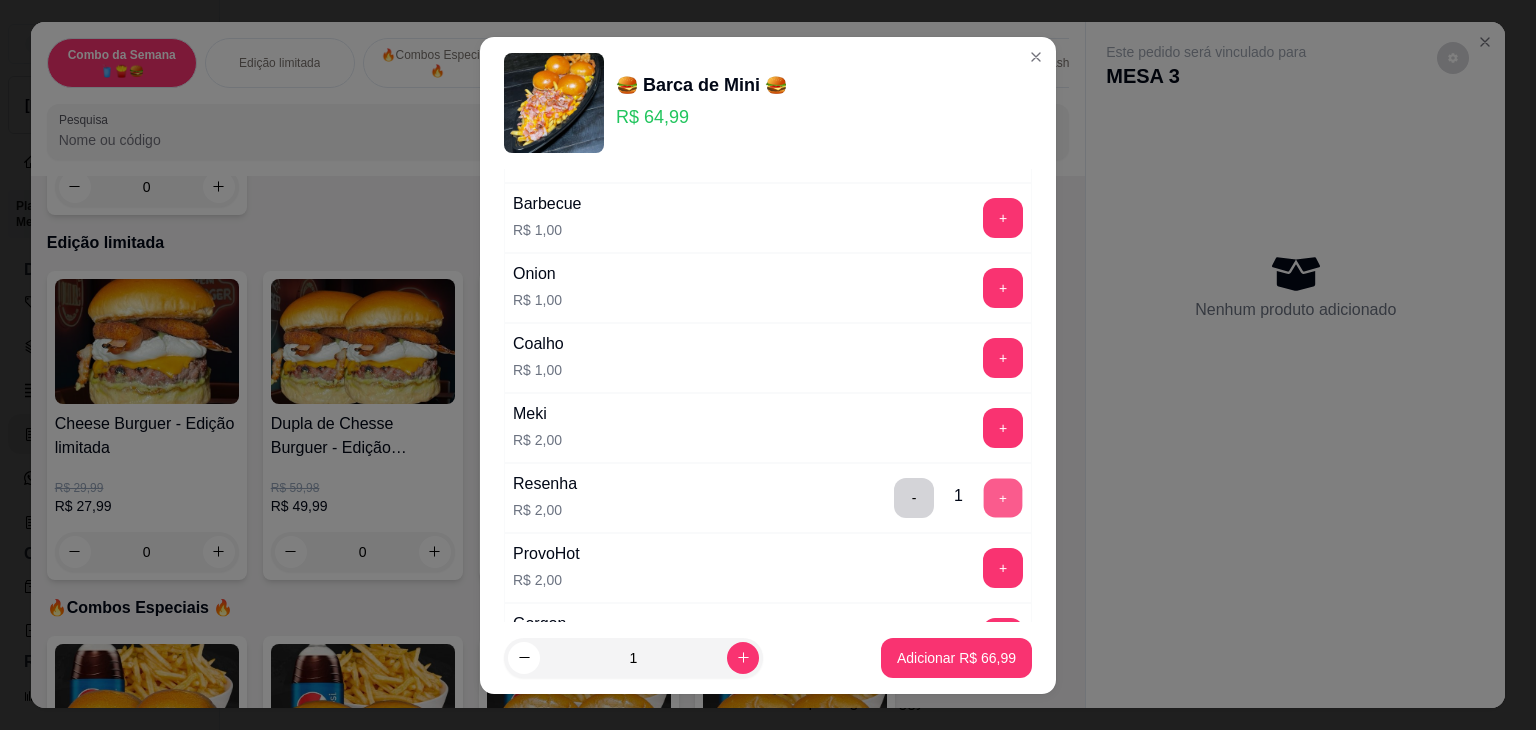 click on "+" at bounding box center [1003, 497] 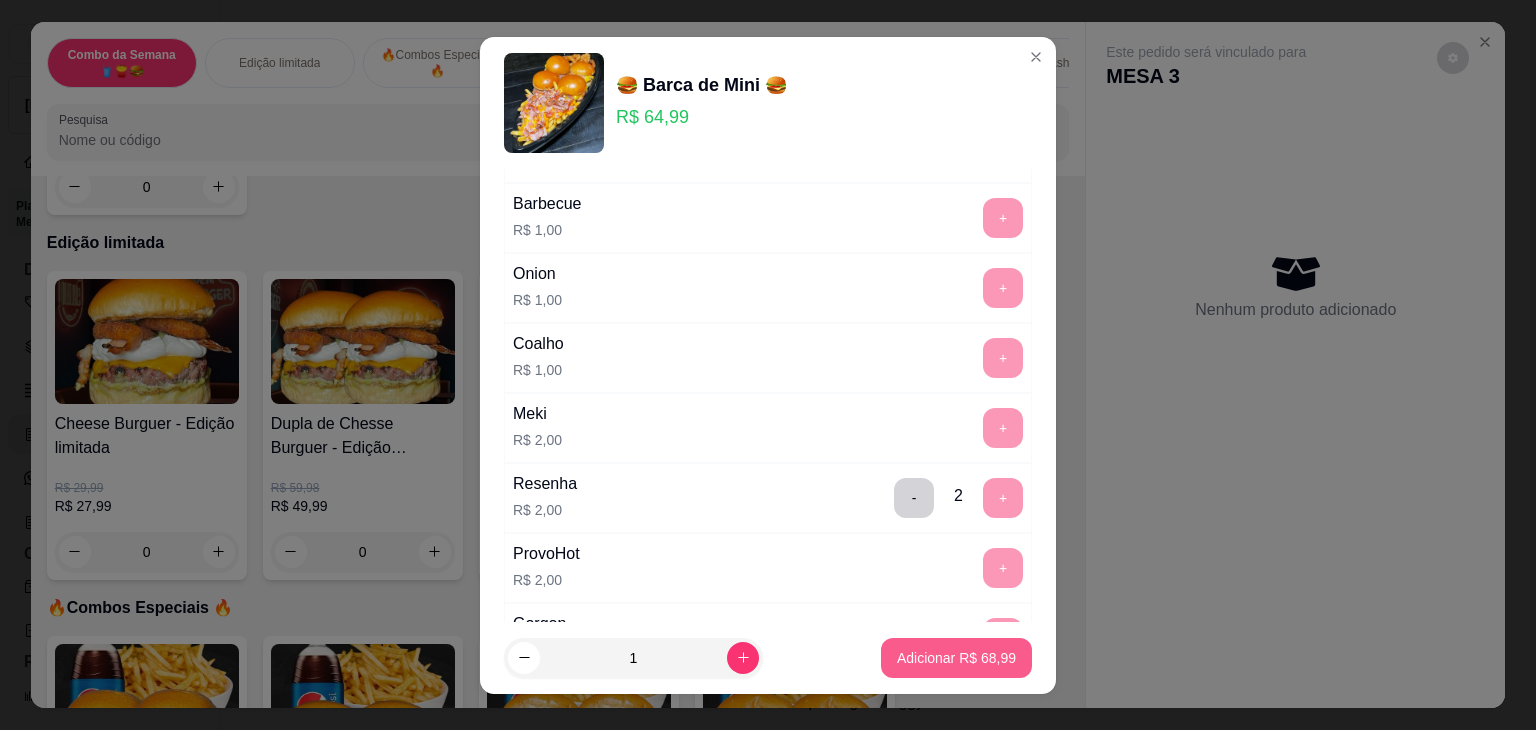 click on "Adicionar   R$ 68,99" at bounding box center (956, 658) 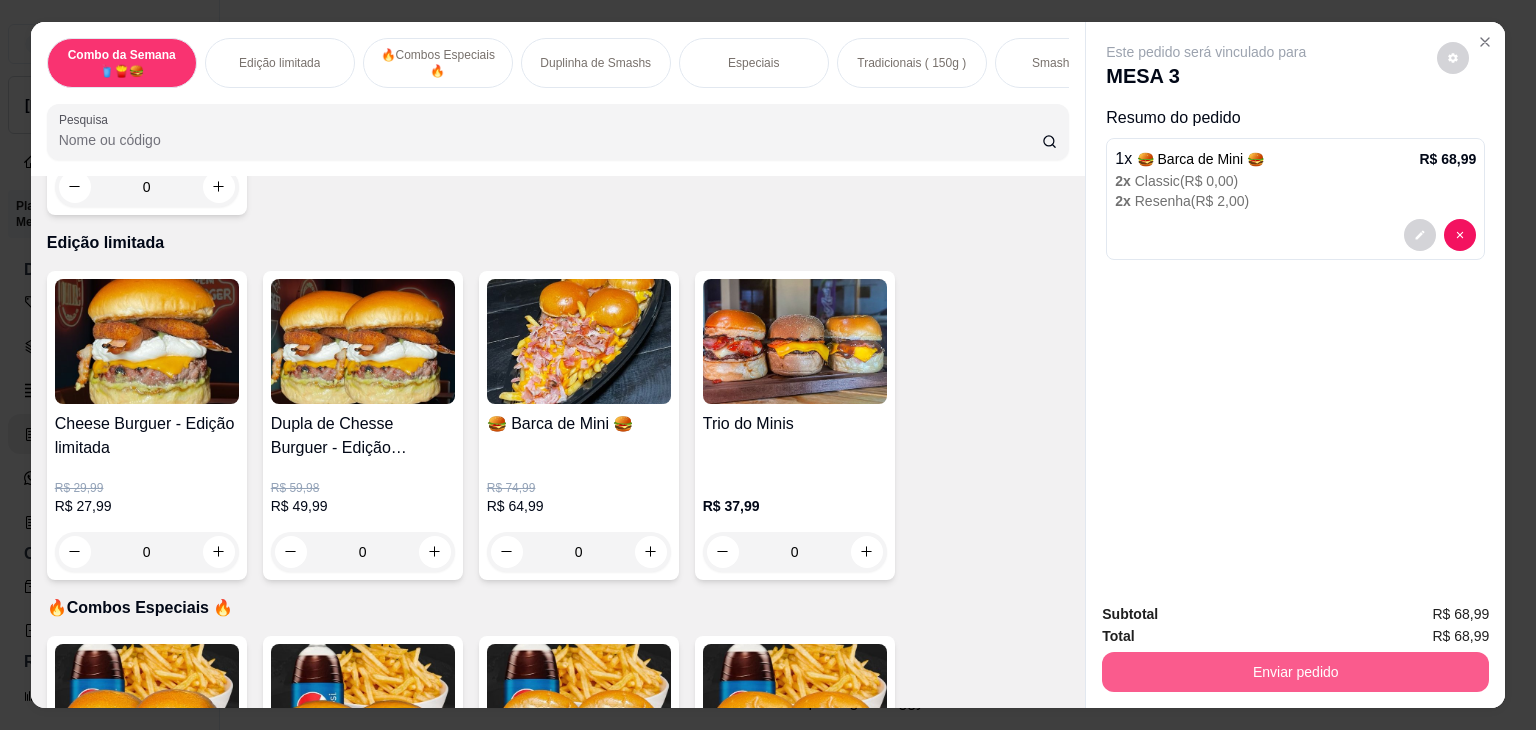 click on "Enviar pedido" at bounding box center [1295, 672] 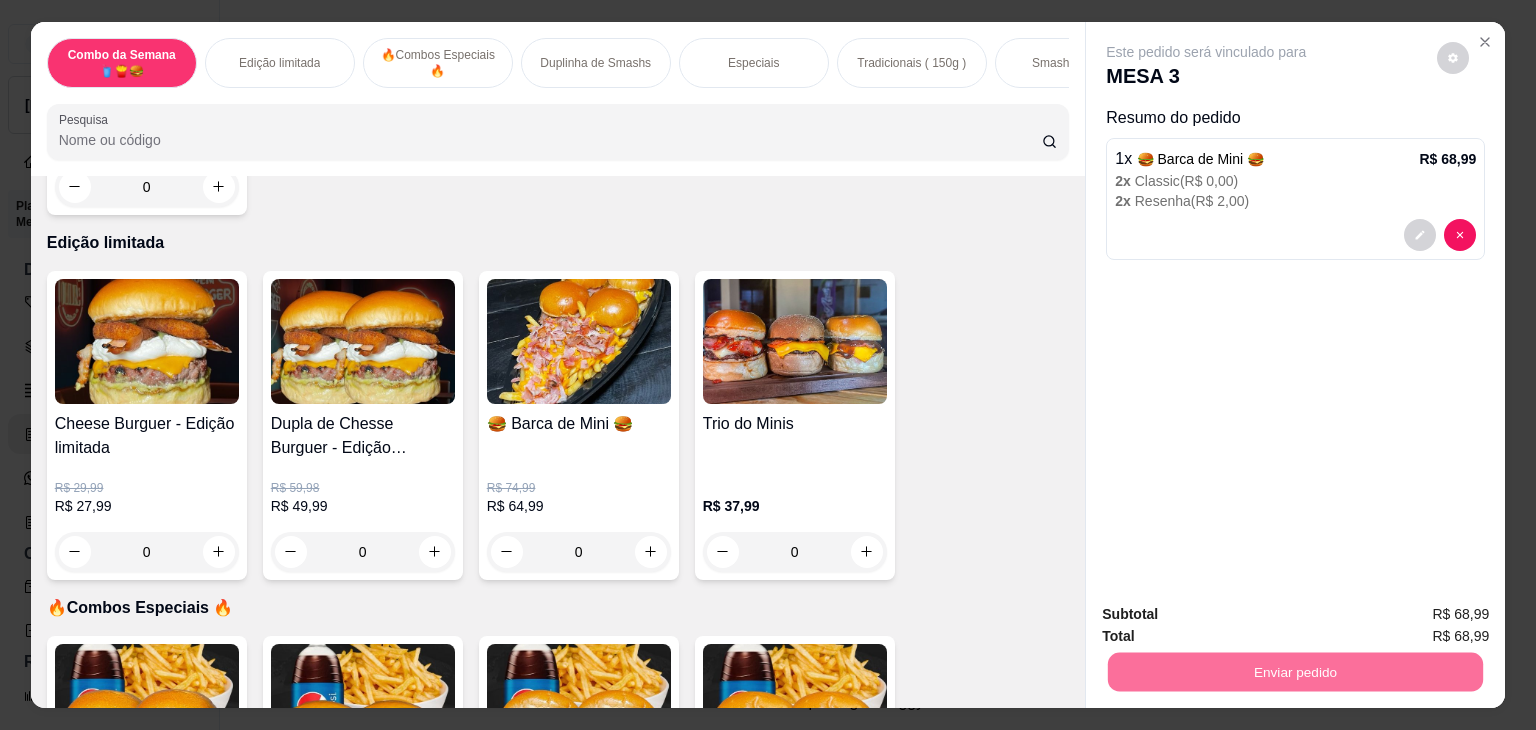 click on "Não registrar e enviar pedido" at bounding box center [1229, 615] 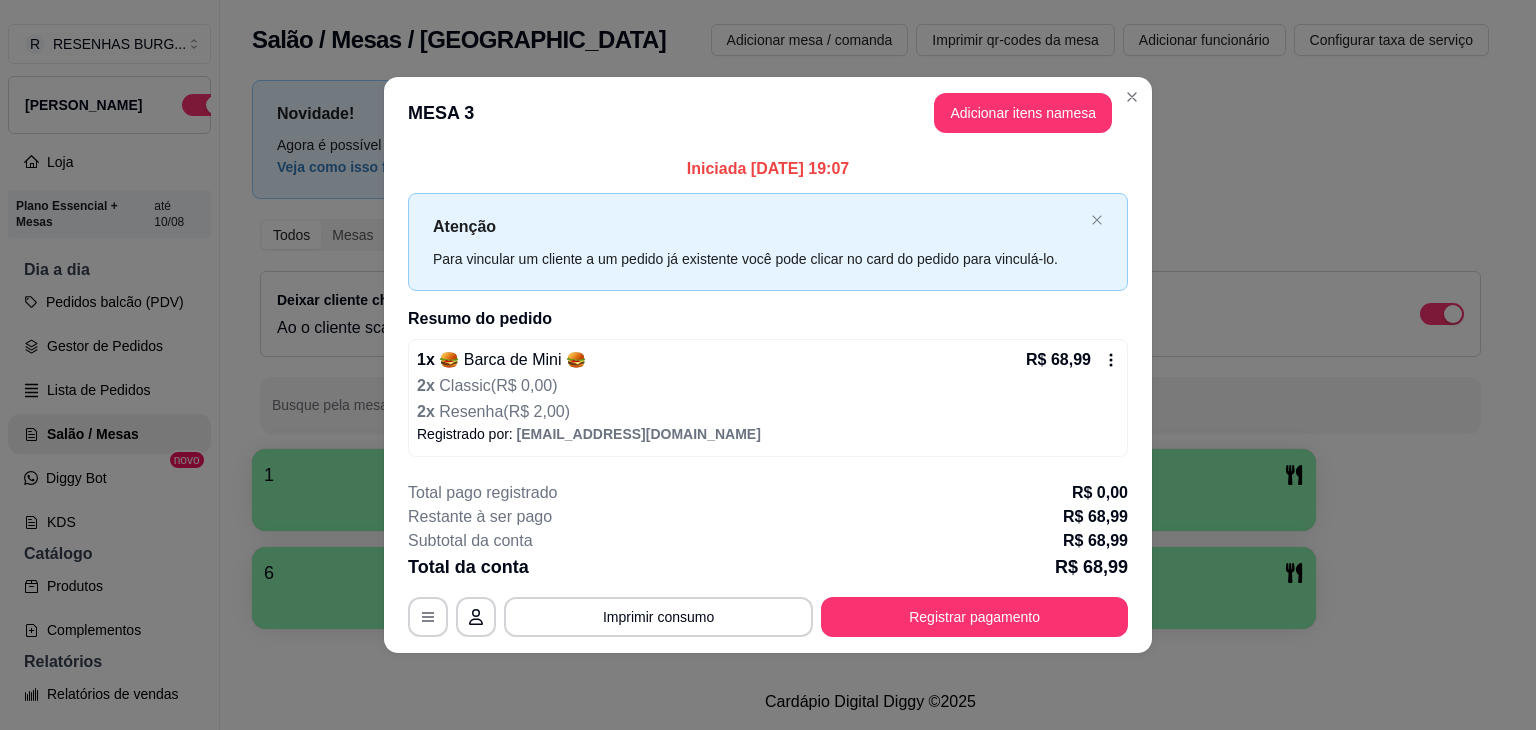 click on "MESA 3 Adicionar itens na  mesa" at bounding box center (768, 113) 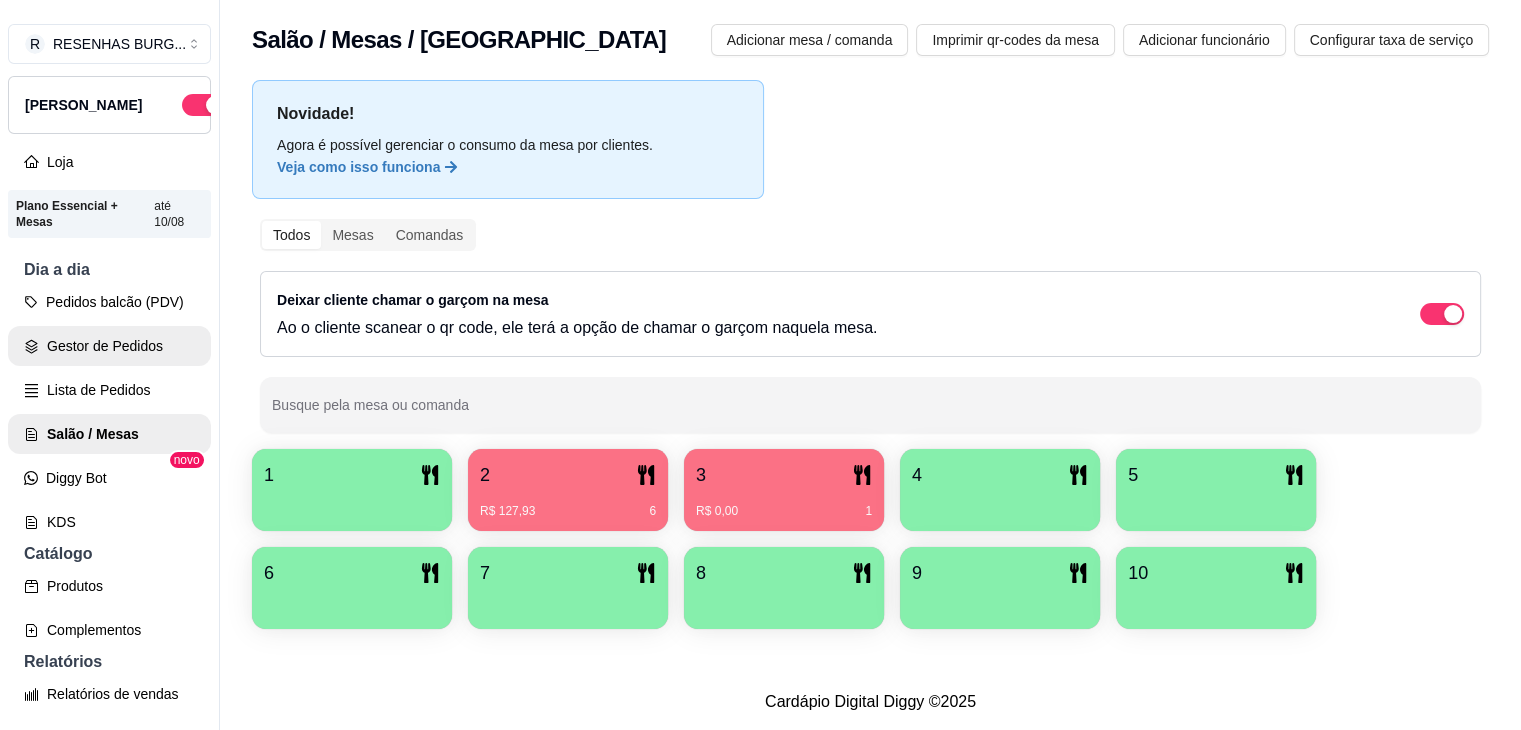 click on "Gestor de Pedidos" at bounding box center [109, 346] 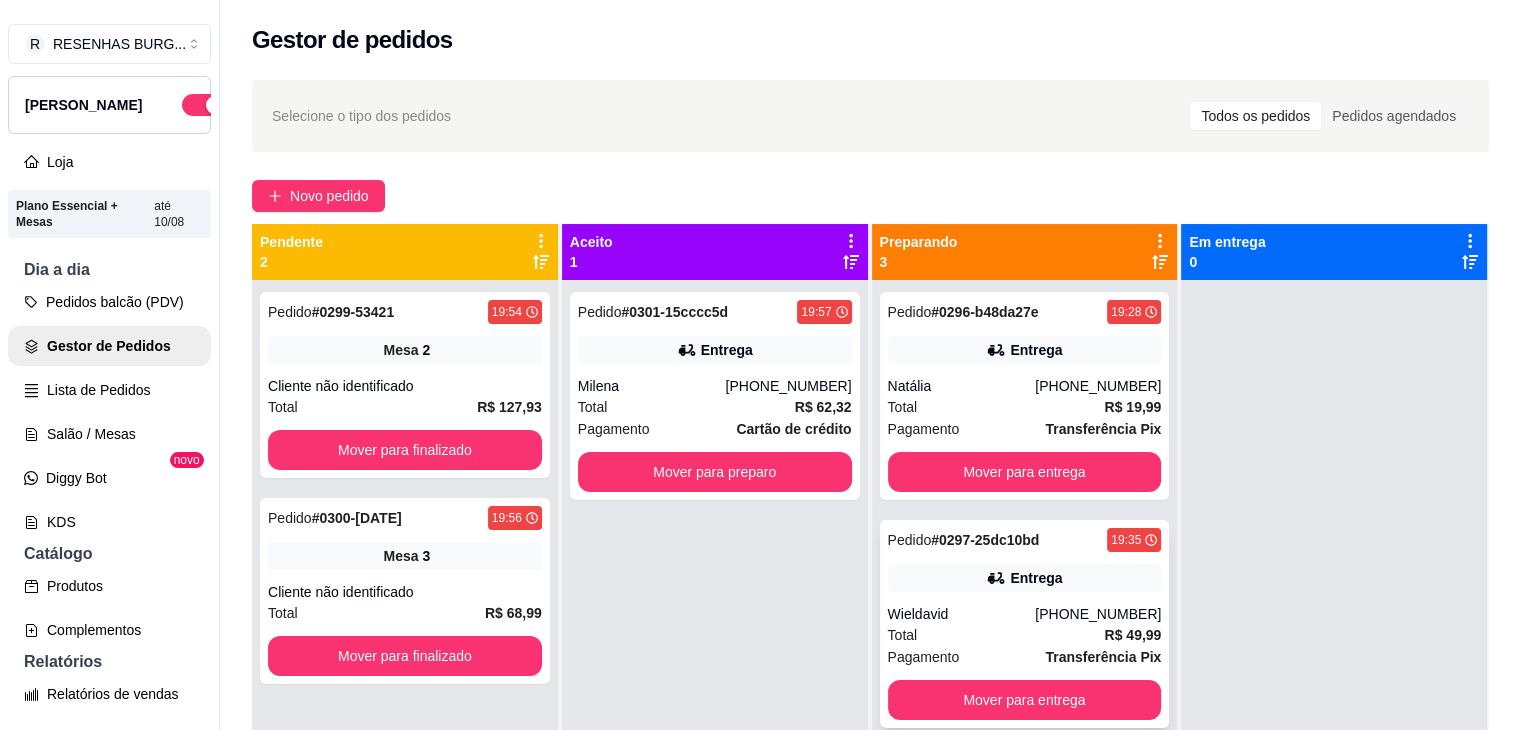 scroll, scrollTop: 56, scrollLeft: 0, axis: vertical 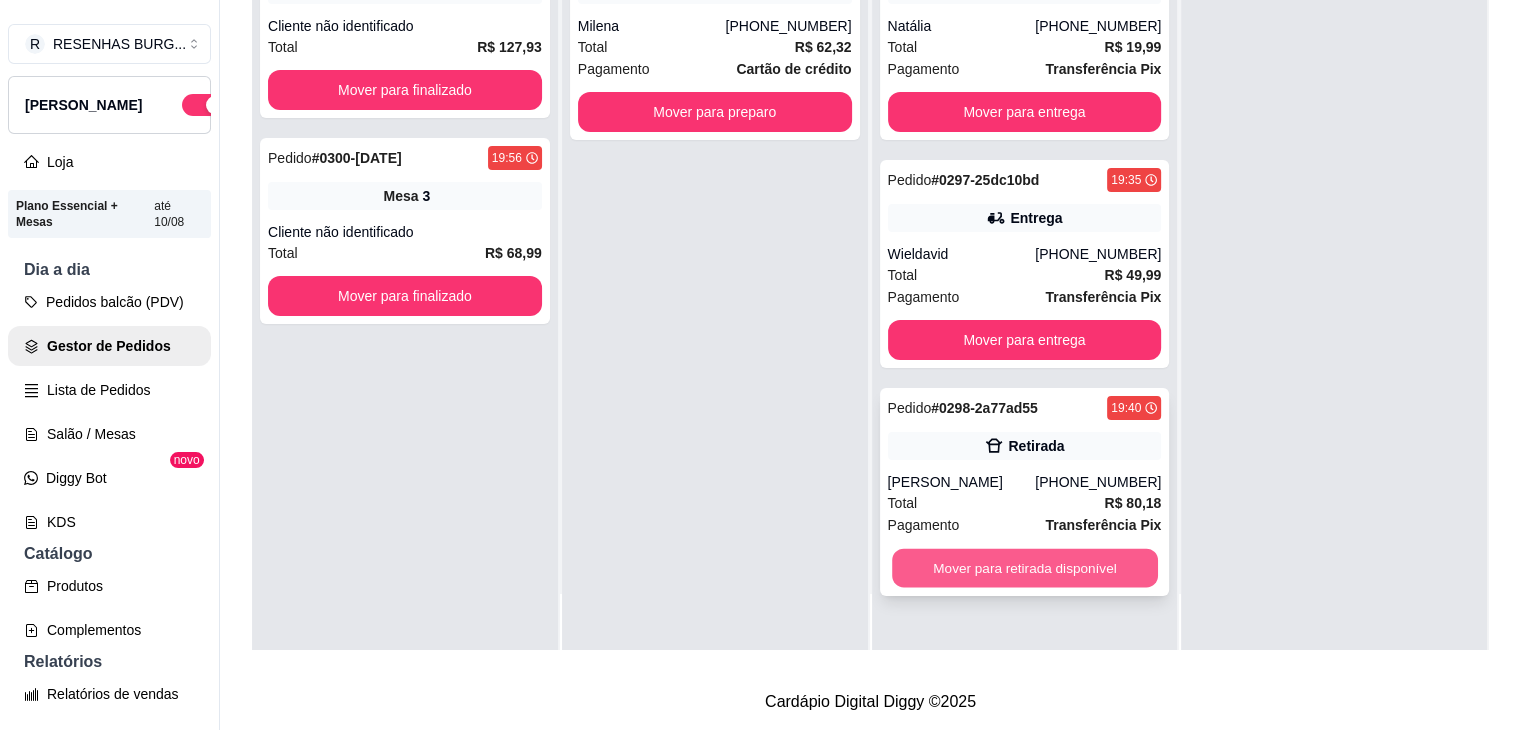 click on "Mover para retirada disponível" at bounding box center (1025, 568) 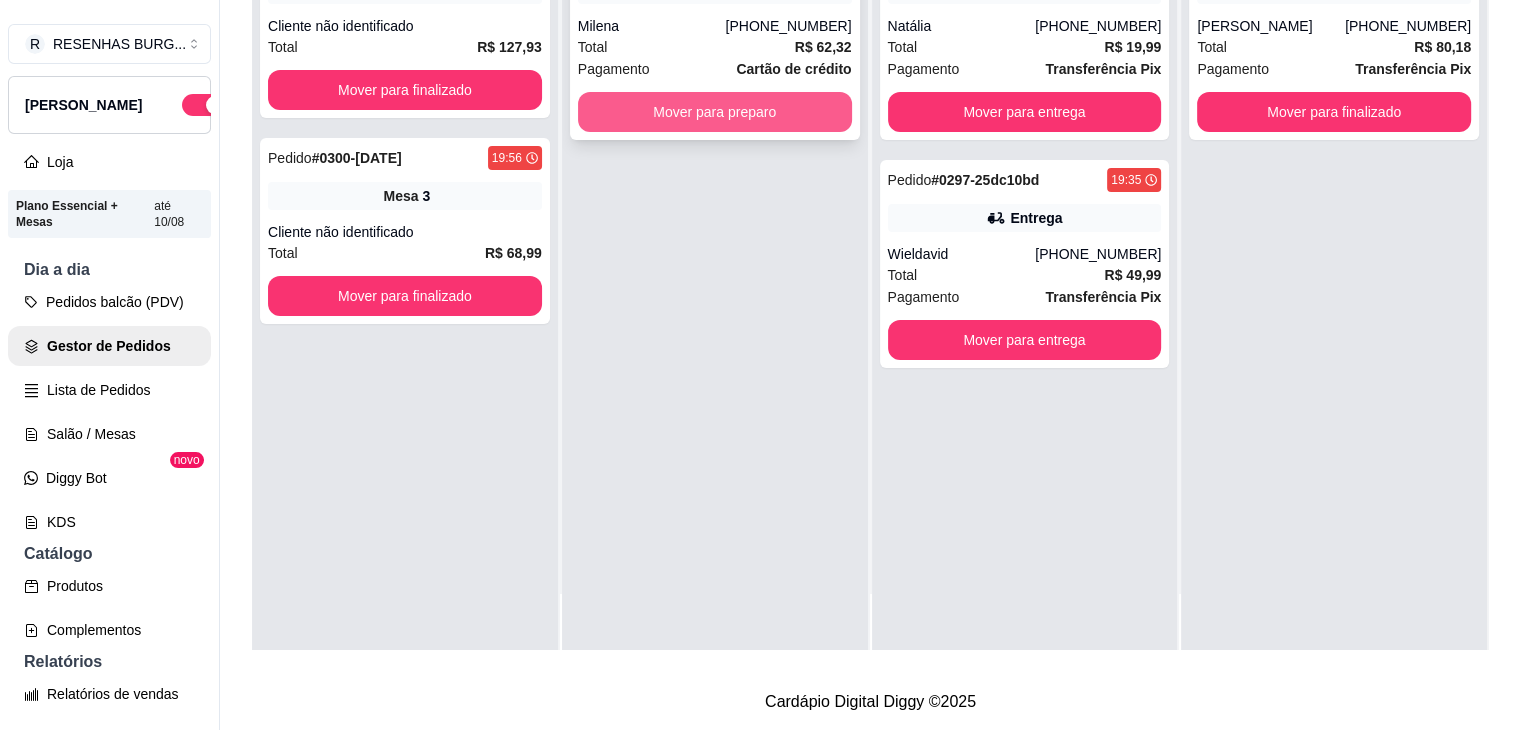 click on "Mover para preparo" at bounding box center (715, 112) 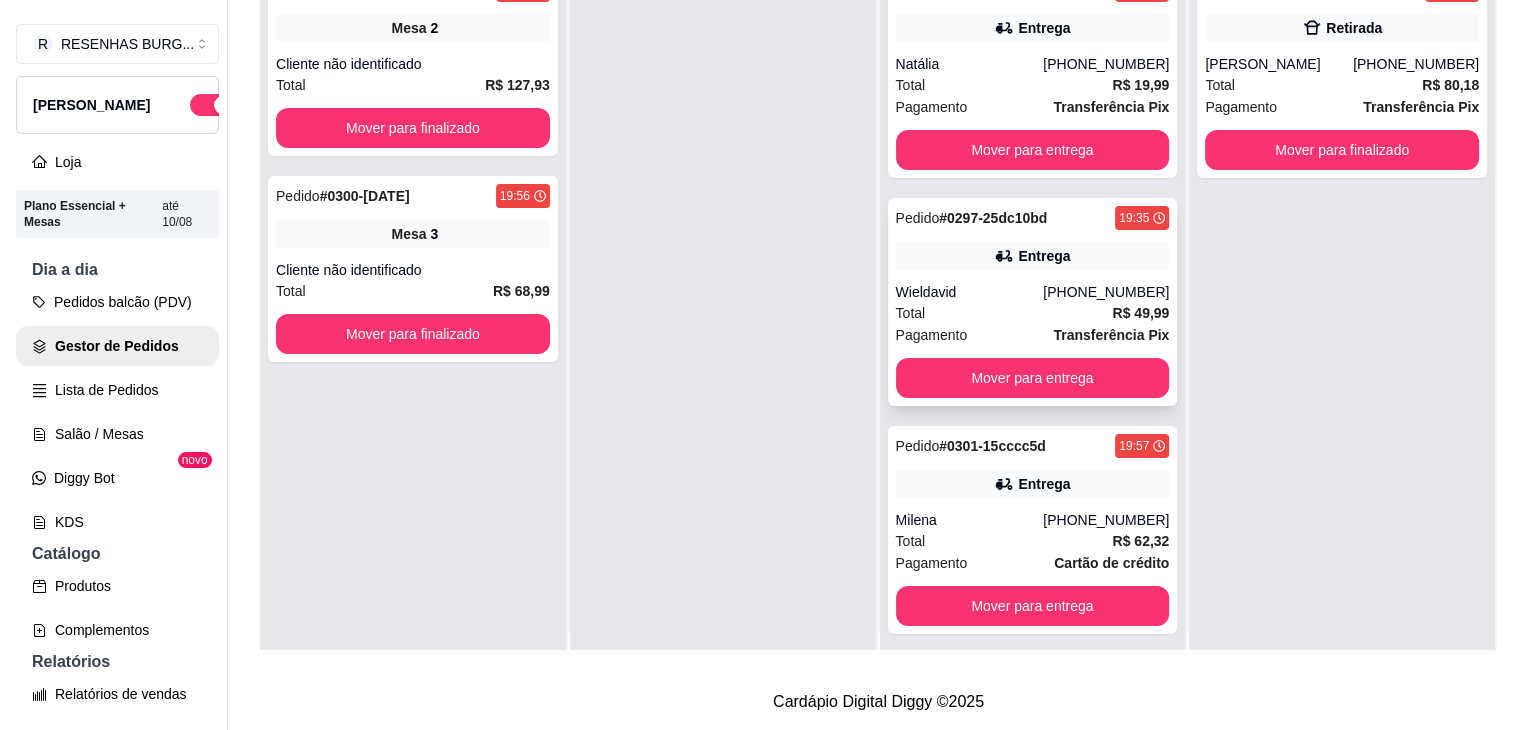 scroll, scrollTop: 0, scrollLeft: 0, axis: both 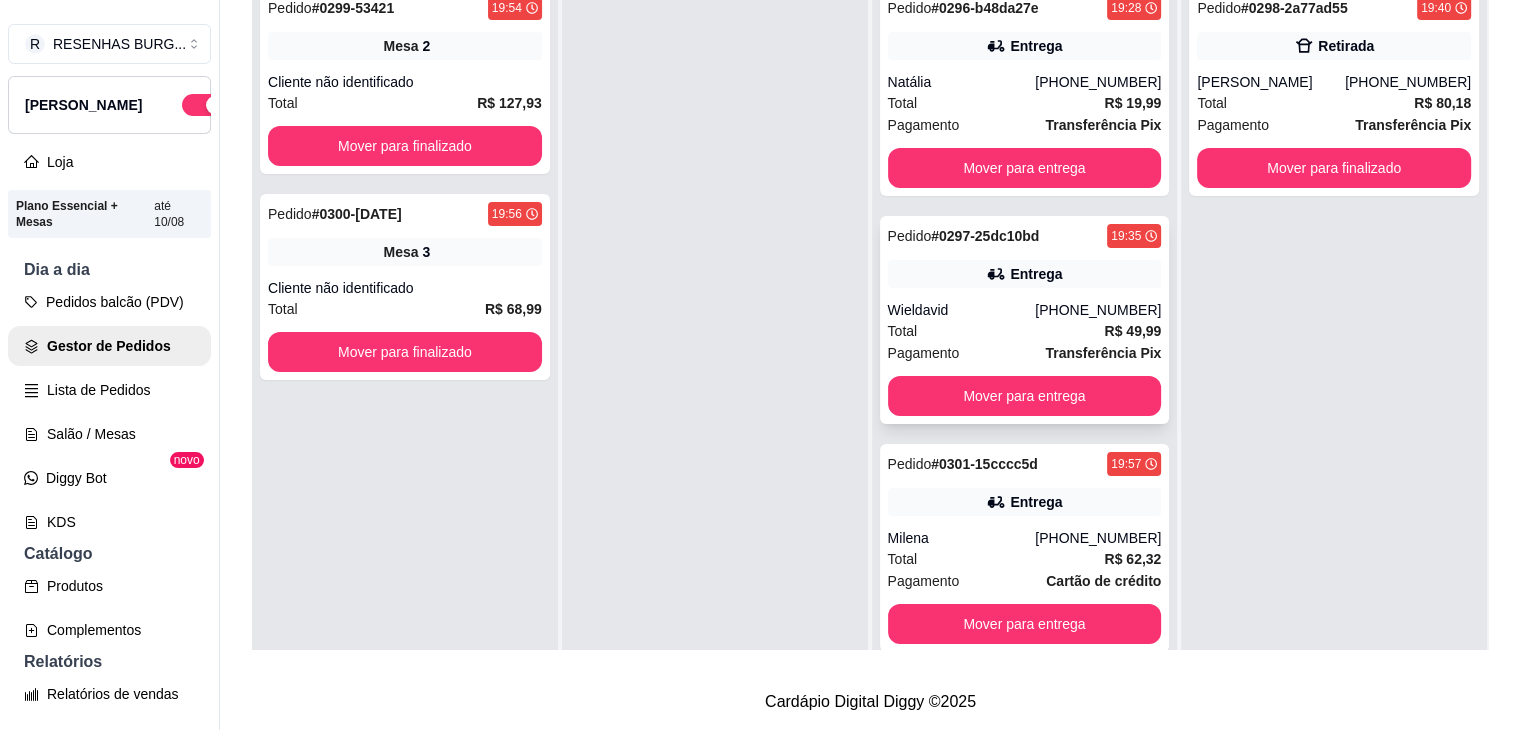 click on "Wieldavid" at bounding box center (962, 310) 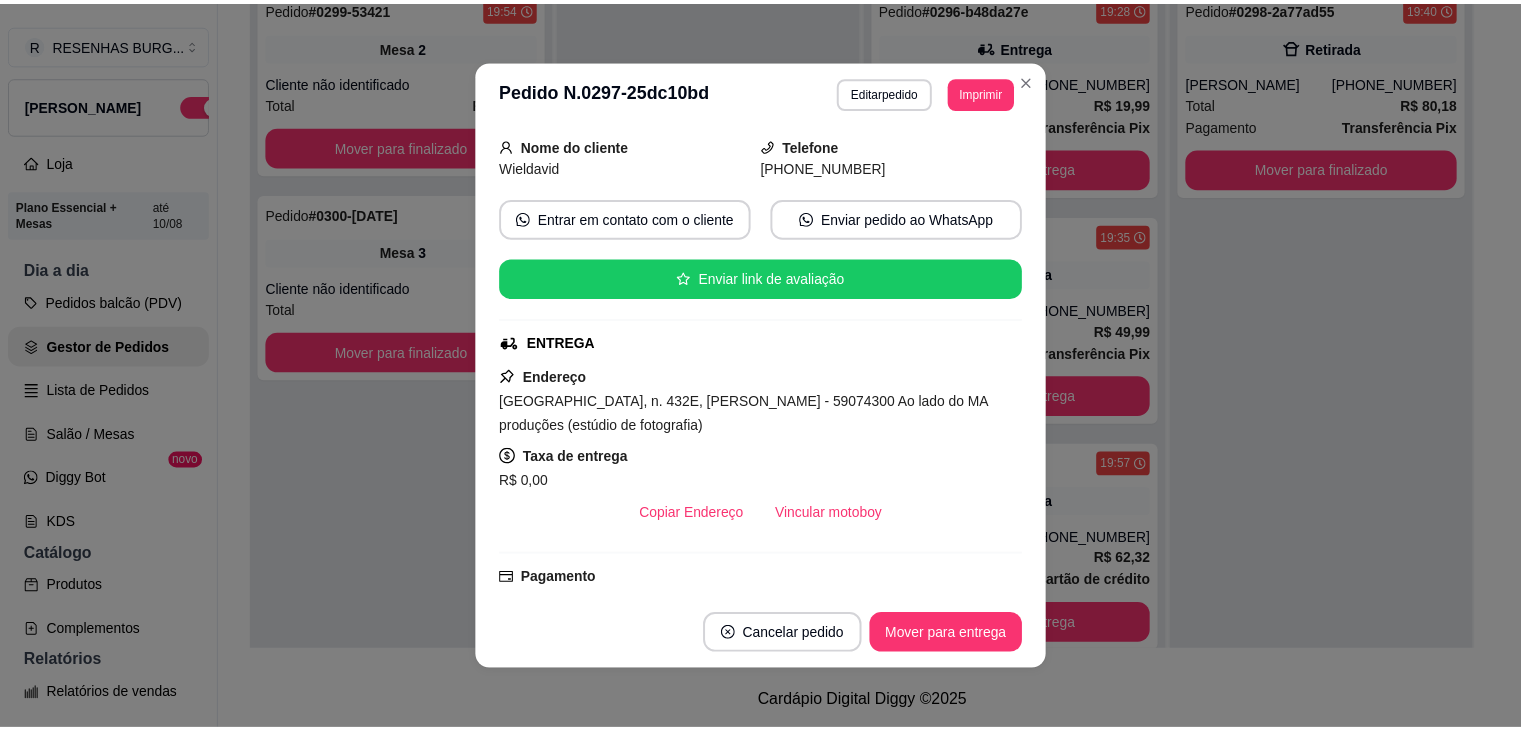 scroll, scrollTop: 200, scrollLeft: 0, axis: vertical 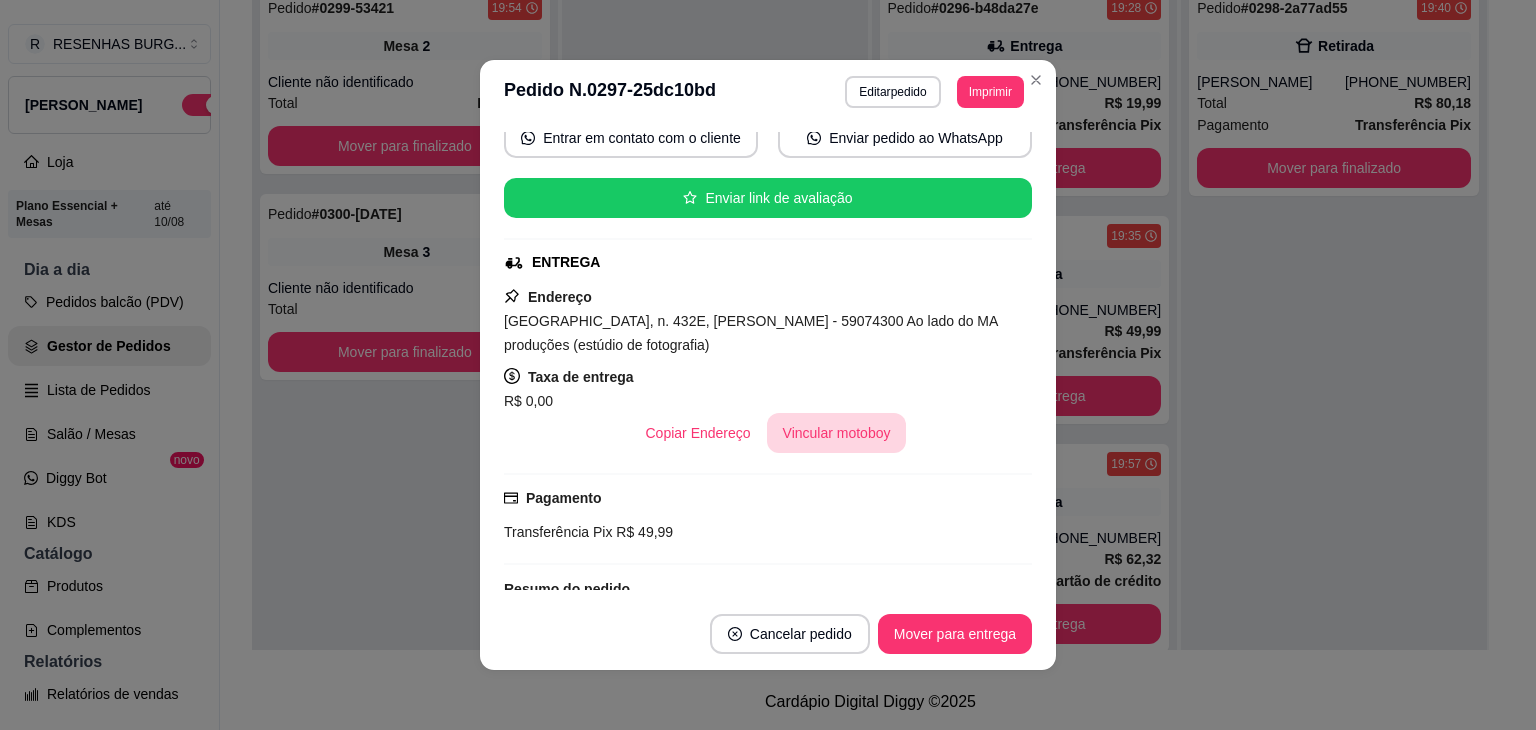click on "Vincular motoboy" at bounding box center (837, 433) 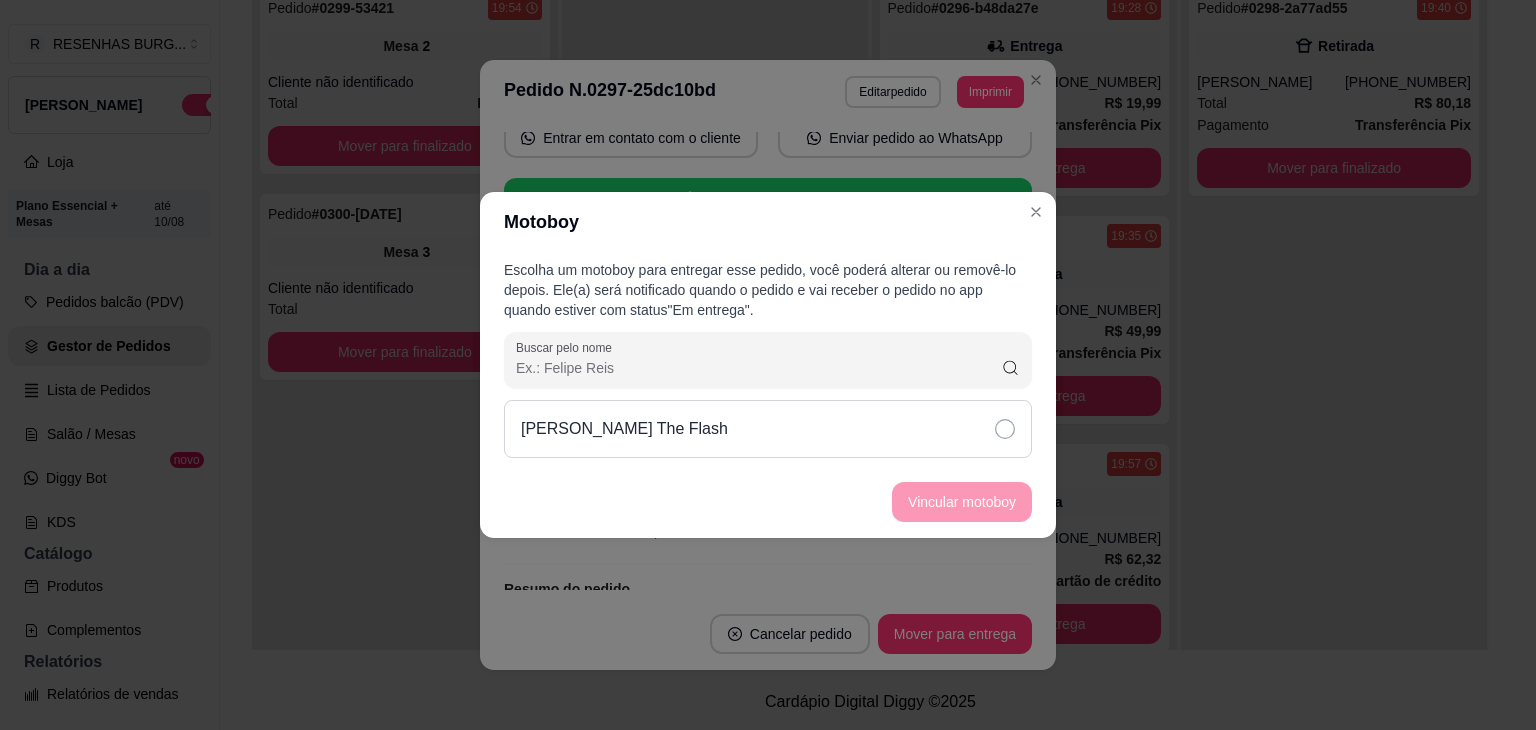 click 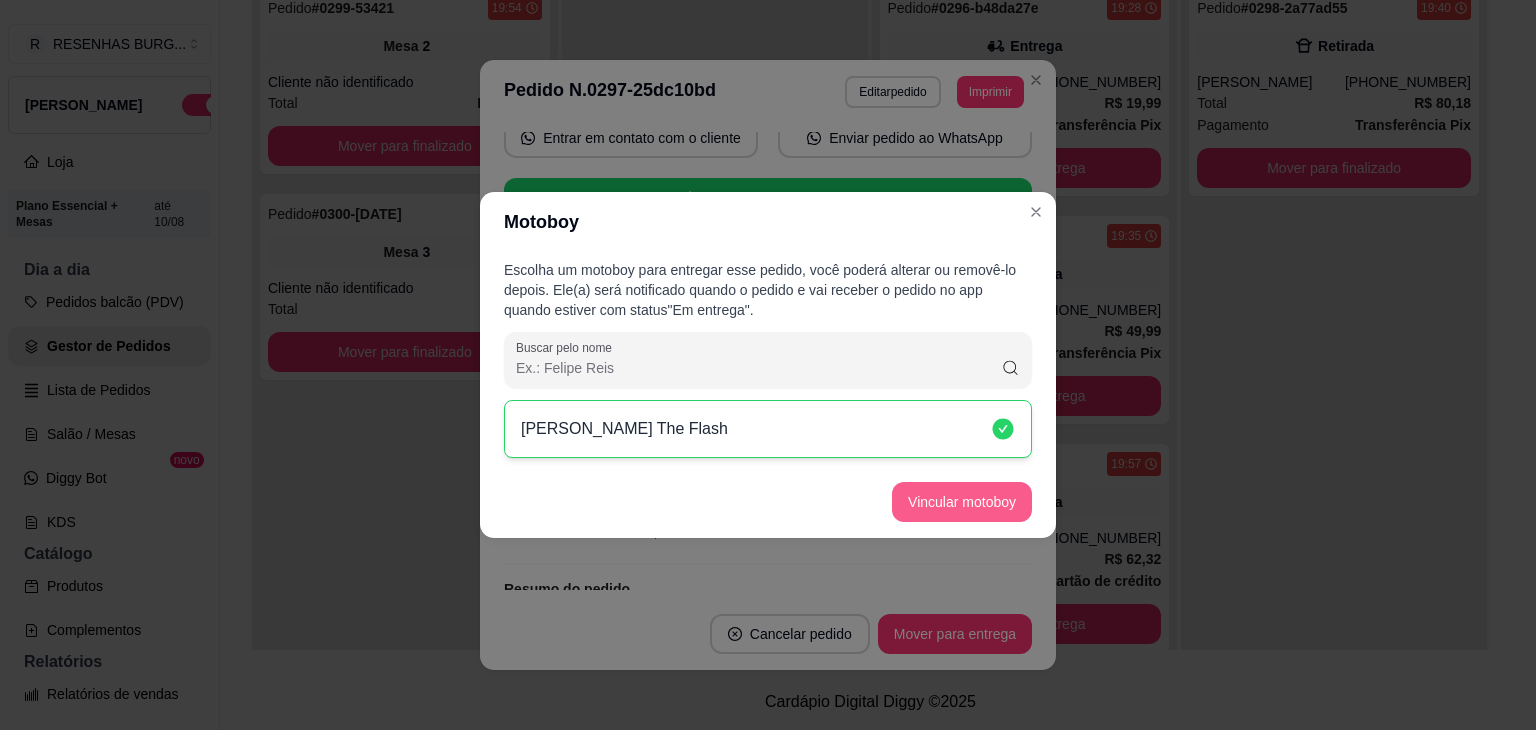 click on "Vincular motoboy" at bounding box center (962, 502) 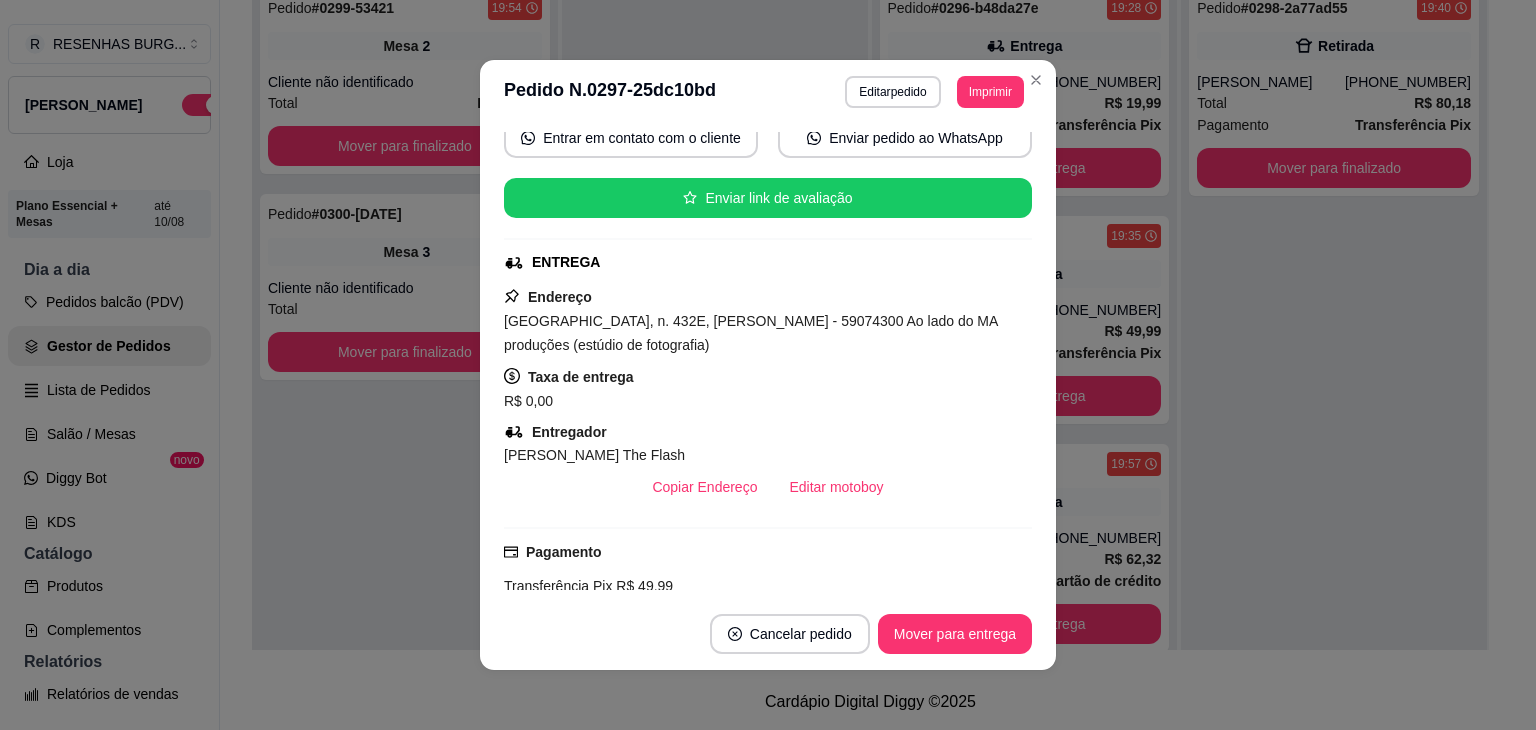 click on "**********" at bounding box center (768, 92) 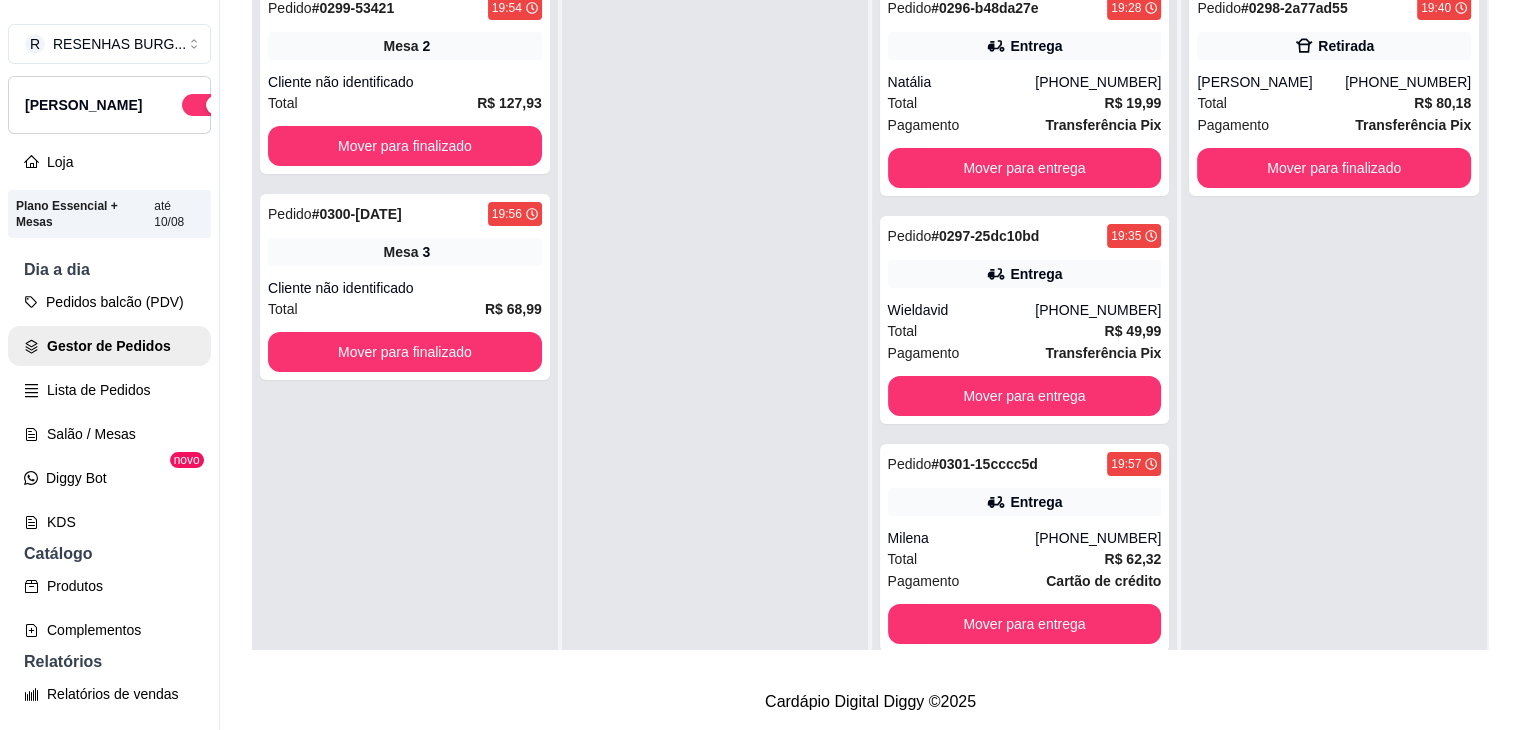 click on "Produtos" at bounding box center (109, 586) 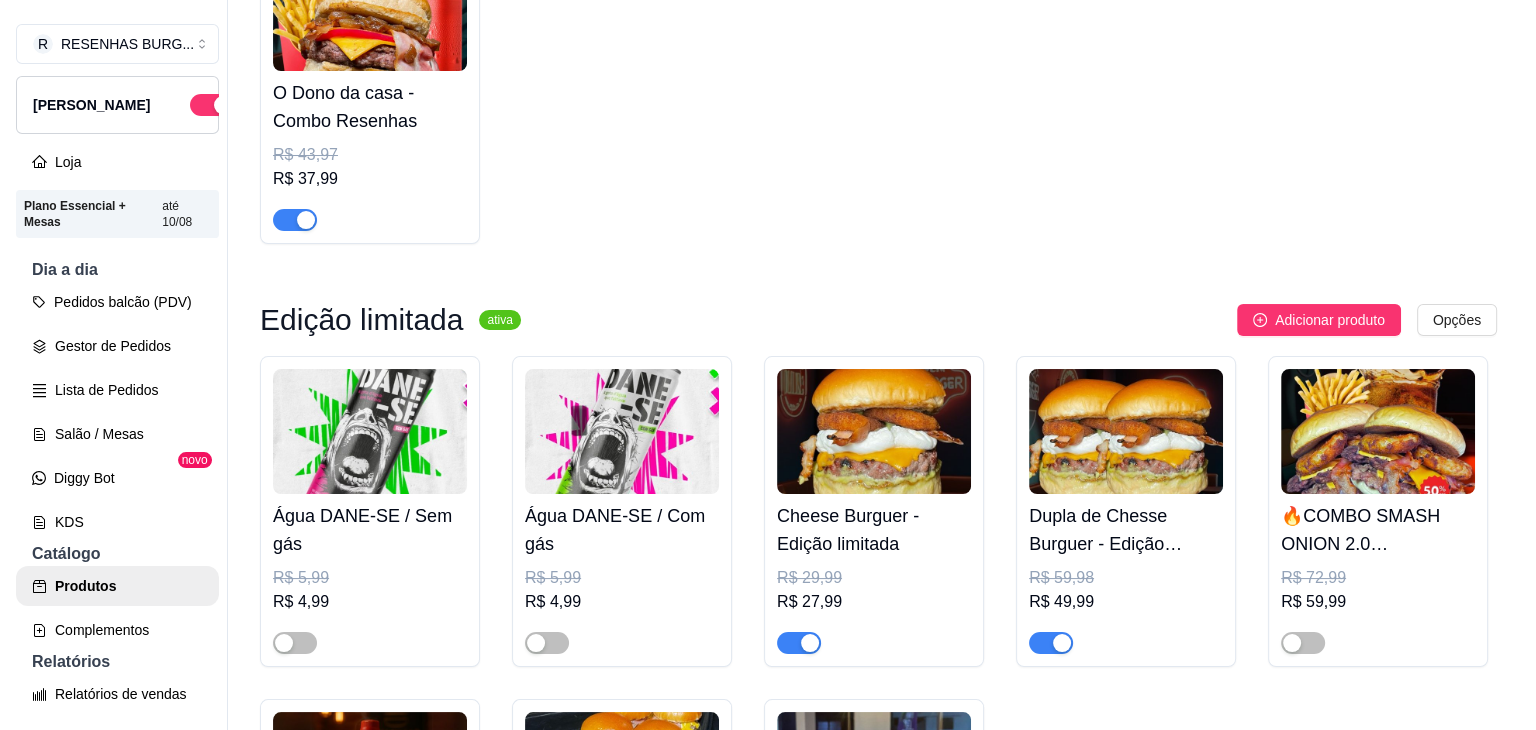 scroll, scrollTop: 0, scrollLeft: 0, axis: both 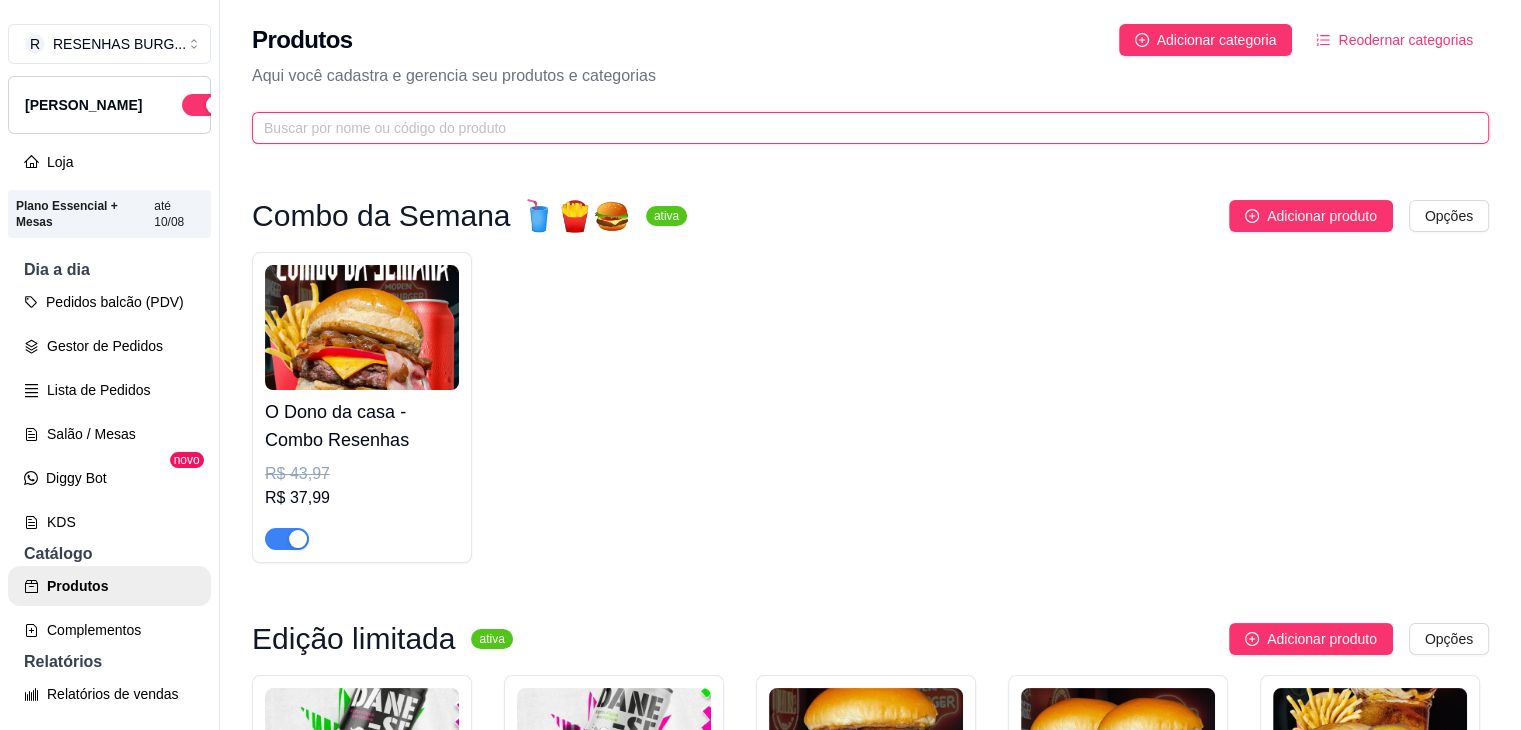 click at bounding box center (862, 128) 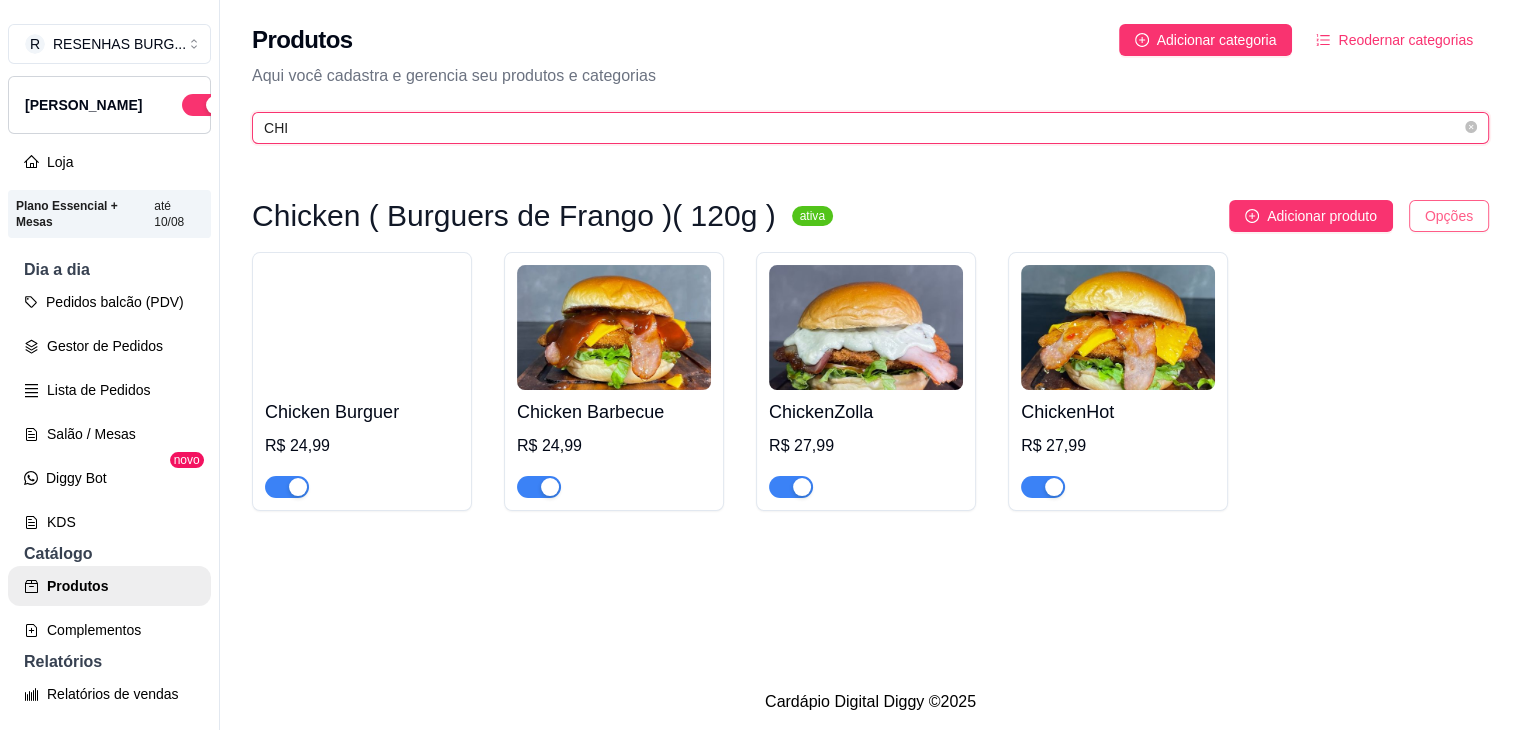 type on "CHI" 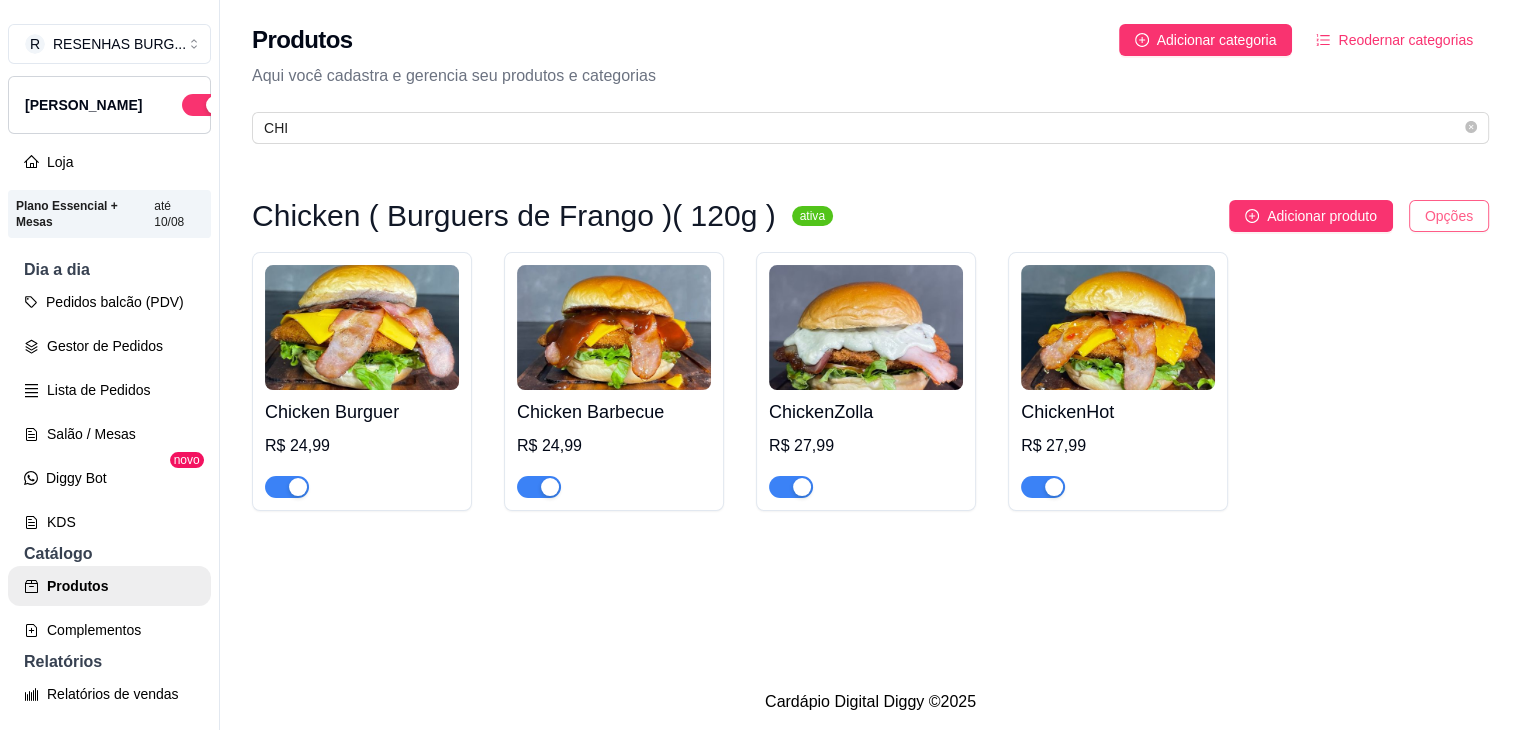 click on "R RESENHAS BURG ... Loja Aberta Loja Plano Essencial + Mesas até 10/08   Dia a dia Pedidos balcão (PDV) Gestor de Pedidos Lista de Pedidos Salão / Mesas Diggy Bot novo KDS Catálogo Produtos Complementos Relatórios Relatórios de vendas Relatório de clientes Relatório de fidelidade novo Gerenciar Entregadores novo Nota Fiscal (NFC-e) Controle de caixa Controle de fiado Cupons Clientes Estoque Configurações Diggy Planos Precisa de ajuda? Sair Produtos Adicionar categoria Reodernar categorias Aqui você cadastra e gerencia seu produtos e categorias CHI Chicken ( Burguers de Frango )( 120g ) ativa Adicionar produto Opções Chicken Burguer   R$ 24,99 Chicken Barbecue   R$ 24,99 ChickenZolla   R$ 27,99 ChickenHot   R$ 27,99 Cardápio Digital Diggy © 2025" at bounding box center (760, 365) 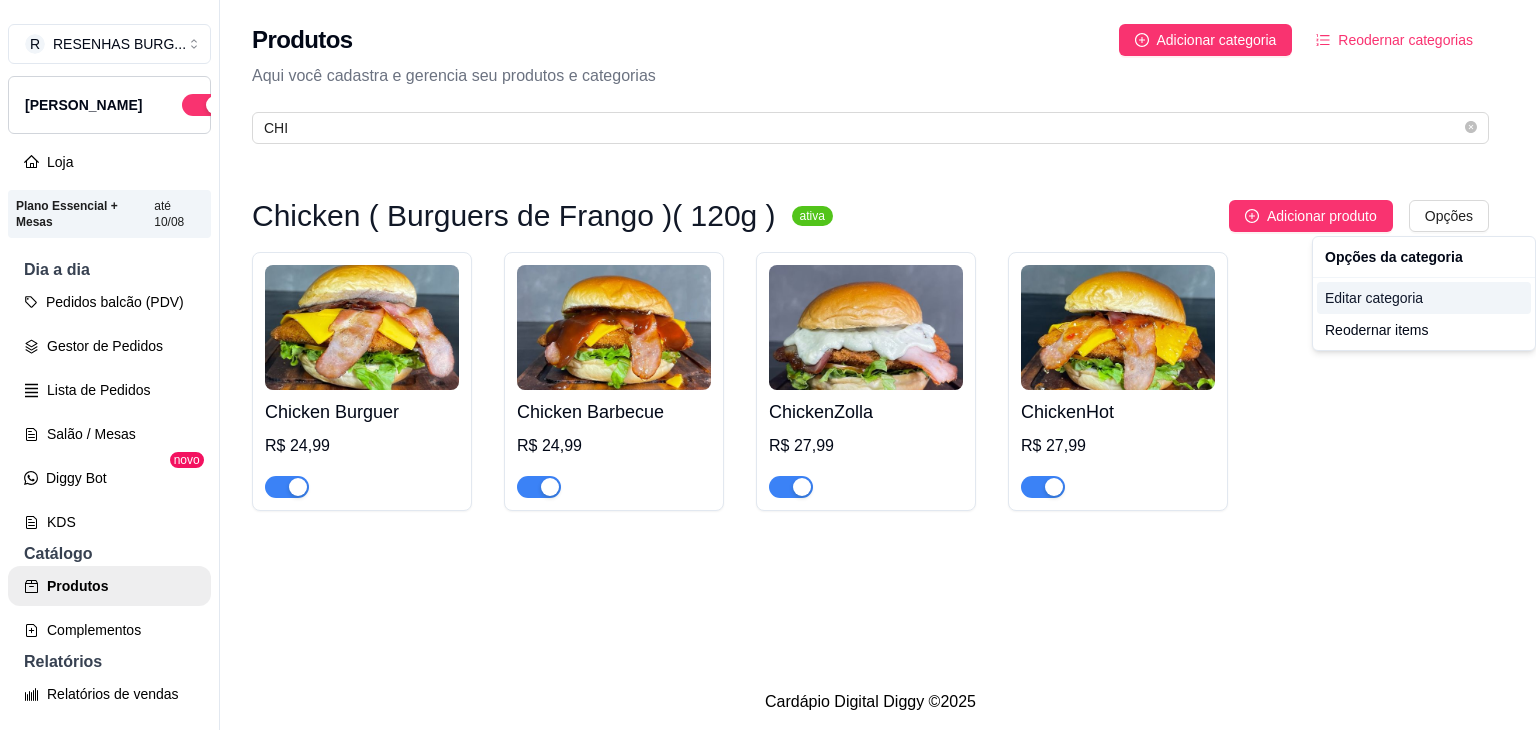 click on "Editar categoria" at bounding box center [1424, 298] 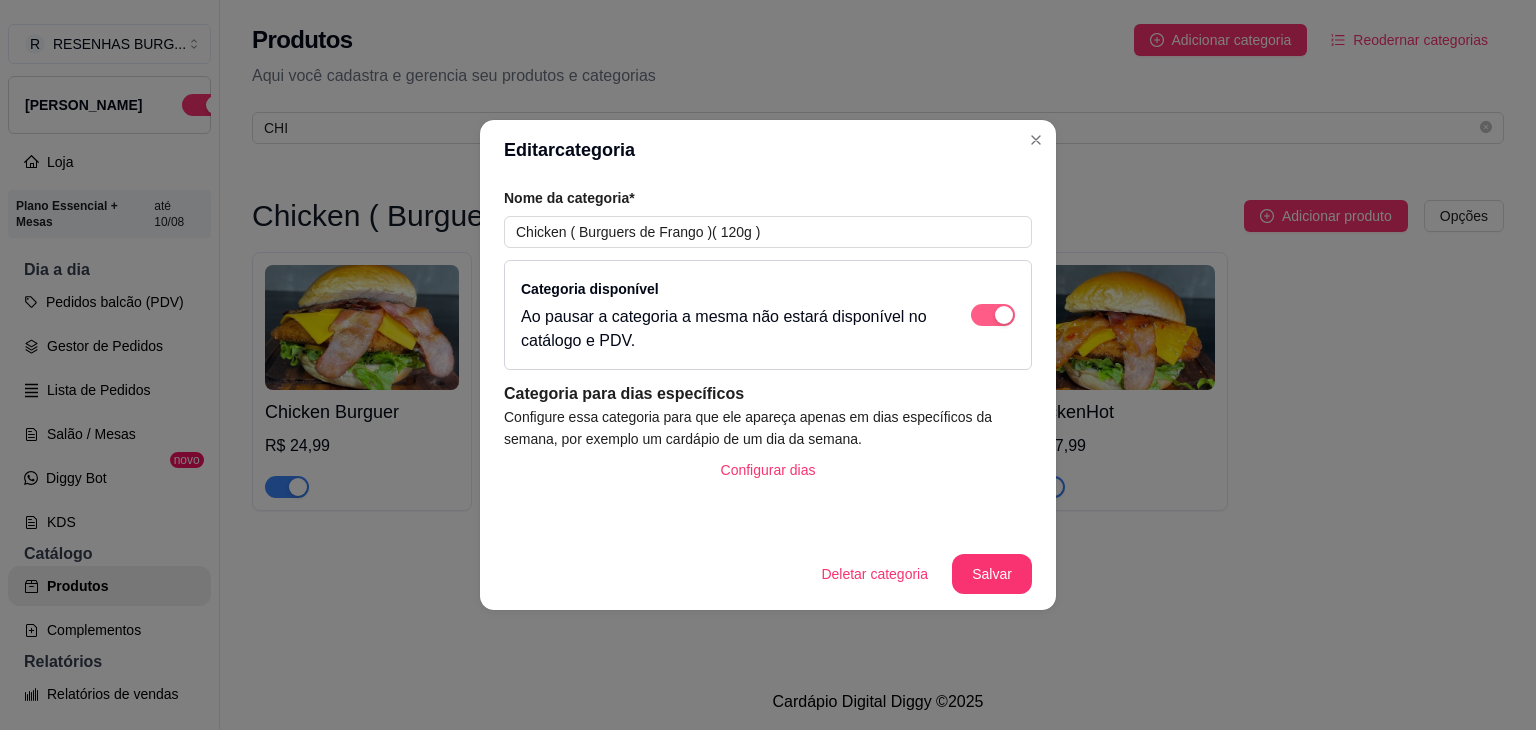 click at bounding box center [993, 315] 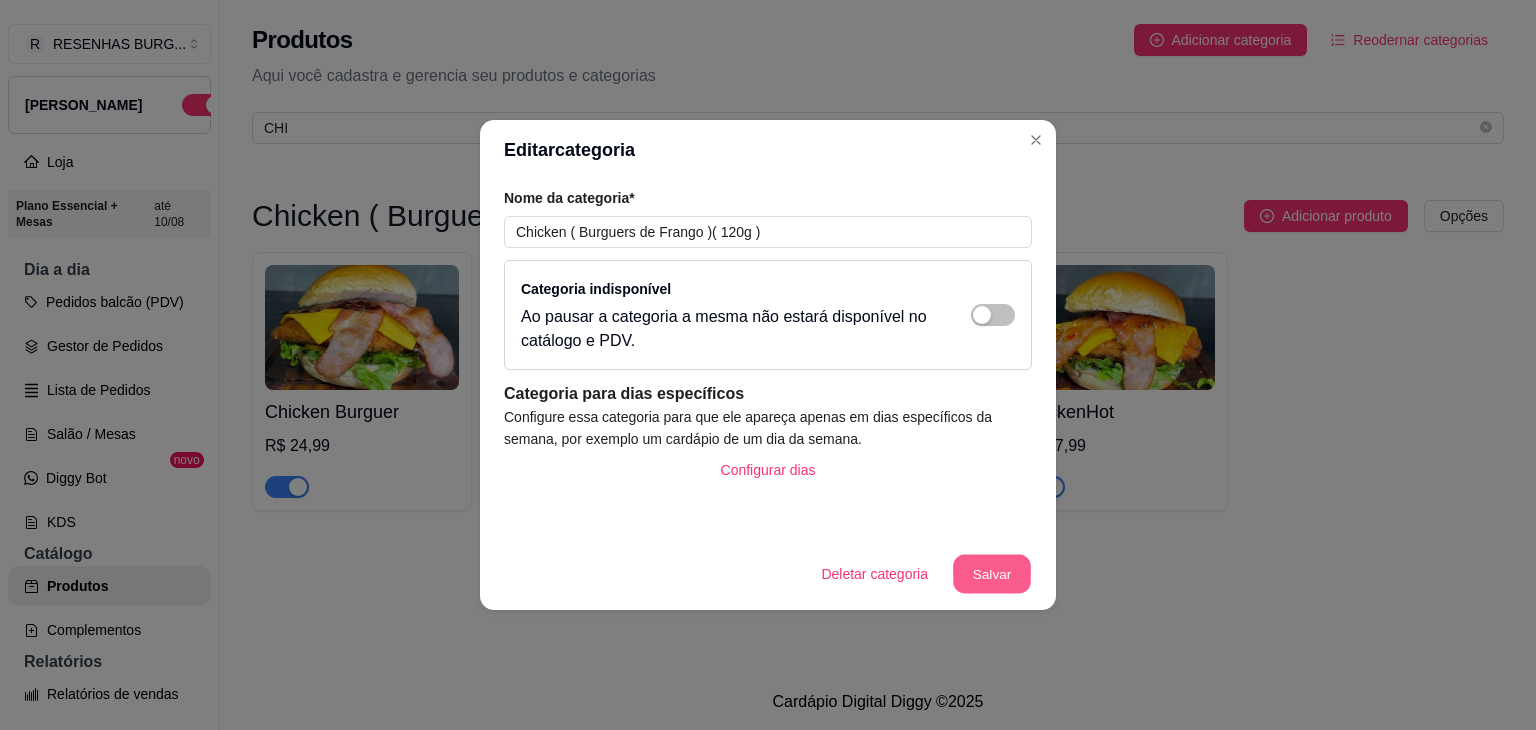 click on "Salvar" at bounding box center (992, 574) 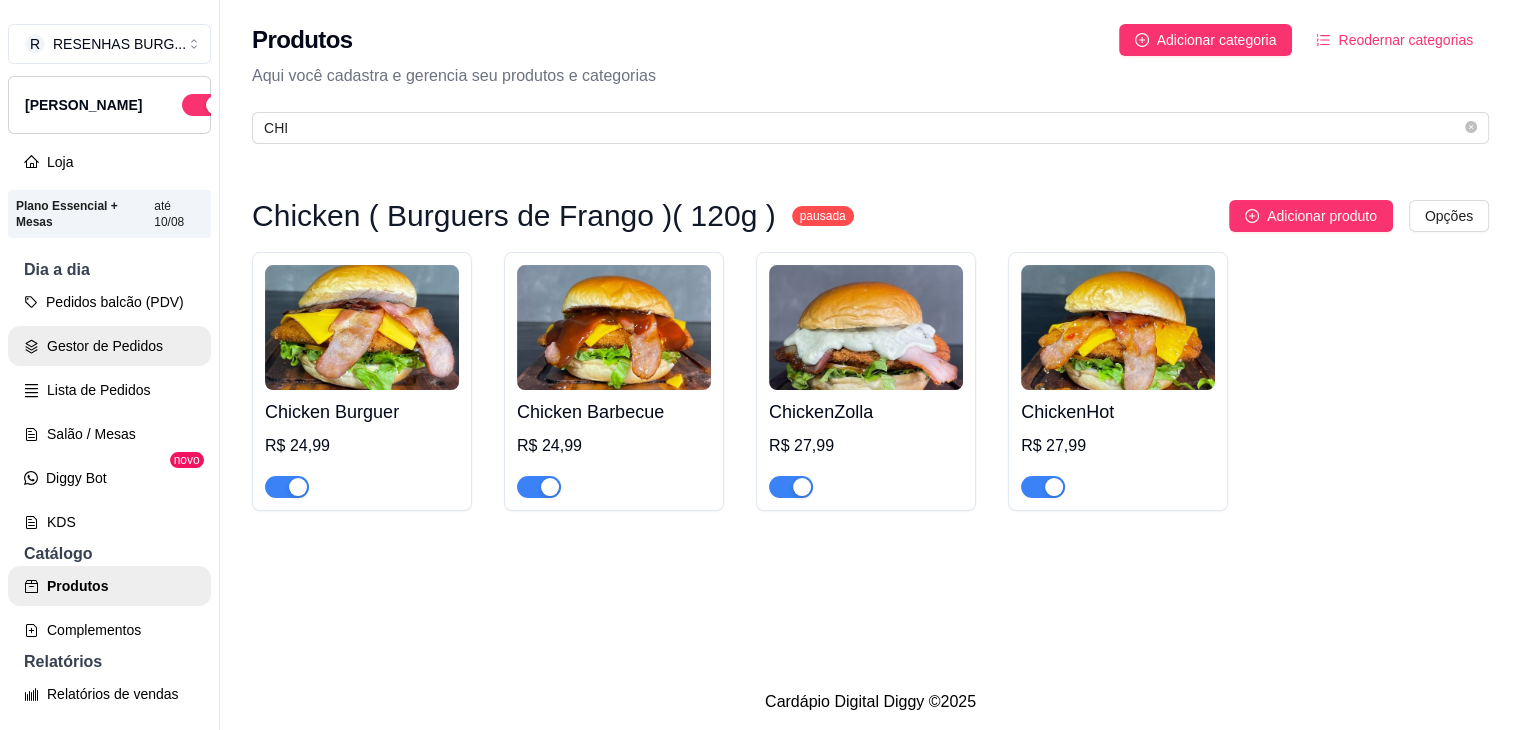 click on "Gestor de Pedidos" at bounding box center [109, 346] 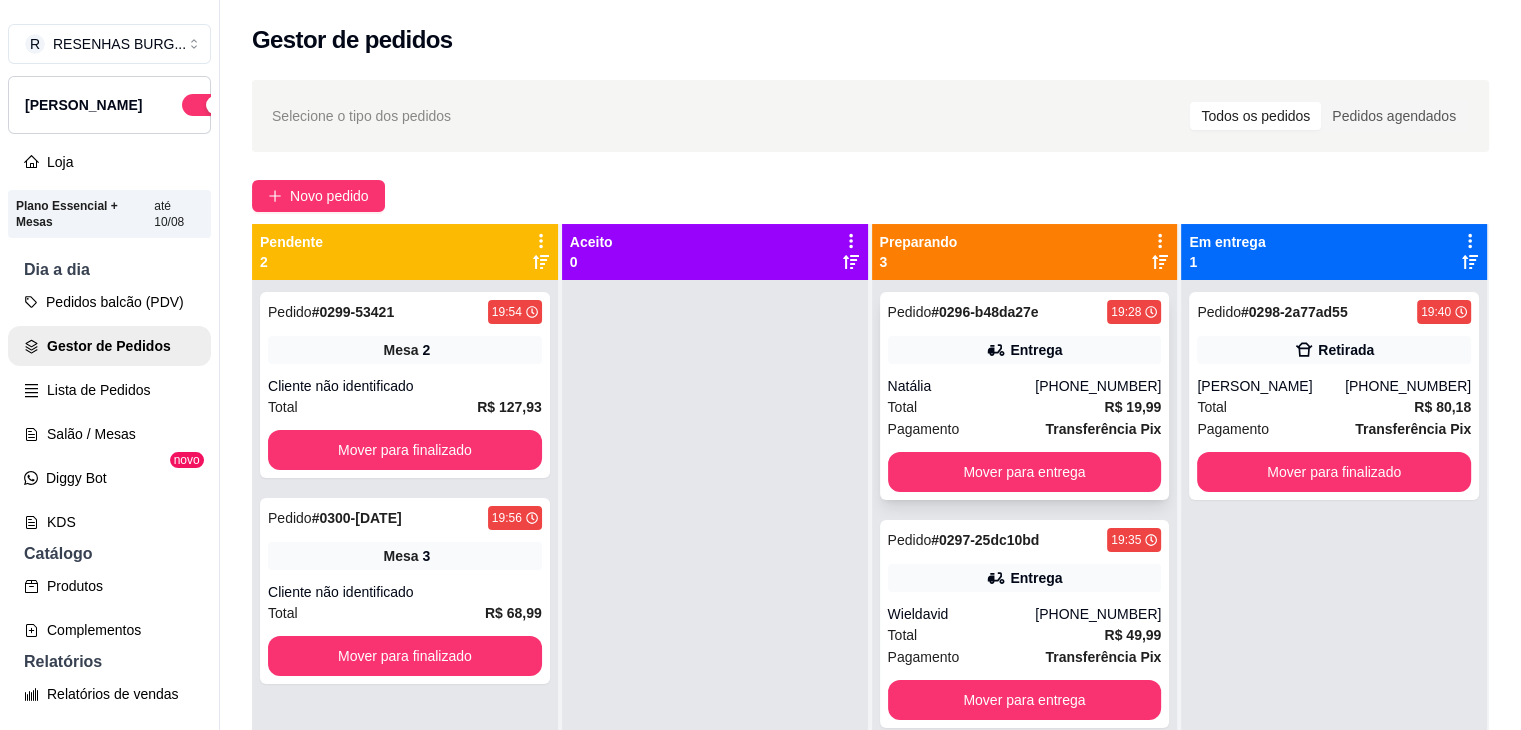 click on "Total R$ 19,99" at bounding box center (1025, 407) 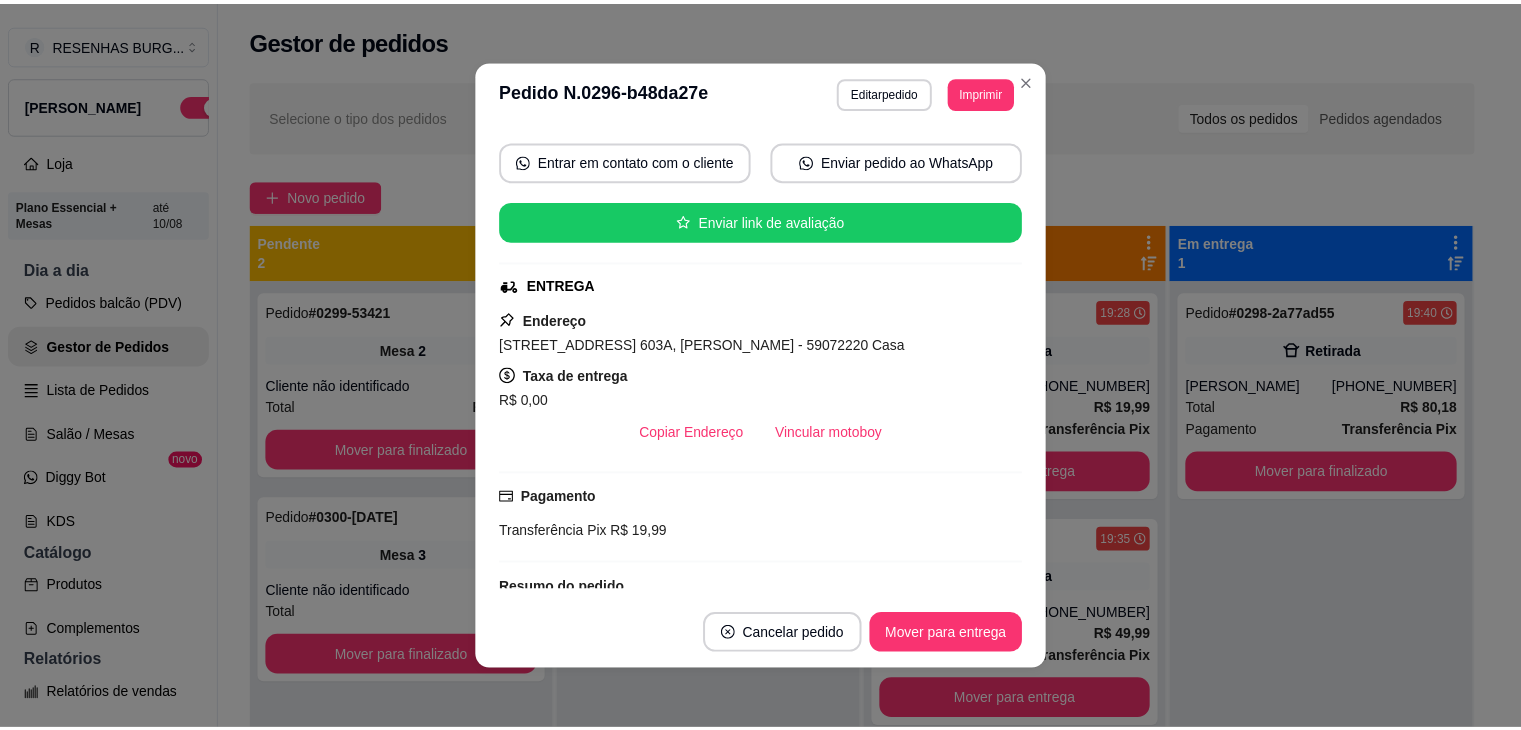 scroll, scrollTop: 200, scrollLeft: 0, axis: vertical 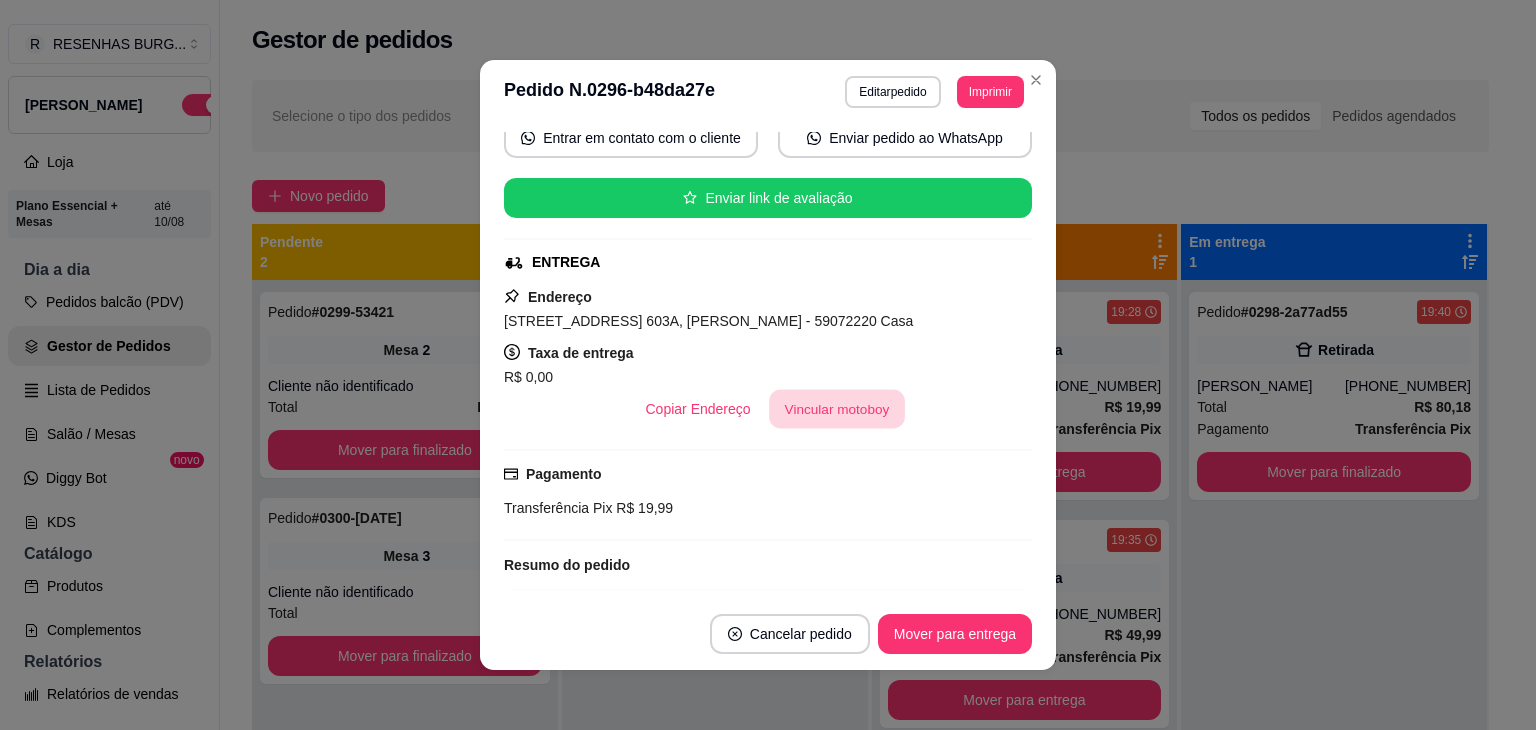 click on "Vincular motoboy" at bounding box center [837, 409] 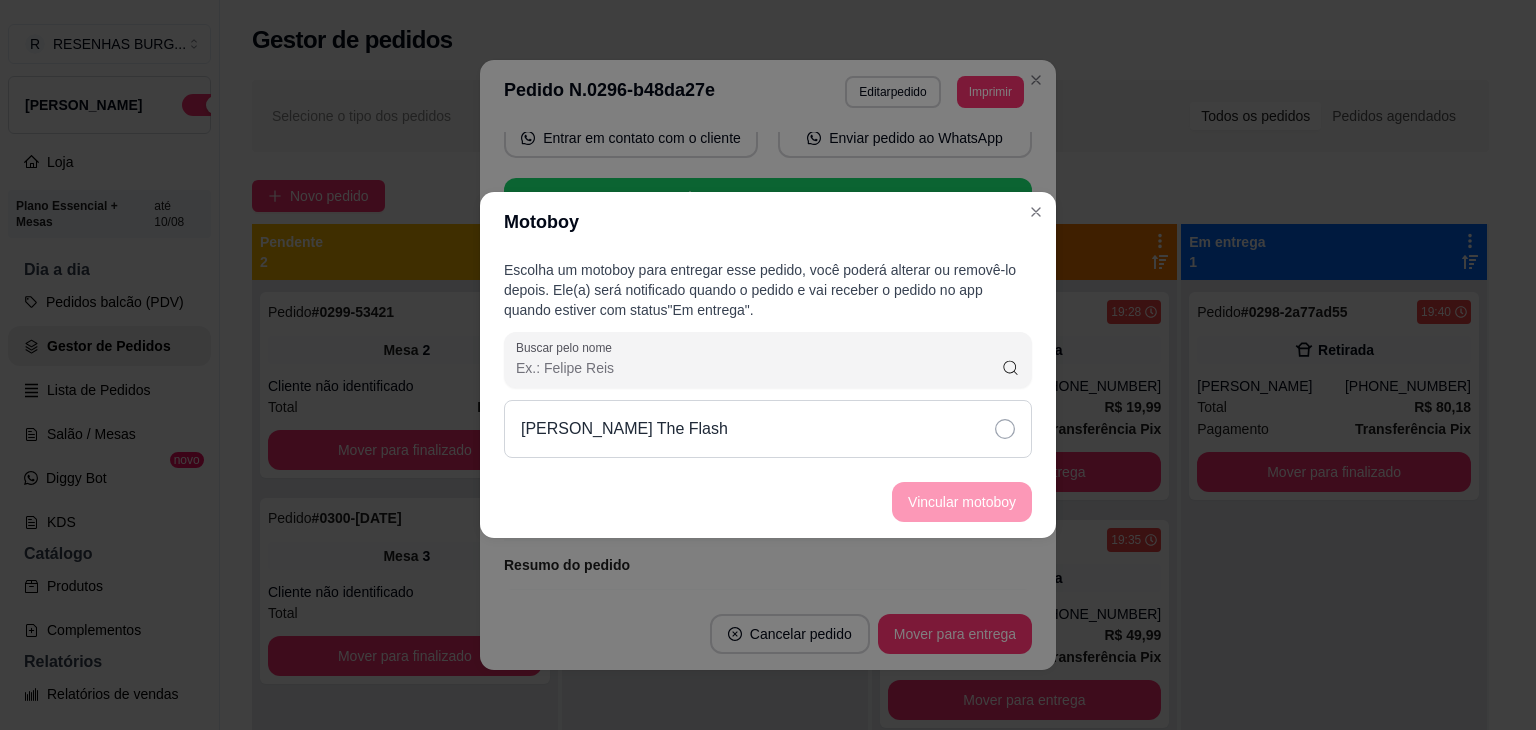 click on "[PERSON_NAME] The Flash" at bounding box center [768, 429] 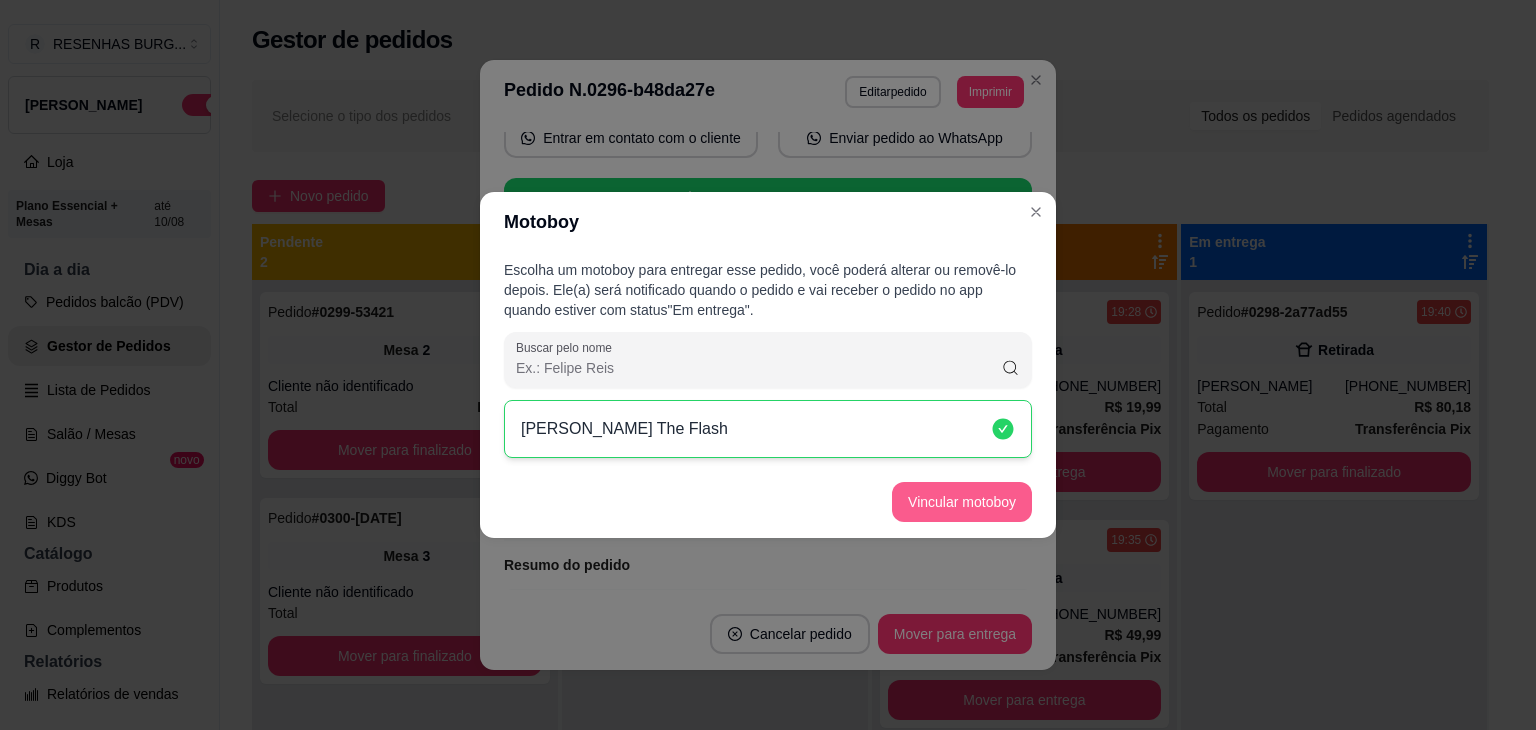 click on "Vincular motoboy" at bounding box center [962, 502] 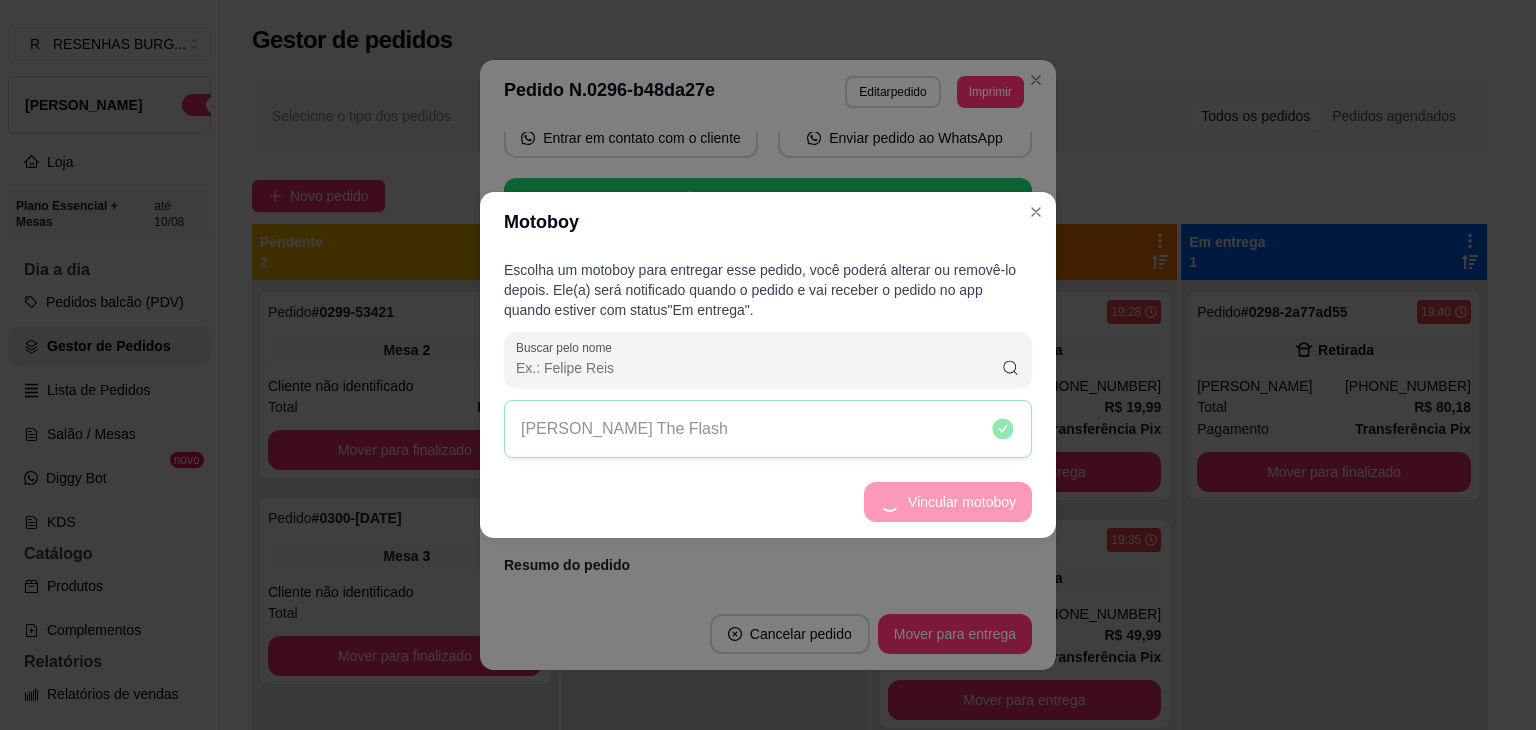 click on "Vincular motoboy" at bounding box center (768, 502) 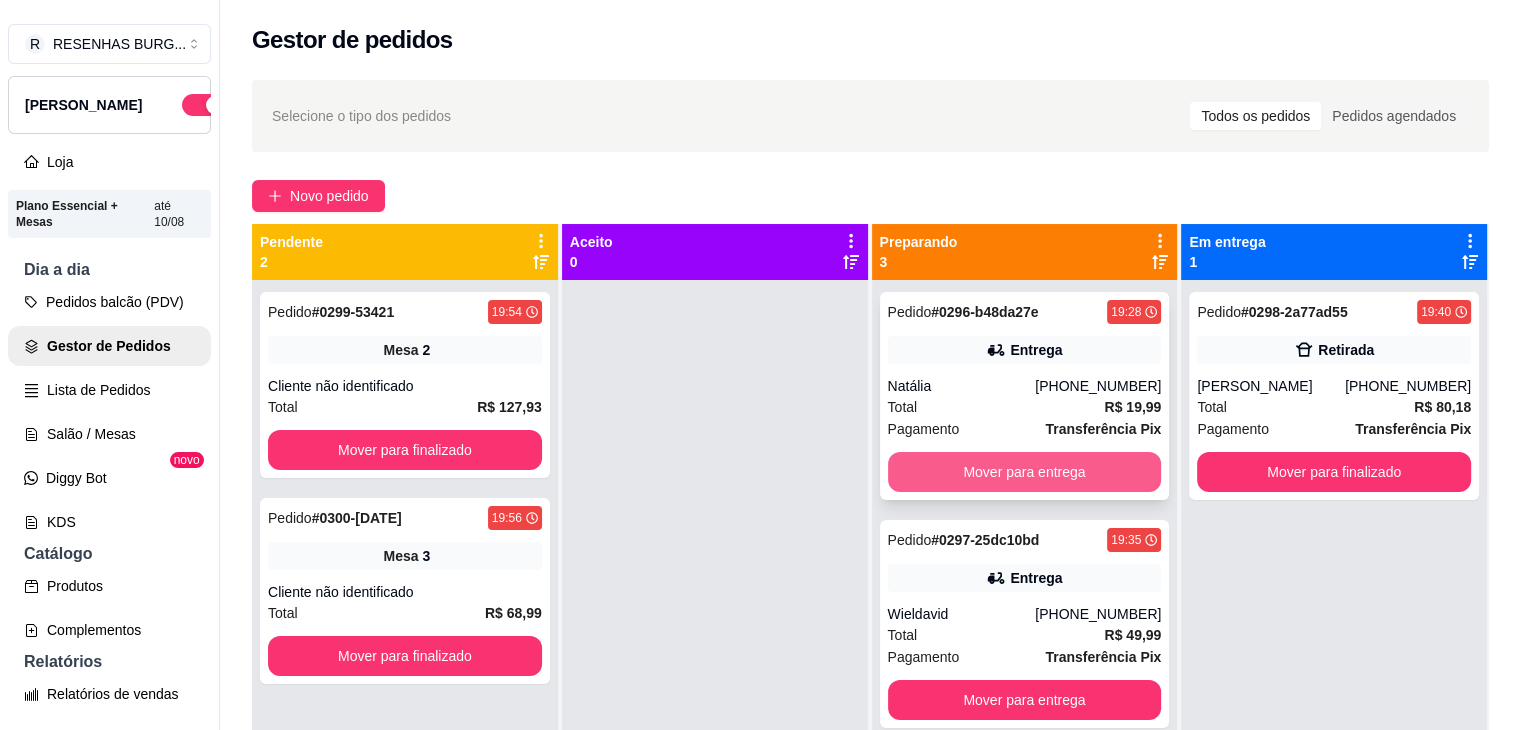 click on "Mover para entrega" at bounding box center [1025, 472] 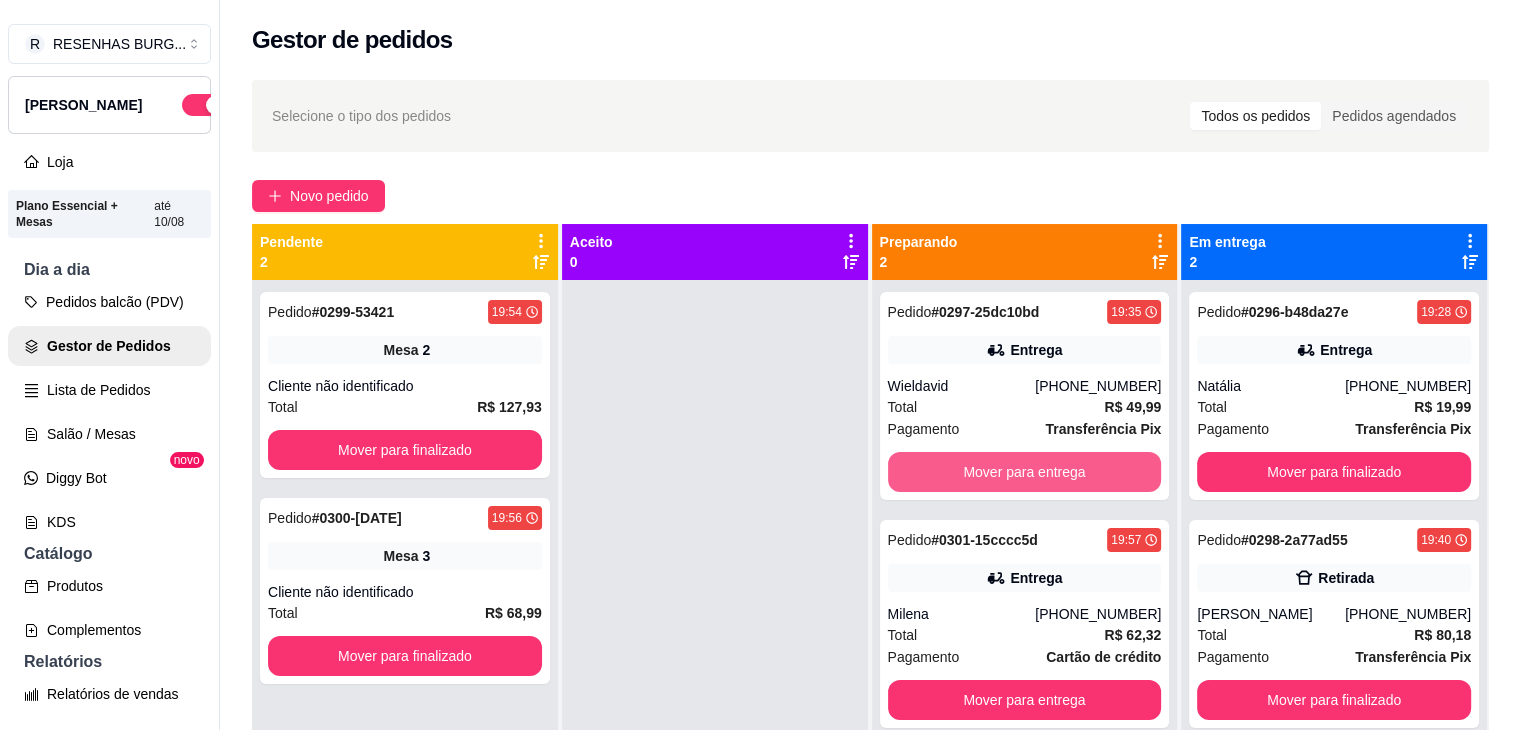 click on "Mover para entrega" at bounding box center [1025, 472] 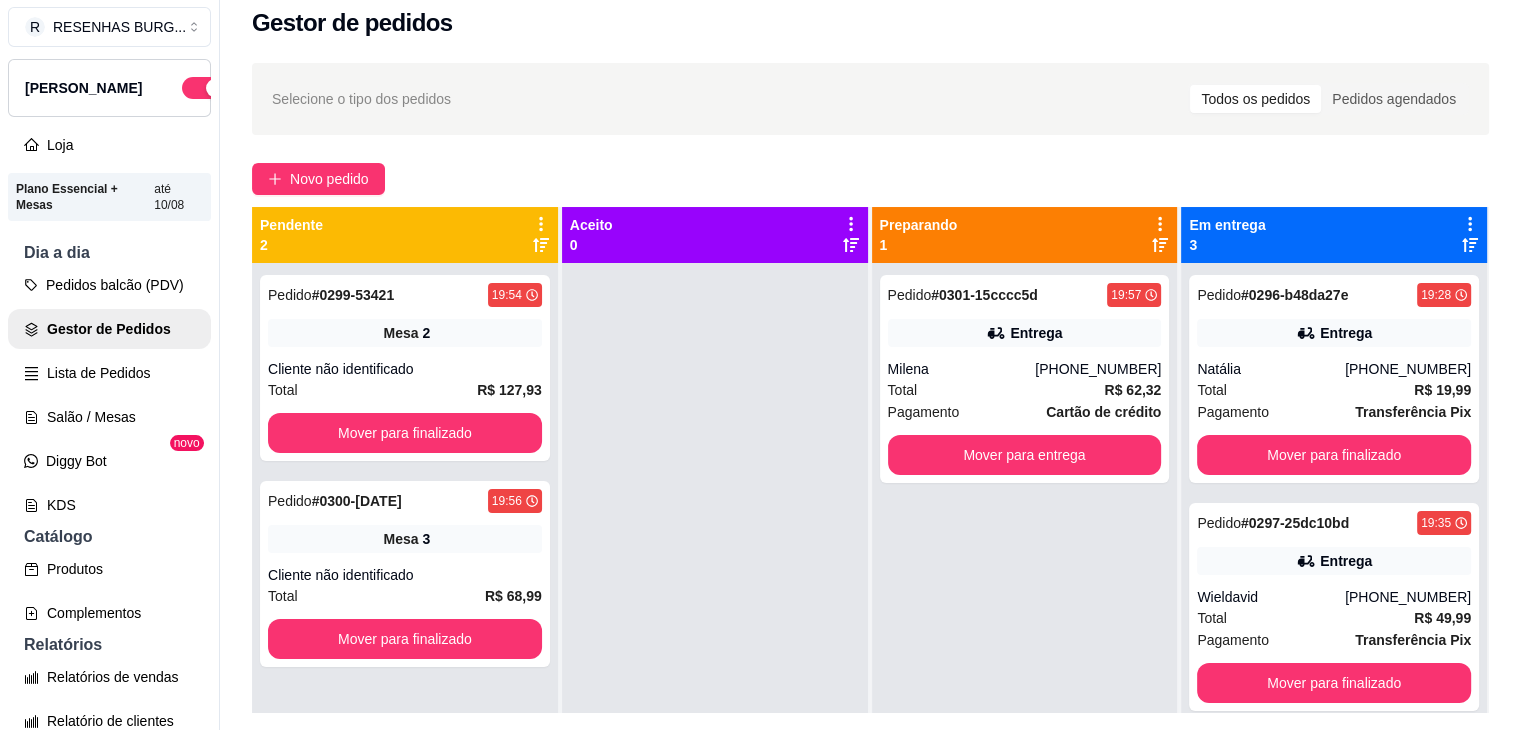 scroll, scrollTop: 32, scrollLeft: 0, axis: vertical 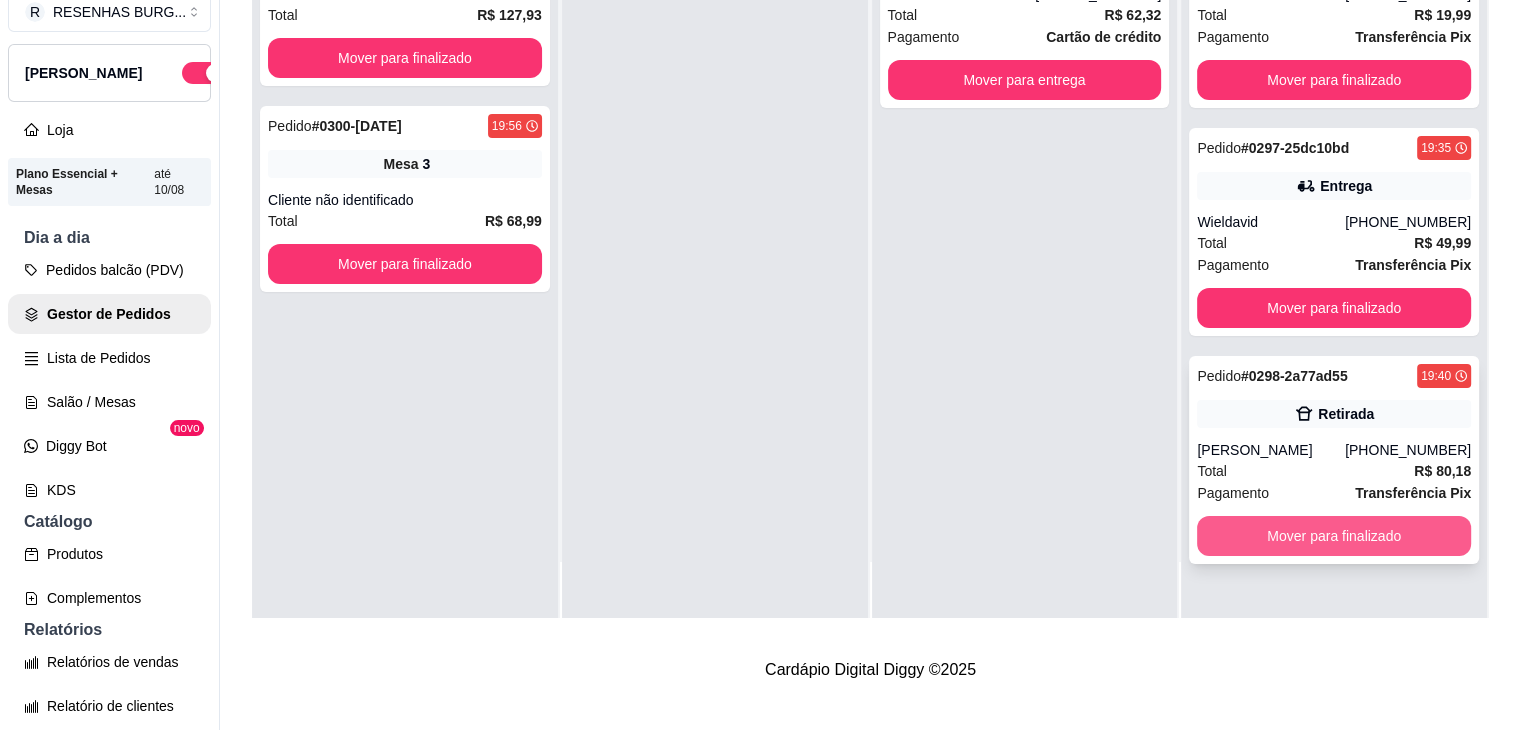 click on "Mover para finalizado" at bounding box center [1334, 536] 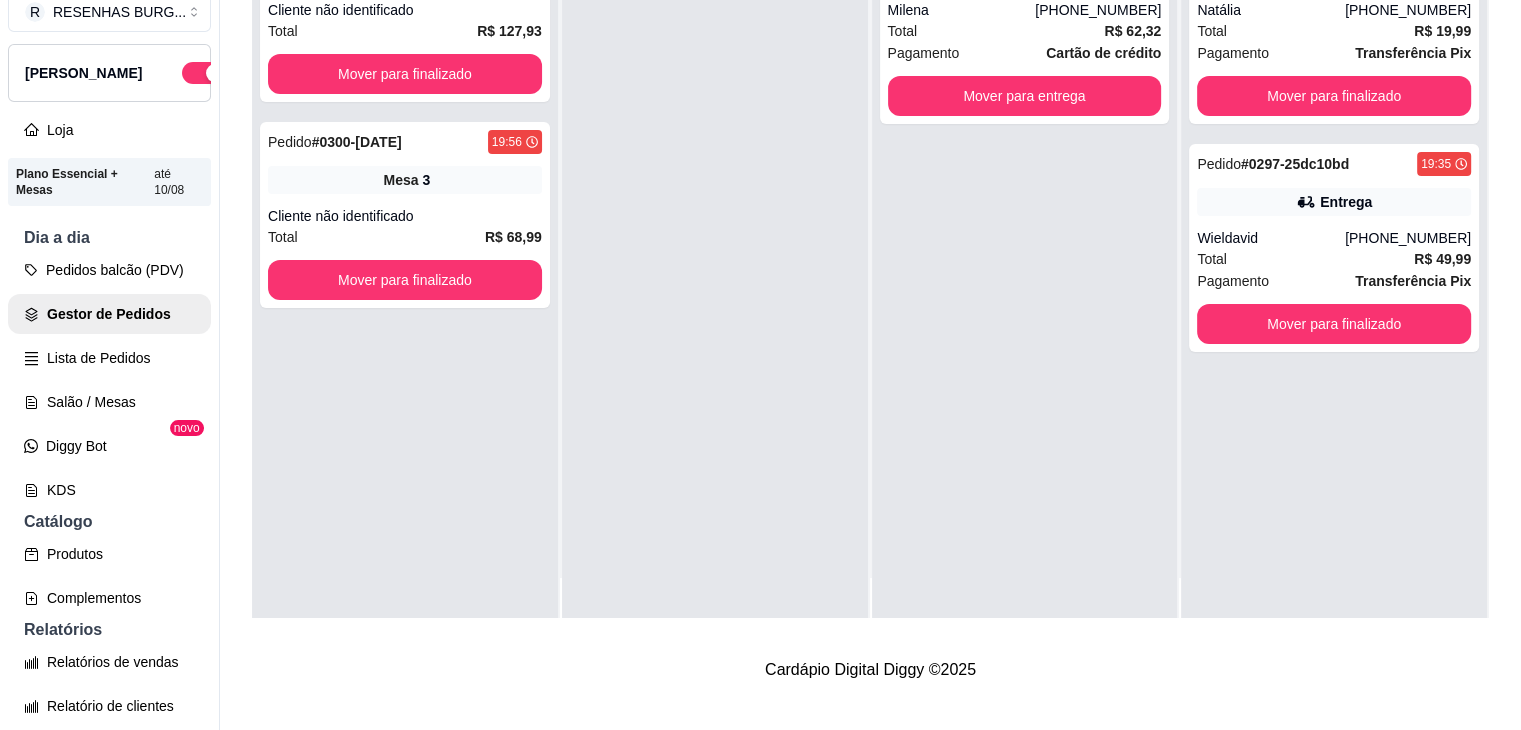 scroll, scrollTop: 0, scrollLeft: 0, axis: both 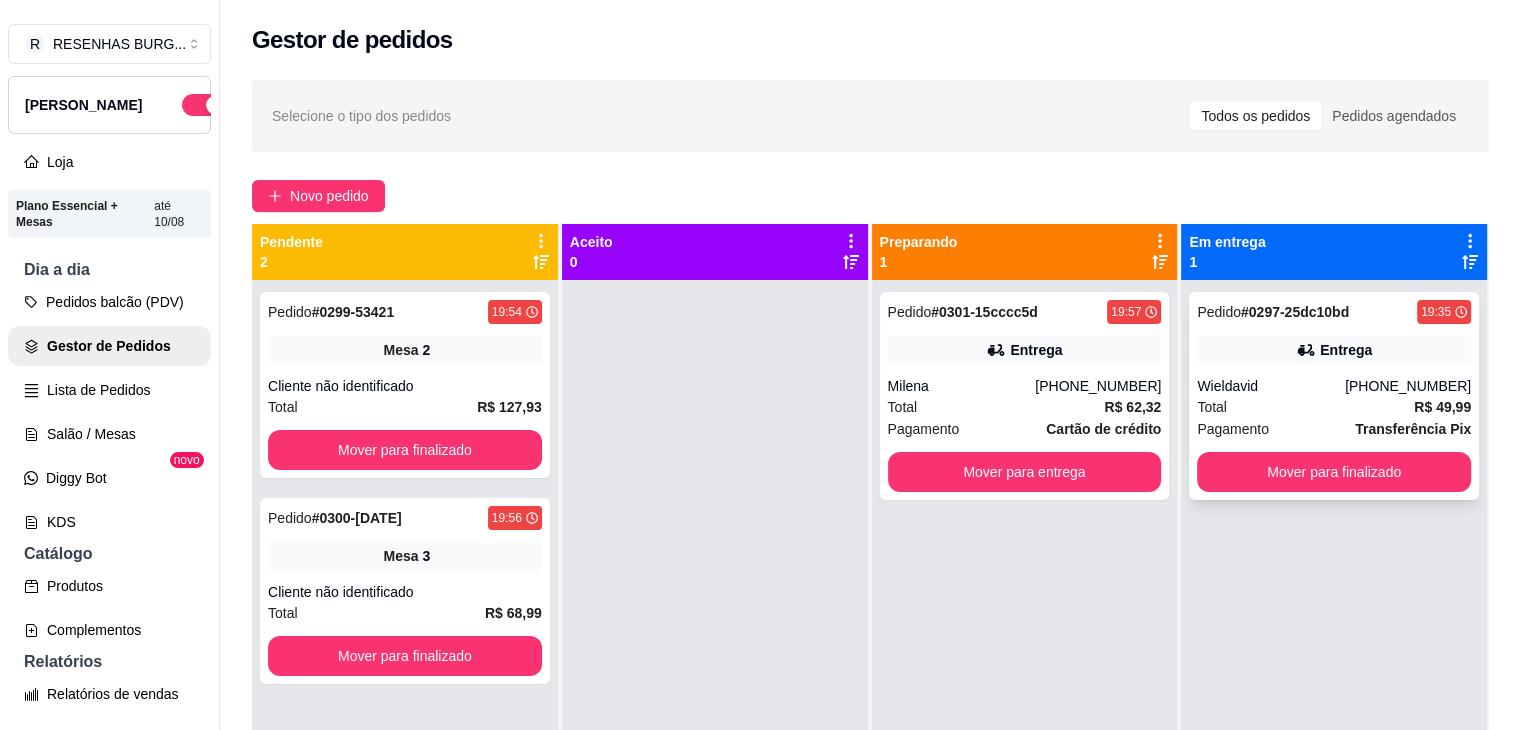 click on "Wieldavid" at bounding box center [1271, 386] 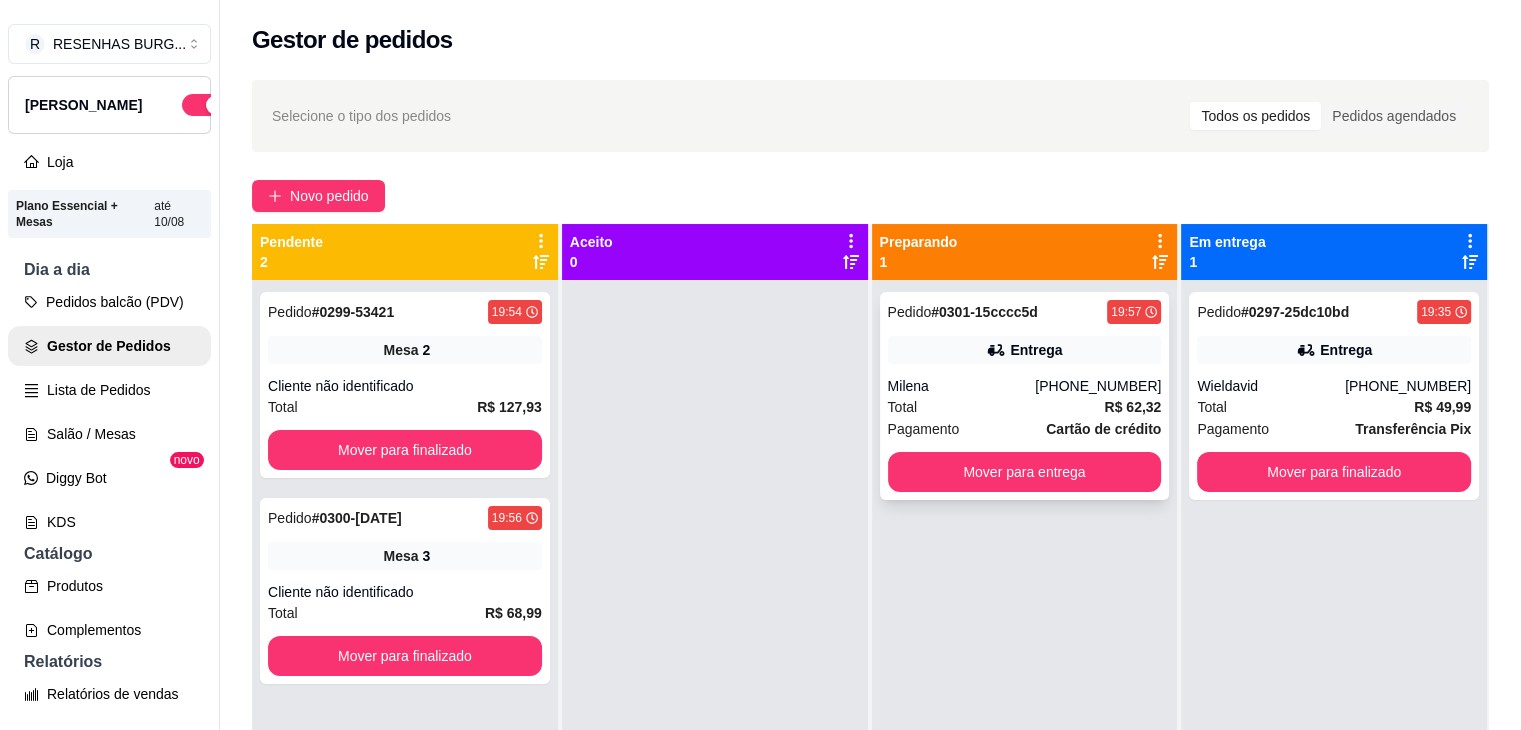 click on "Milena" at bounding box center (962, 386) 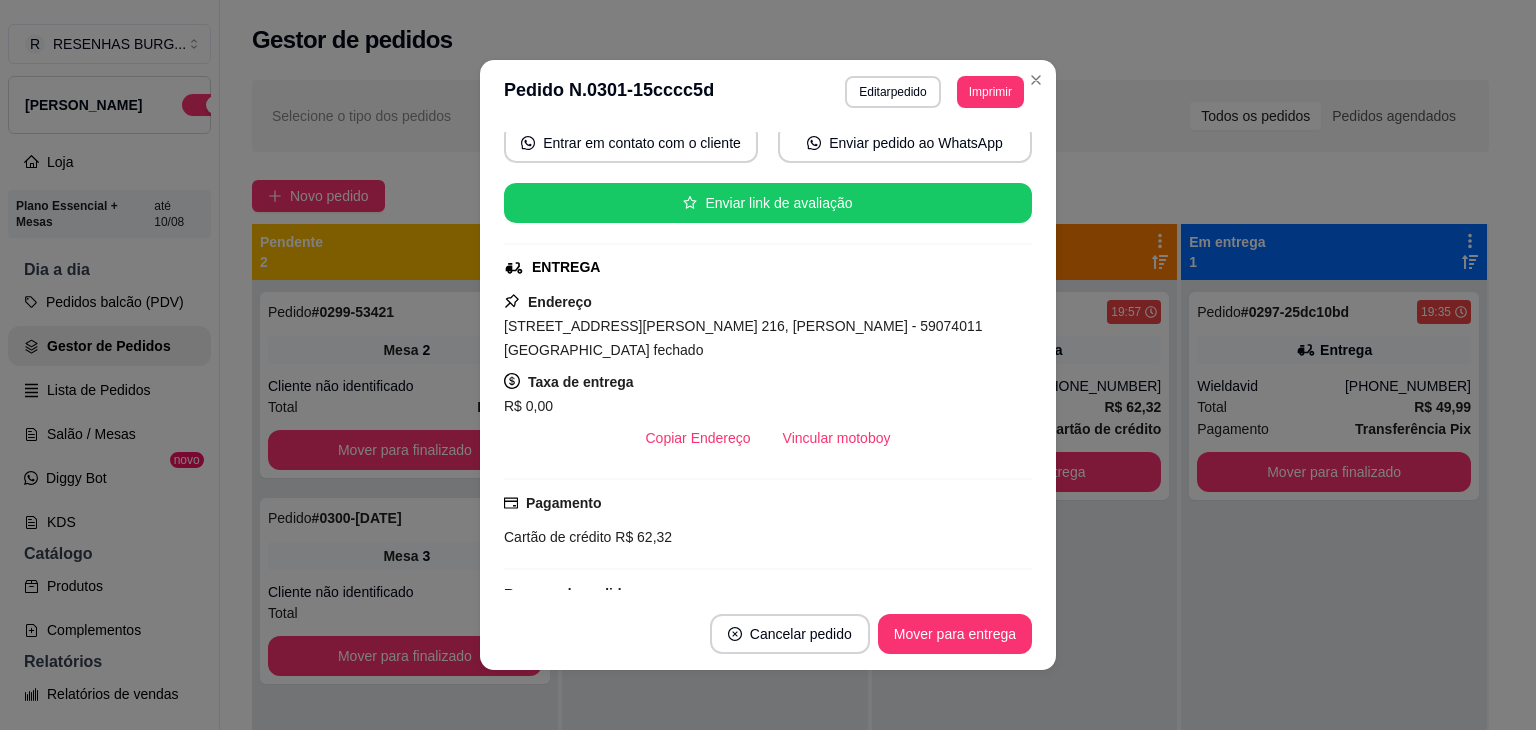 scroll, scrollTop: 200, scrollLeft: 0, axis: vertical 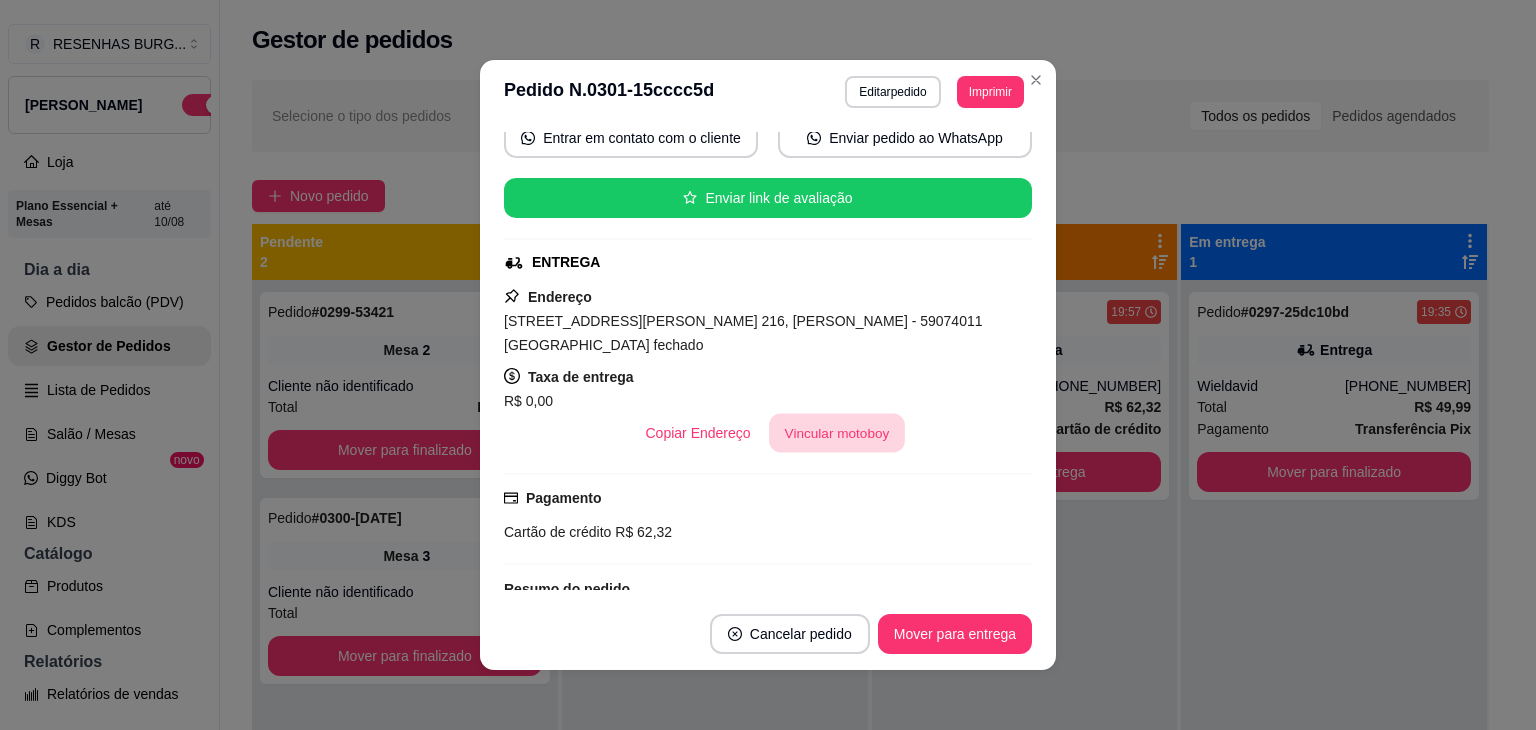 click on "Vincular motoboy" at bounding box center [837, 433] 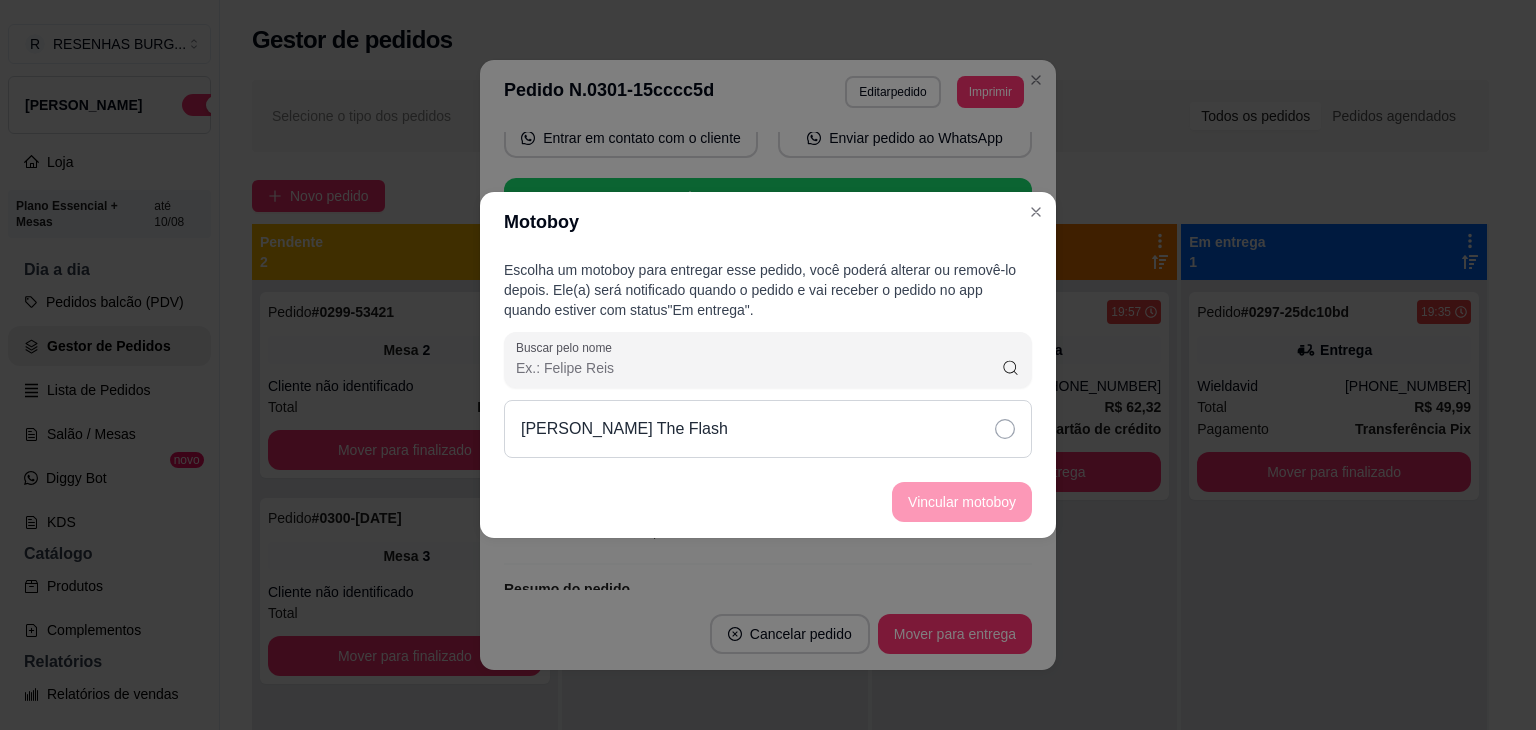 click on "[PERSON_NAME] The Flash" at bounding box center (768, 429) 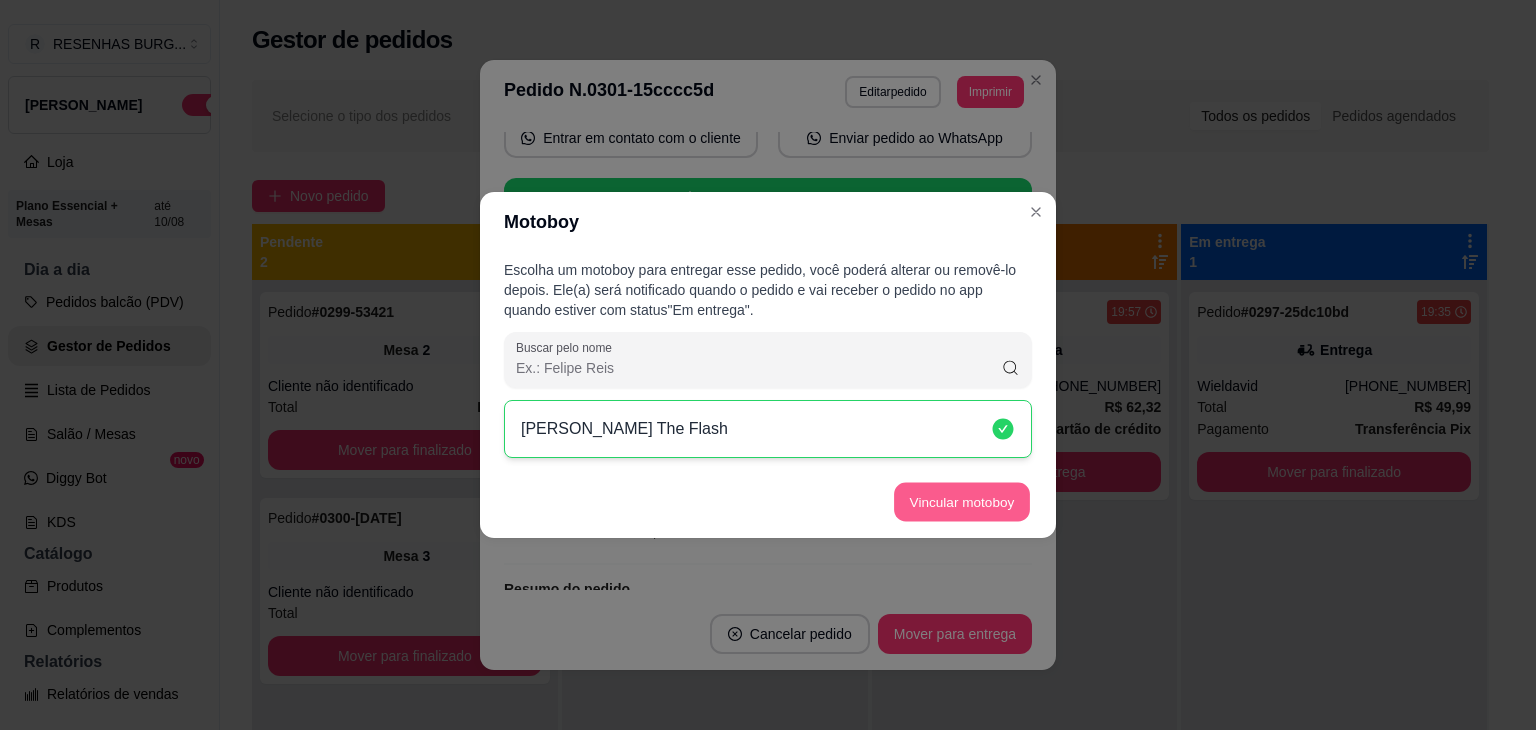 click on "Vincular motoboy" at bounding box center [962, 502] 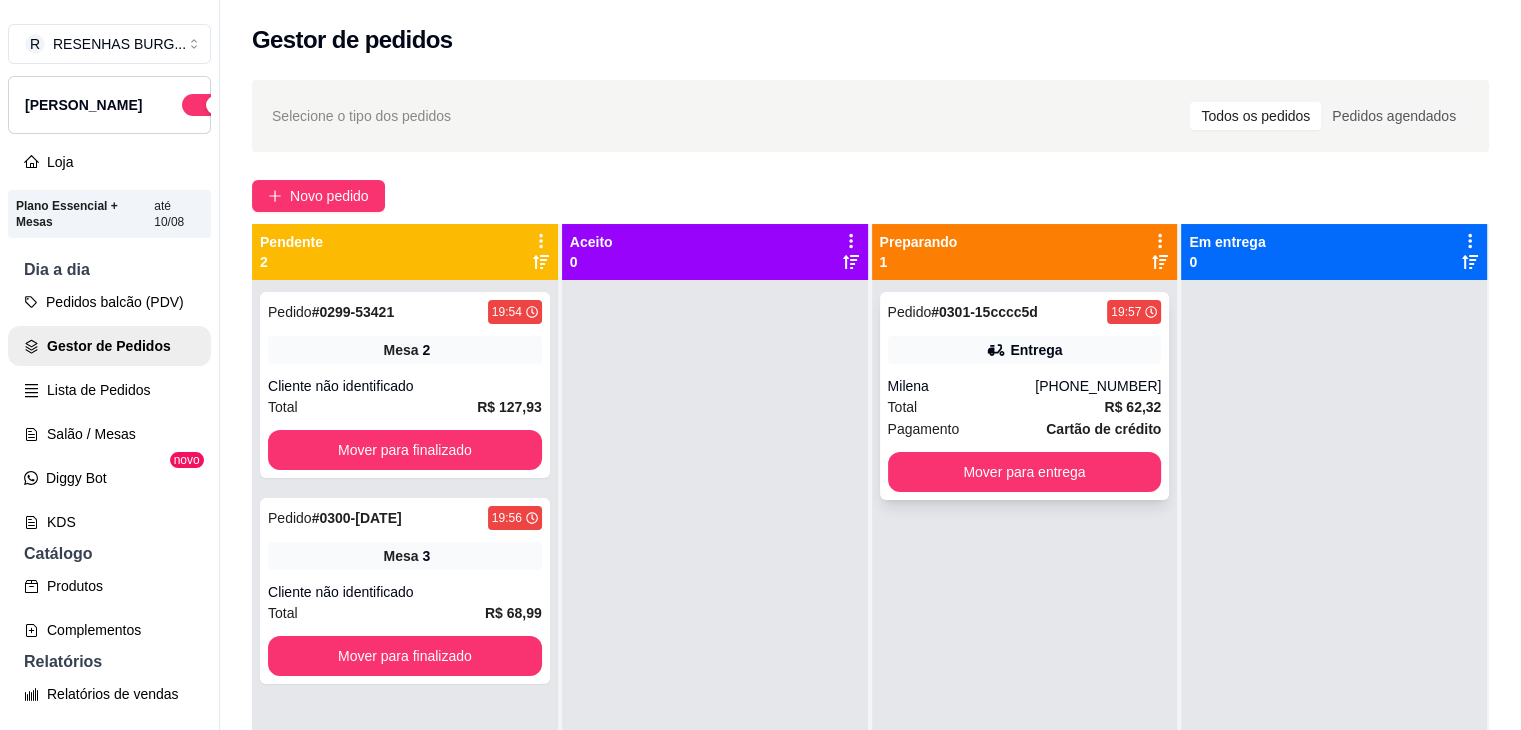 click 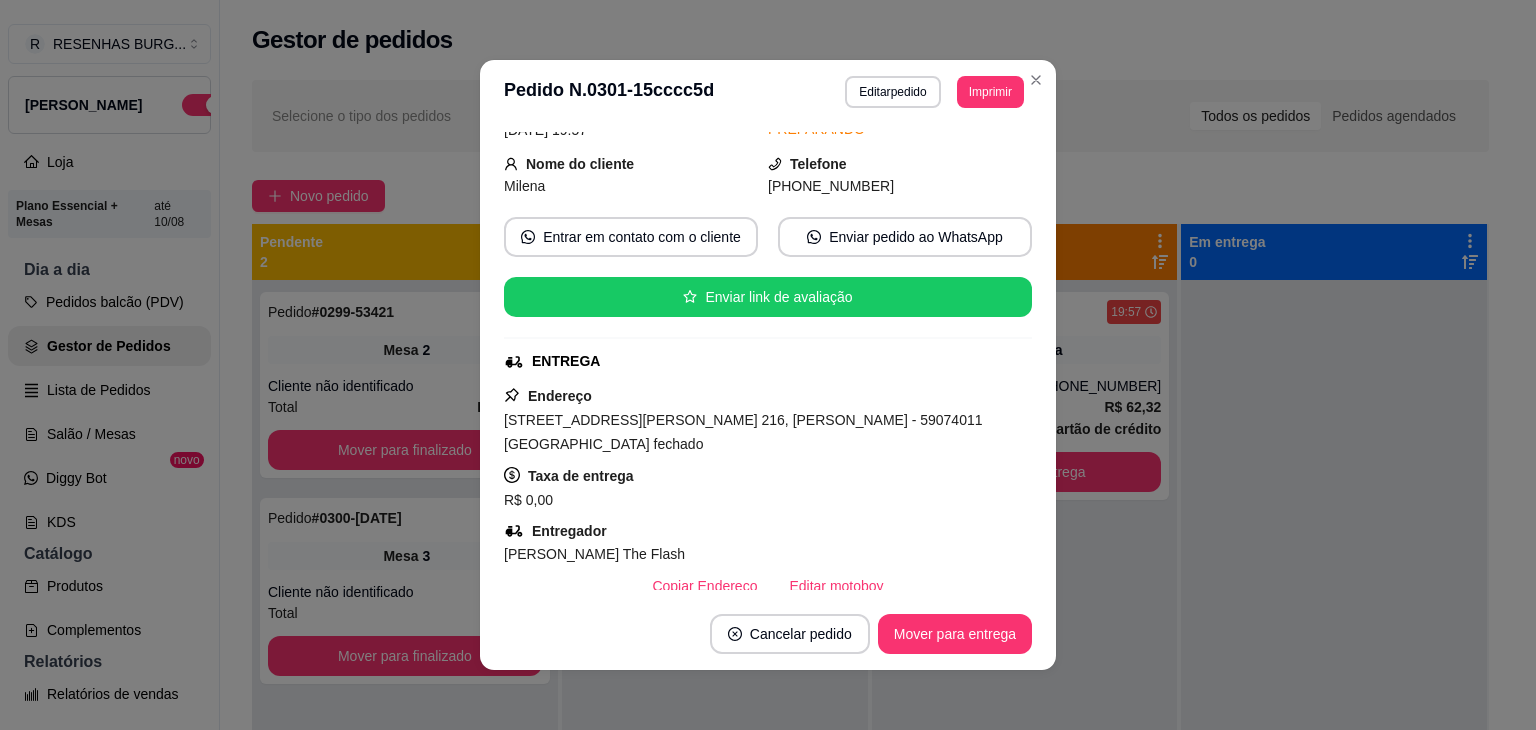 scroll, scrollTop: 200, scrollLeft: 0, axis: vertical 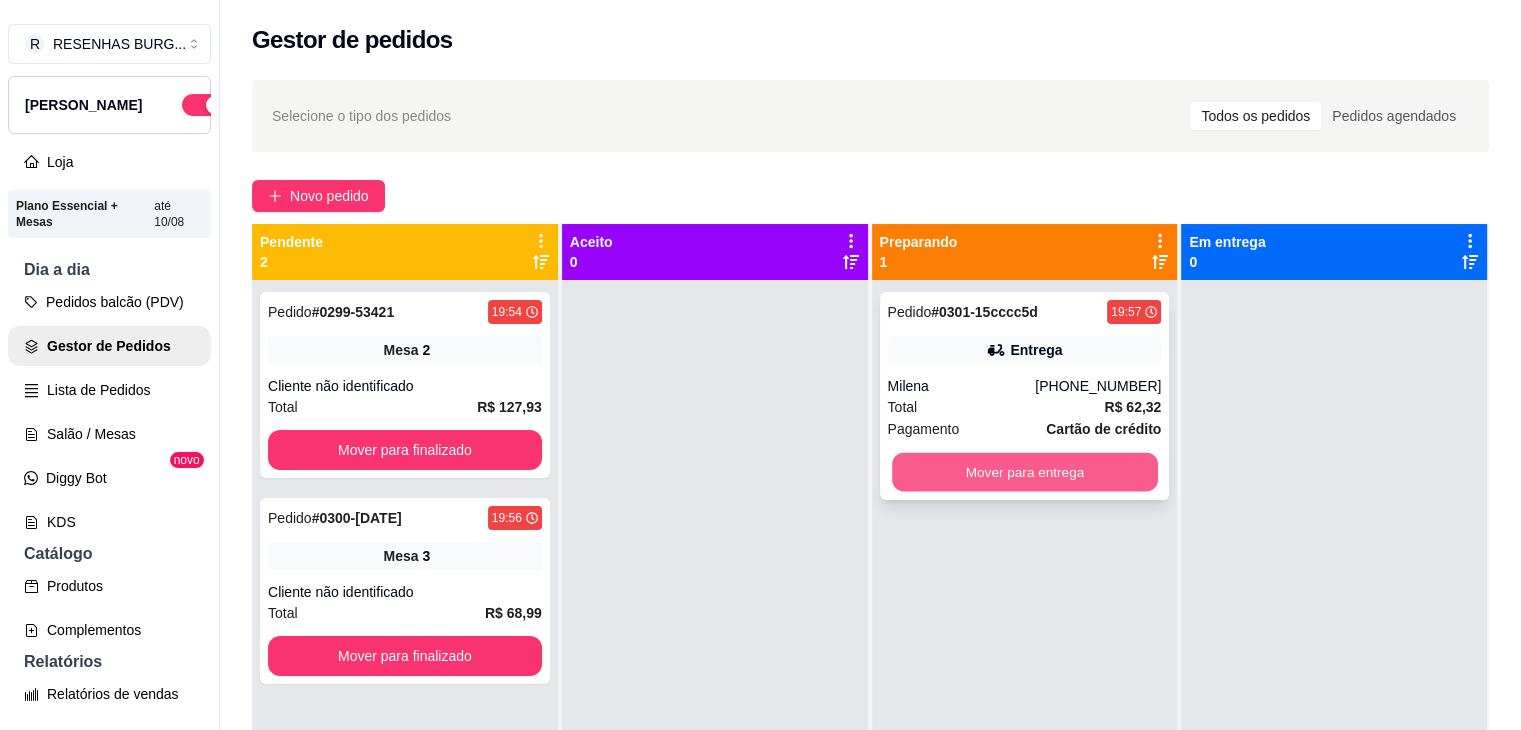 click on "Mover para entrega" at bounding box center (1025, 472) 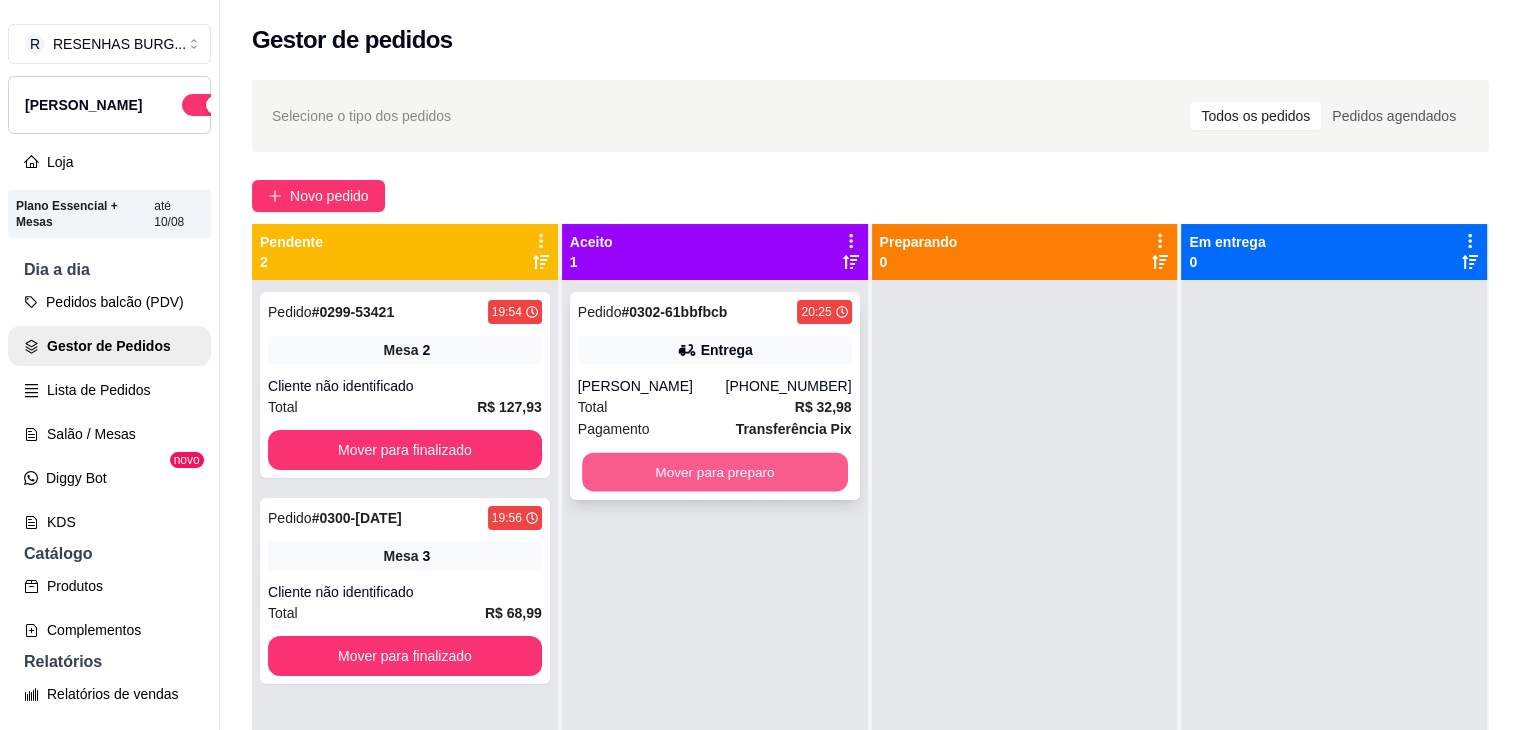 click on "Mover para preparo" at bounding box center [715, 472] 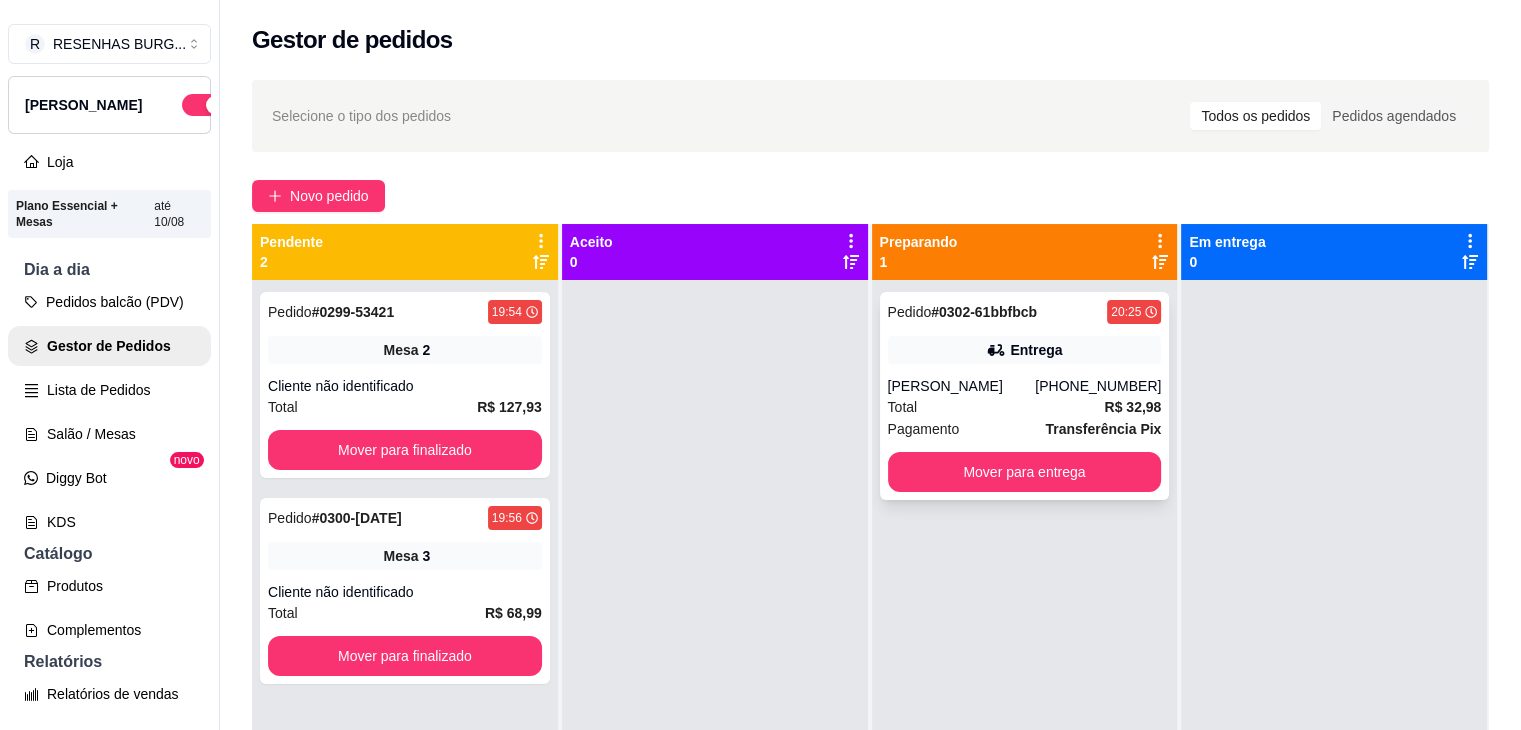 click on "[PHONE_NUMBER]" at bounding box center (1098, 386) 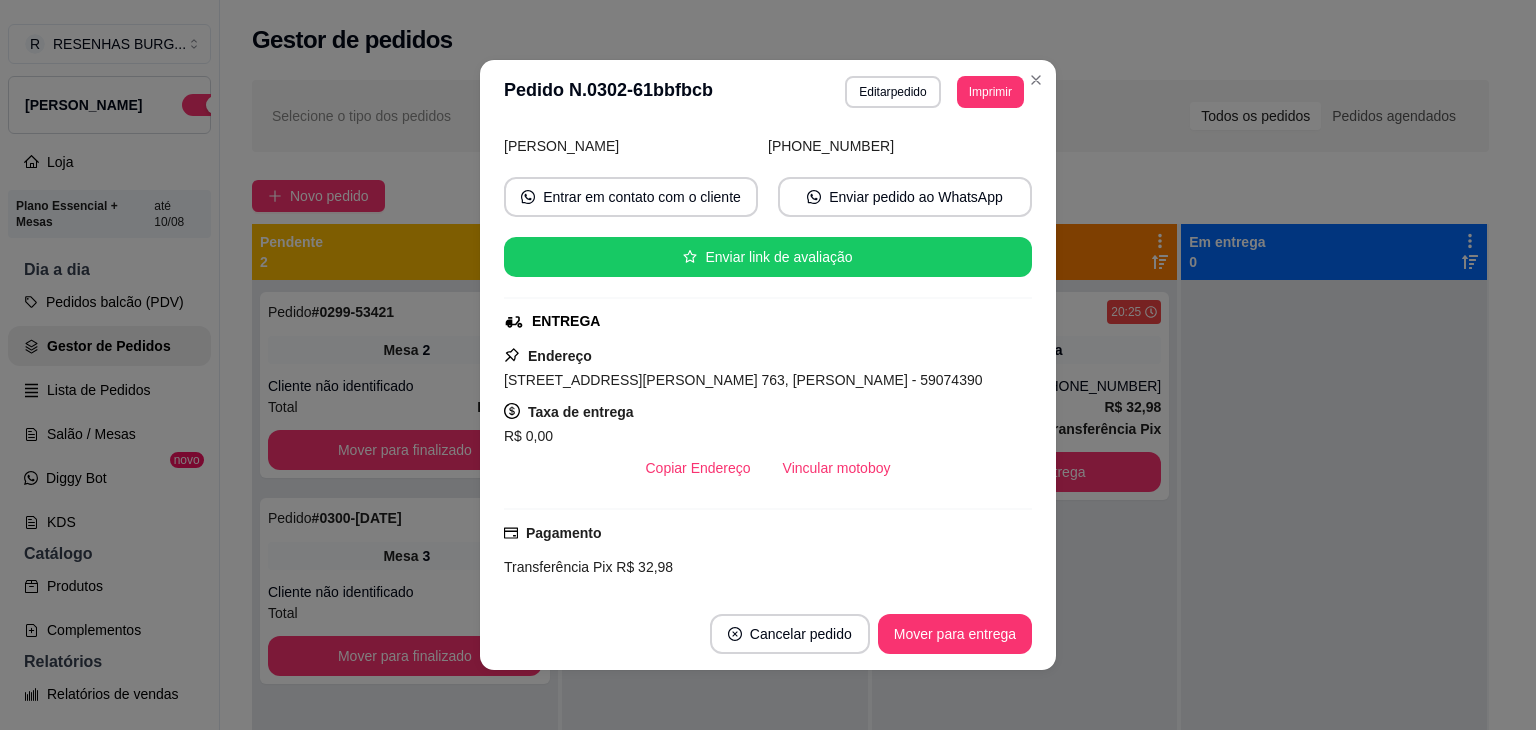 scroll, scrollTop: 200, scrollLeft: 0, axis: vertical 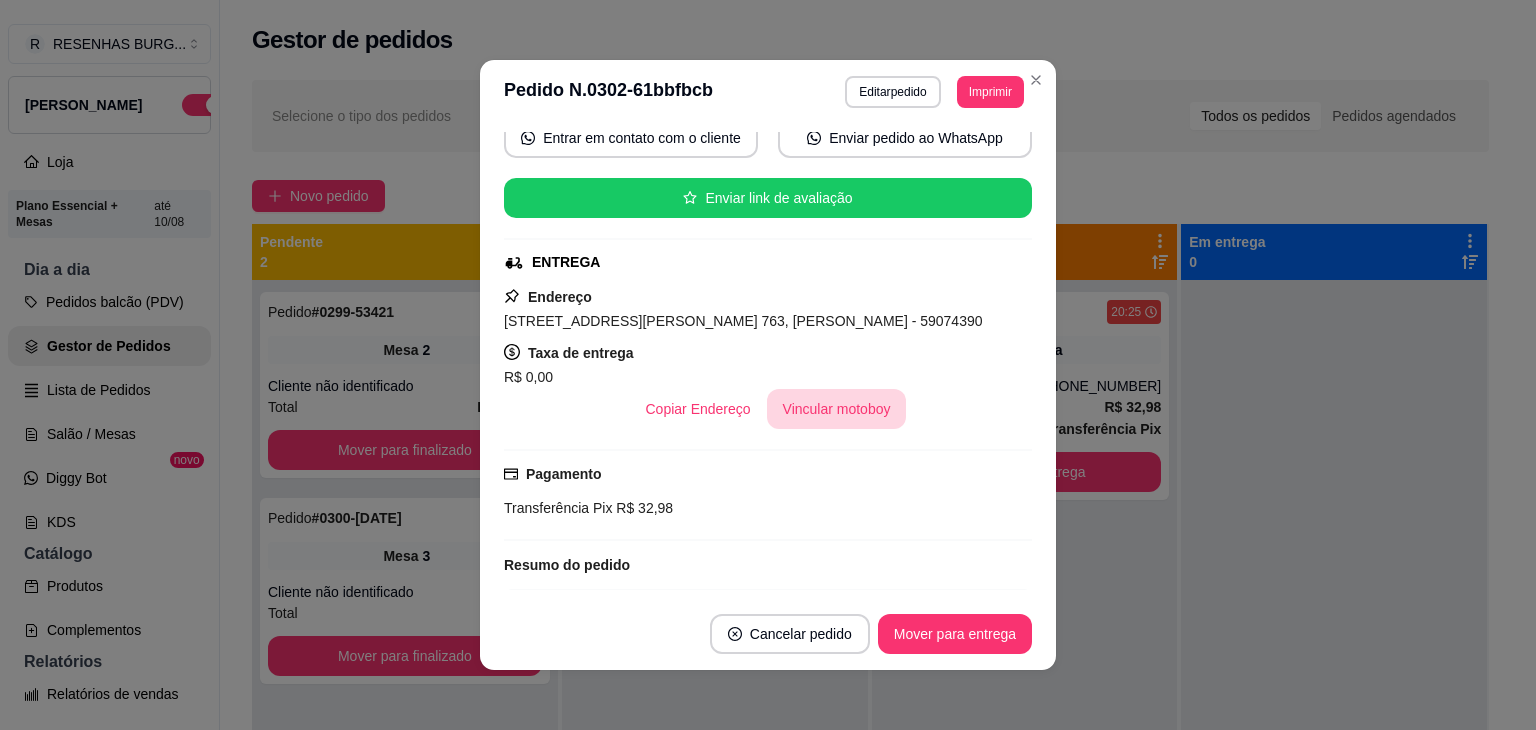 click on "Vincular motoboy" at bounding box center (837, 409) 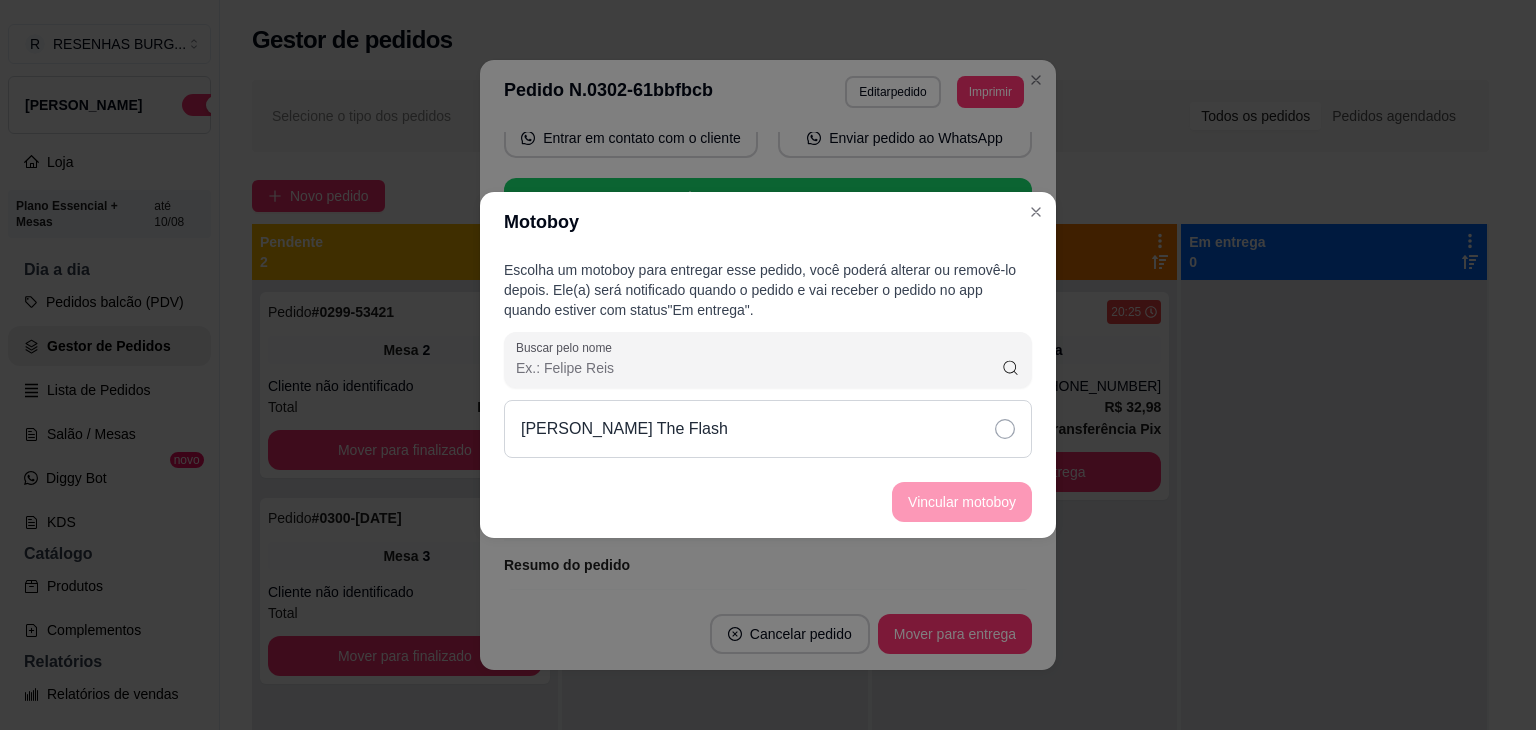 click on "[PERSON_NAME] The Flash" at bounding box center [768, 429] 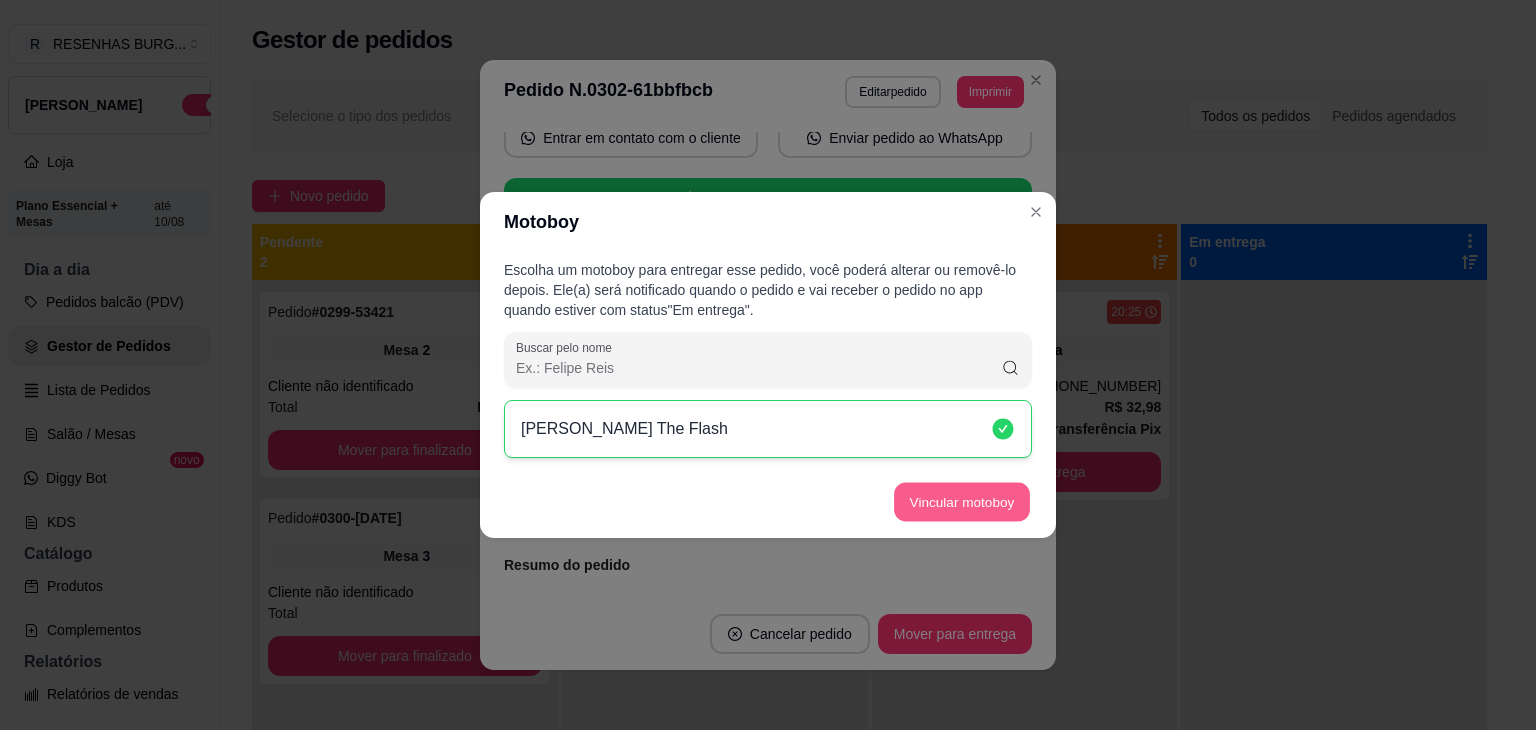 click on "Vincular motoboy" at bounding box center [962, 502] 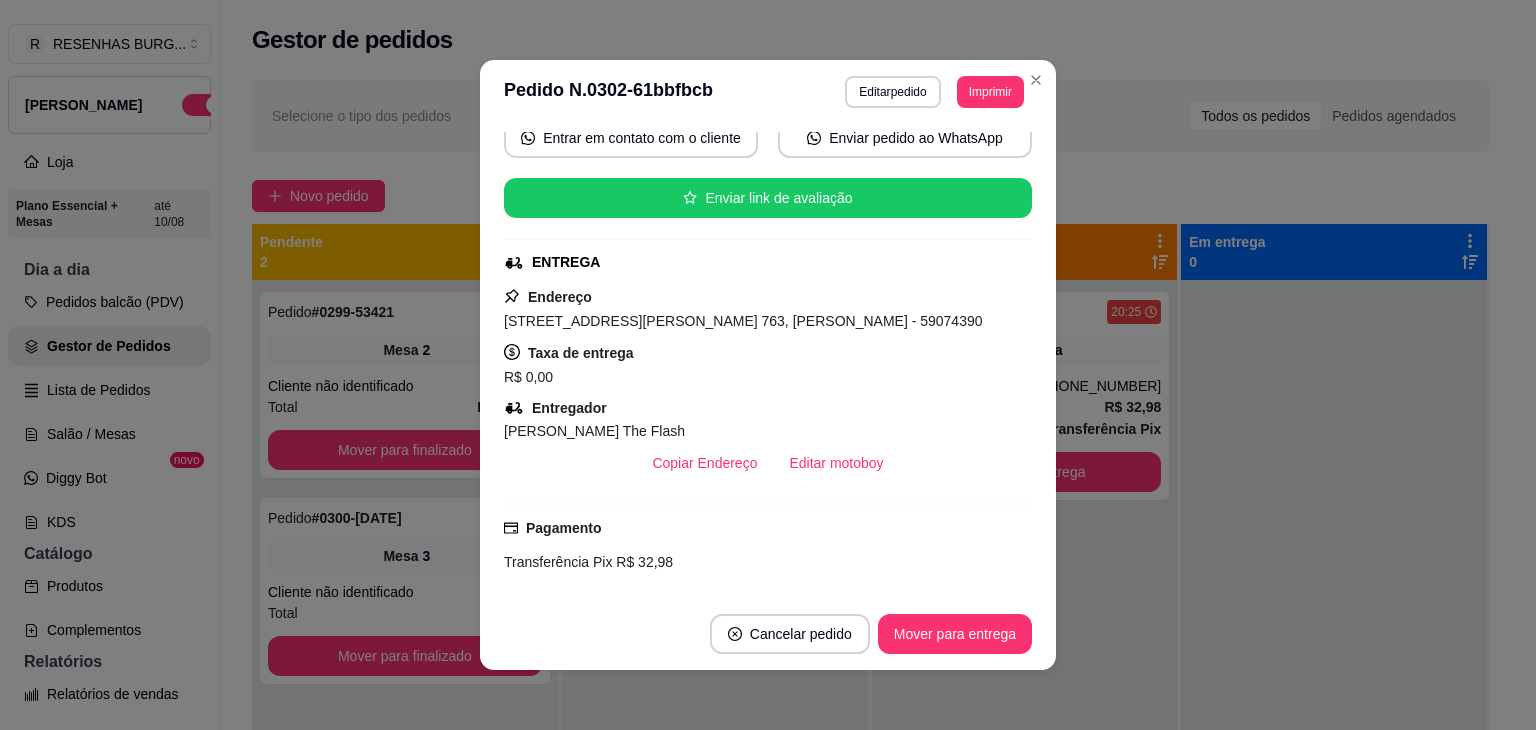 type 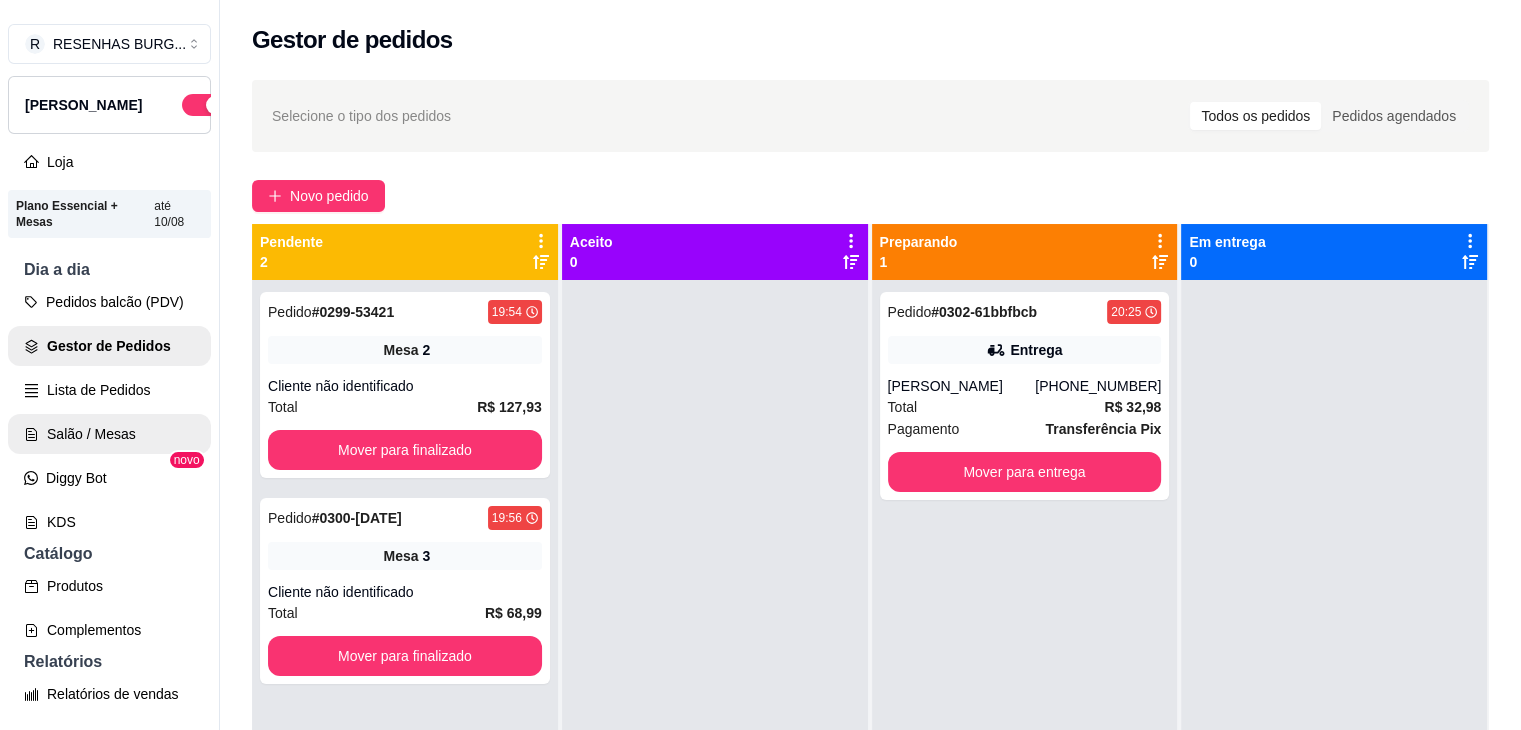 click on "Salão / Mesas" at bounding box center (109, 434) 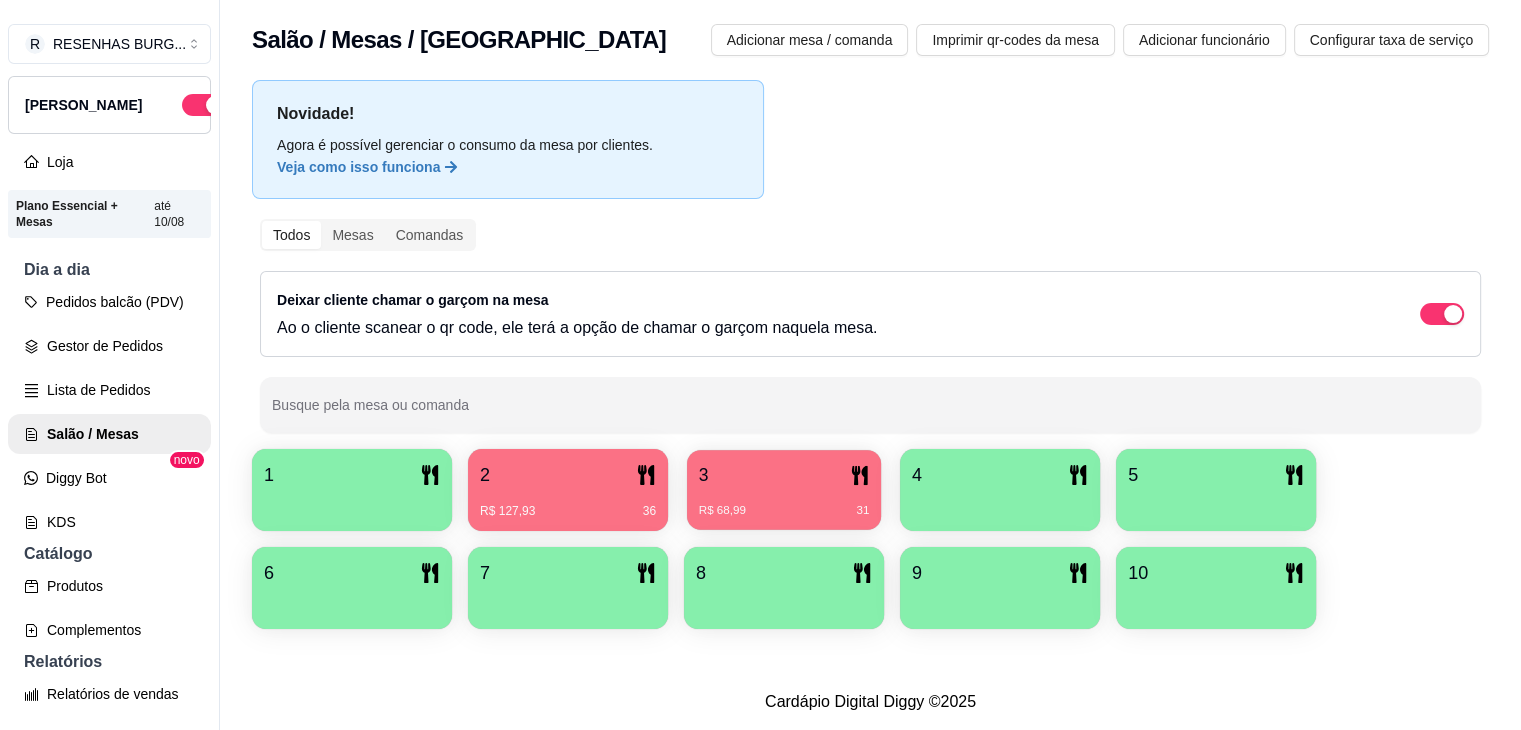 click on "R$ 68,99 31" at bounding box center (784, 503) 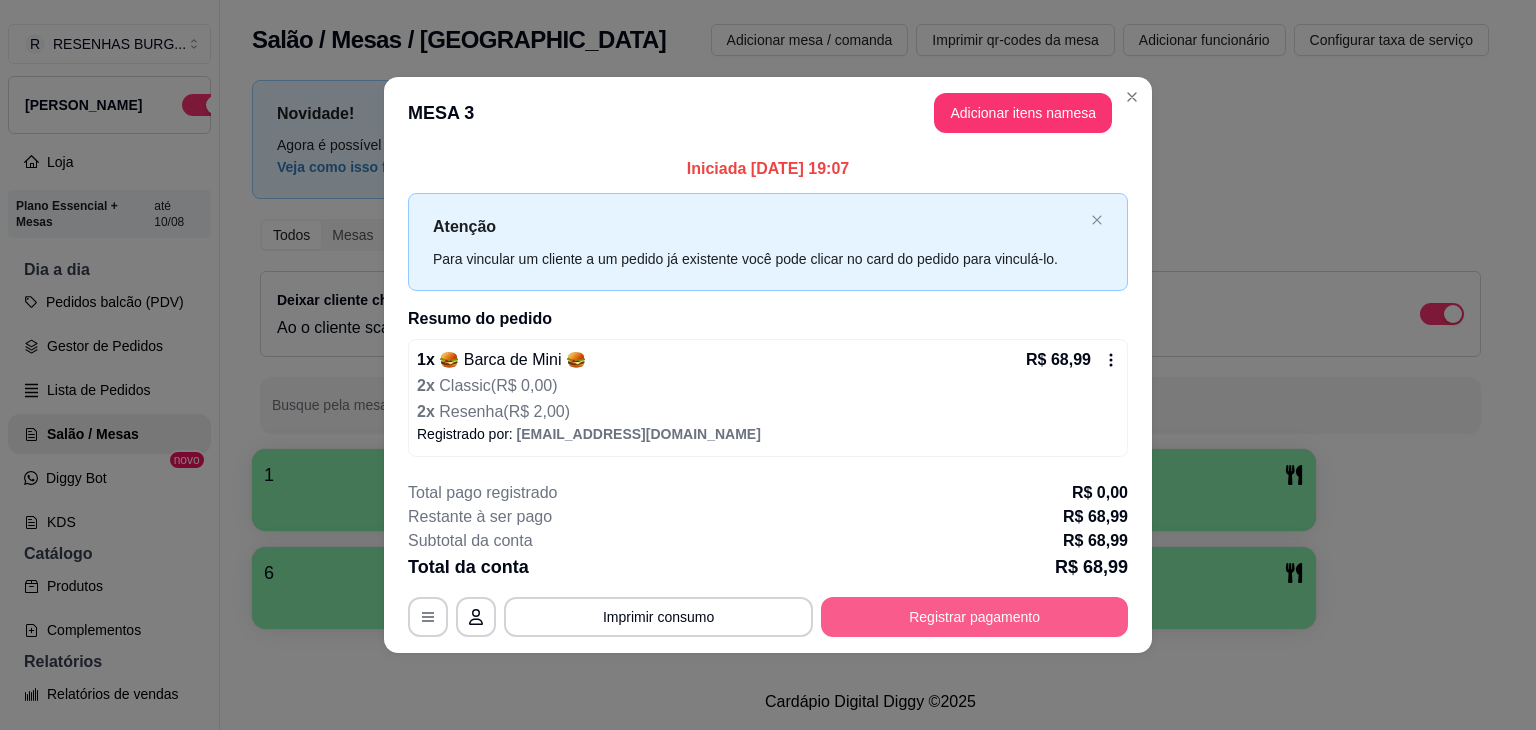 click on "Registrar pagamento" at bounding box center (974, 617) 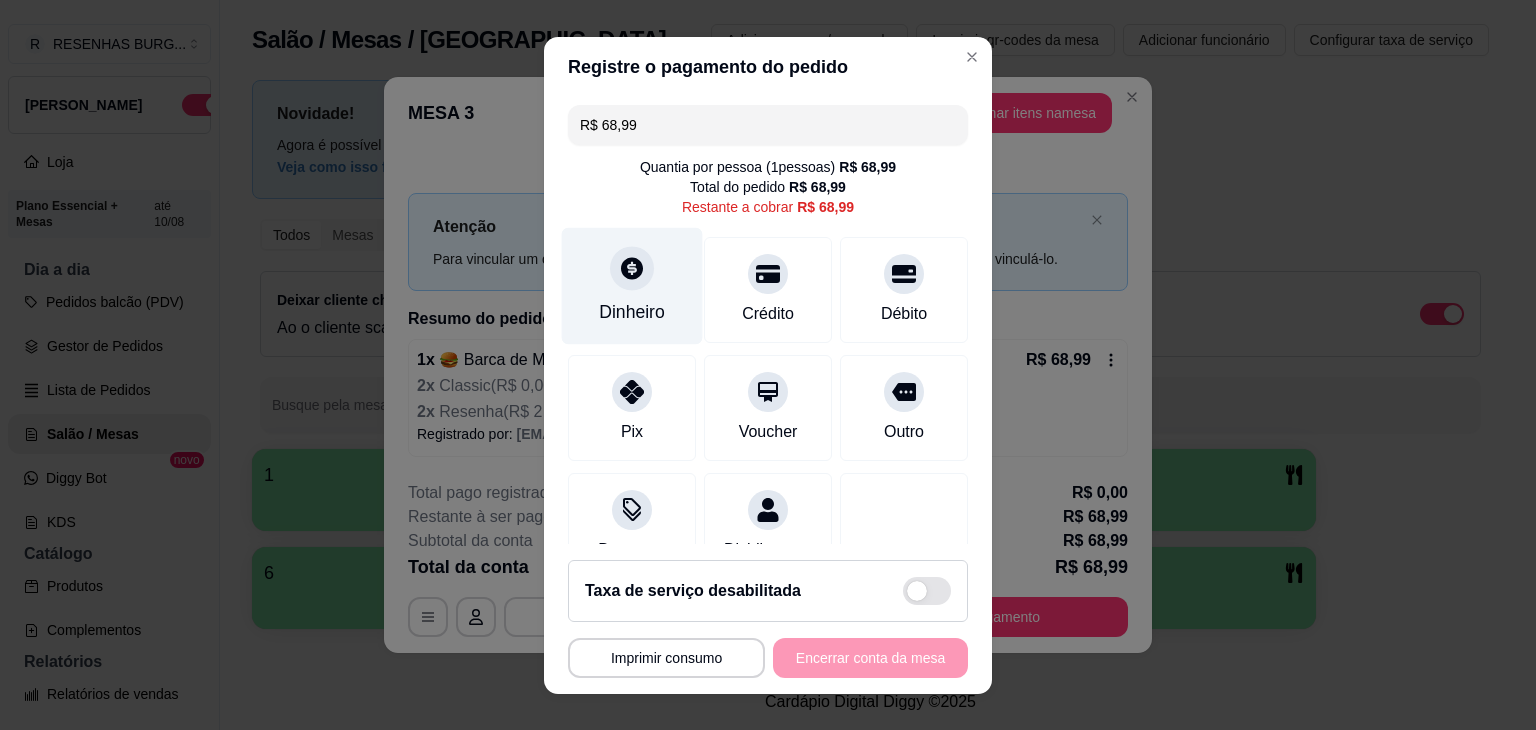 click 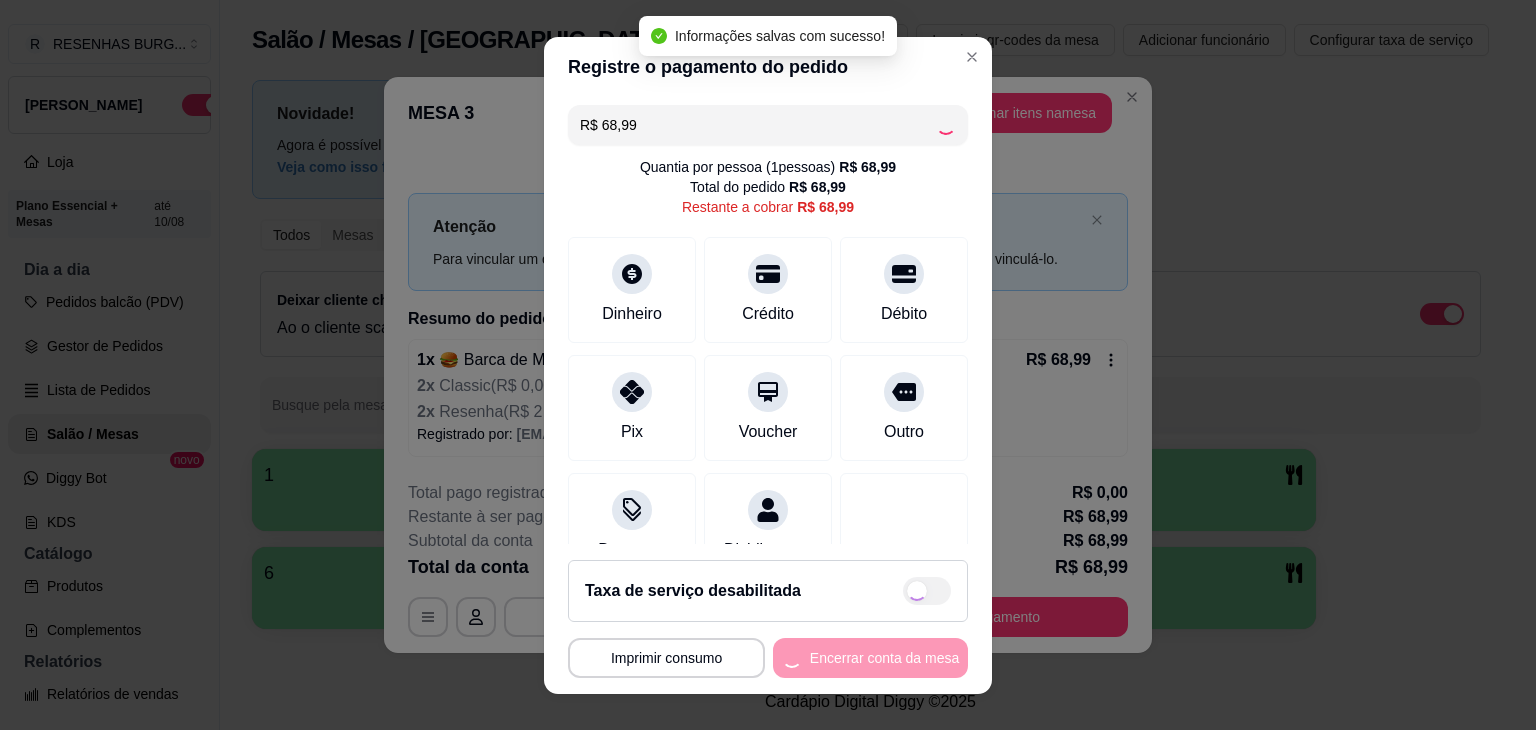 type on "R$ 0,00" 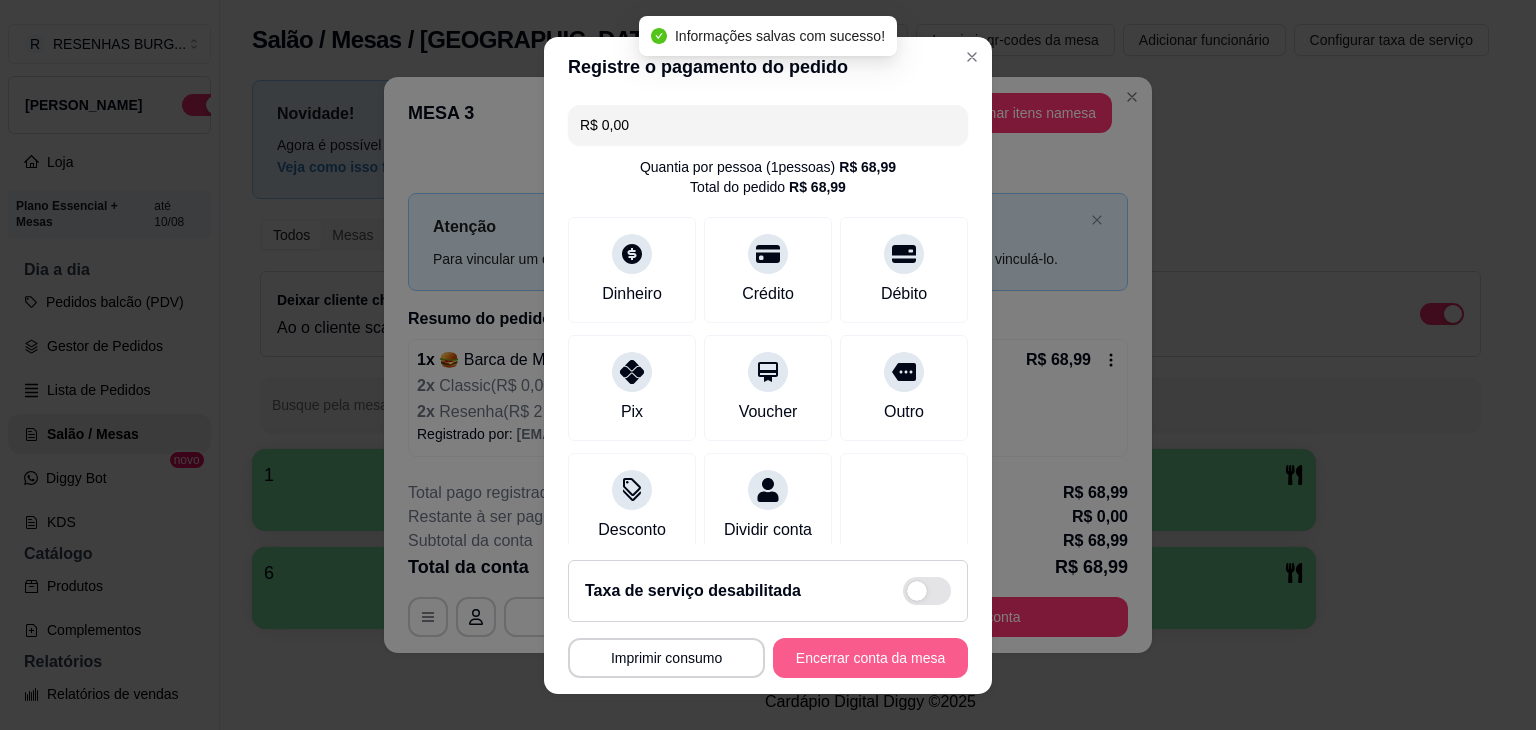 click on "Encerrar conta da mesa" at bounding box center (870, 658) 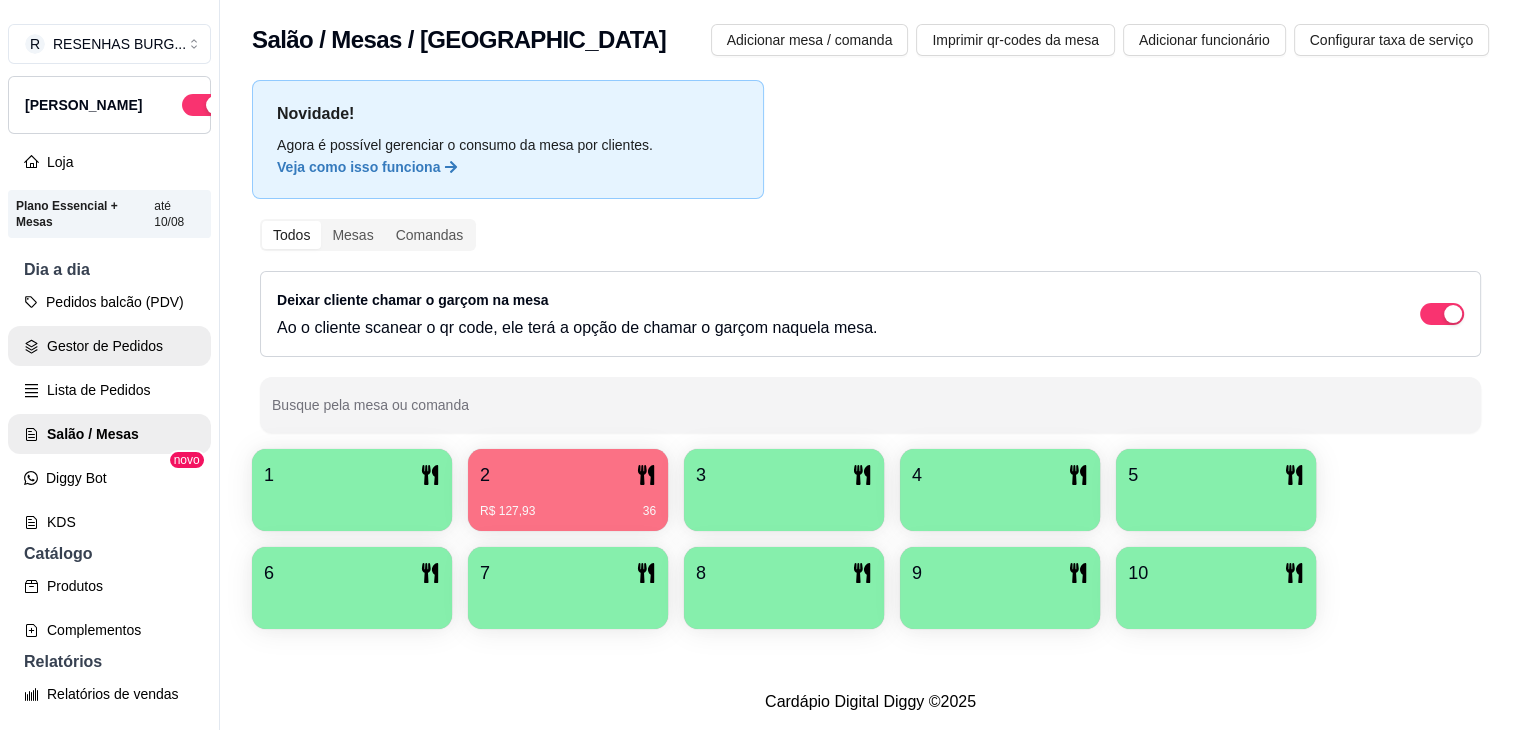 click on "Gestor de Pedidos" at bounding box center [109, 346] 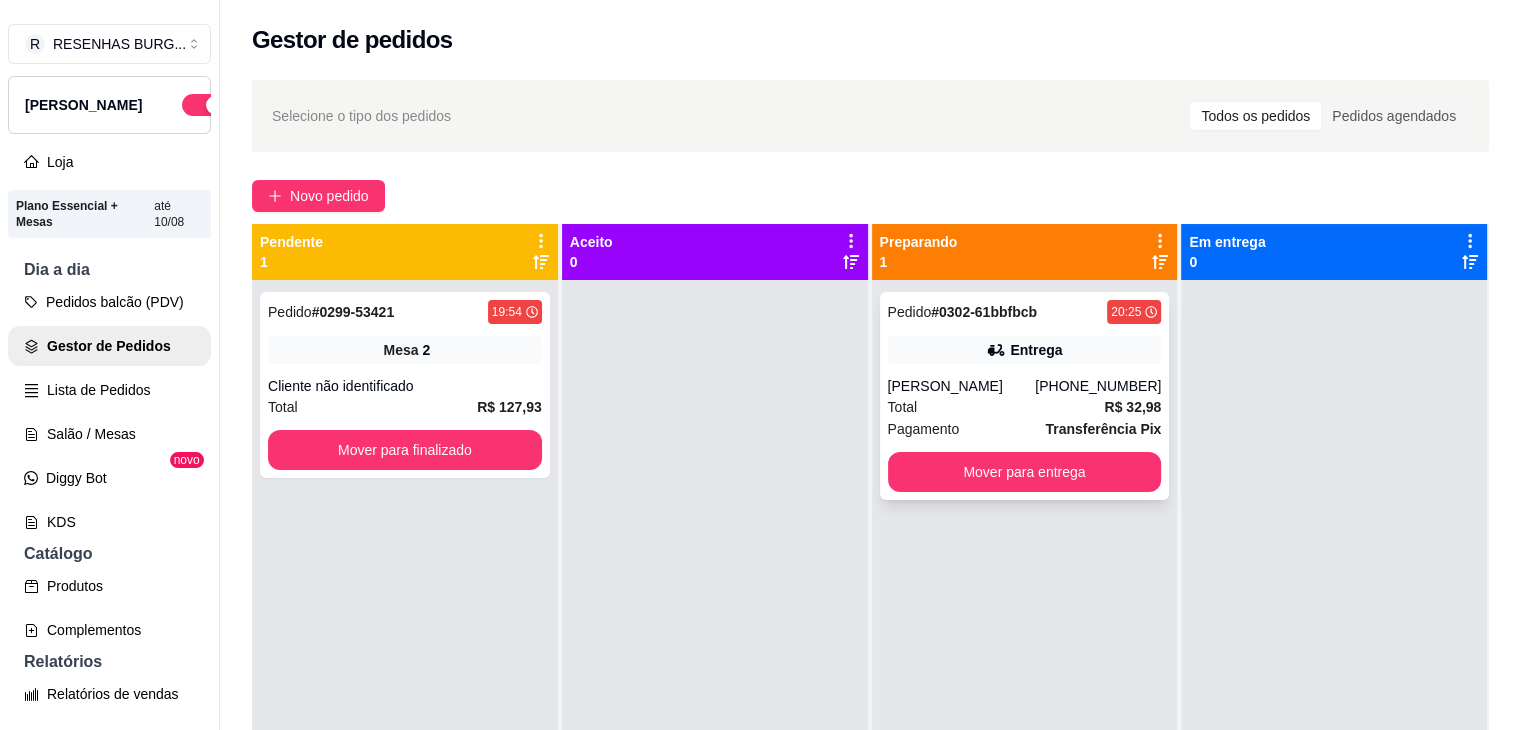 click on "[PERSON_NAME]" at bounding box center (962, 386) 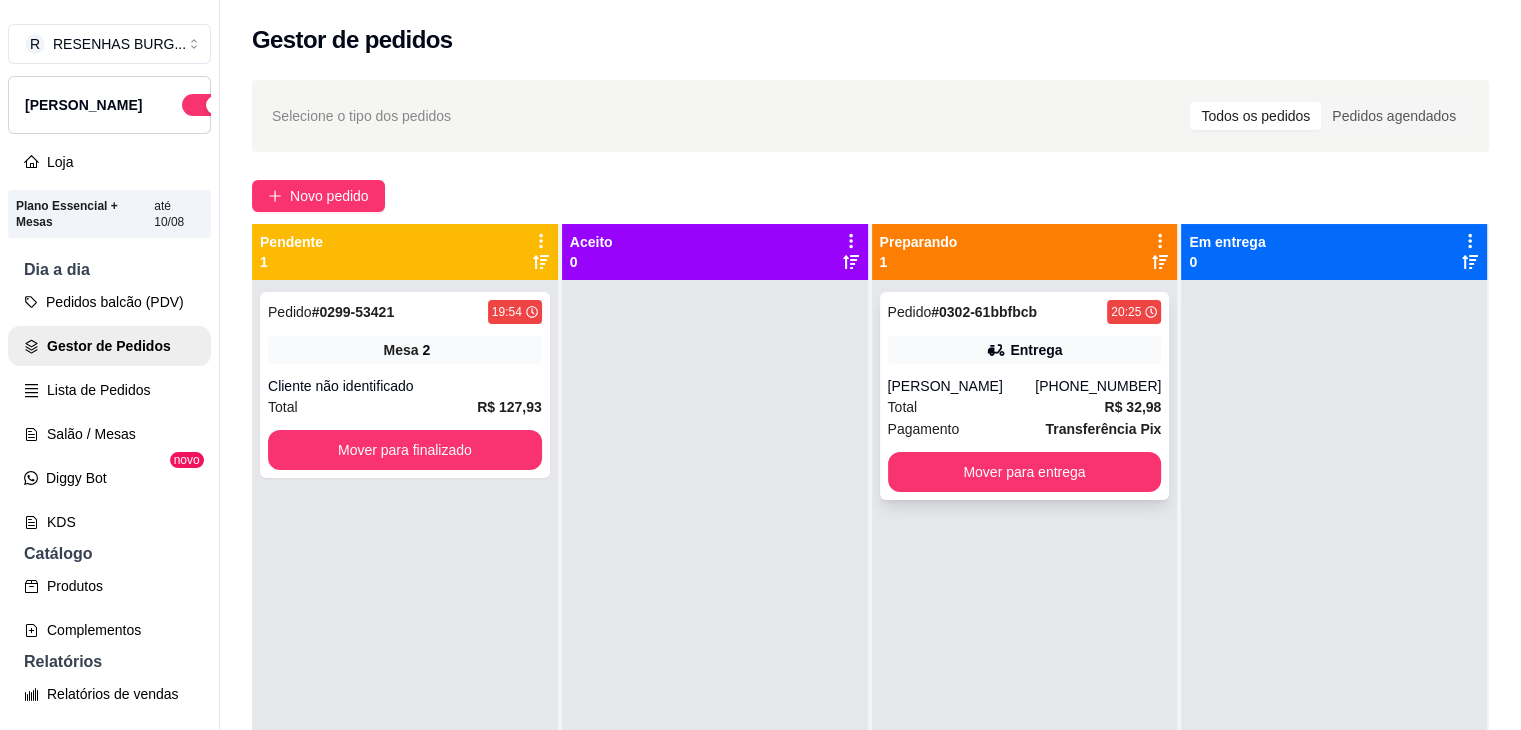 click on "Pedido  # 0302-61bbfbcb 20:25 Entrega Rosilane [PERSON_NAME]  [PHONE_NUMBER] Total R$ 32,98 Pagamento Transferência Pix Mover para entrega" at bounding box center (1025, 396) 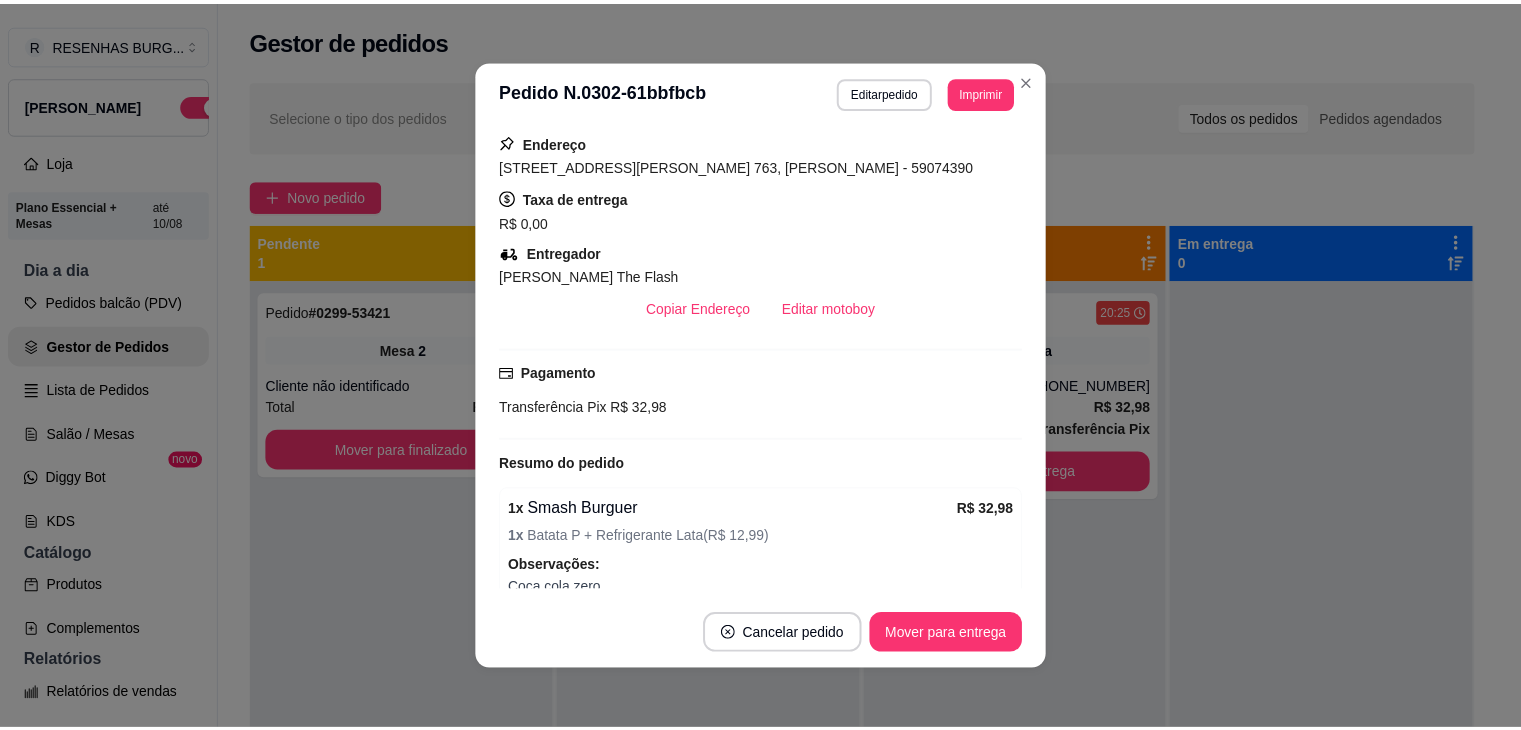 scroll, scrollTop: 400, scrollLeft: 0, axis: vertical 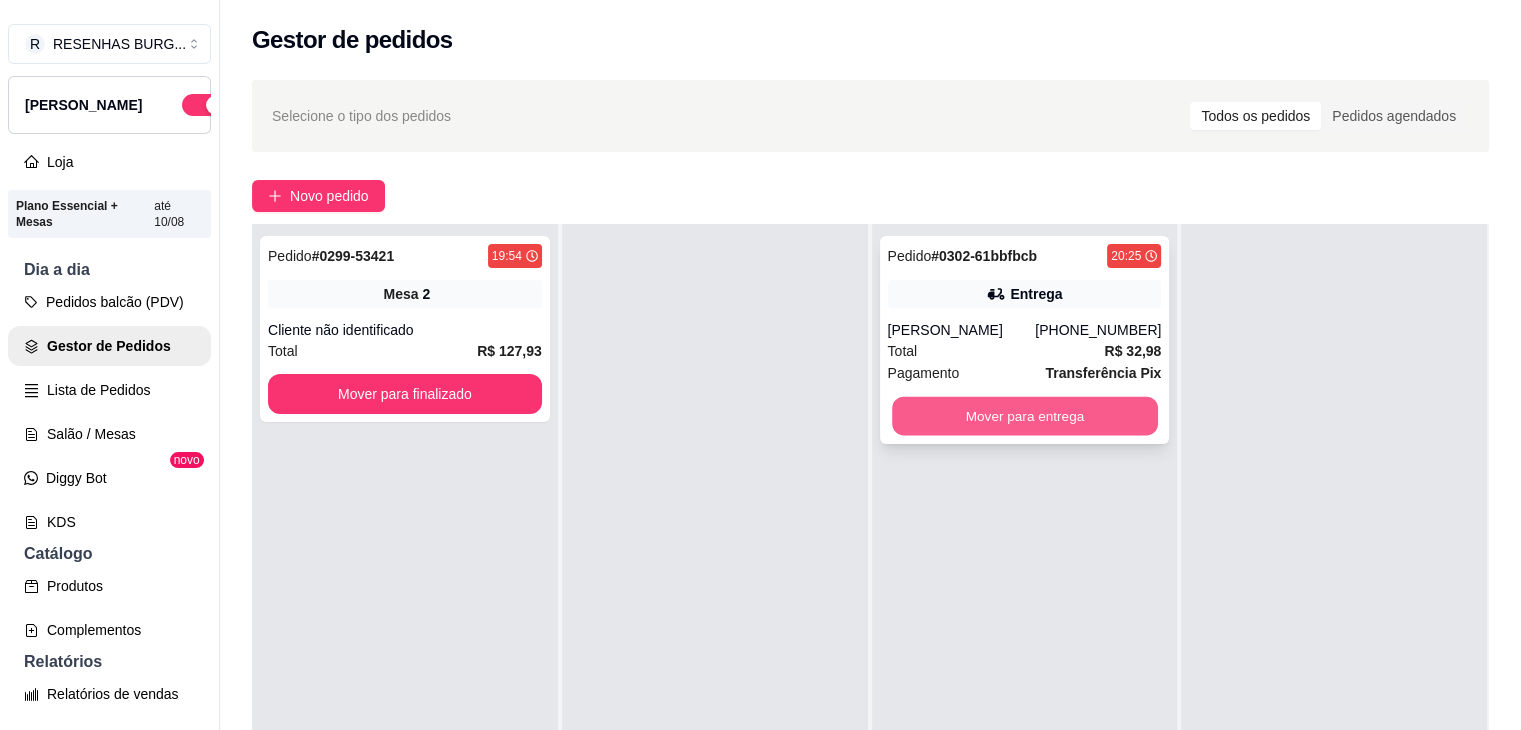 click on "Mover para entrega" at bounding box center (1025, 416) 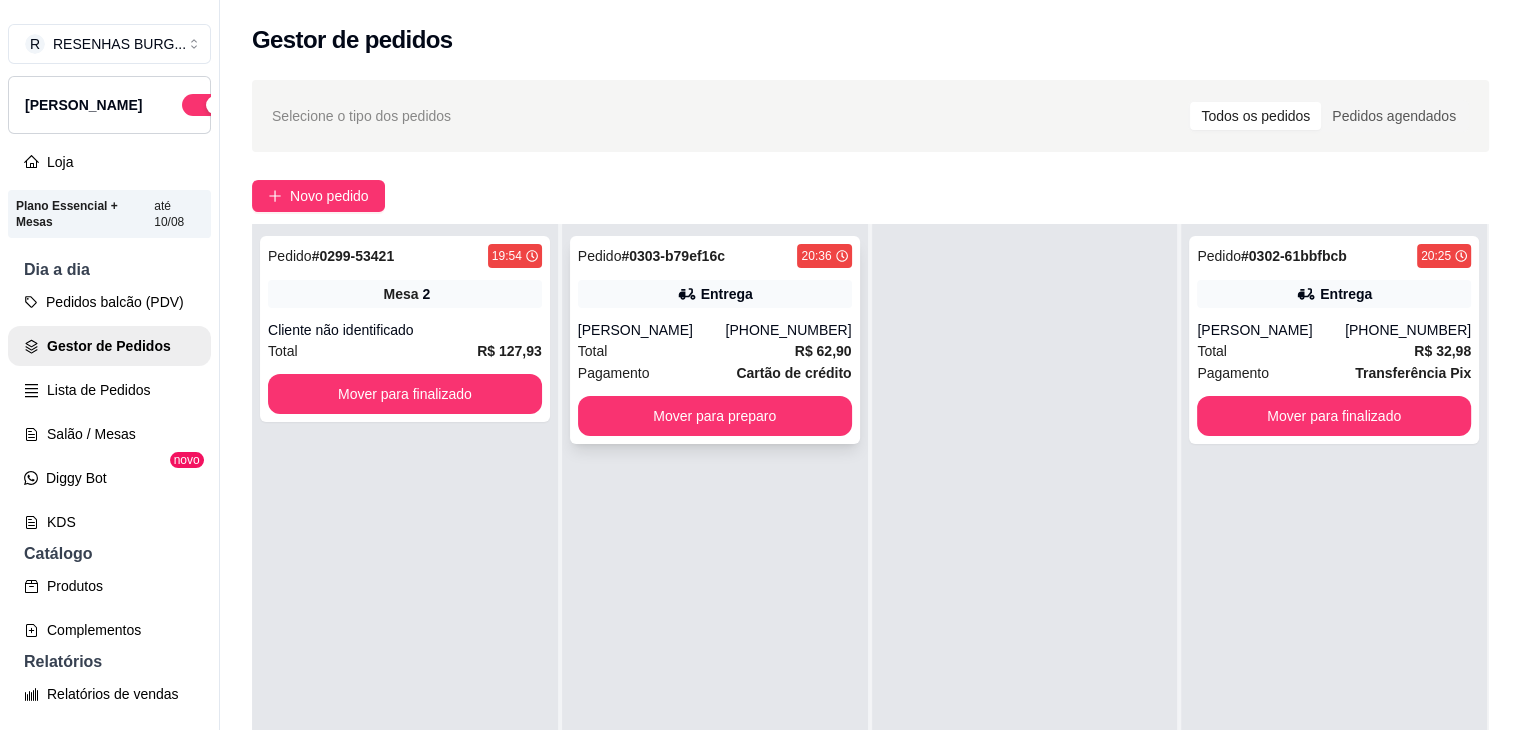 click on "R$ 62,90" at bounding box center (823, 351) 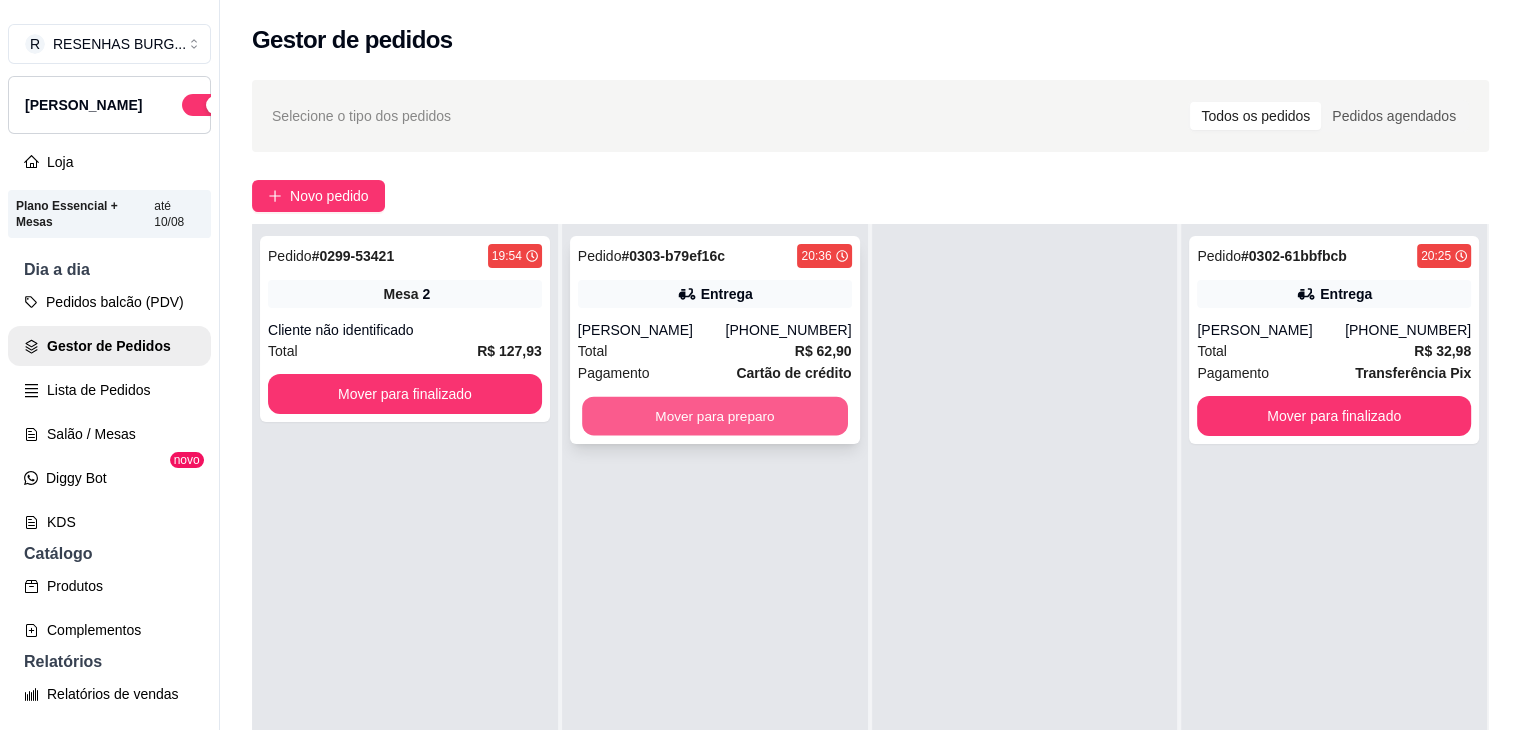 click on "Mover para preparo" at bounding box center [715, 416] 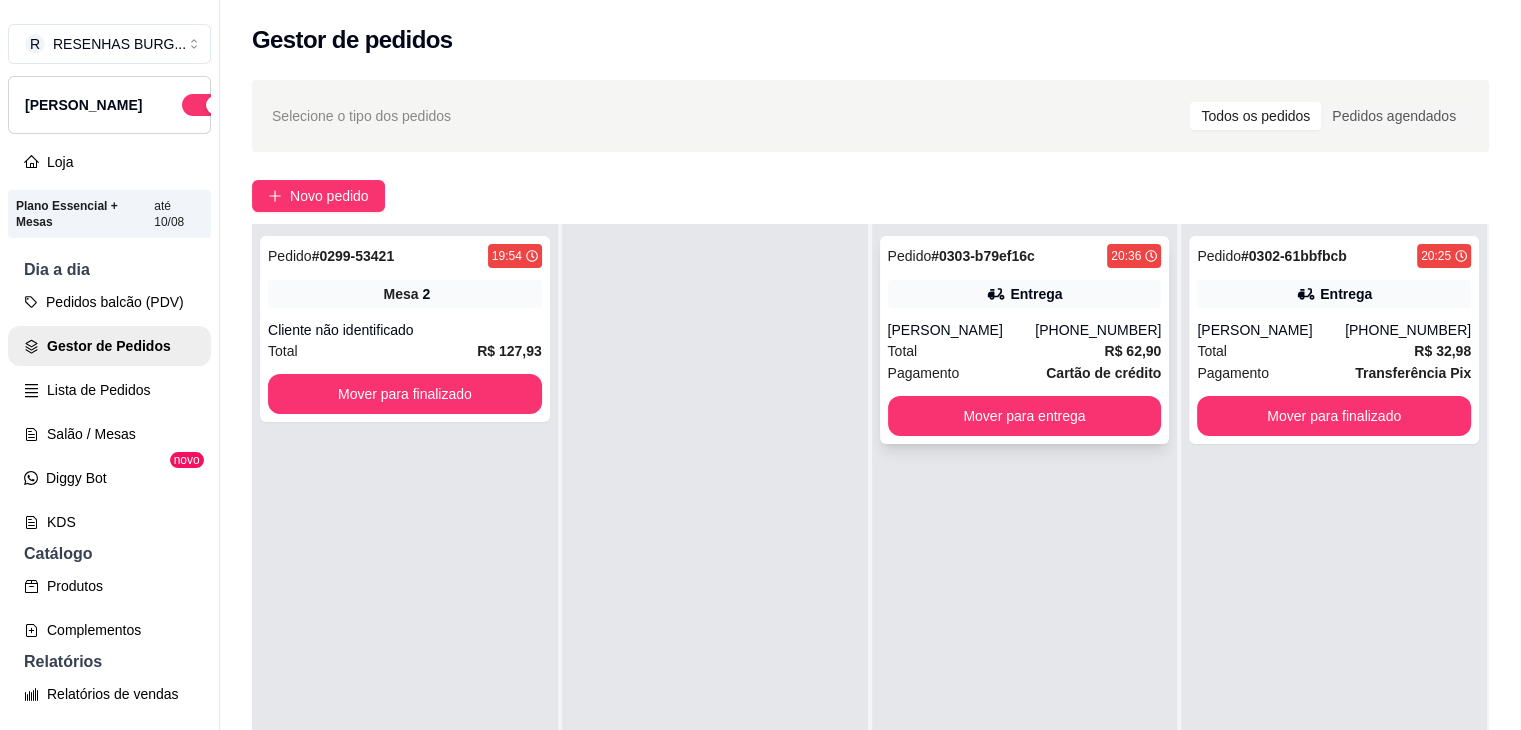 click on "[PERSON_NAME]" at bounding box center [962, 330] 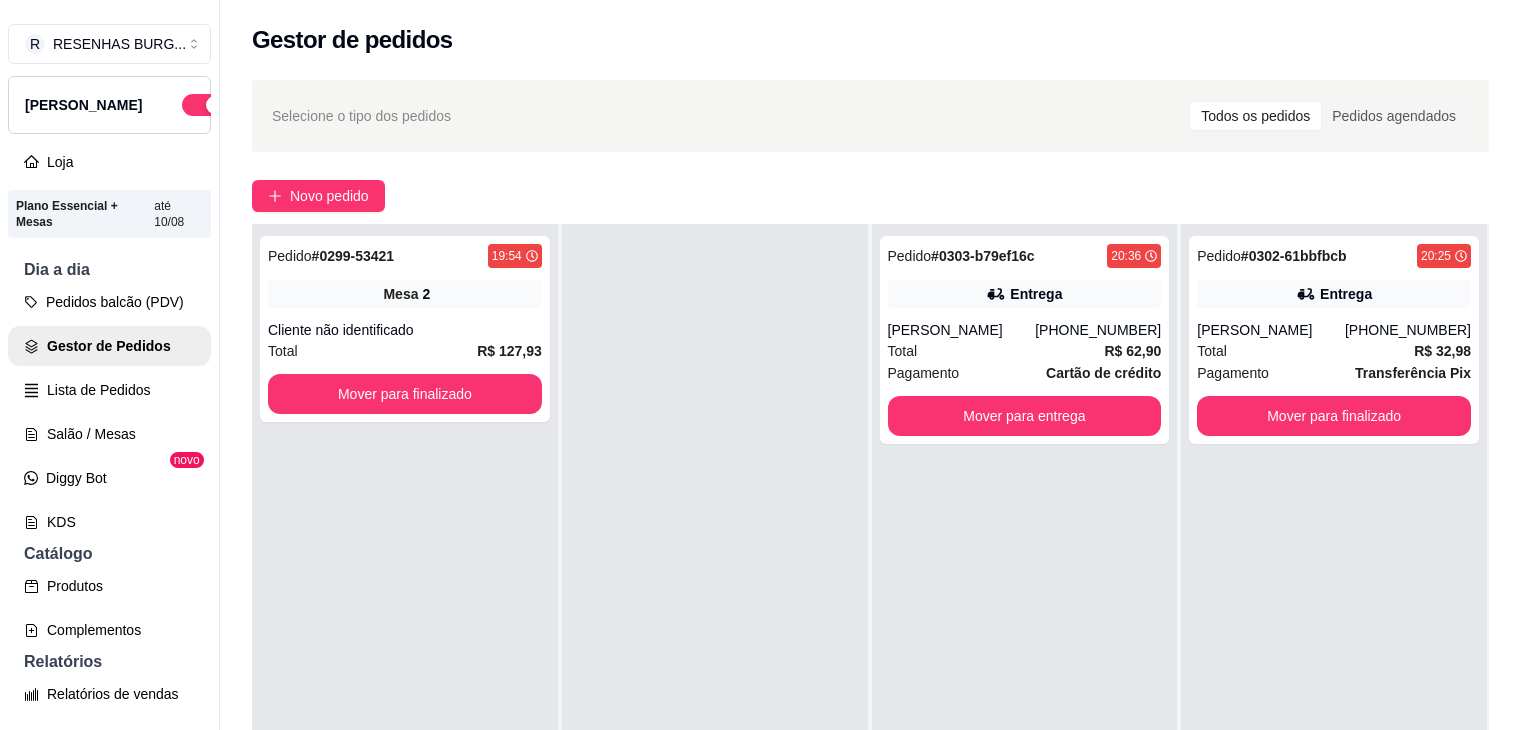 scroll, scrollTop: 100, scrollLeft: 0, axis: vertical 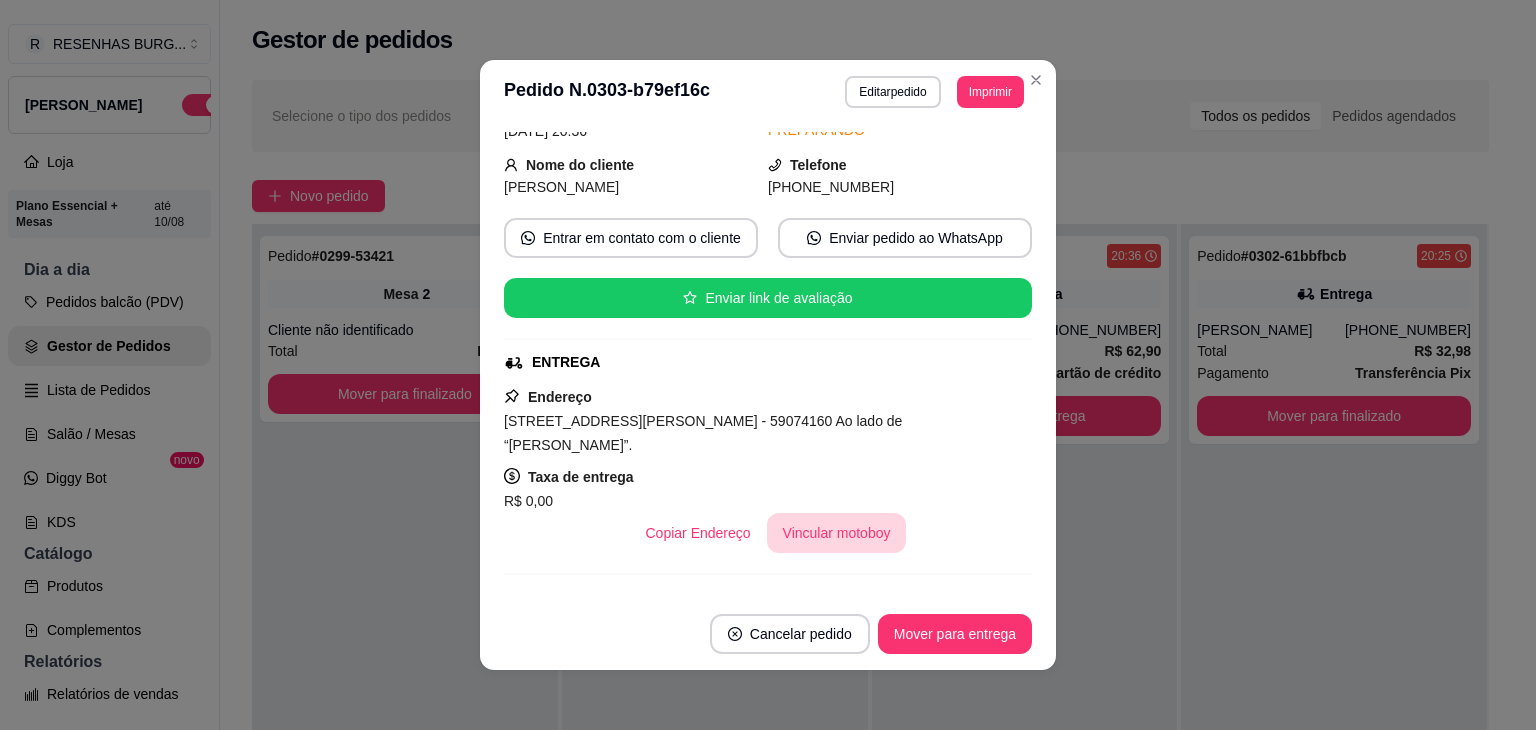 click on "Vincular motoboy" at bounding box center (837, 533) 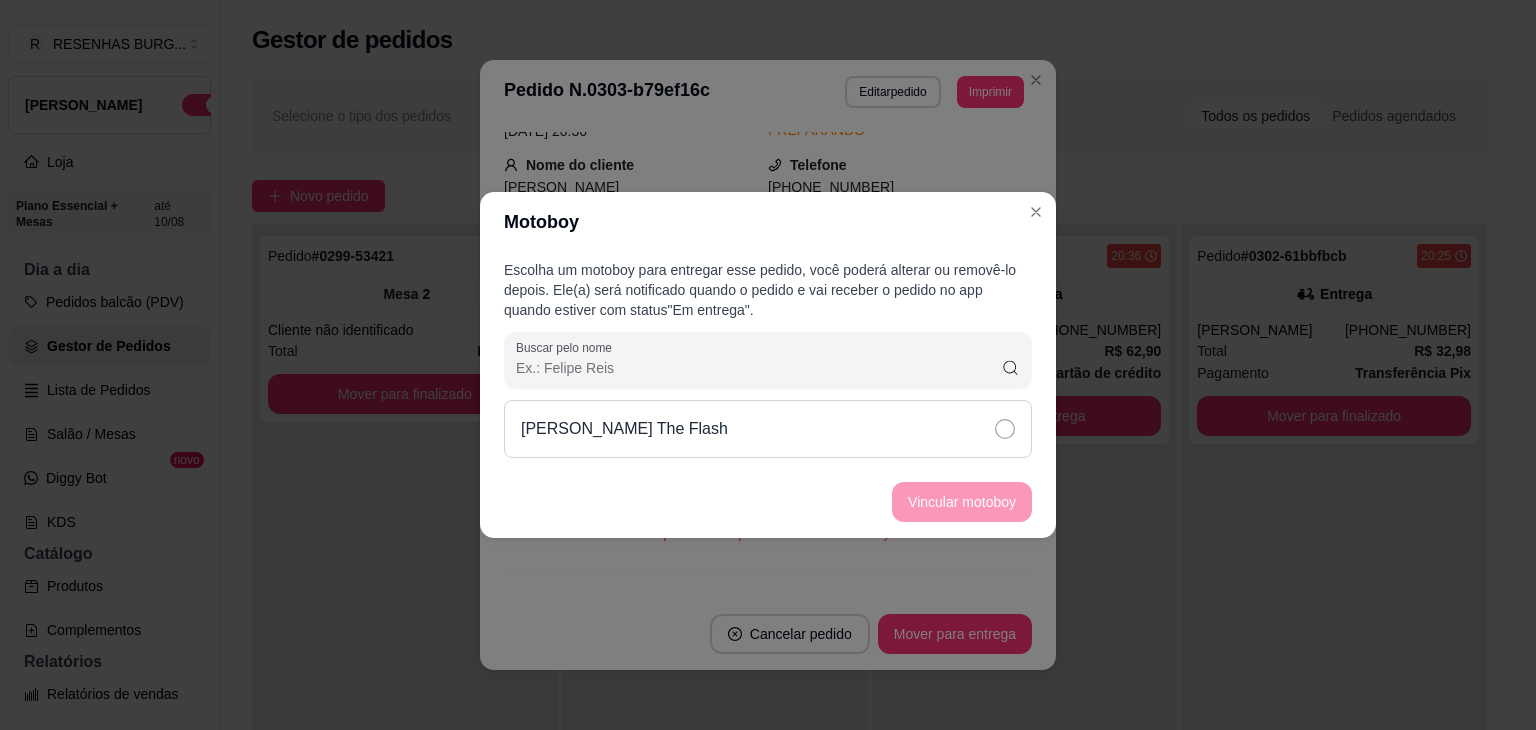 click 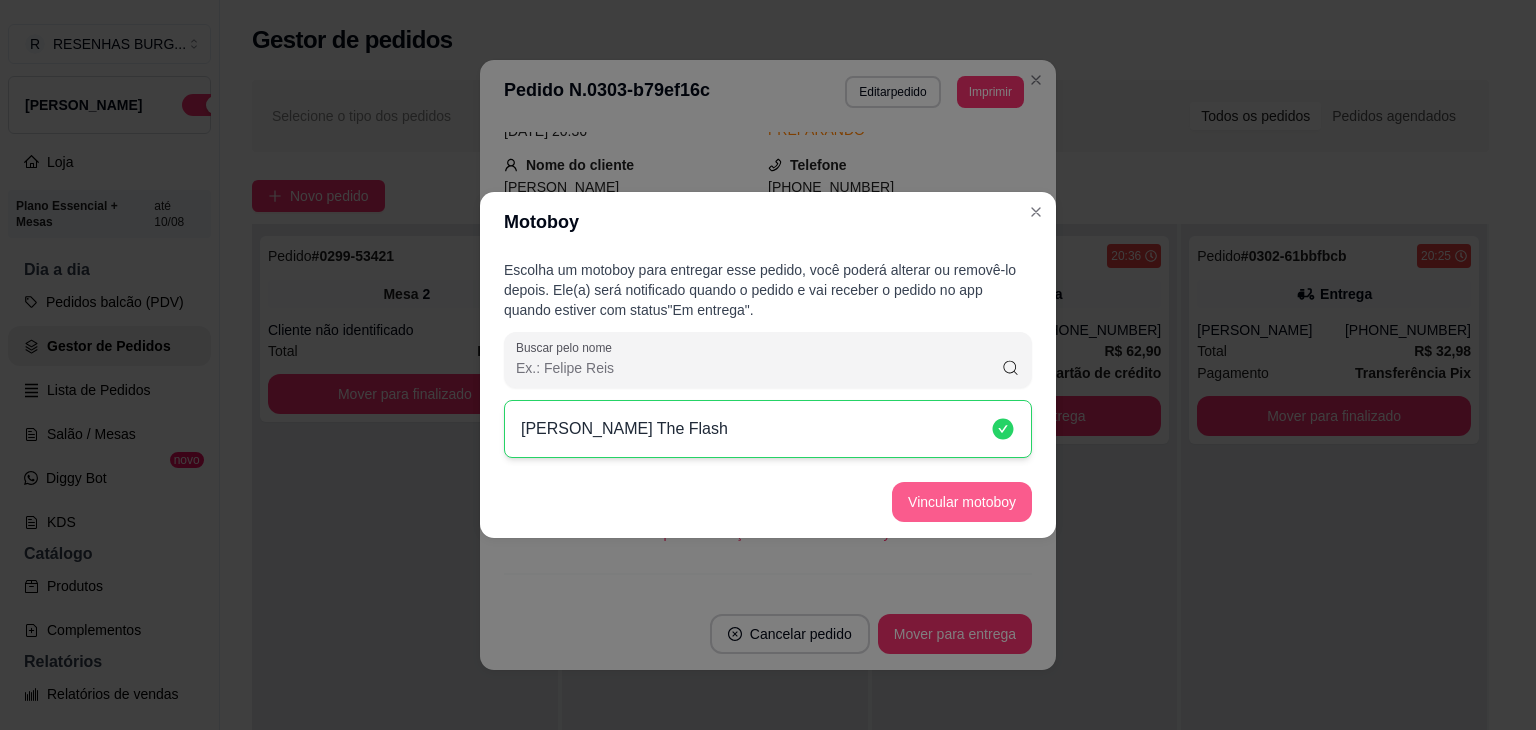 click on "Vincular motoboy" at bounding box center (962, 502) 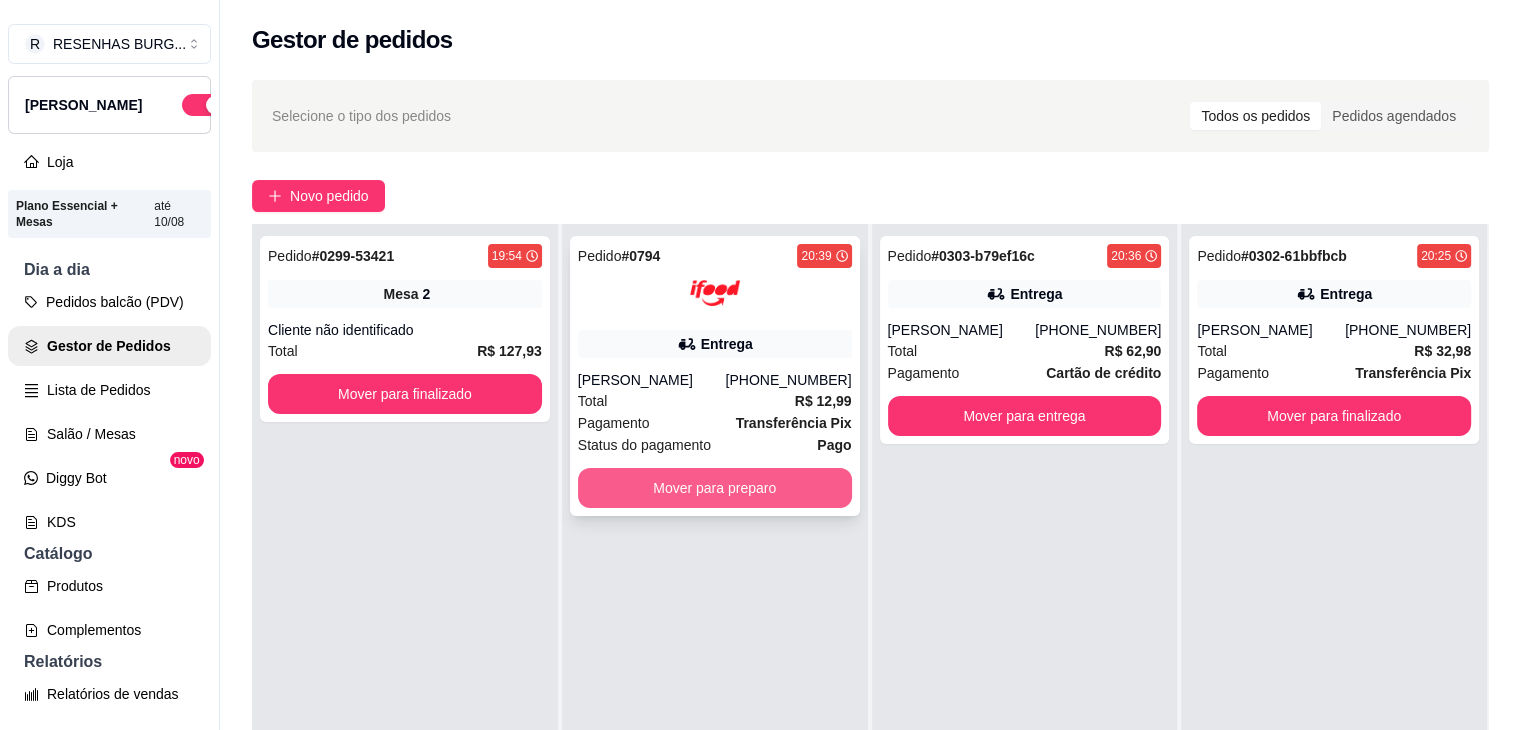 click on "Mover para preparo" at bounding box center [715, 488] 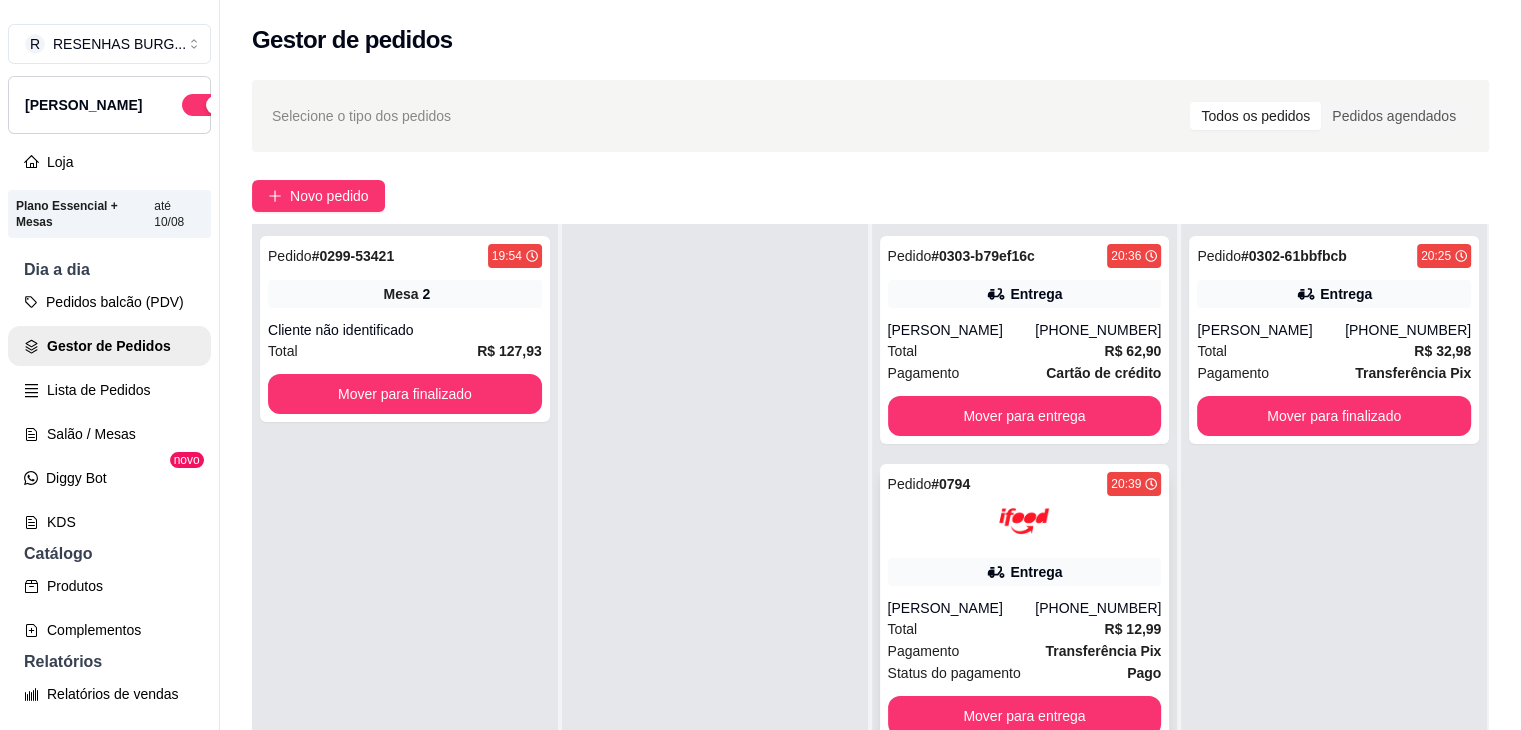 click on "Entrega" at bounding box center (1025, 572) 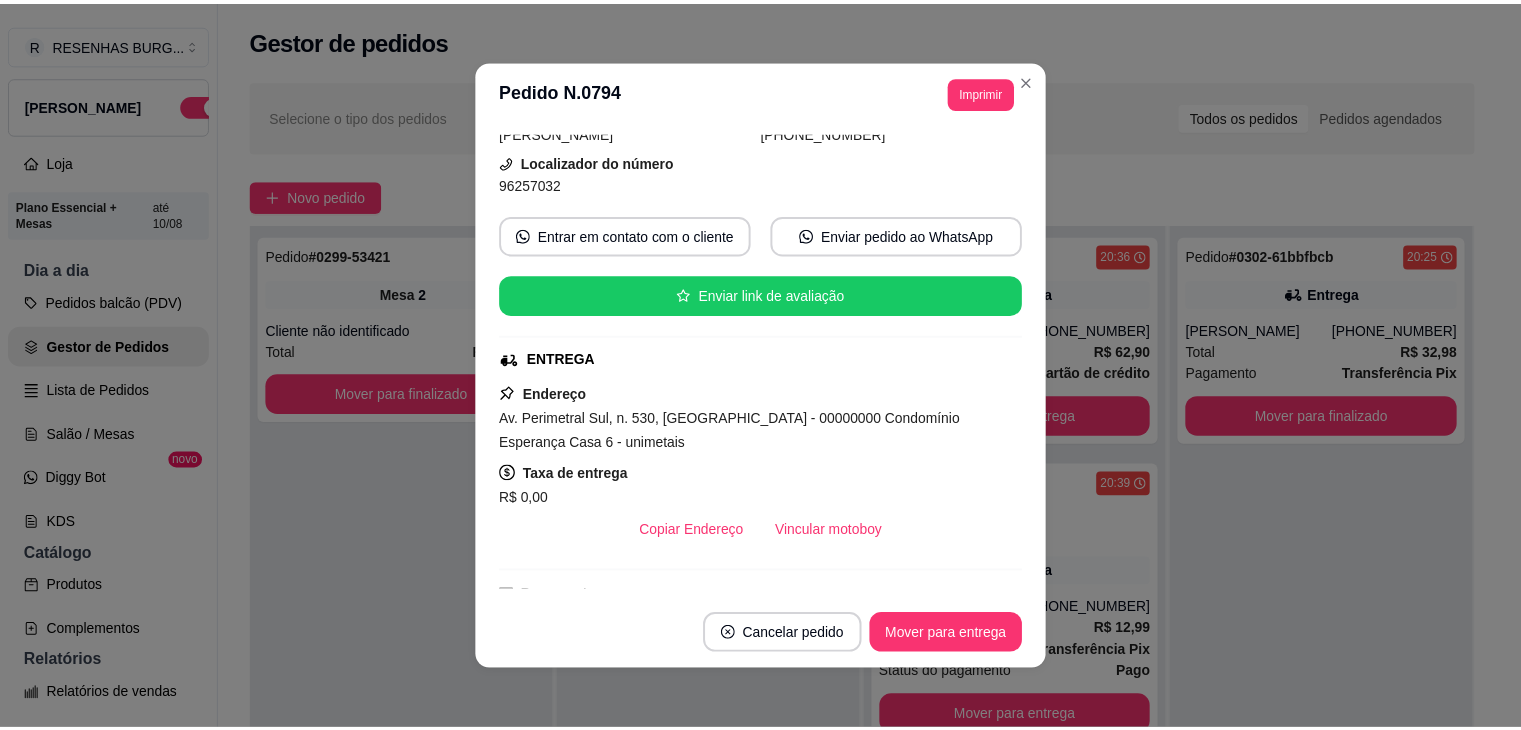 scroll, scrollTop: 200, scrollLeft: 0, axis: vertical 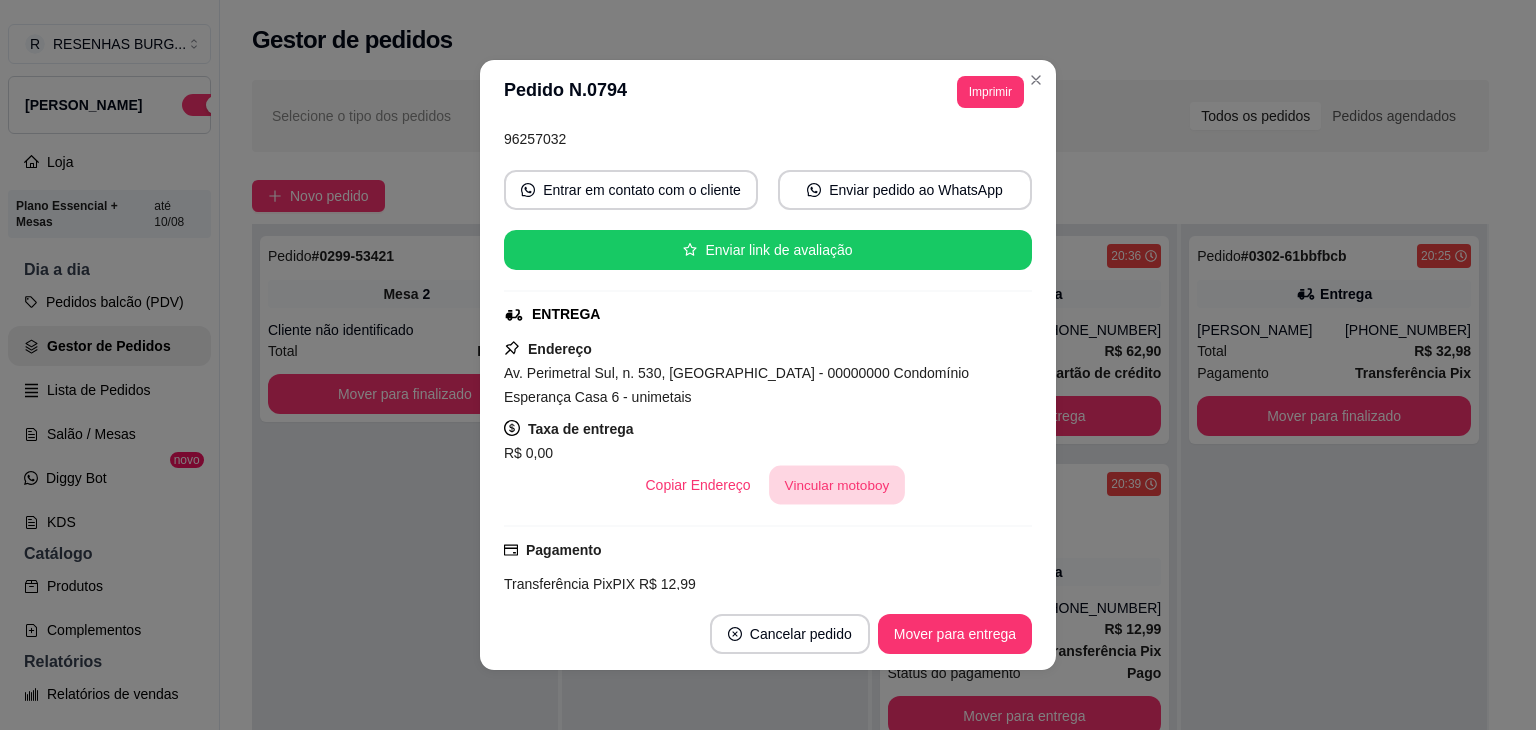 click on "Vincular motoboy" at bounding box center (837, 485) 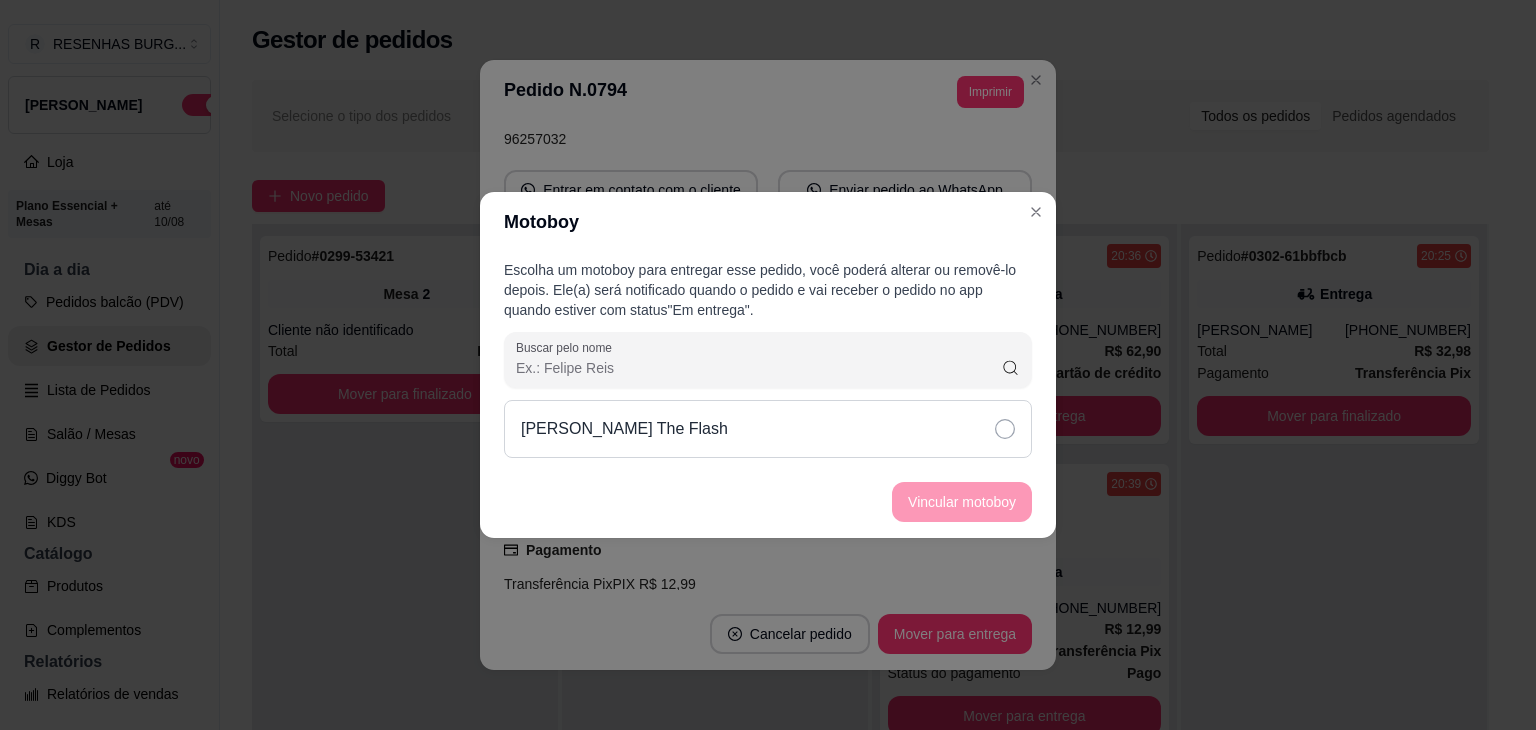 click 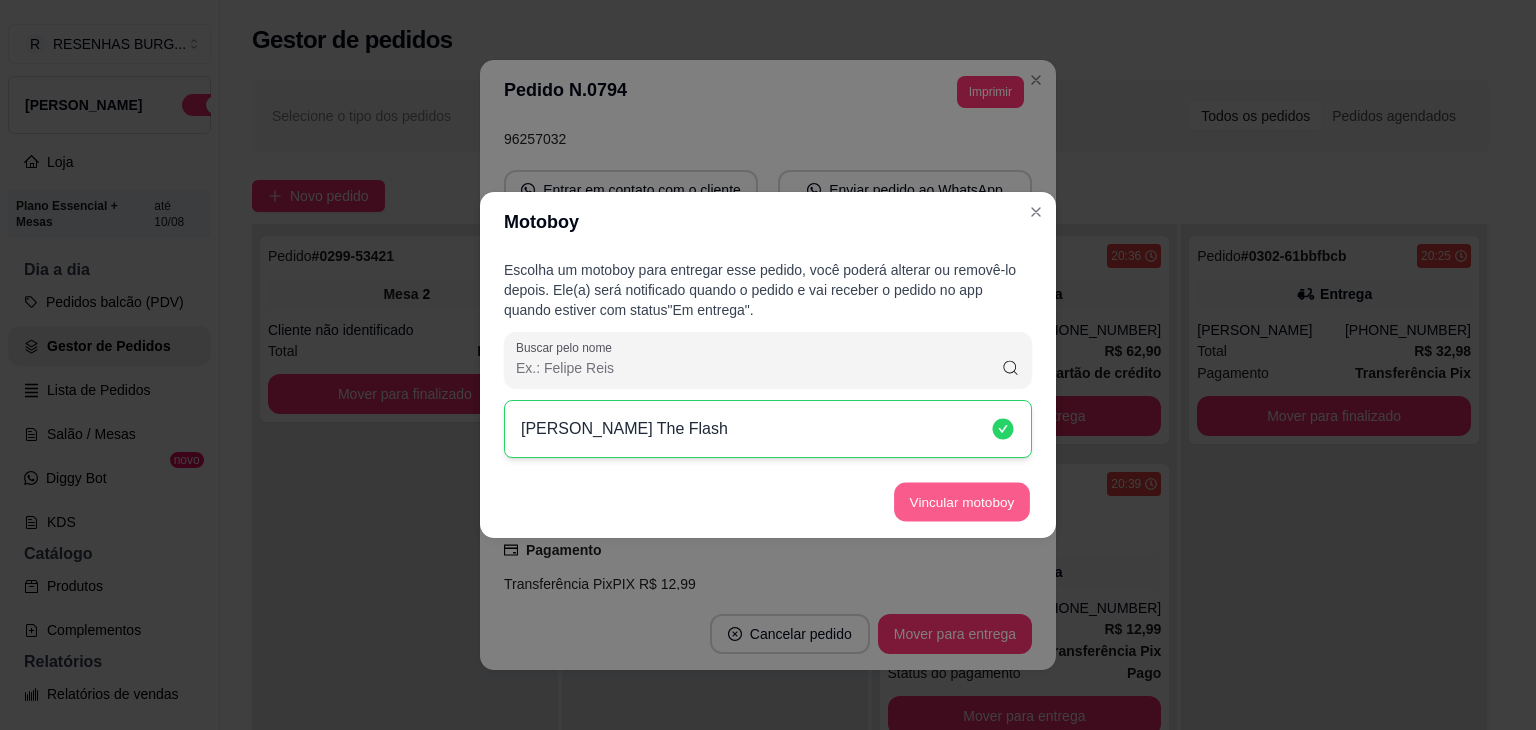 click on "Vincular motoboy" at bounding box center [962, 502] 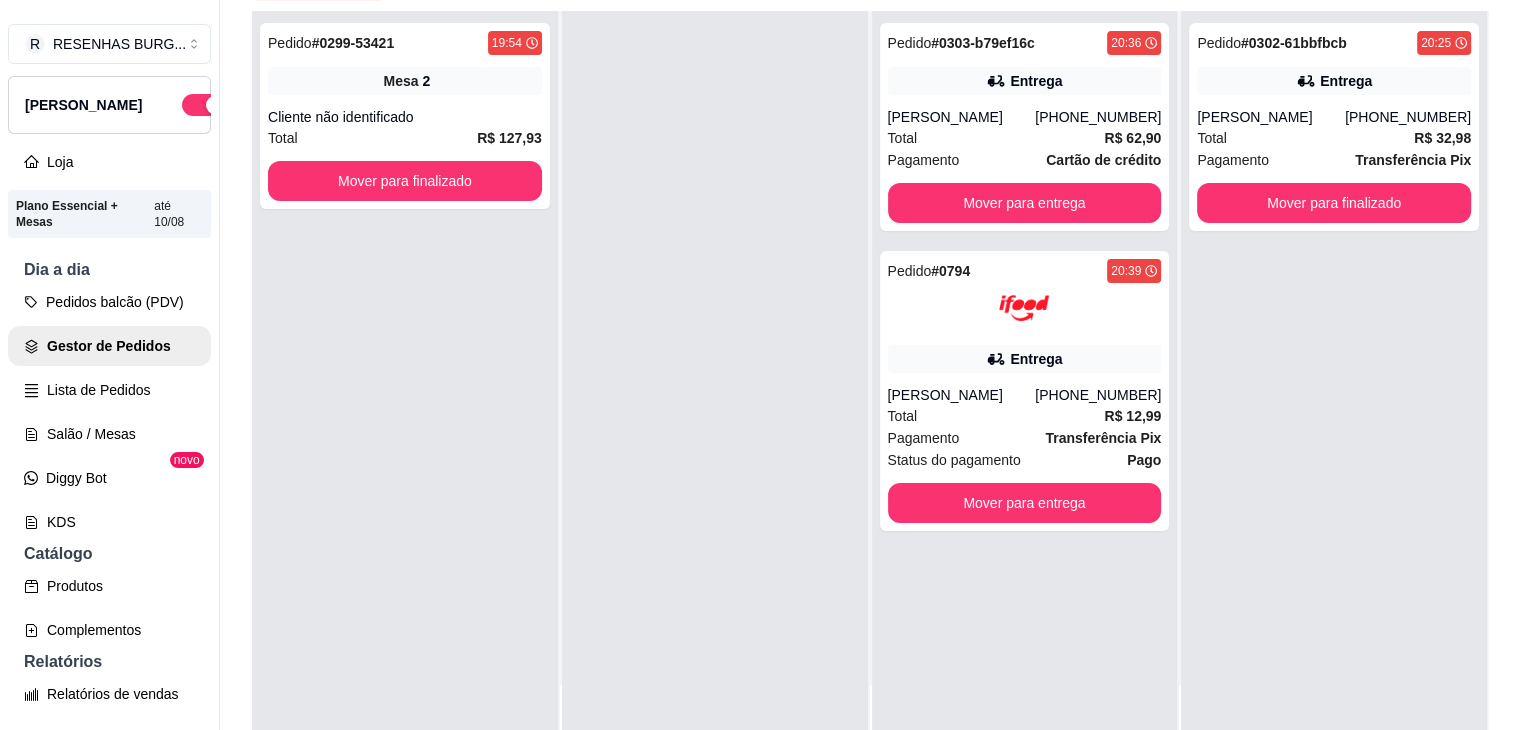 scroll, scrollTop: 300, scrollLeft: 0, axis: vertical 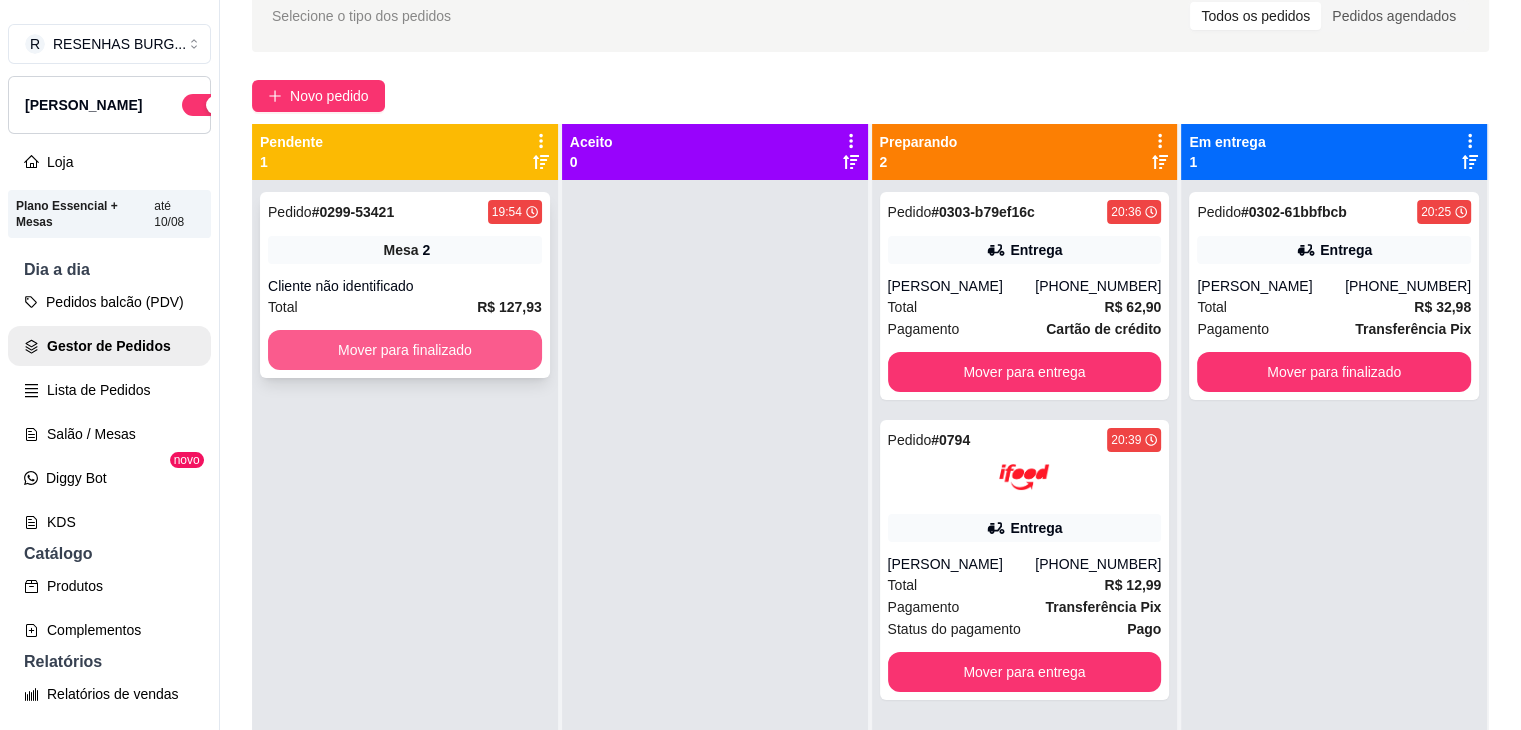 click on "Mover para finalizado" at bounding box center (405, 350) 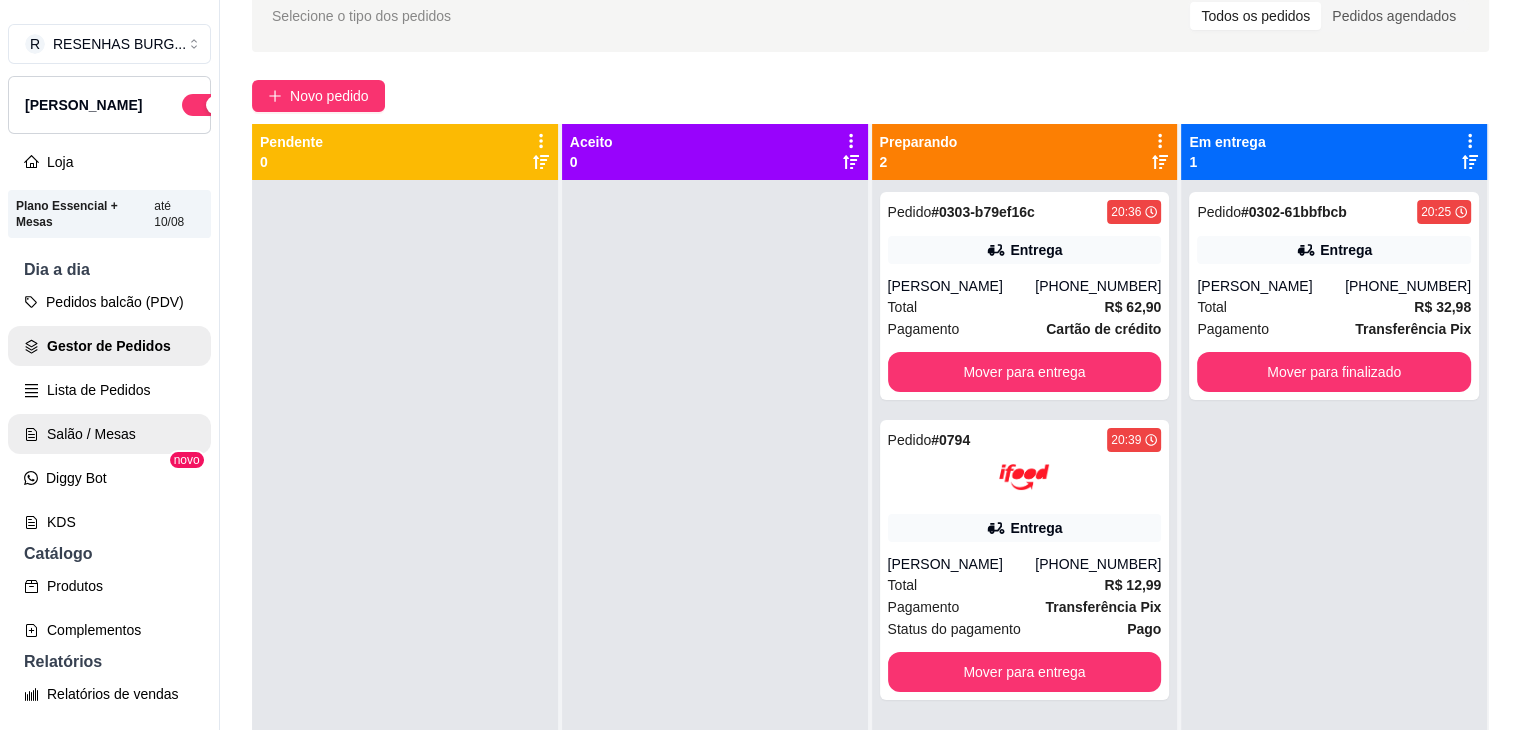click on "Salão / Mesas" at bounding box center [109, 434] 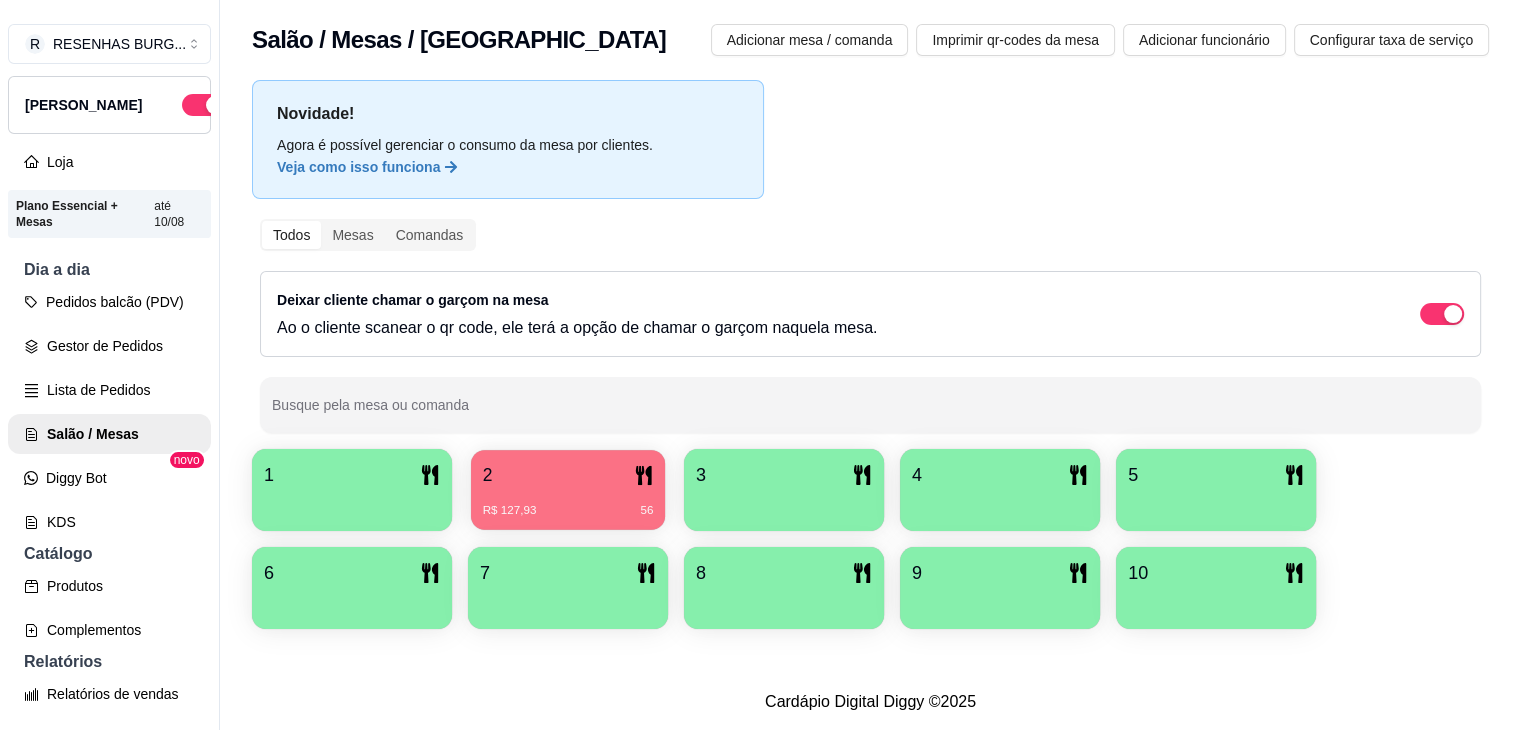 click on "R$ 127,93 56" at bounding box center [568, 503] 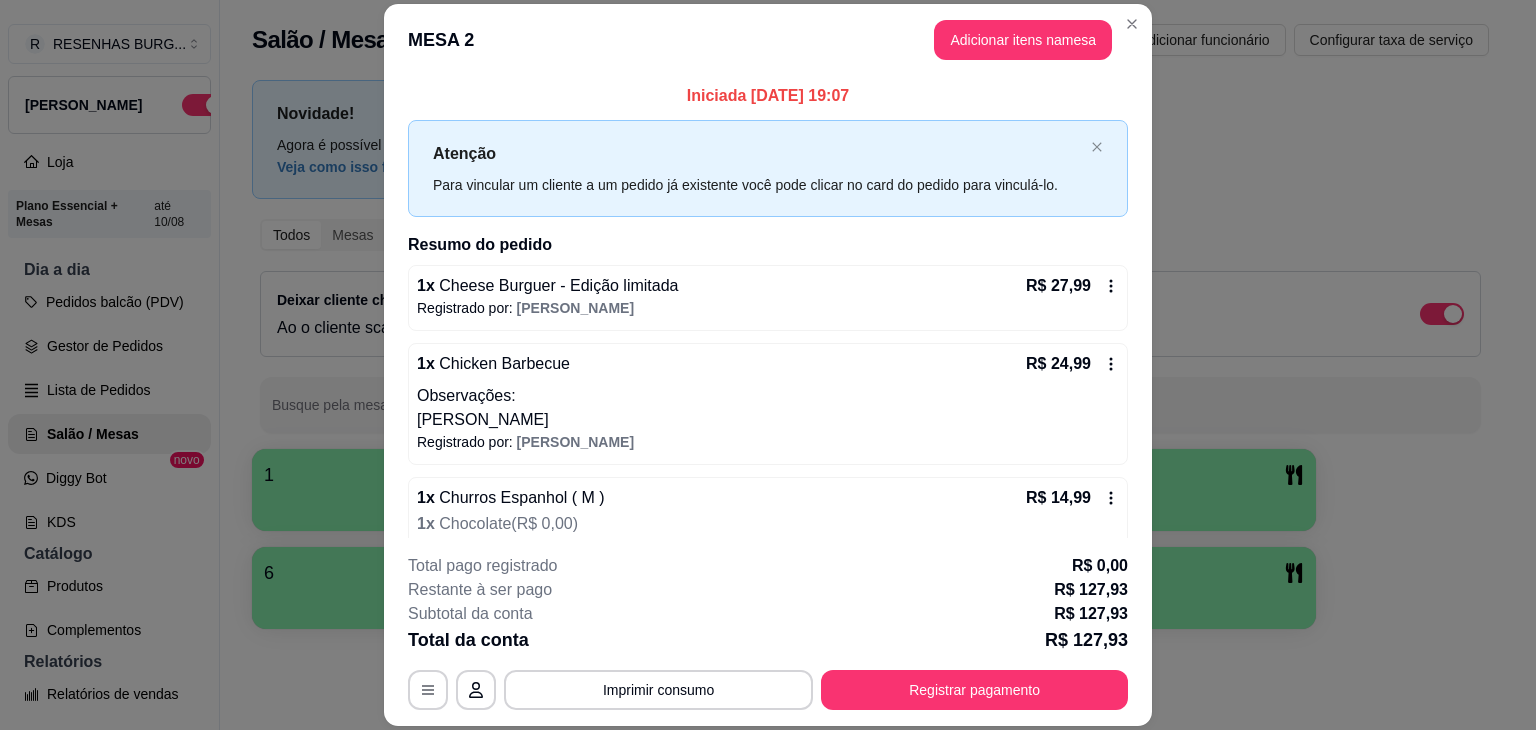 click on "Registrar pagamento" at bounding box center (974, 690) 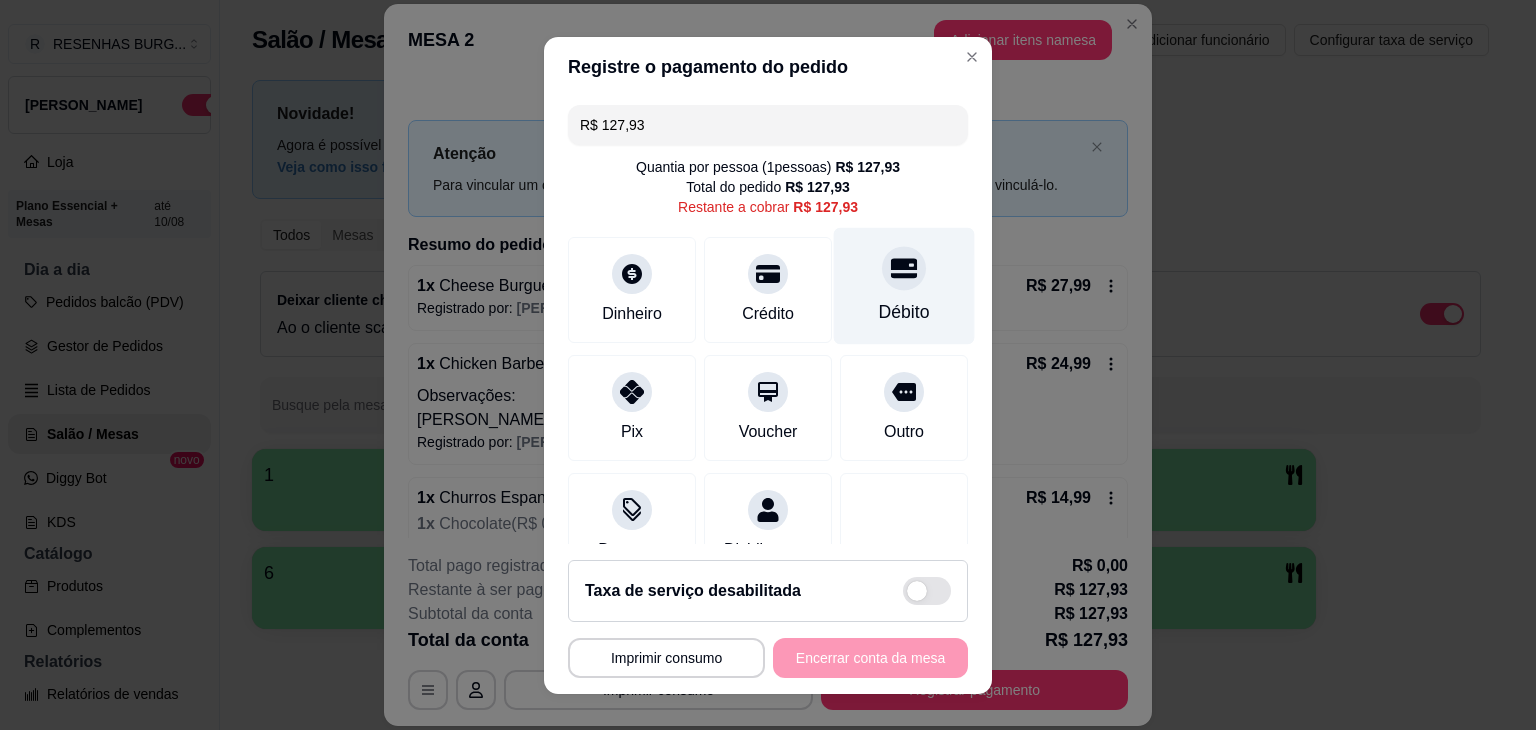 click on "Débito" at bounding box center (904, 285) 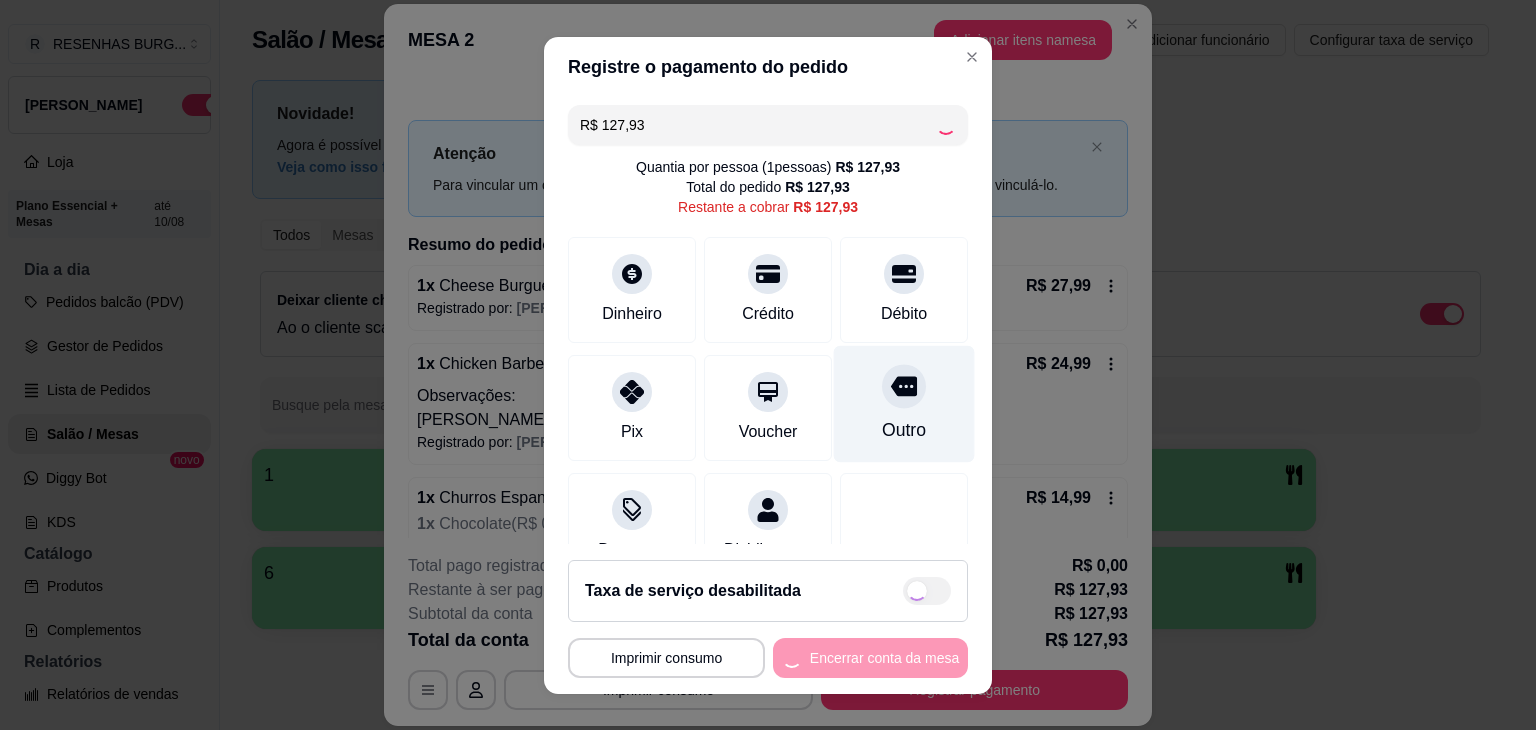 type on "R$ 0,00" 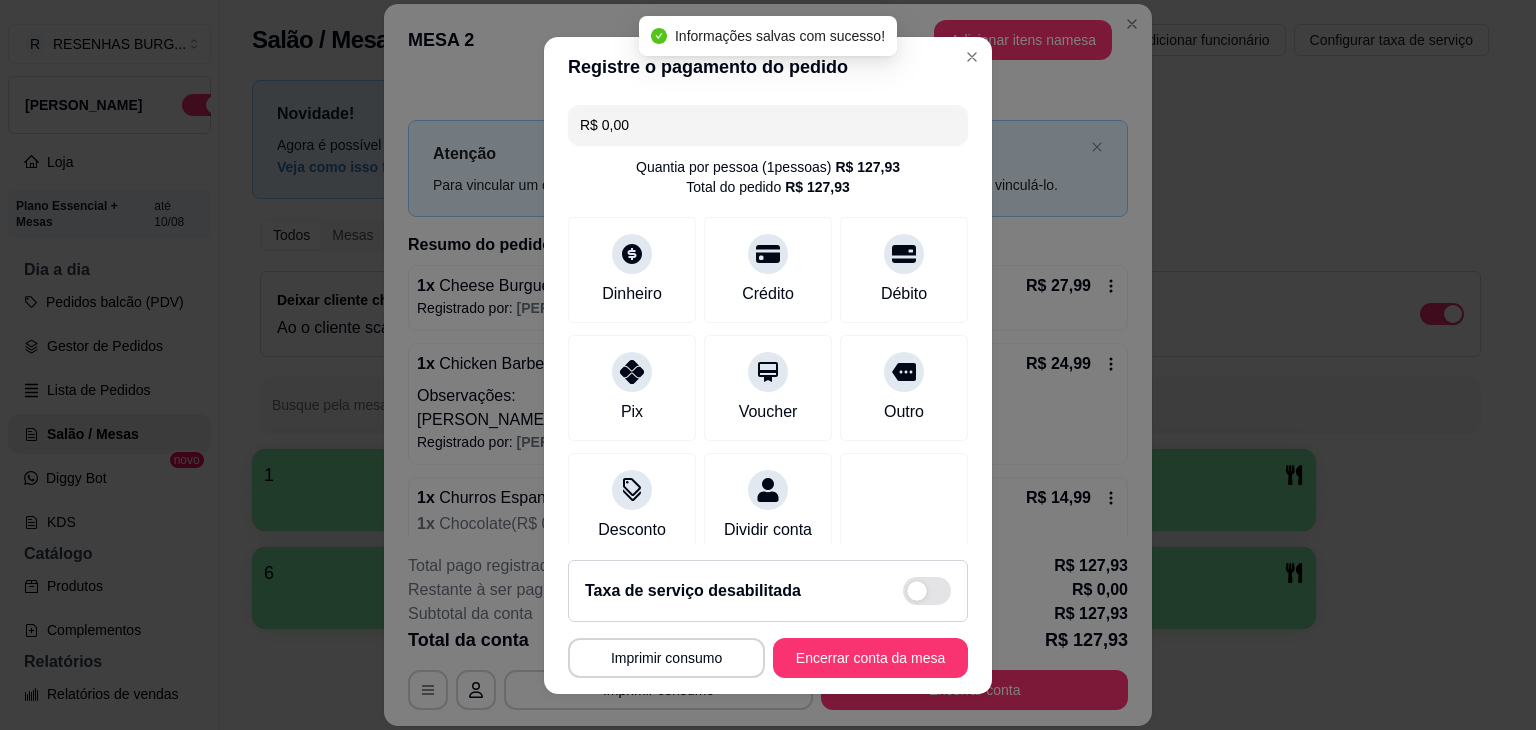 click on "Encerrar conta da mesa" at bounding box center [870, 658] 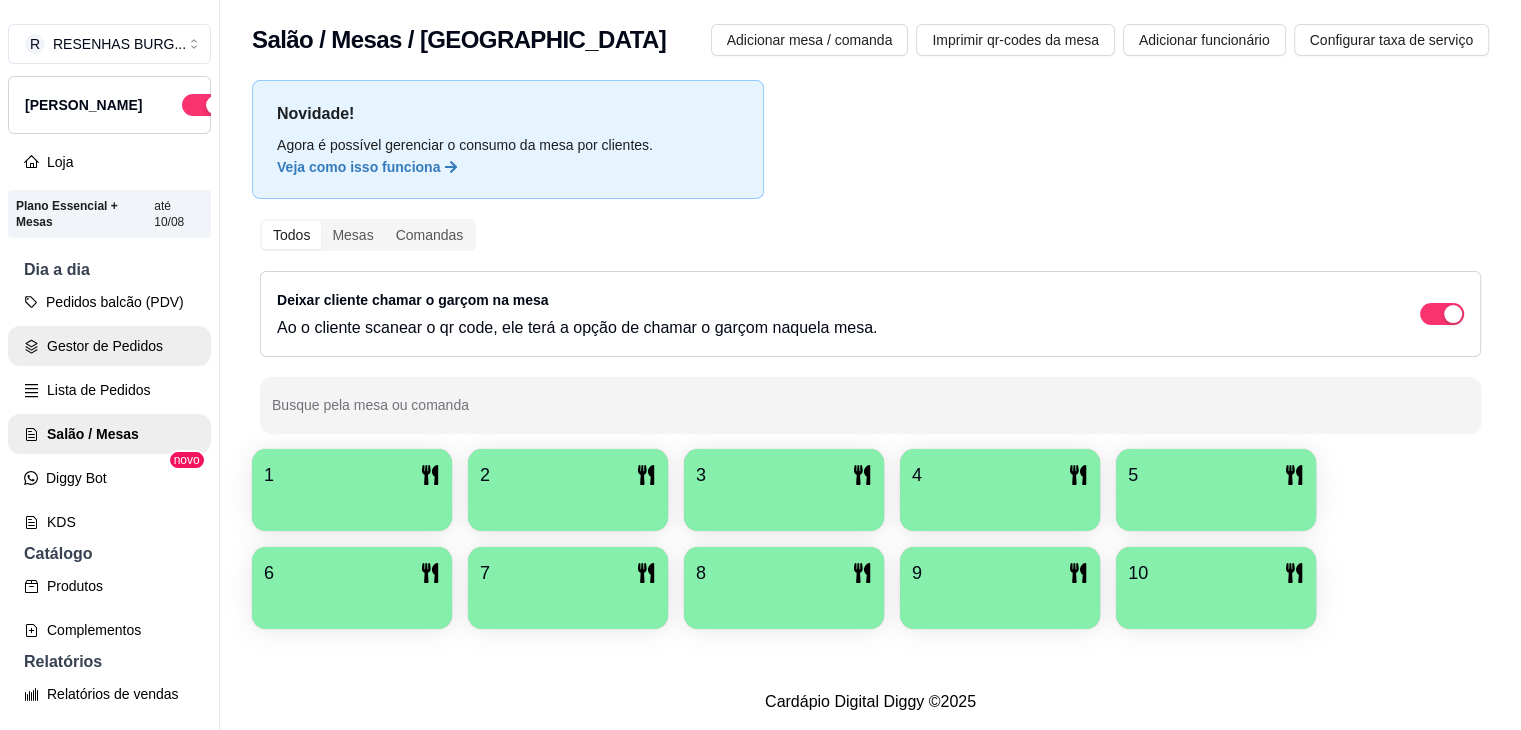 click on "Gestor de Pedidos" at bounding box center [109, 346] 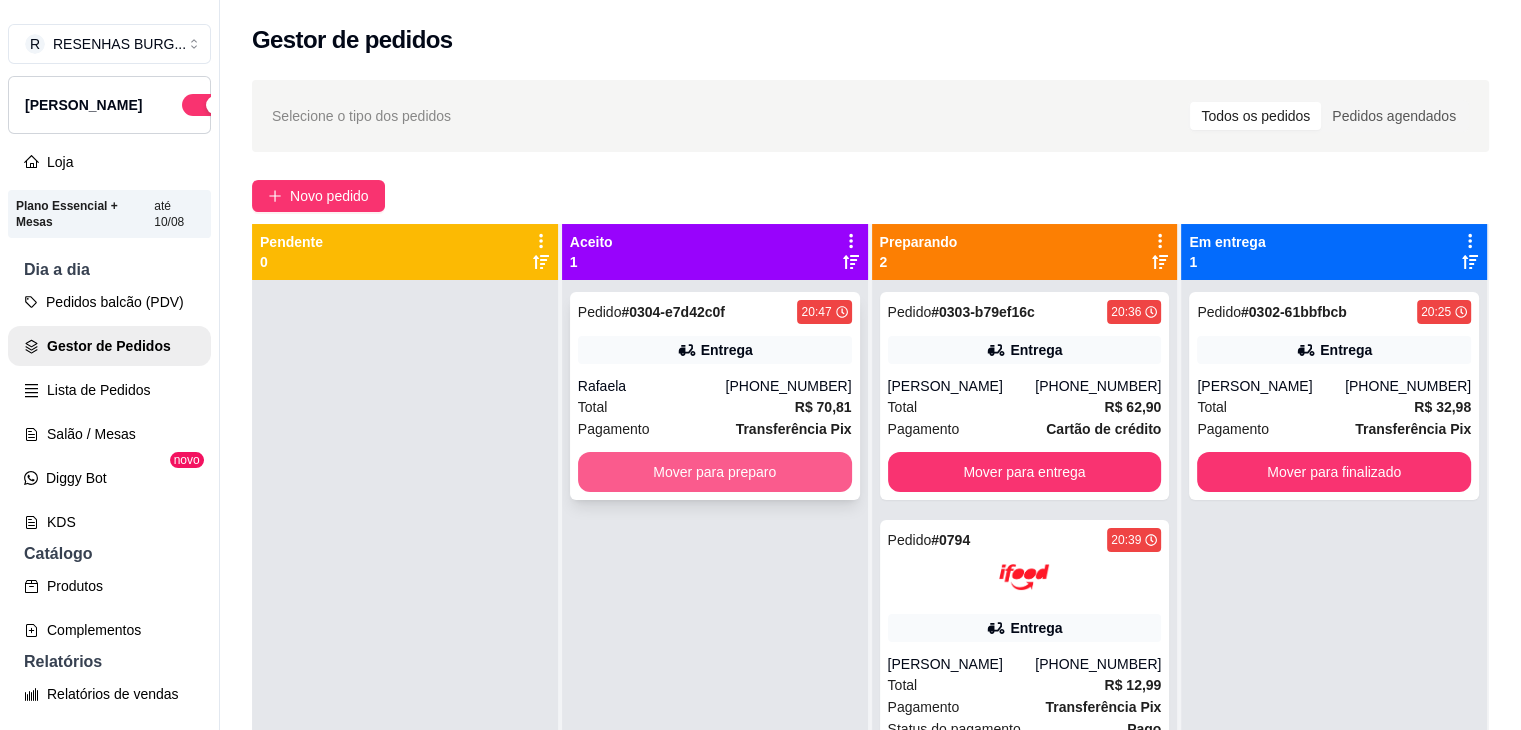 click on "Mover para preparo" at bounding box center [715, 472] 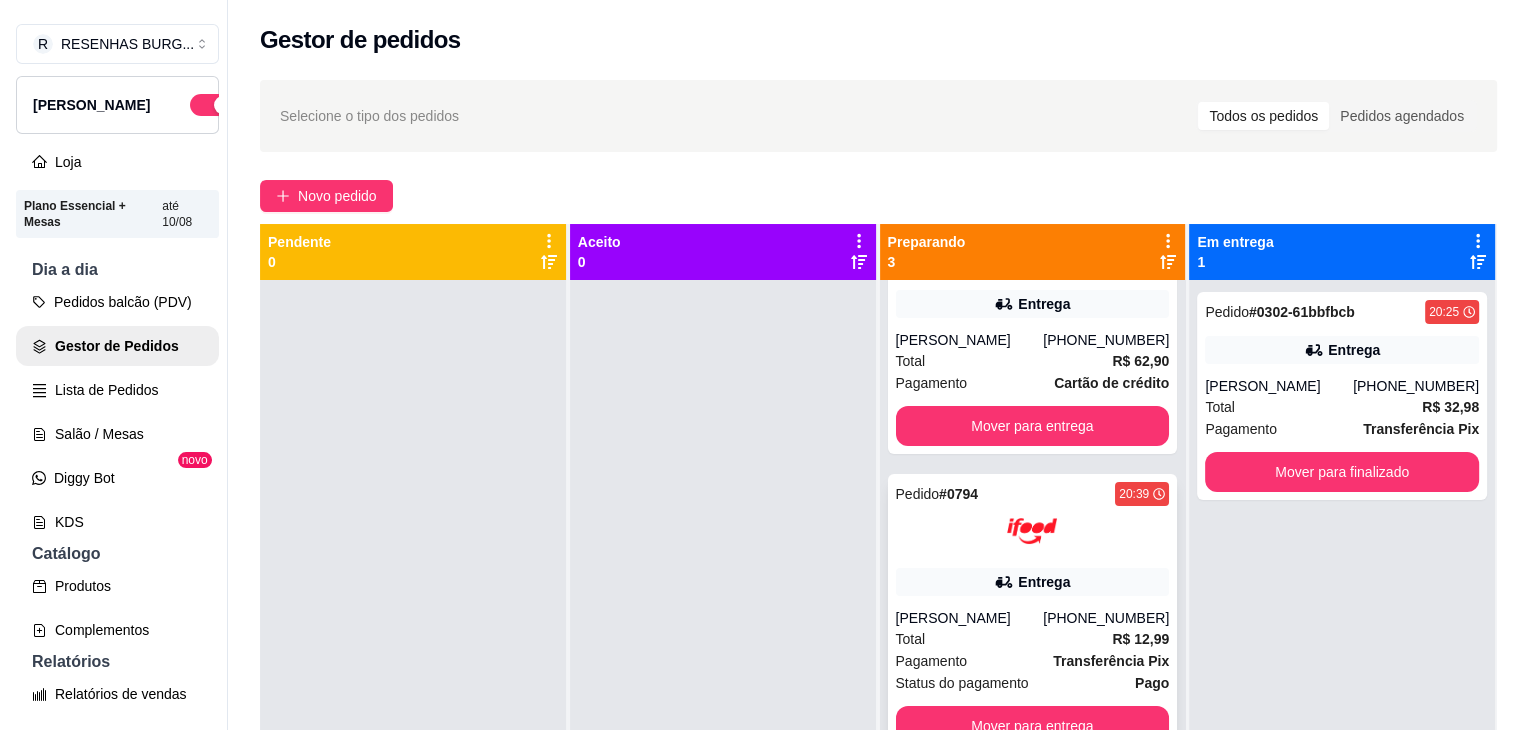 scroll, scrollTop: 0, scrollLeft: 0, axis: both 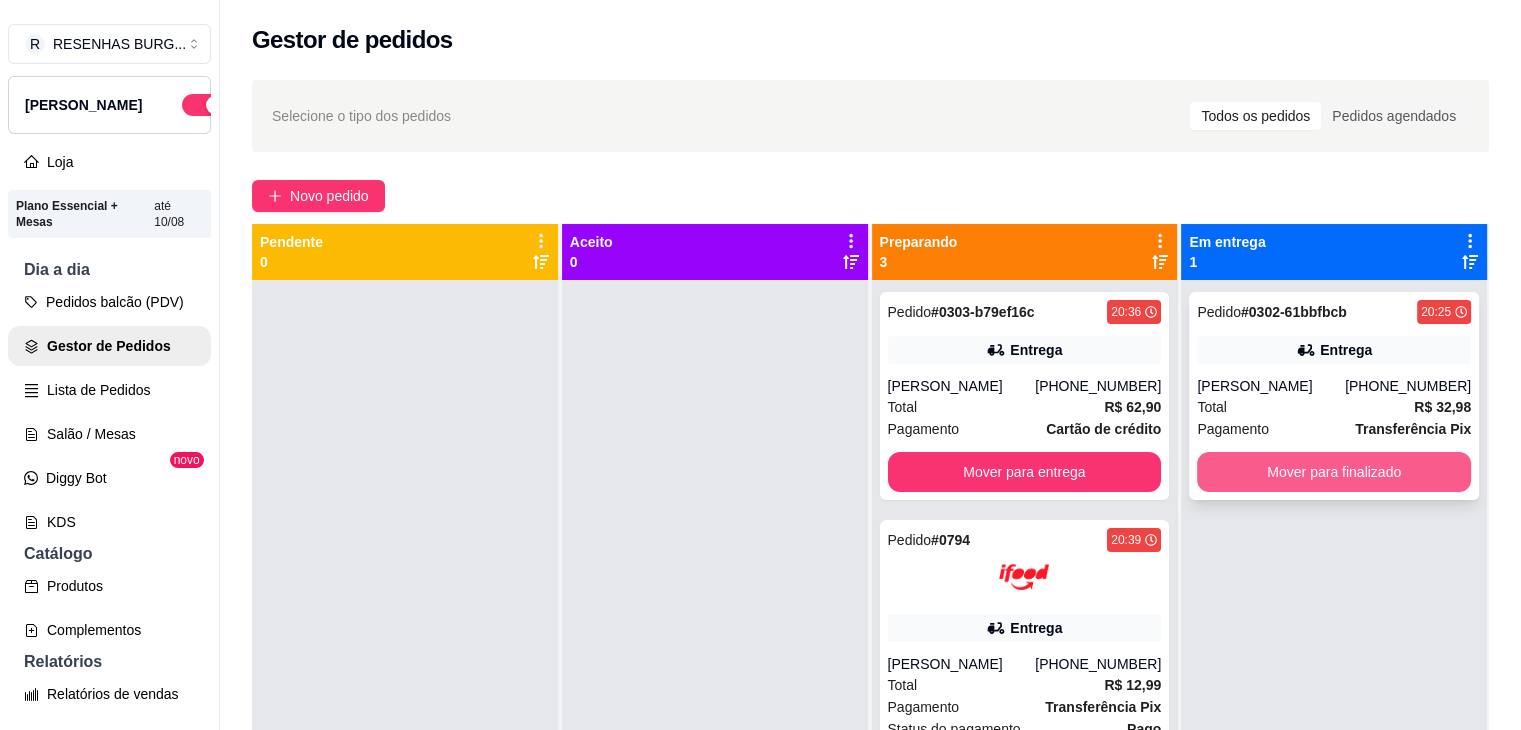 click on "Mover para finalizado" at bounding box center (1334, 472) 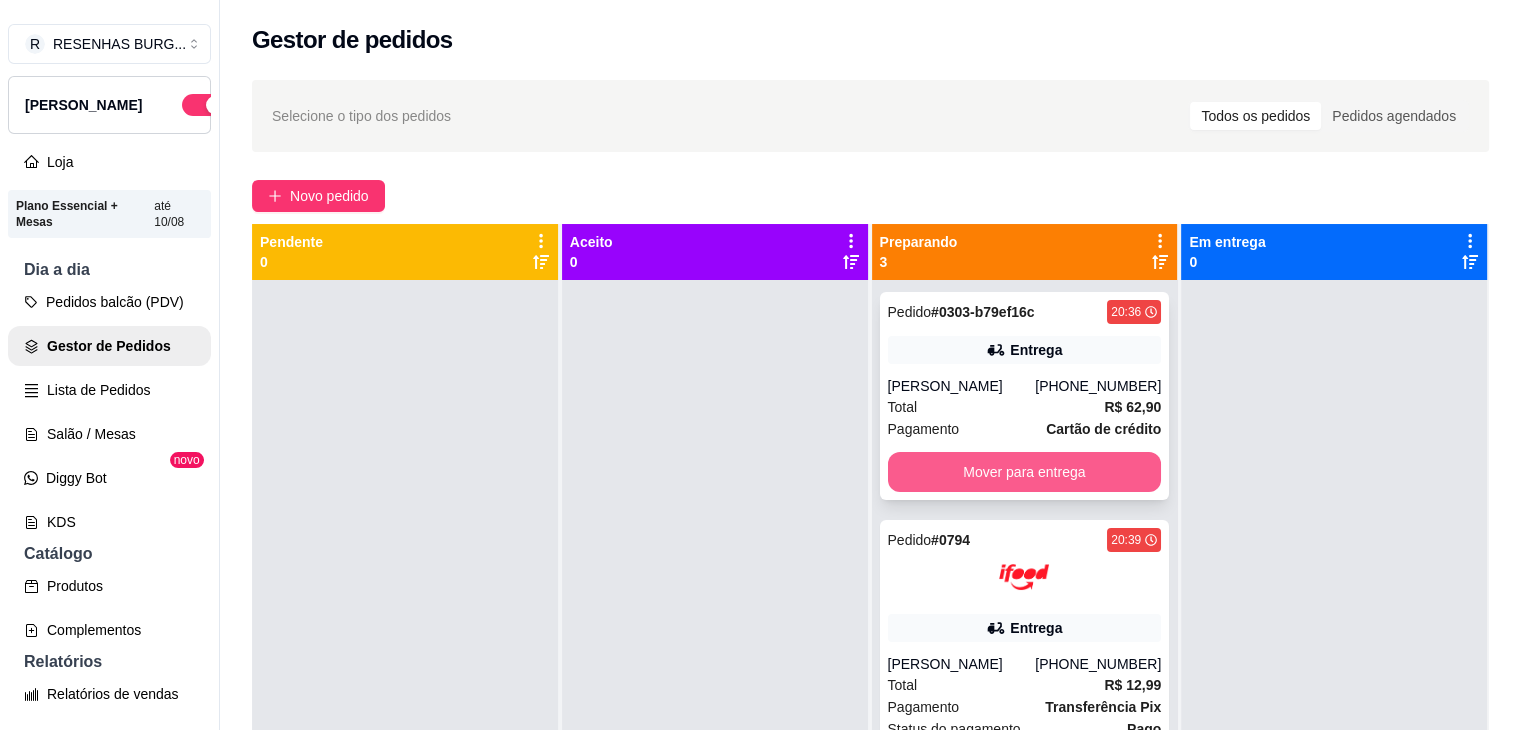click on "Mover para entrega" at bounding box center [1025, 472] 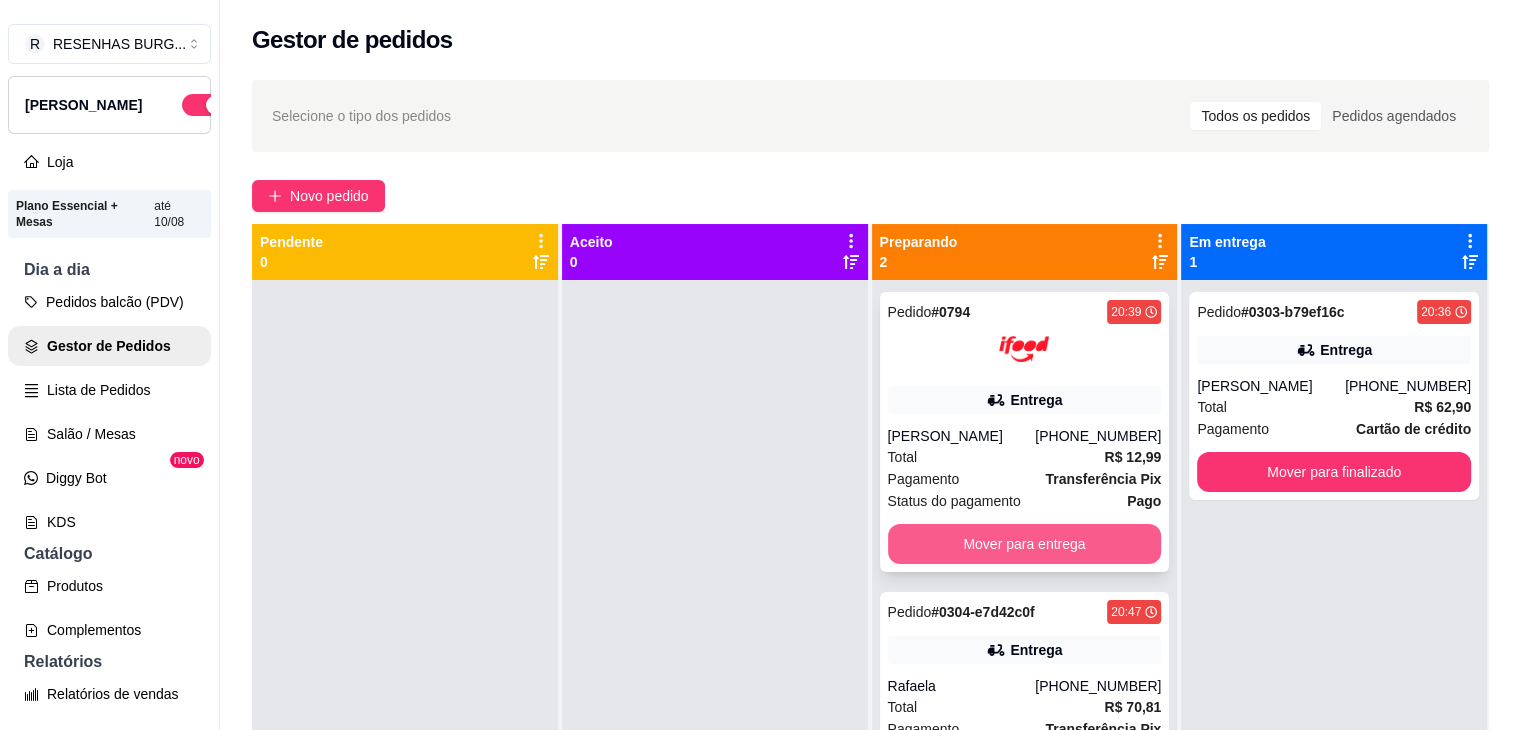 click on "Mover para entrega" at bounding box center (1025, 544) 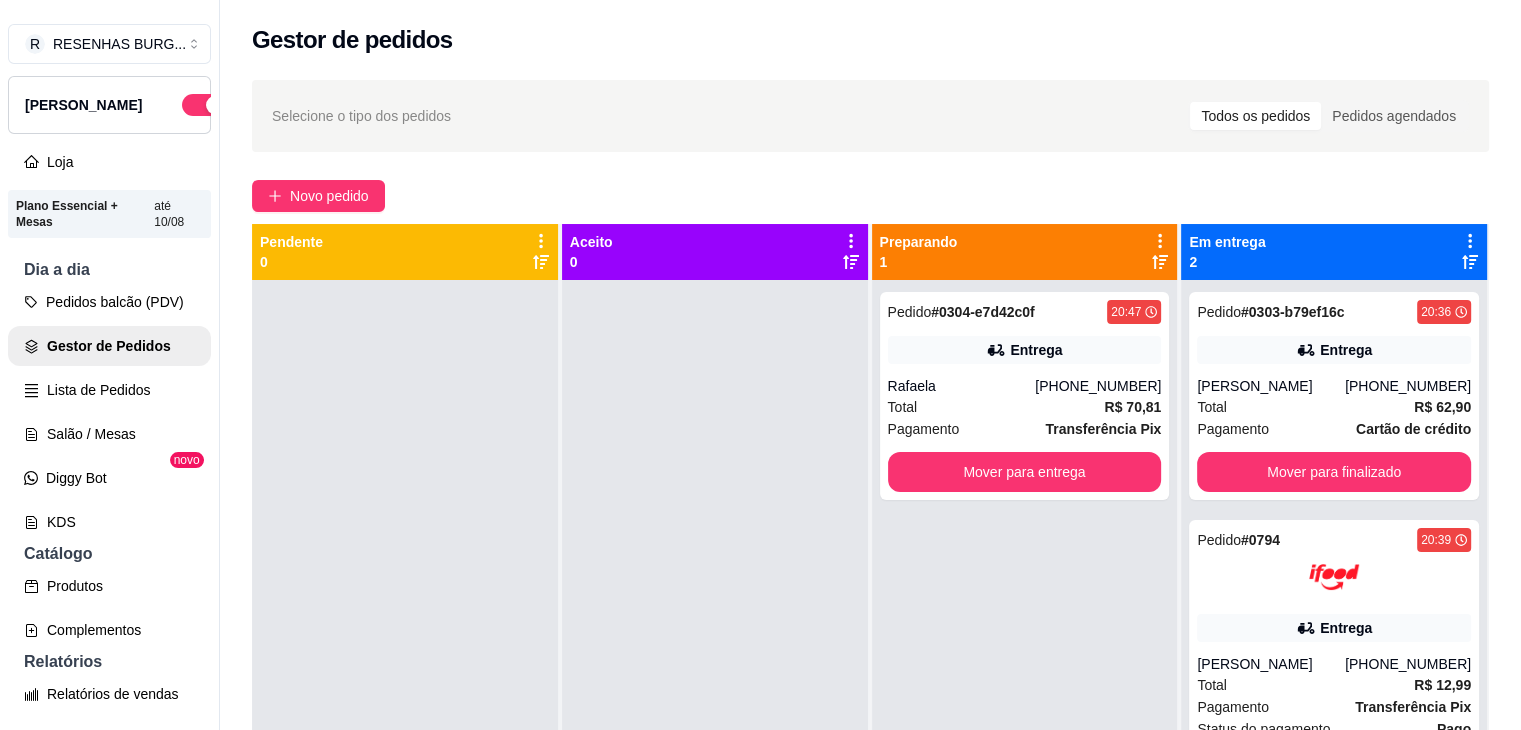 drag, startPoint x: 984, startPoint y: 385, endPoint x: 1204, endPoint y: 211, distance: 280.49243 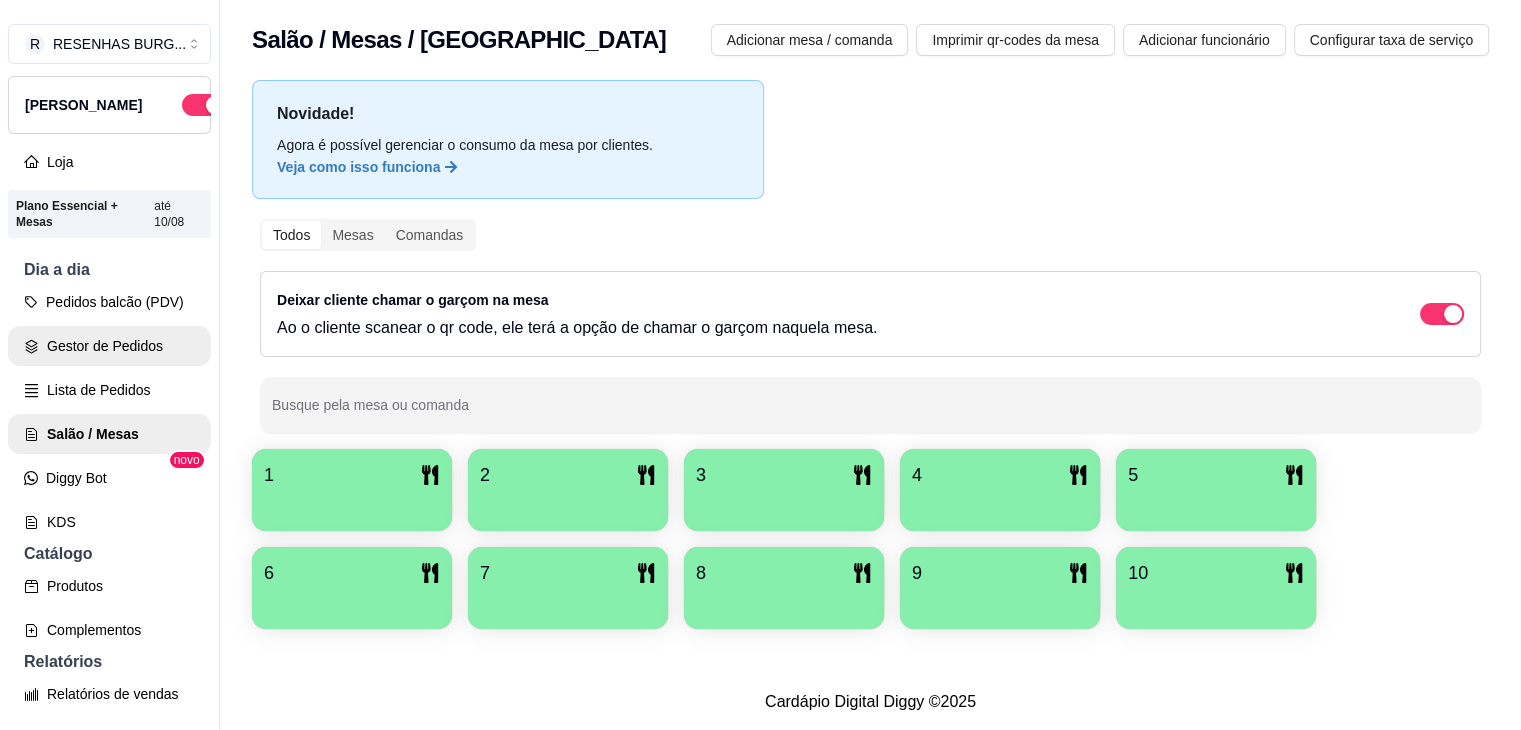 click on "Gestor de Pedidos" at bounding box center [109, 346] 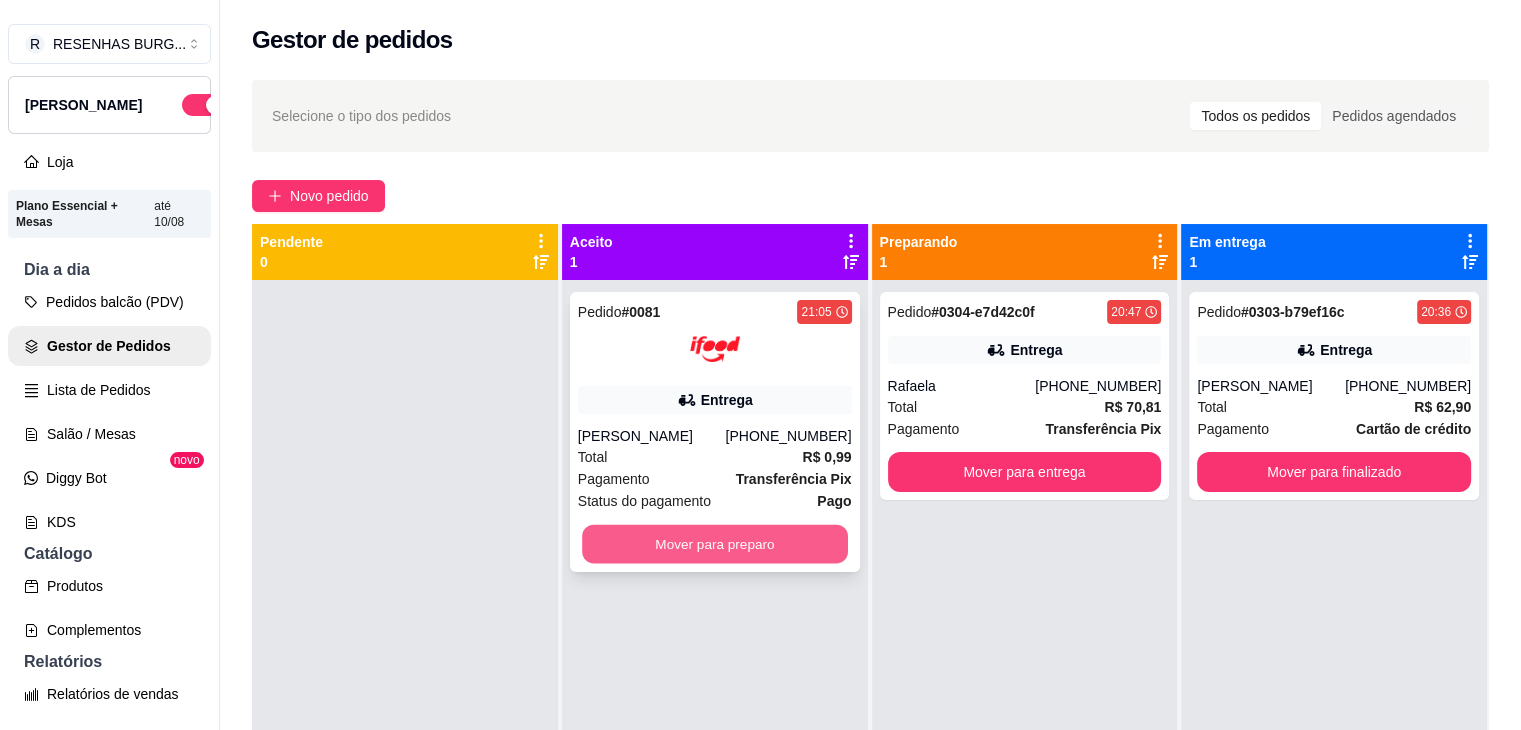 click on "Mover para preparo" at bounding box center (715, 544) 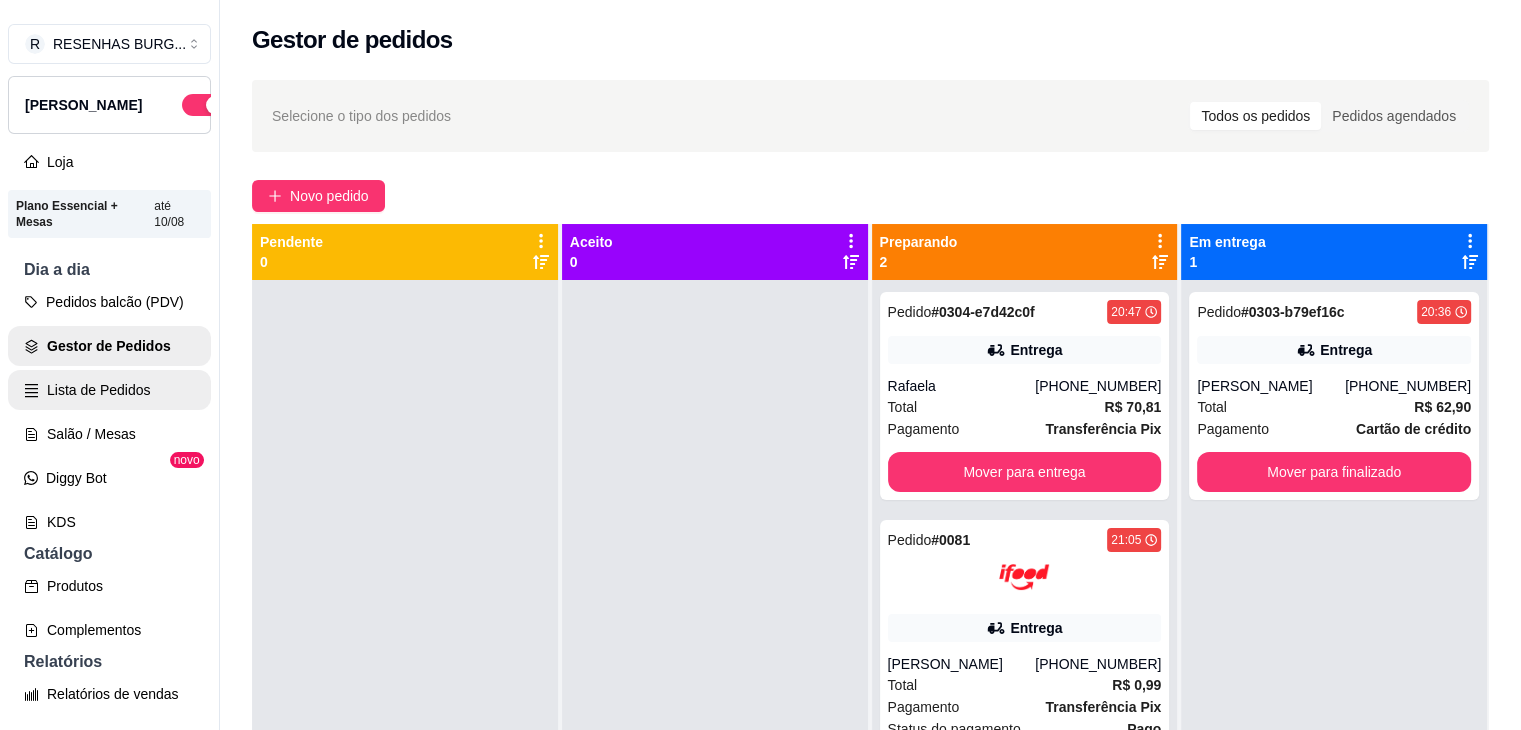 click on "Lista de Pedidos" at bounding box center (109, 390) 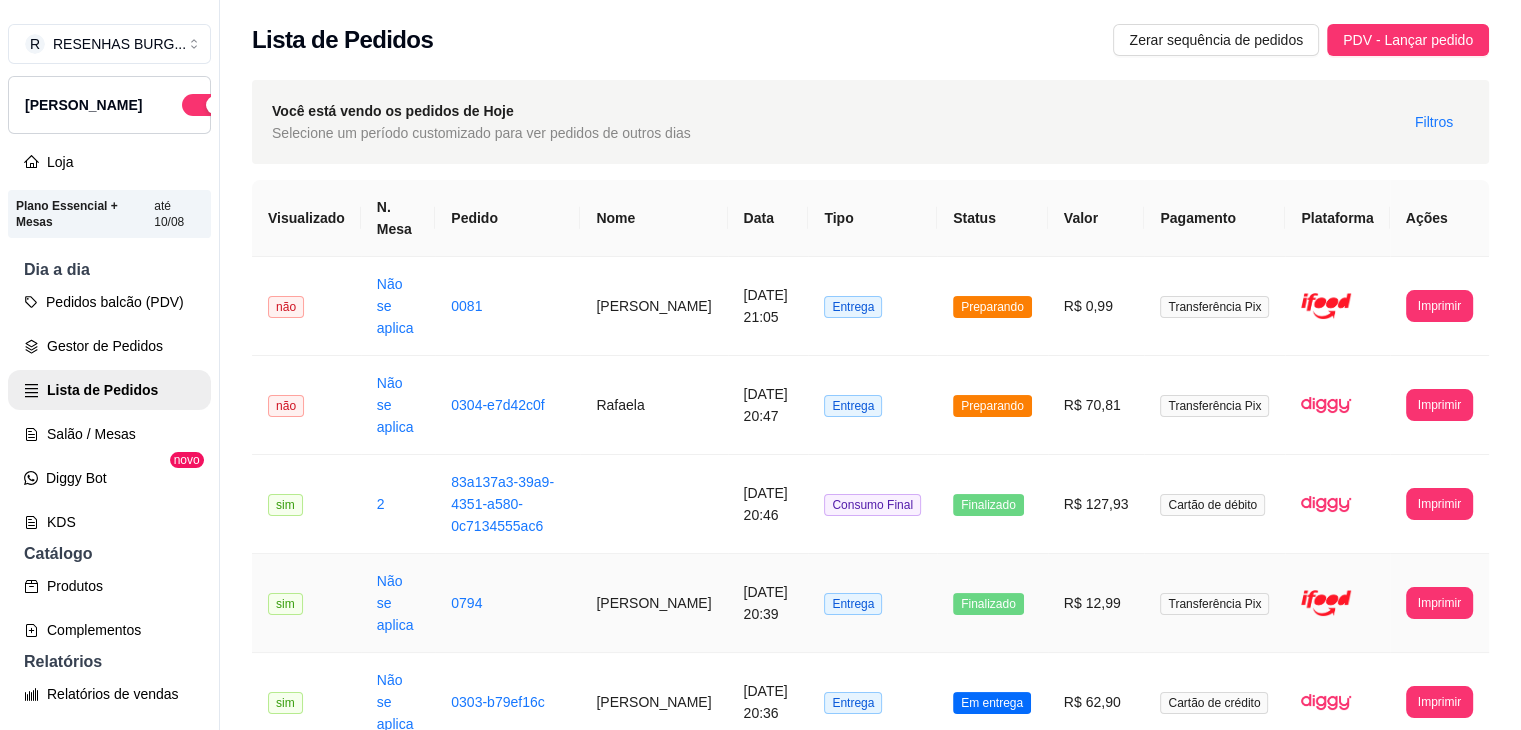 click on "[PERSON_NAME]" at bounding box center (653, 603) 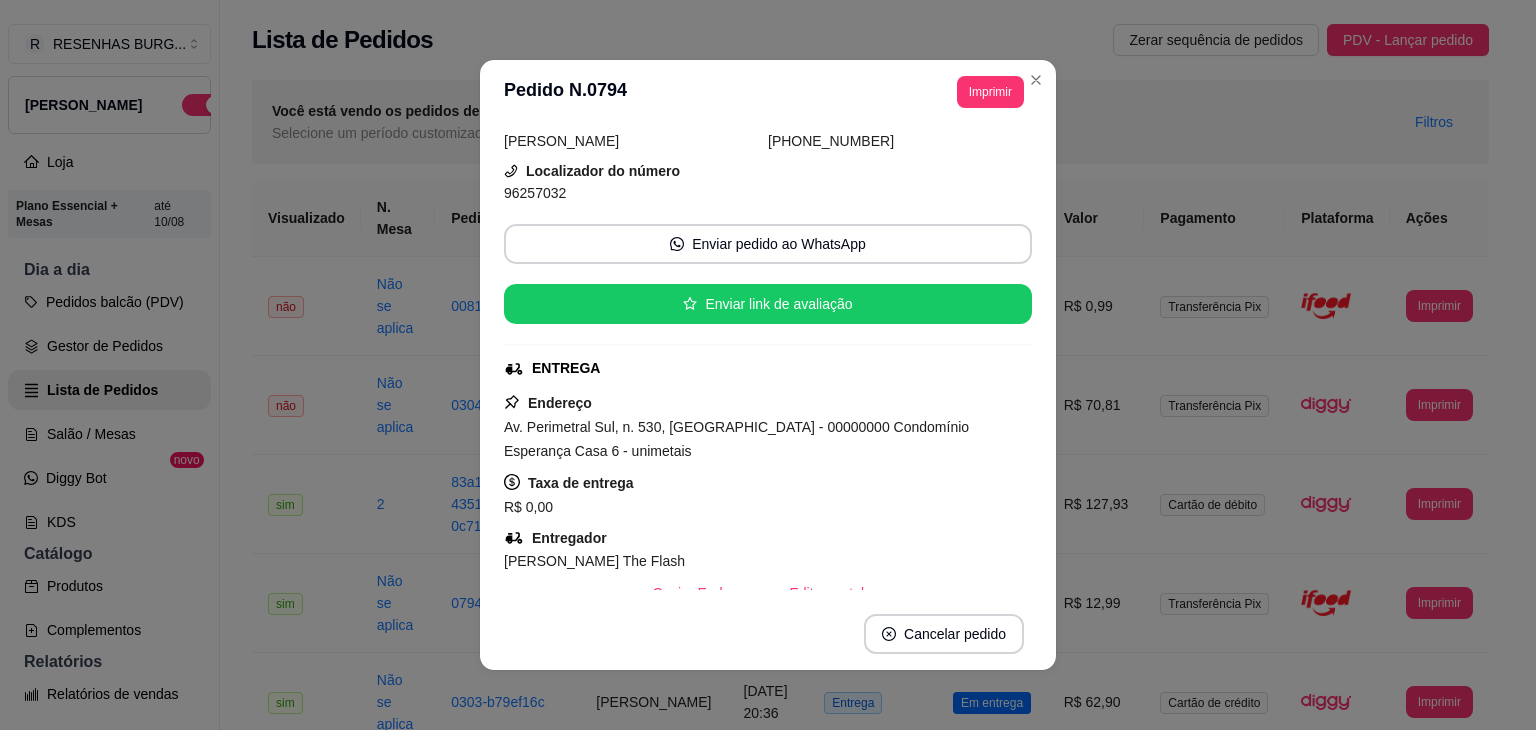 scroll, scrollTop: 200, scrollLeft: 0, axis: vertical 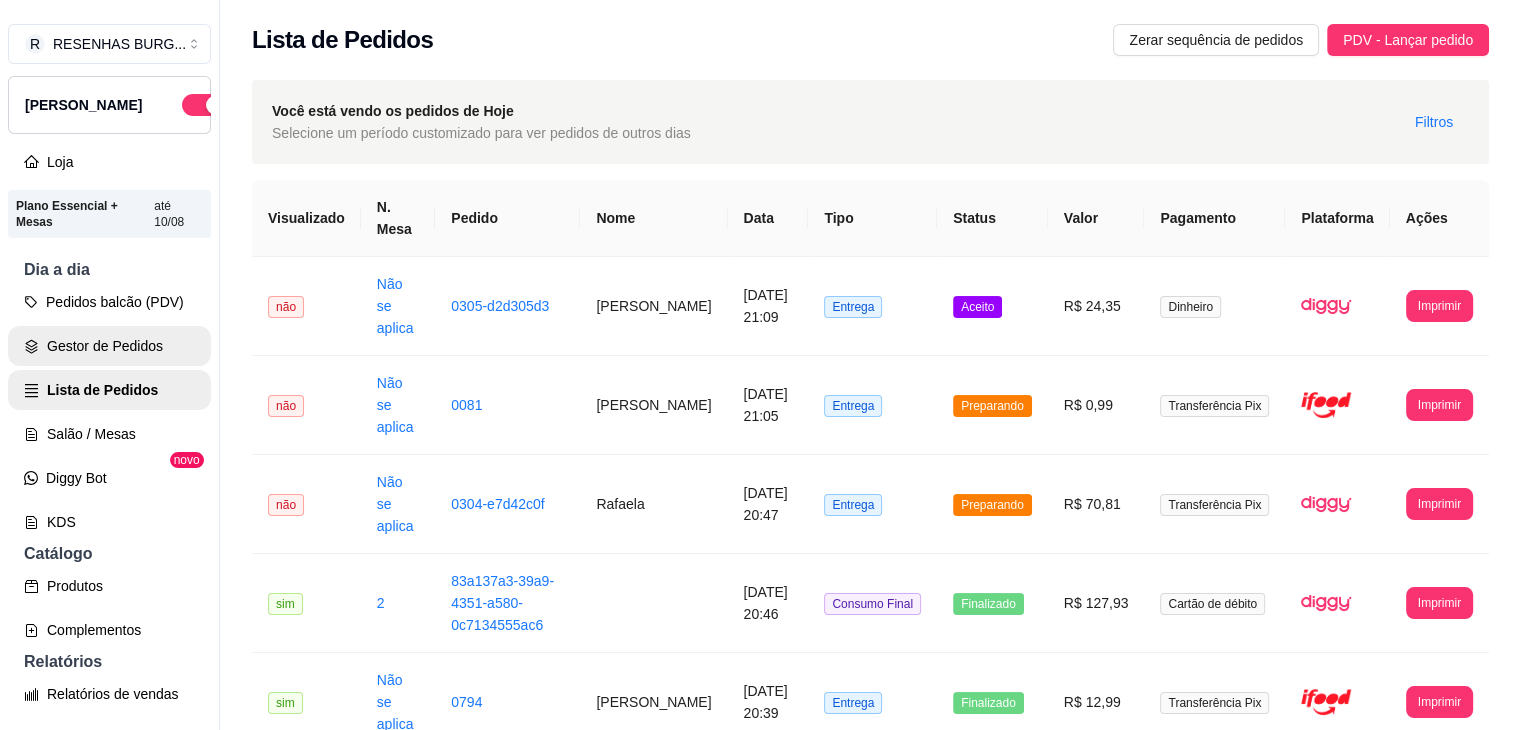 click on "Gestor de Pedidos" at bounding box center (109, 346) 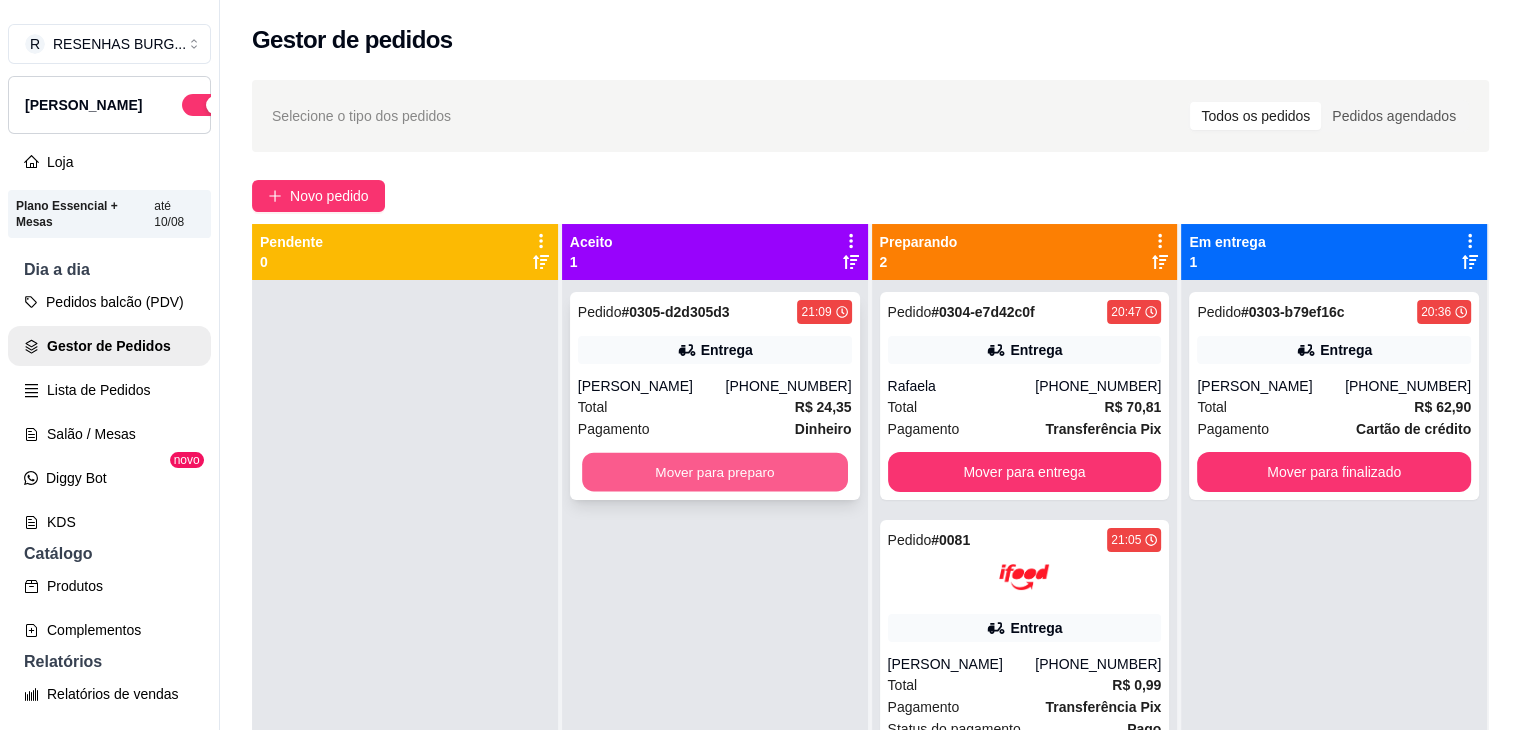 click on "Mover para preparo" at bounding box center [715, 472] 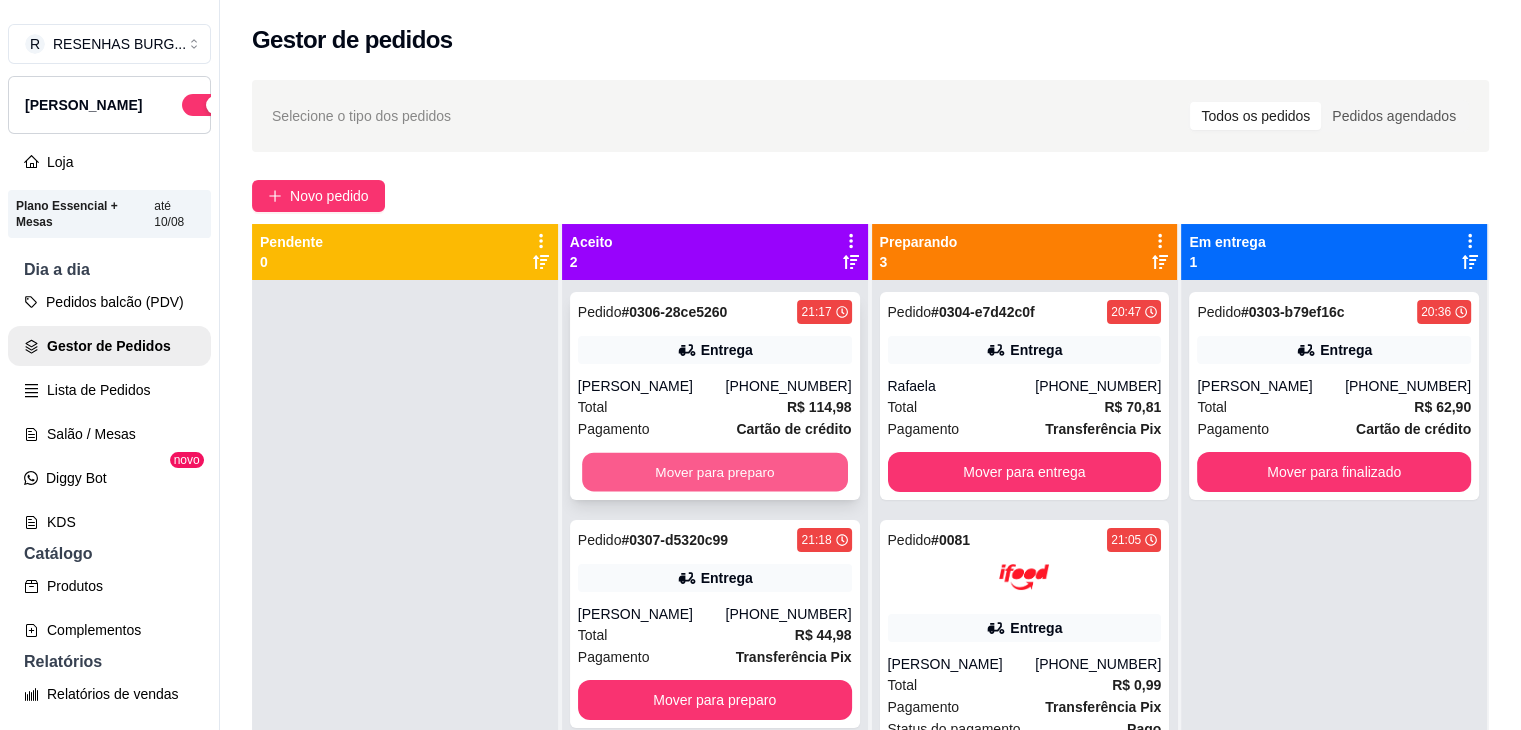 click on "Mover para preparo" at bounding box center [715, 472] 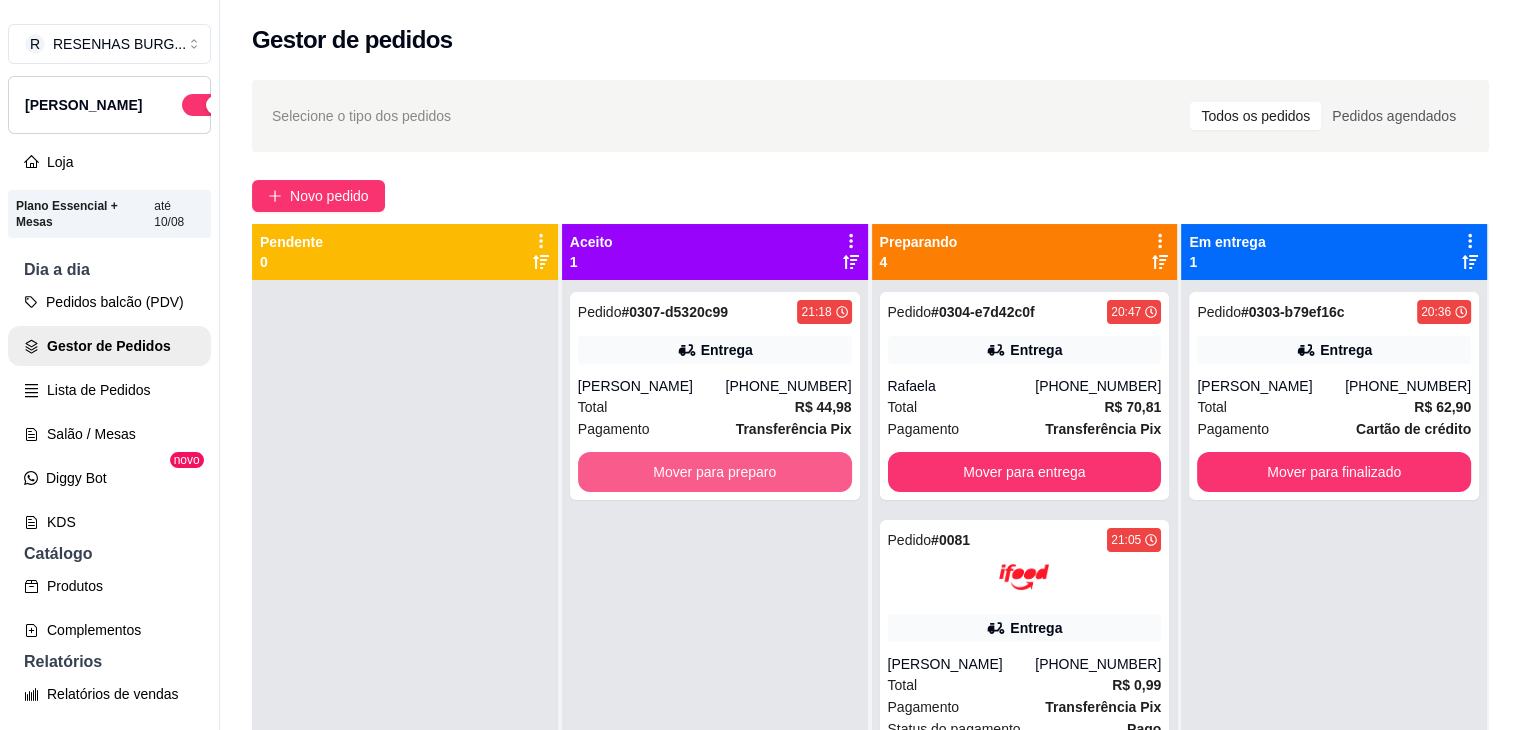 click on "Mover para preparo" at bounding box center [715, 472] 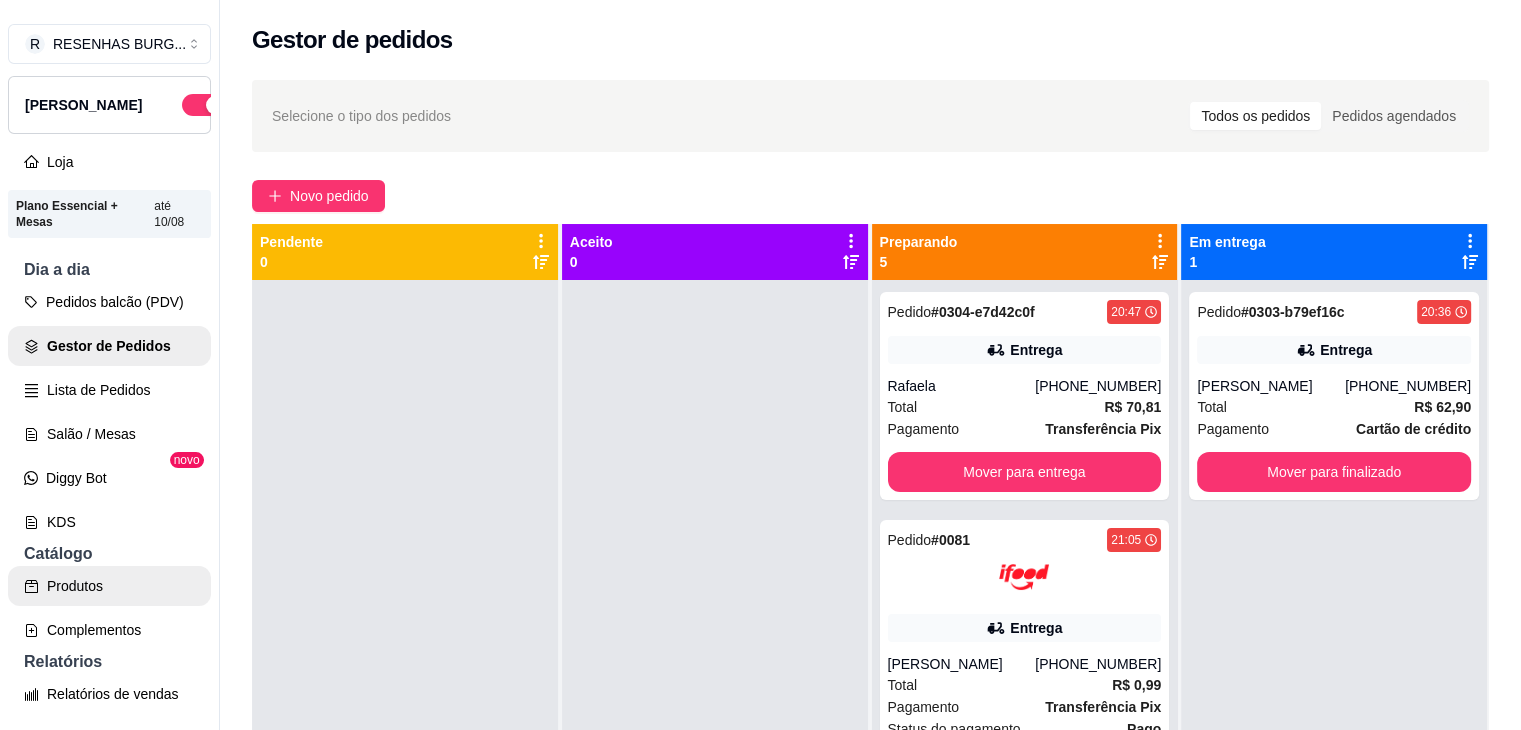 click on "Produtos" at bounding box center [109, 586] 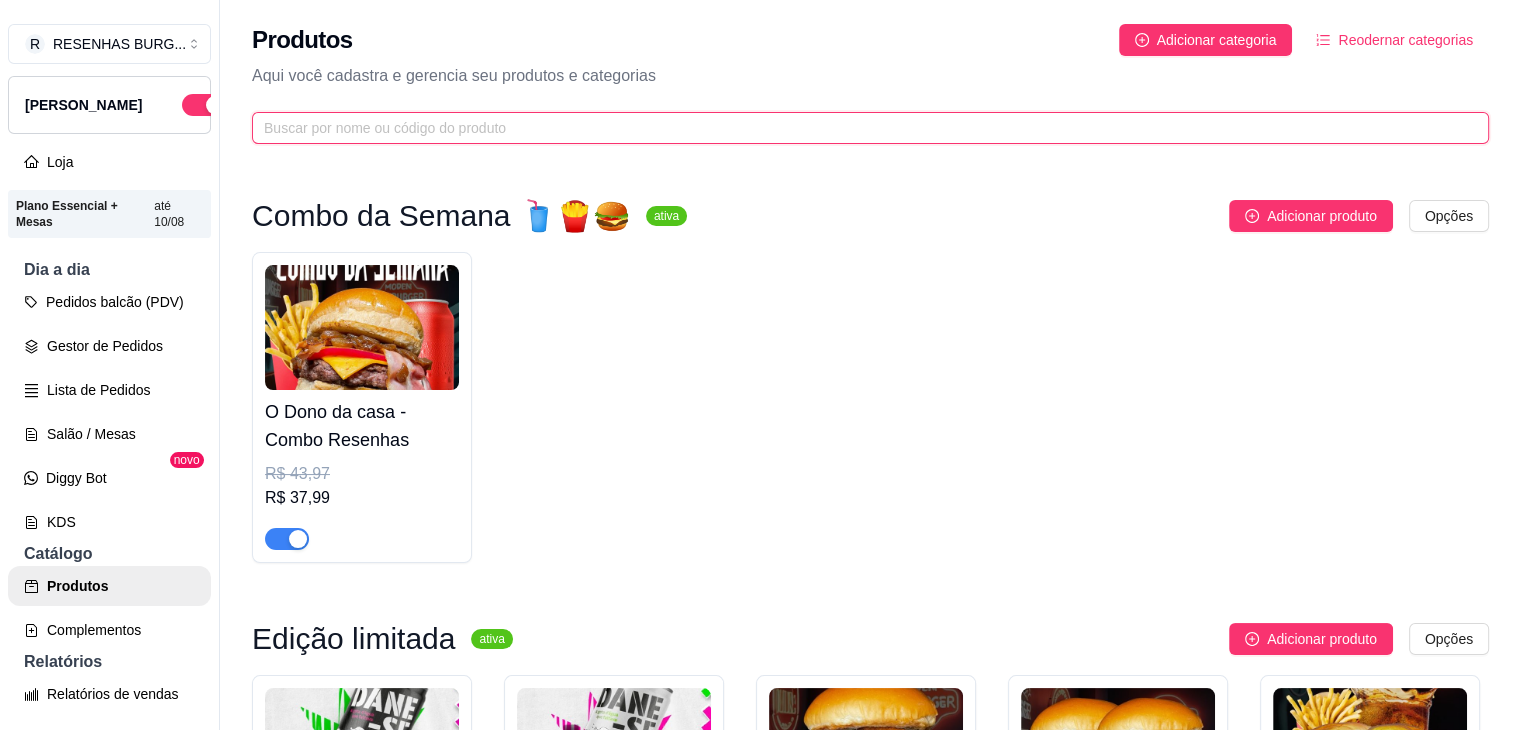 click at bounding box center [862, 128] 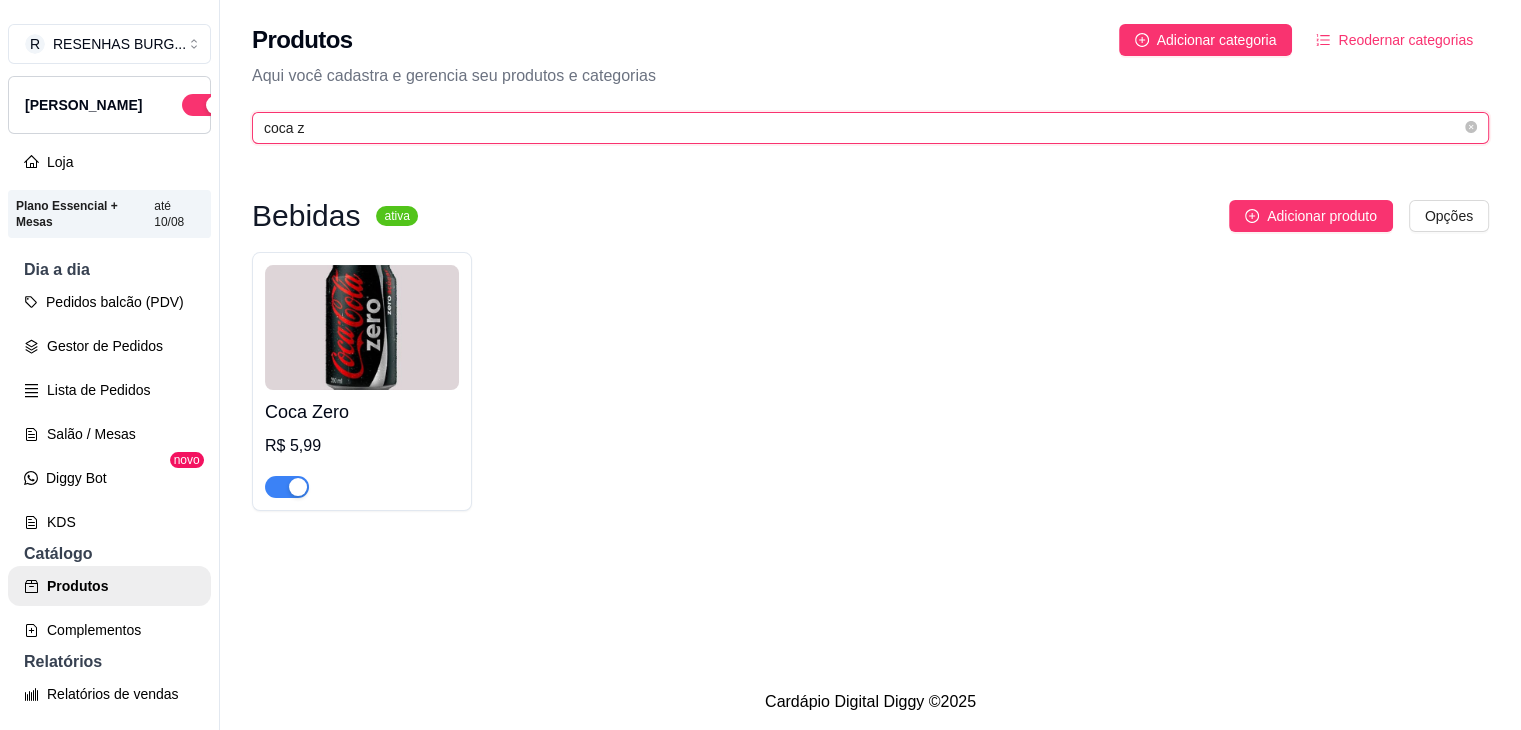 type on "coca z" 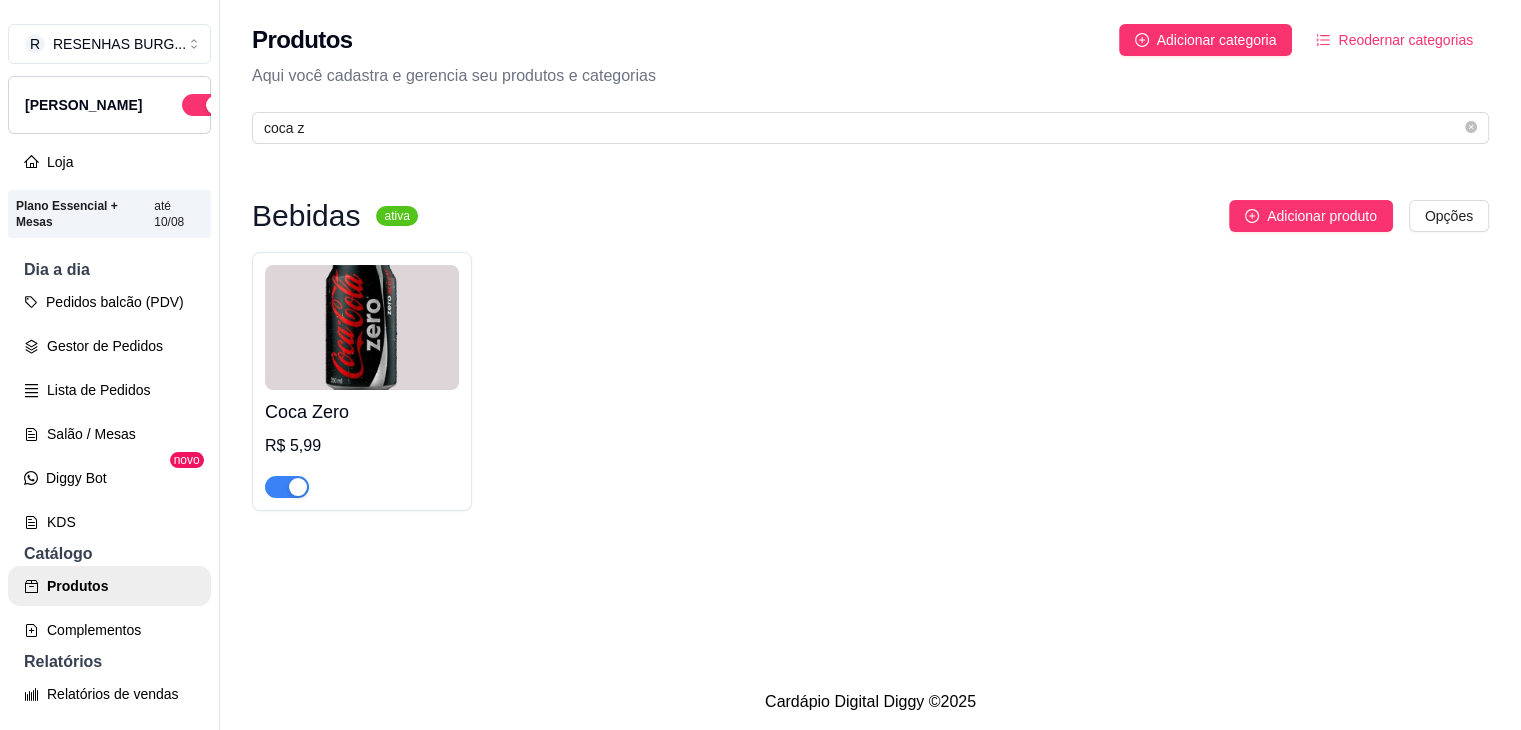 click at bounding box center [287, 487] 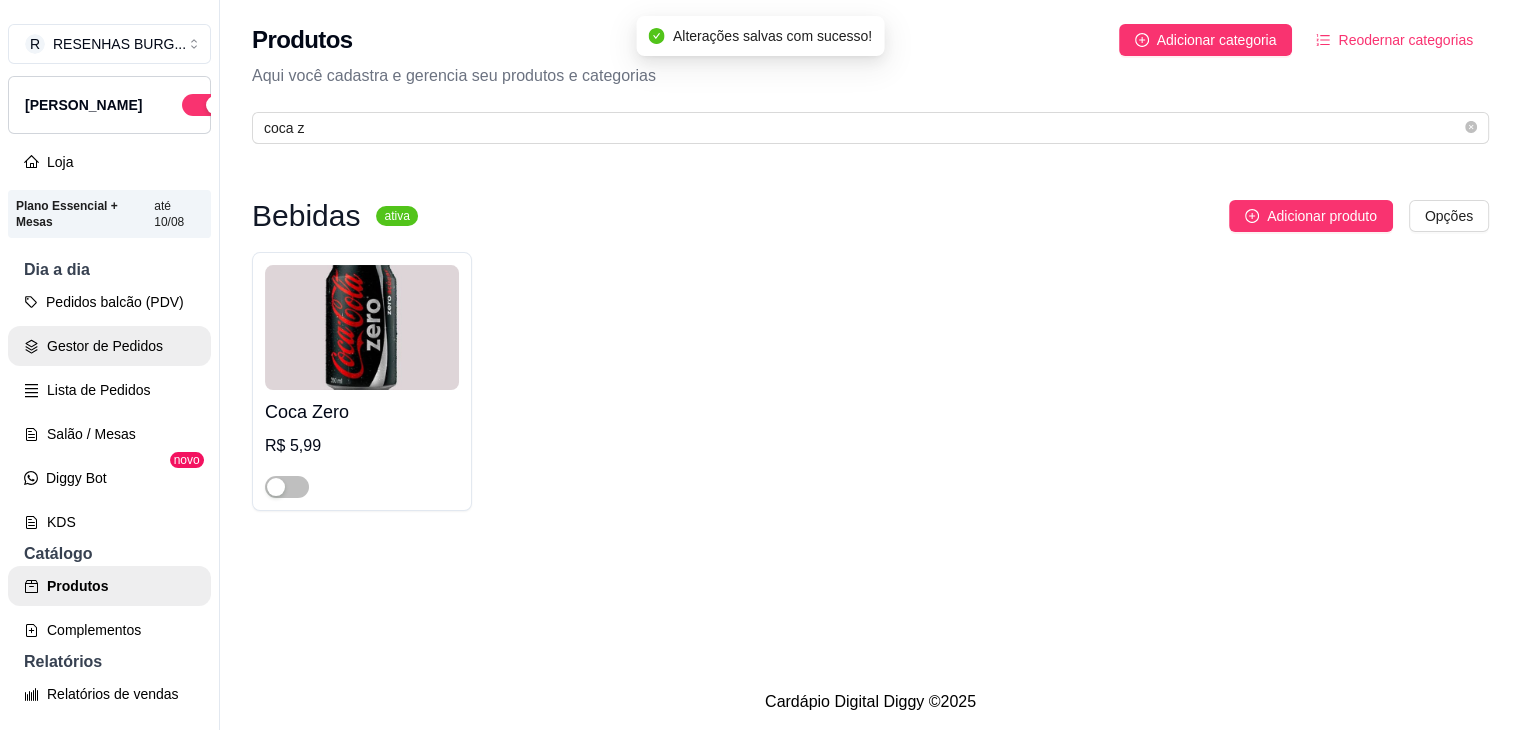 click on "Gestor de Pedidos" at bounding box center (109, 346) 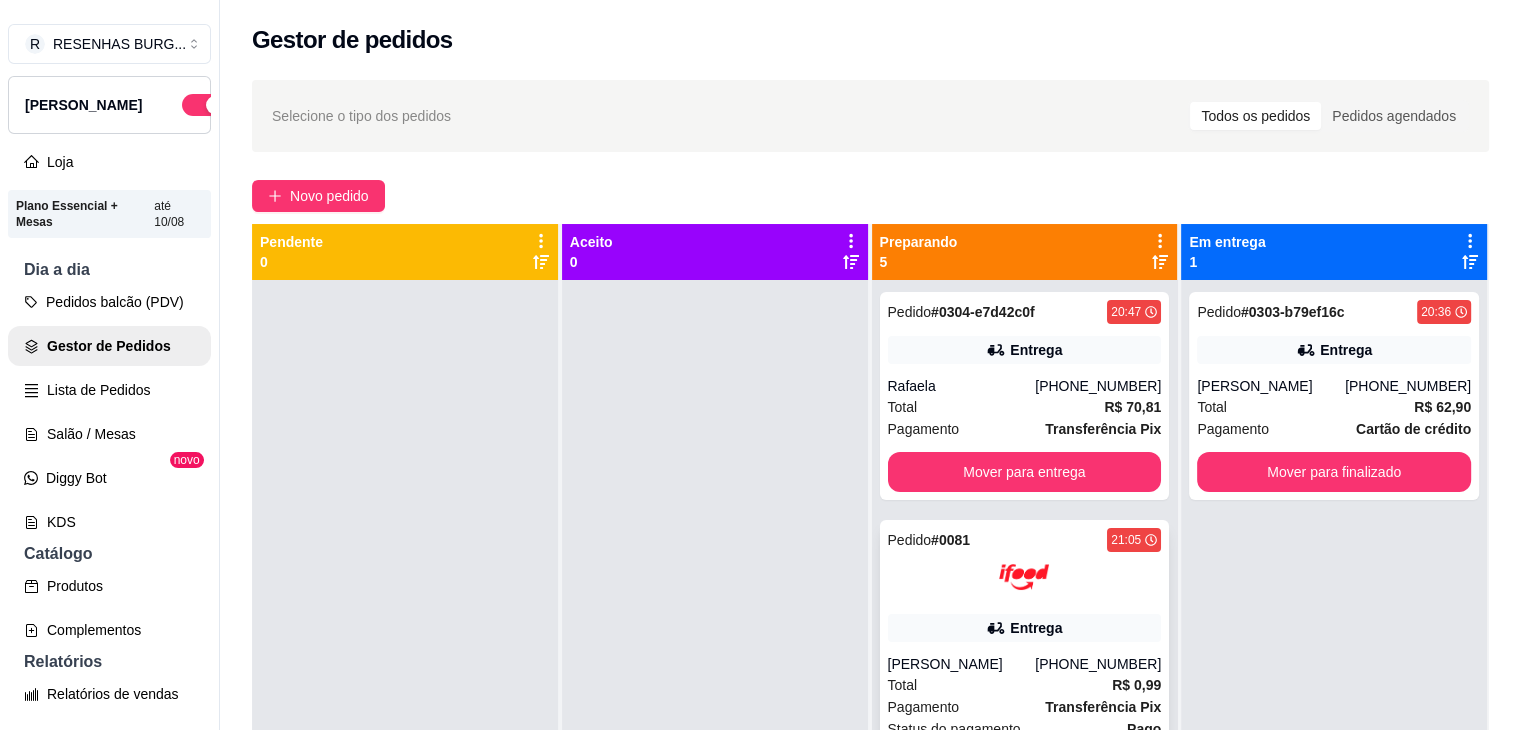 click on "[PERSON_NAME]" at bounding box center (962, 664) 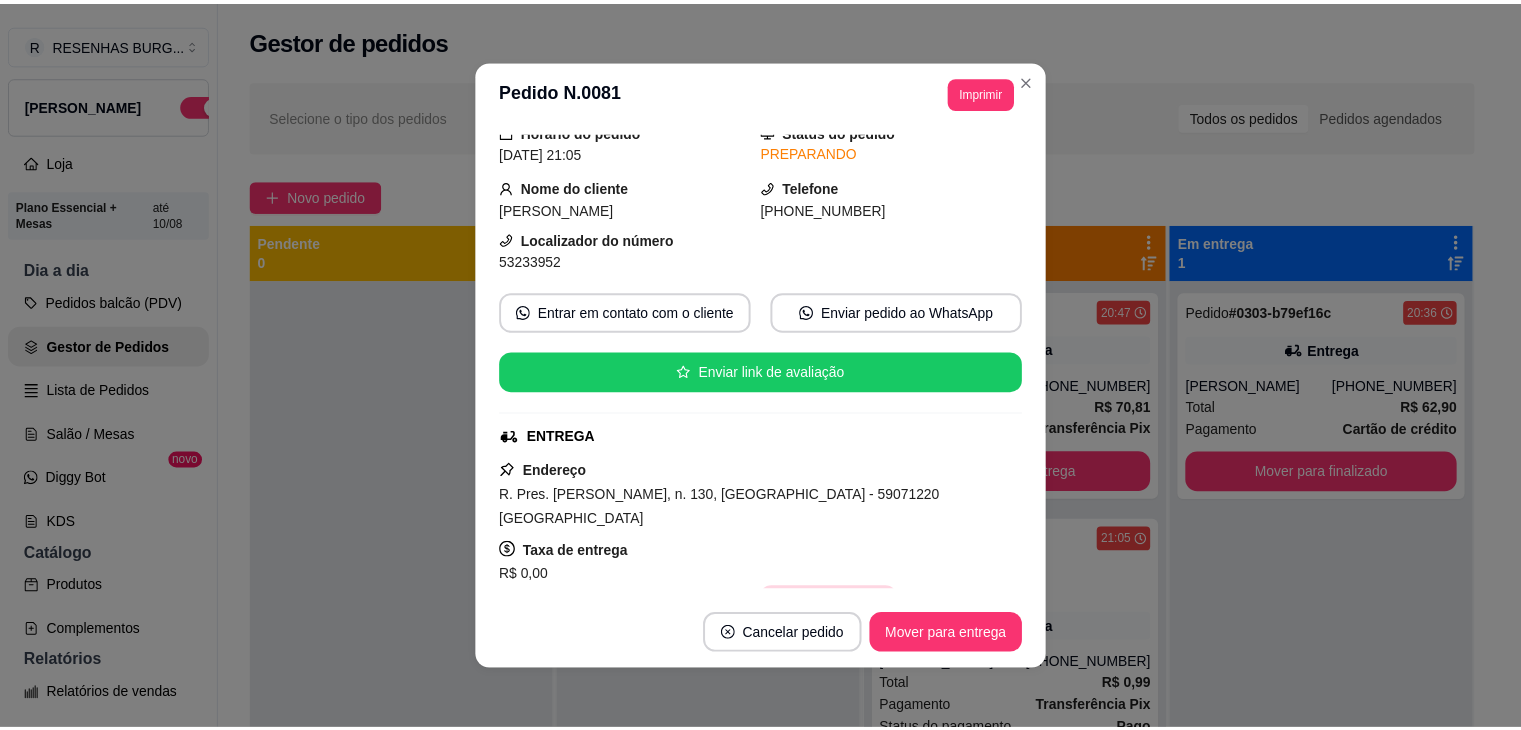 scroll, scrollTop: 200, scrollLeft: 0, axis: vertical 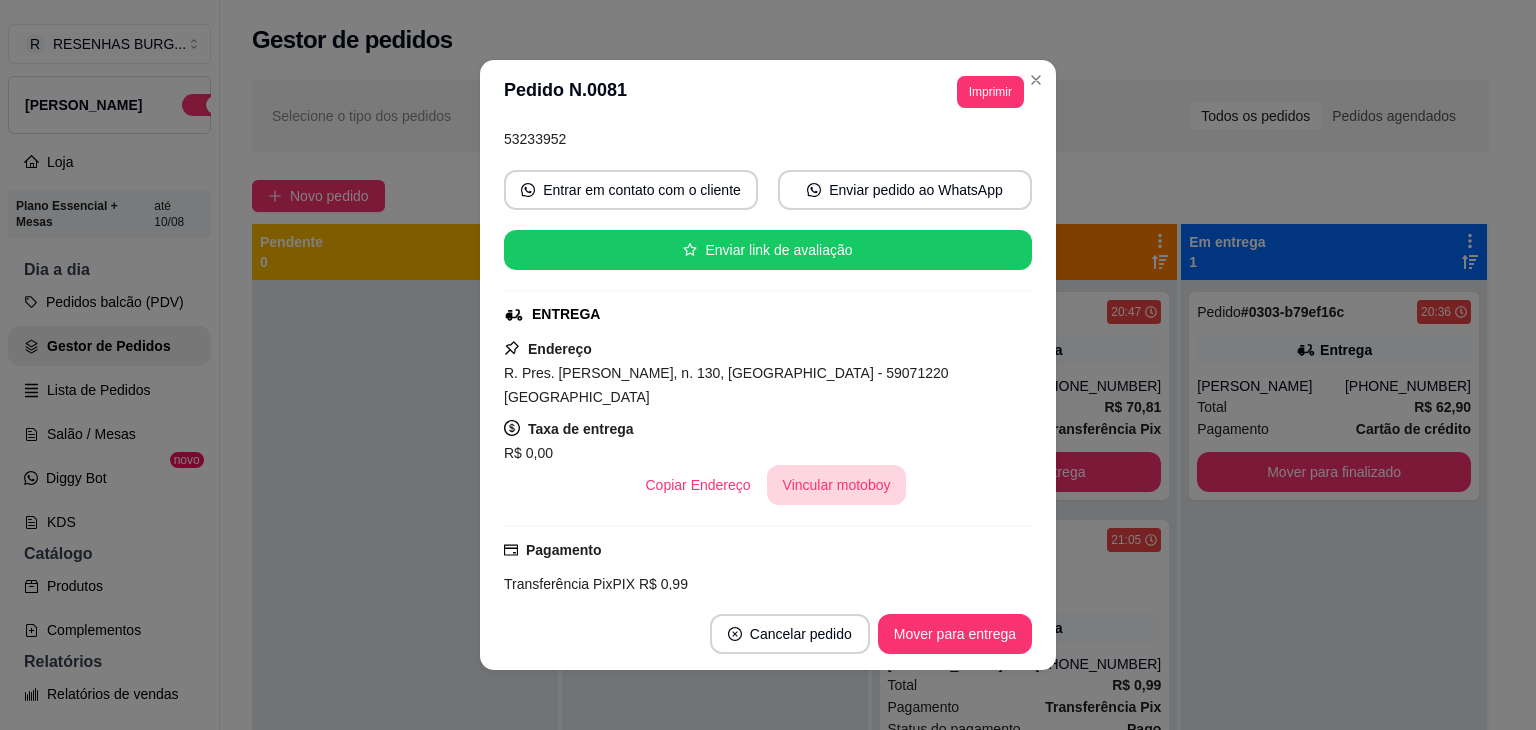 click on "Vincular motoboy" at bounding box center (837, 485) 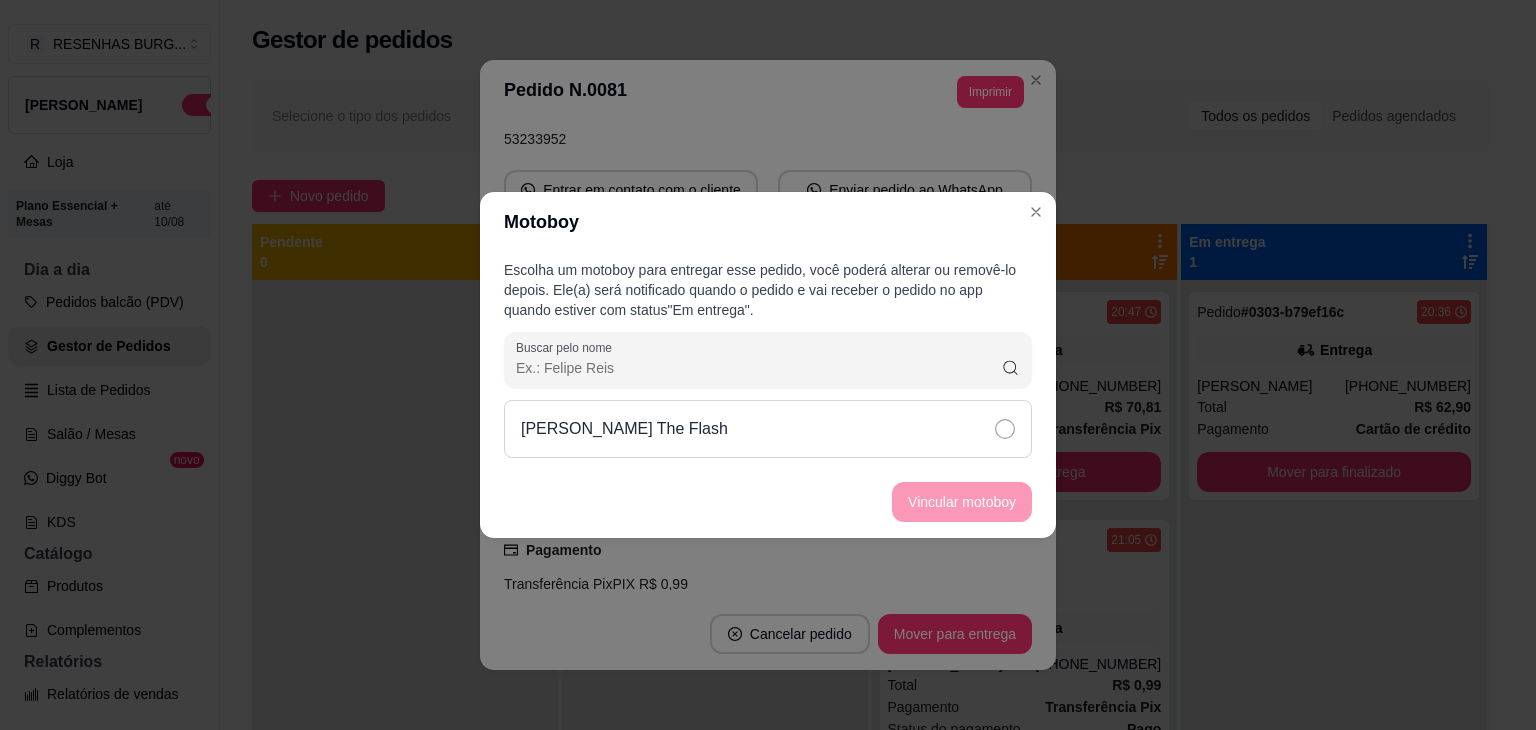 click on "[PERSON_NAME] The Flash" at bounding box center [768, 429] 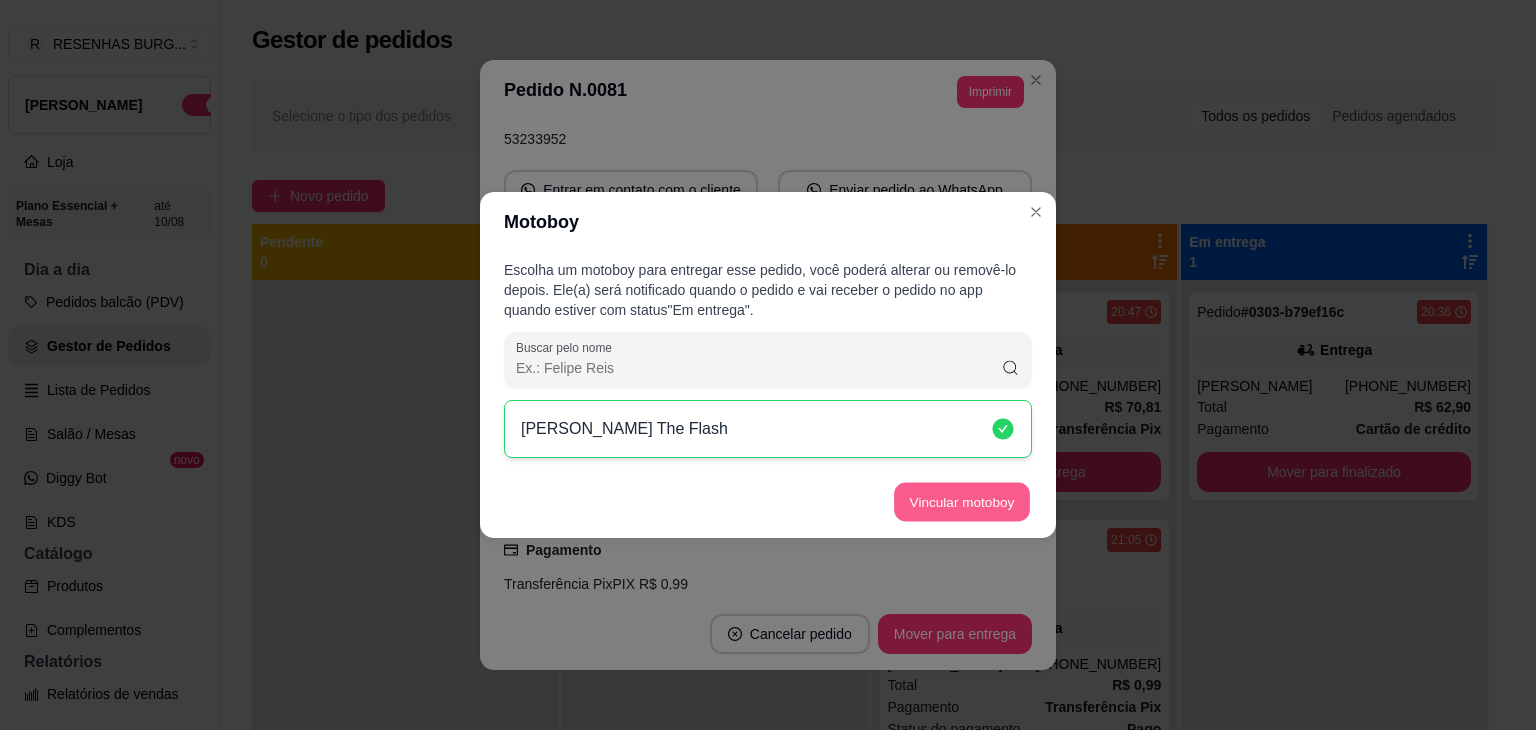 click on "Vincular motoboy" at bounding box center [962, 502] 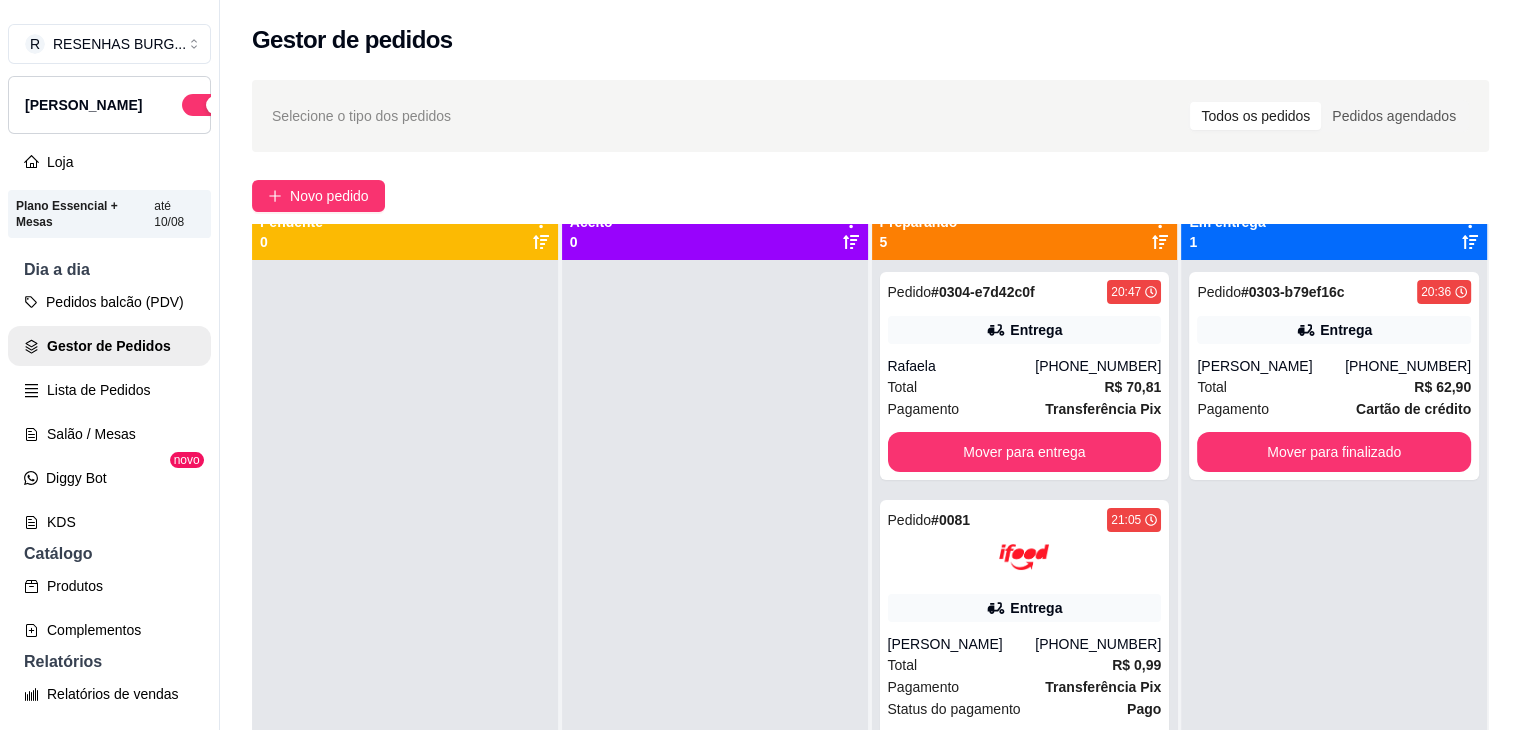 scroll, scrollTop: 56, scrollLeft: 0, axis: vertical 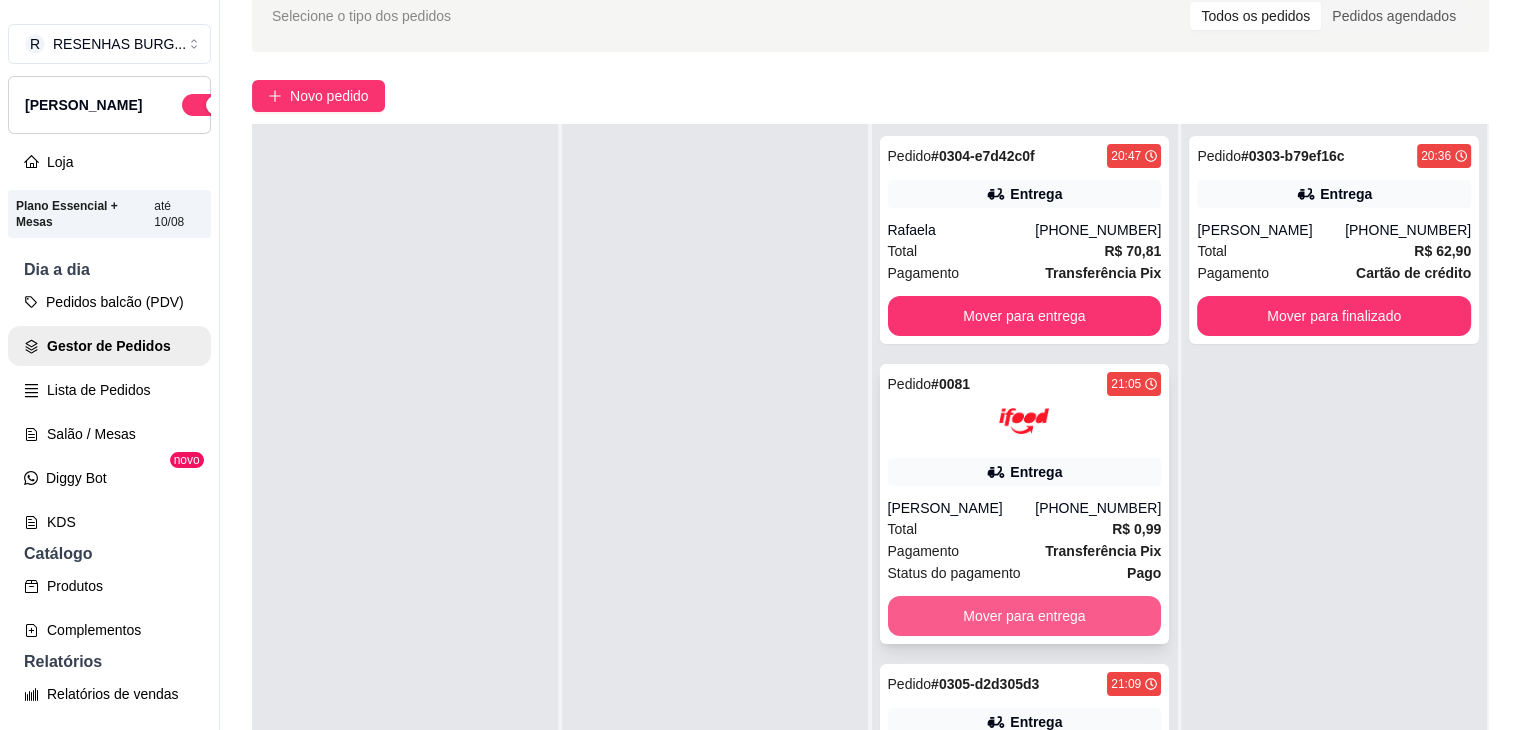 click on "Mover para entrega" at bounding box center [1025, 616] 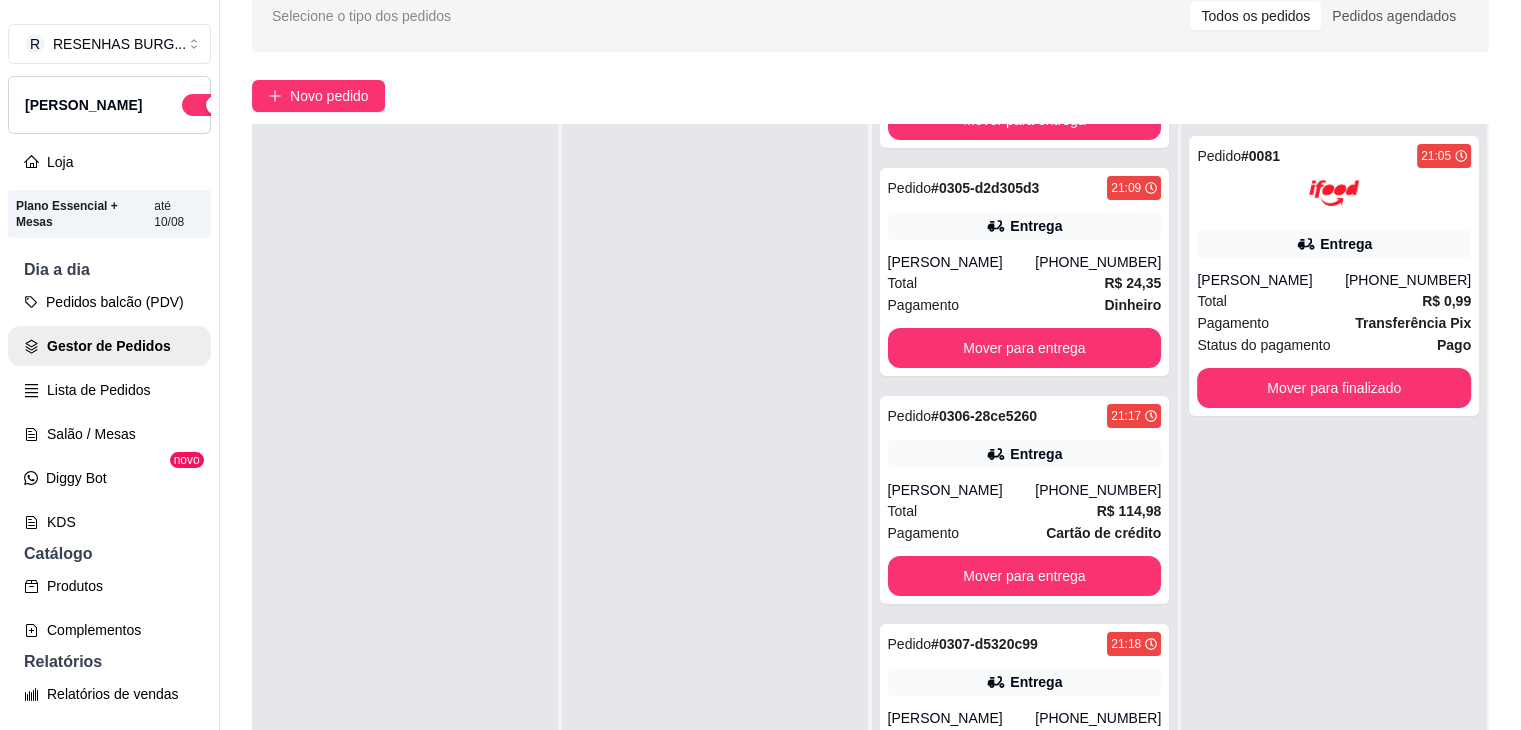 scroll, scrollTop: 200, scrollLeft: 0, axis: vertical 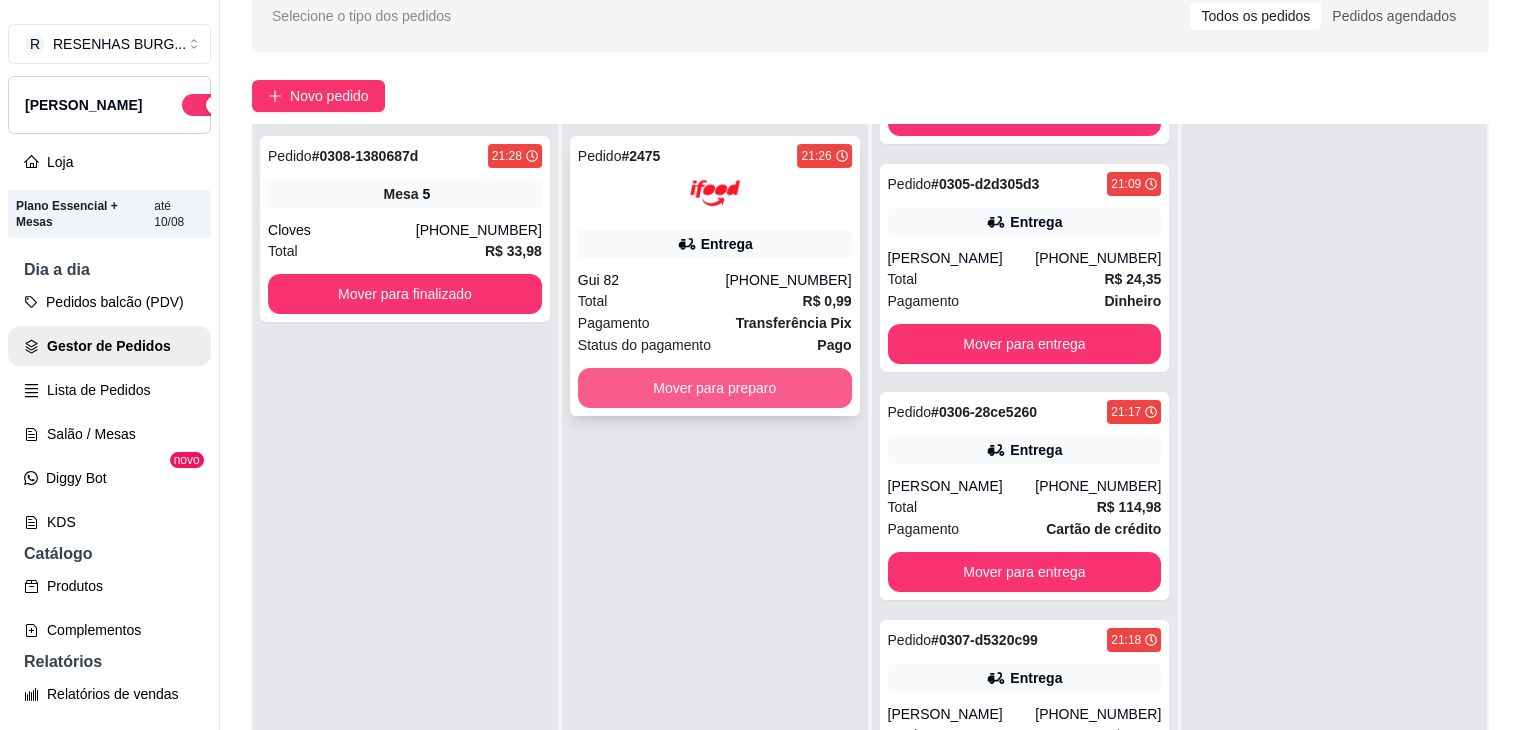 click on "Mover para preparo" at bounding box center [715, 388] 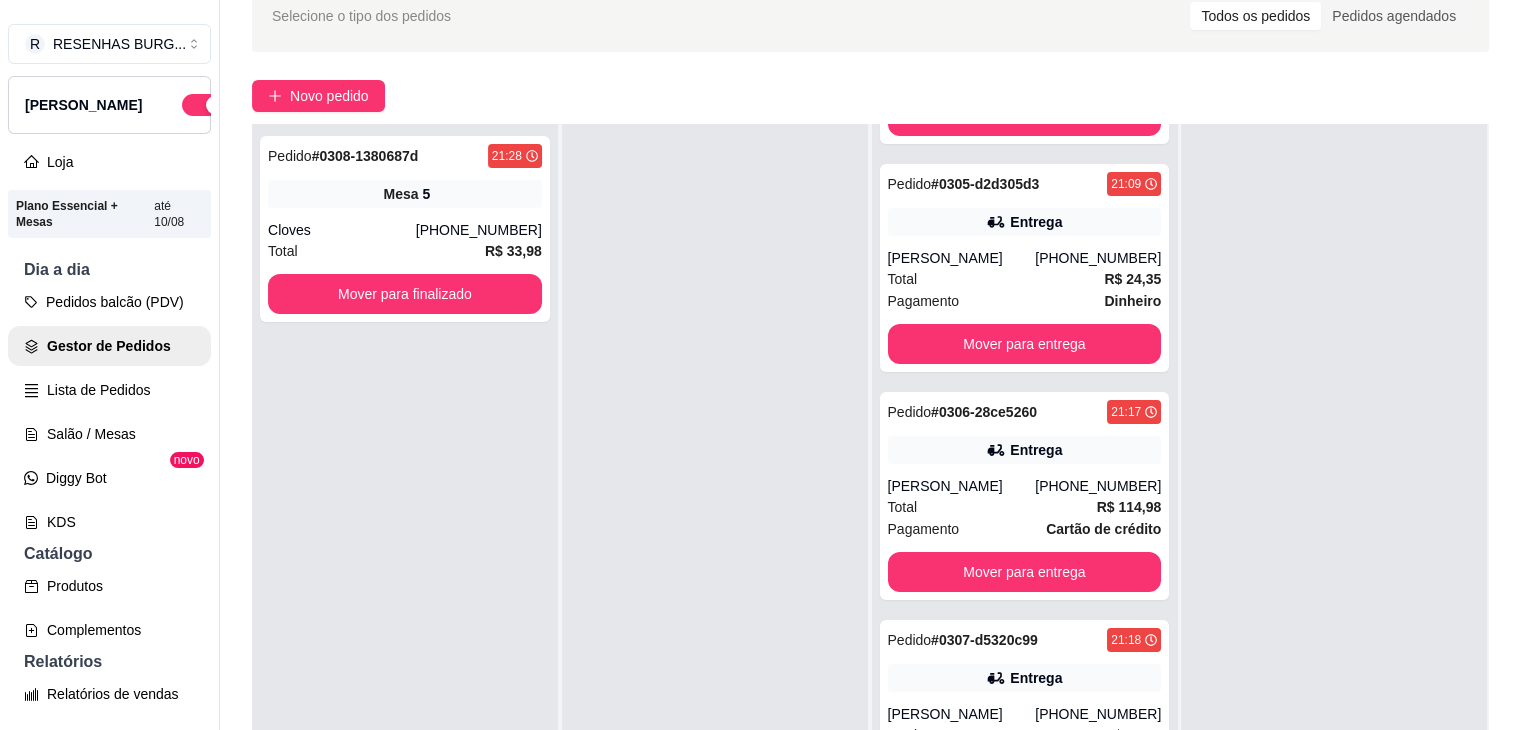 scroll, scrollTop: 0, scrollLeft: 0, axis: both 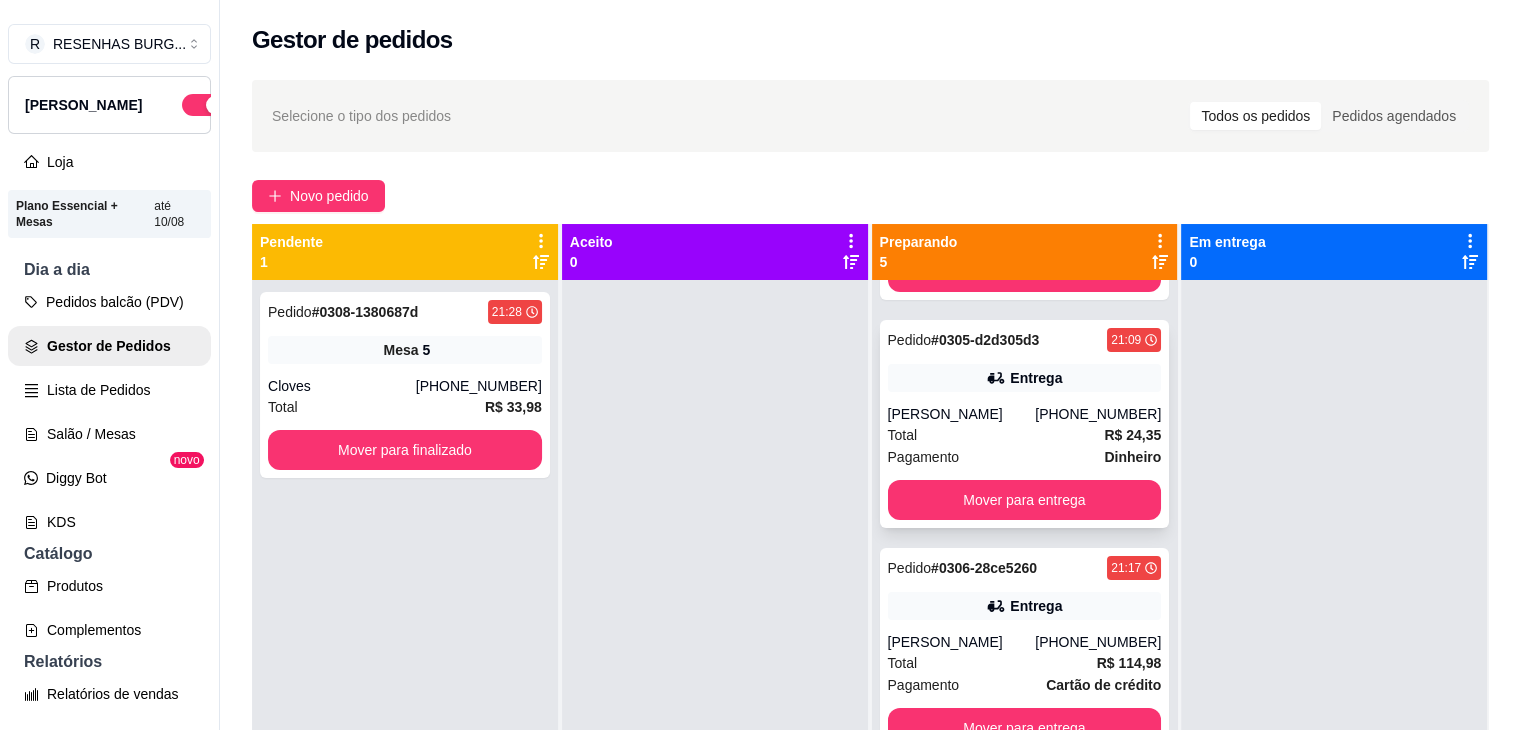 click on "[PERSON_NAME]" at bounding box center (962, 414) 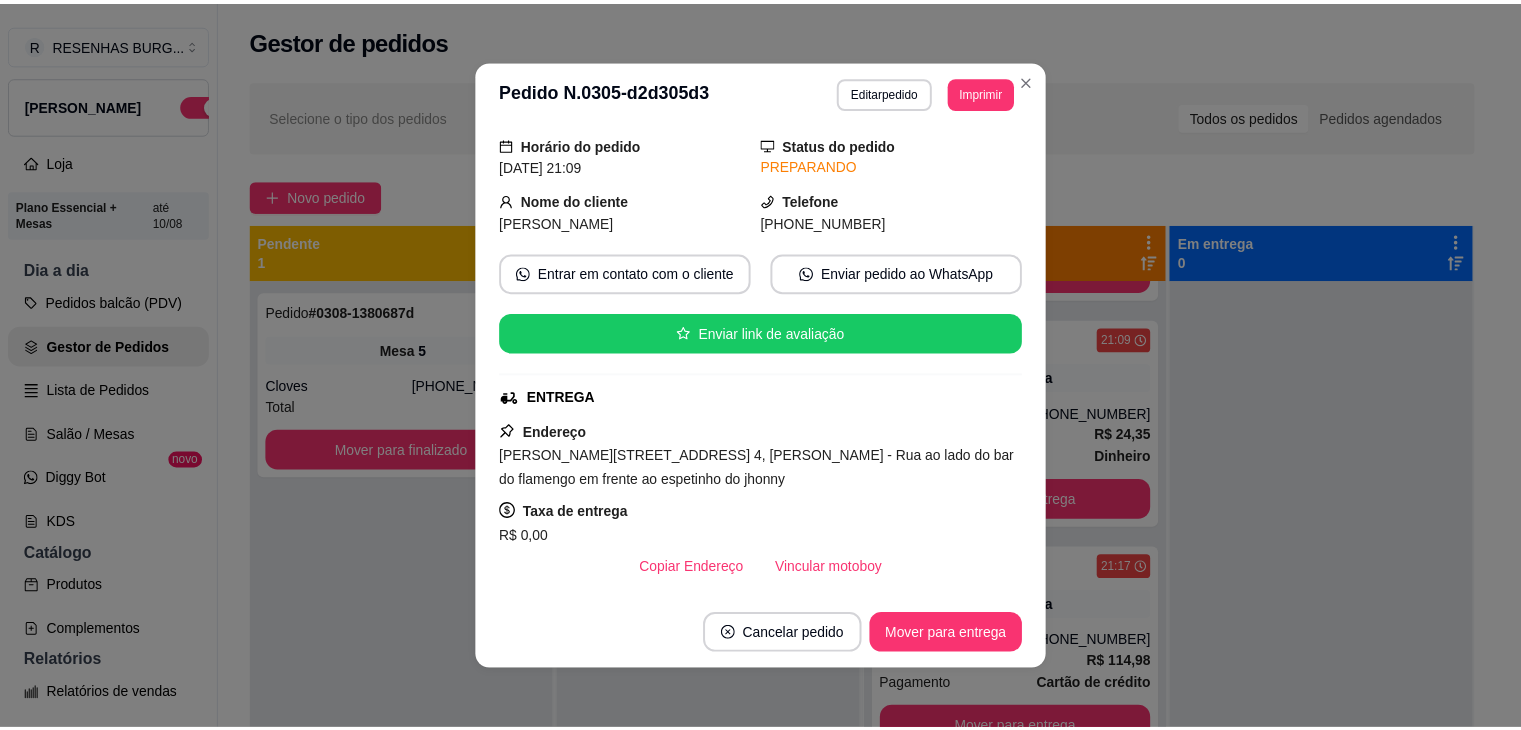 scroll, scrollTop: 100, scrollLeft: 0, axis: vertical 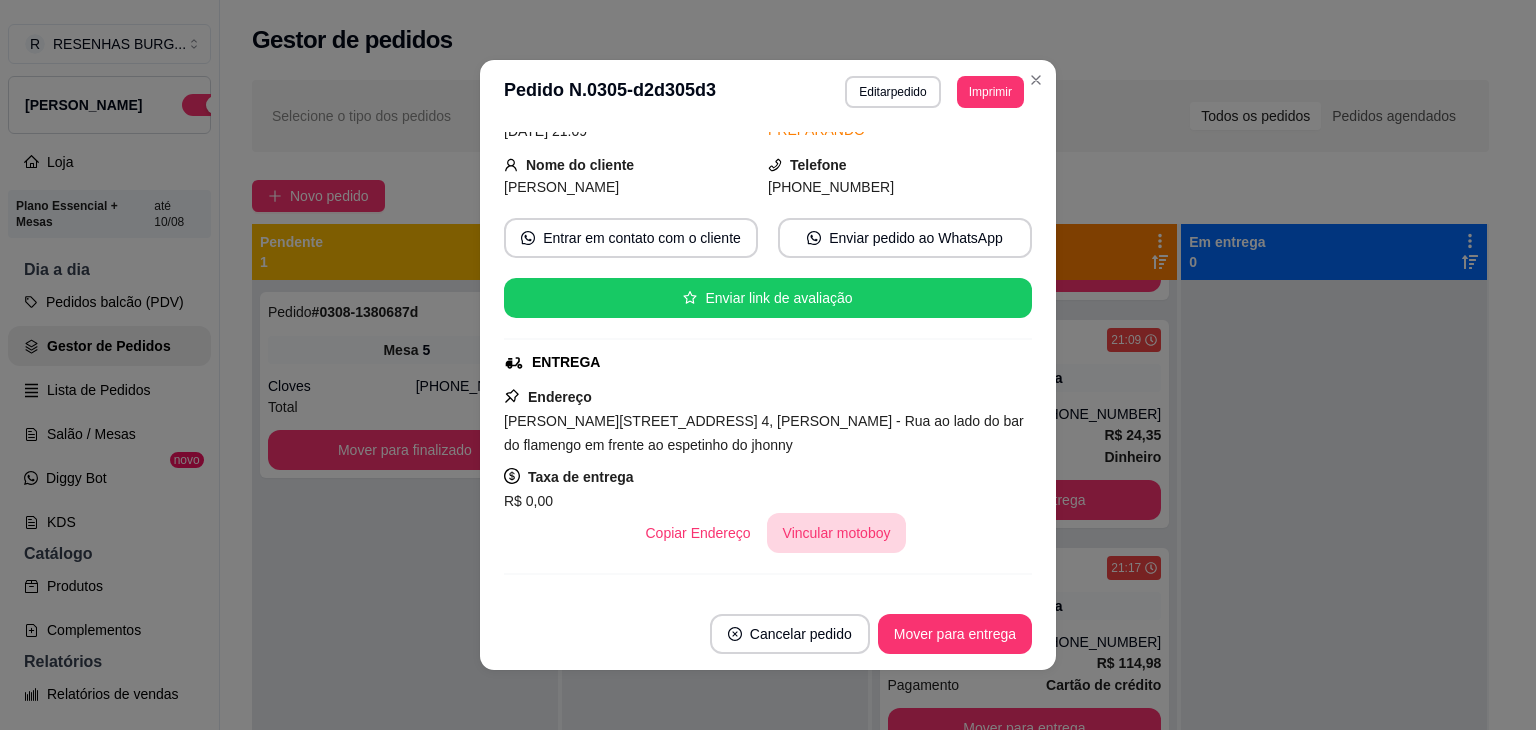 click on "Vincular motoboy" at bounding box center [837, 533] 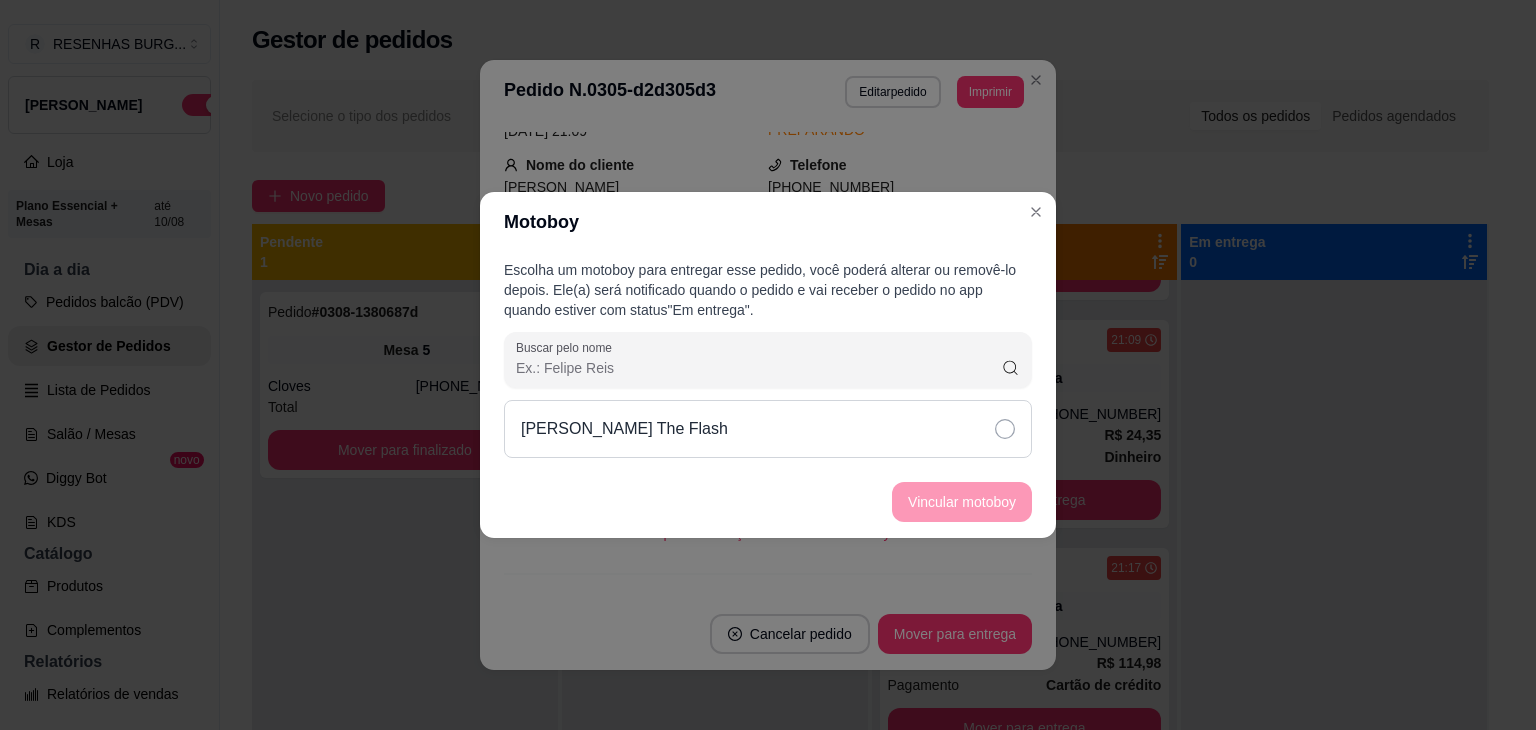 click on "[PERSON_NAME] The Flash" at bounding box center (768, 429) 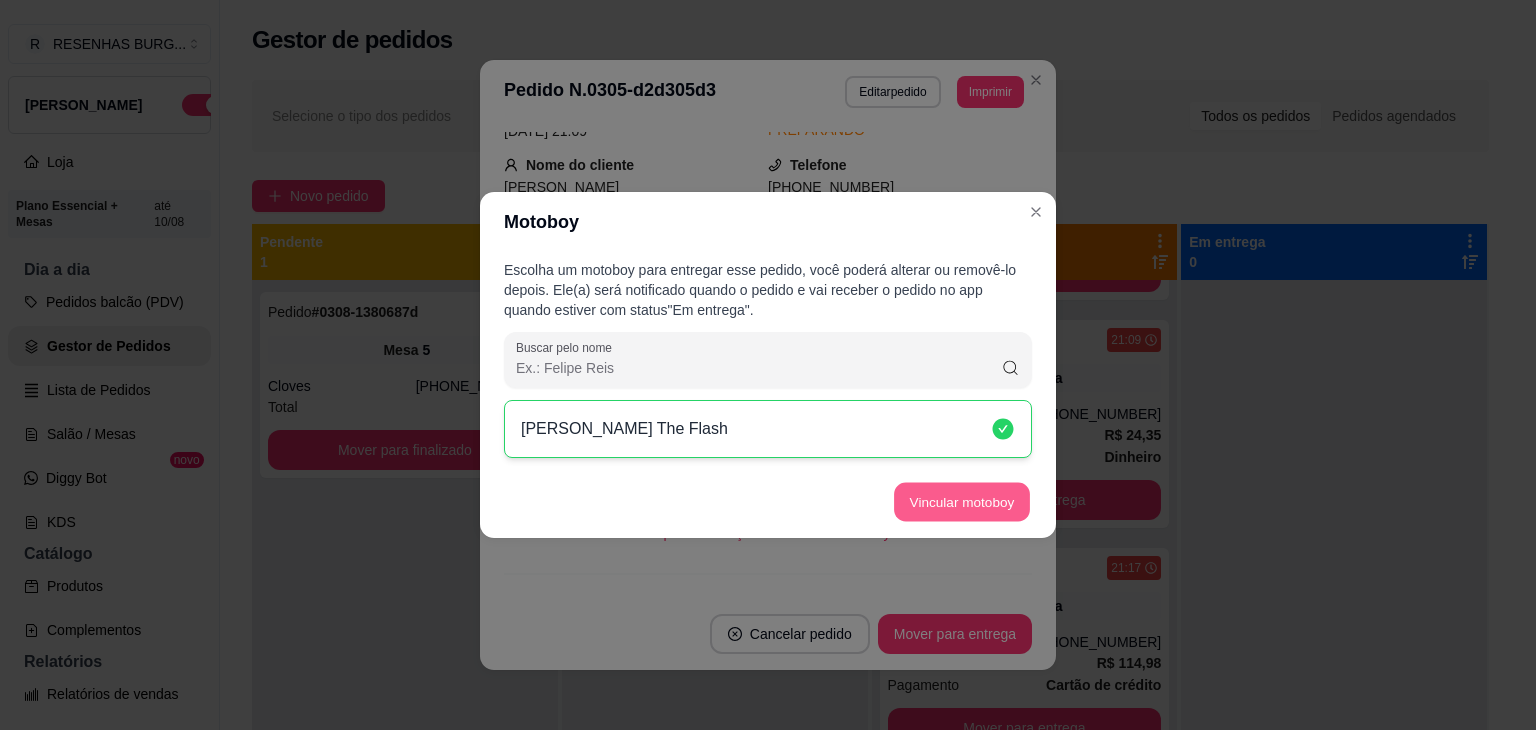 click on "Vincular motoboy" at bounding box center [962, 502] 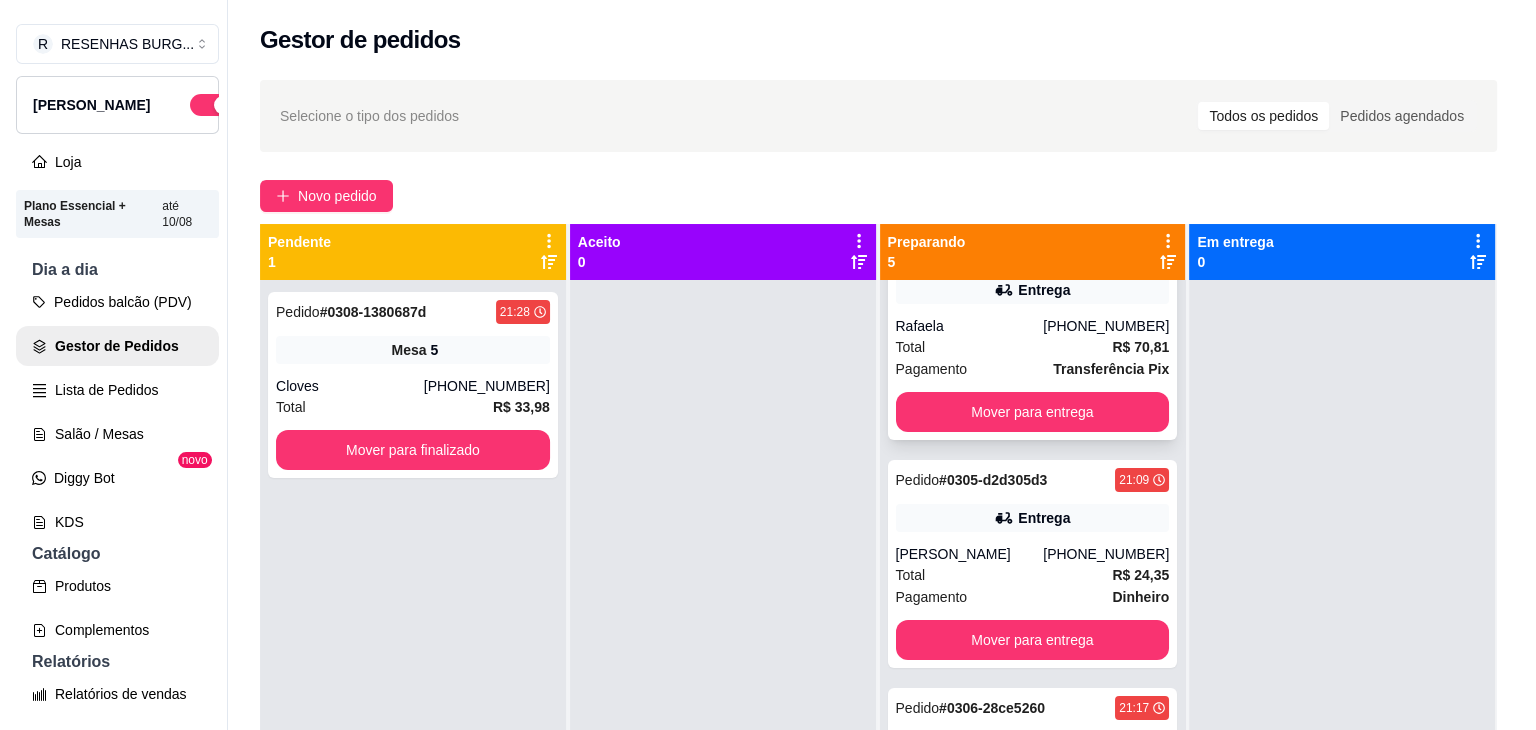 scroll, scrollTop: 0, scrollLeft: 0, axis: both 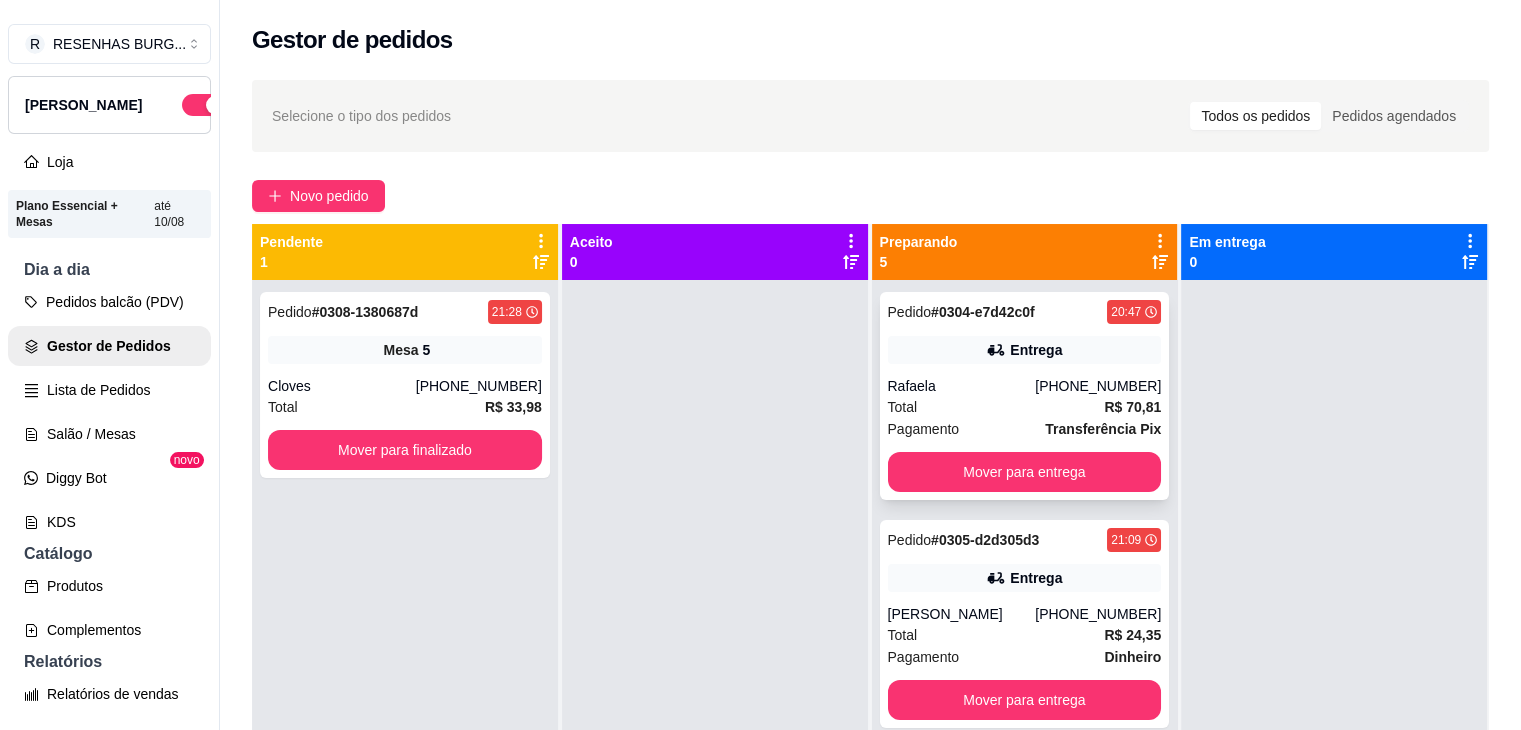 click on "Total R$ 70,81" at bounding box center [1025, 407] 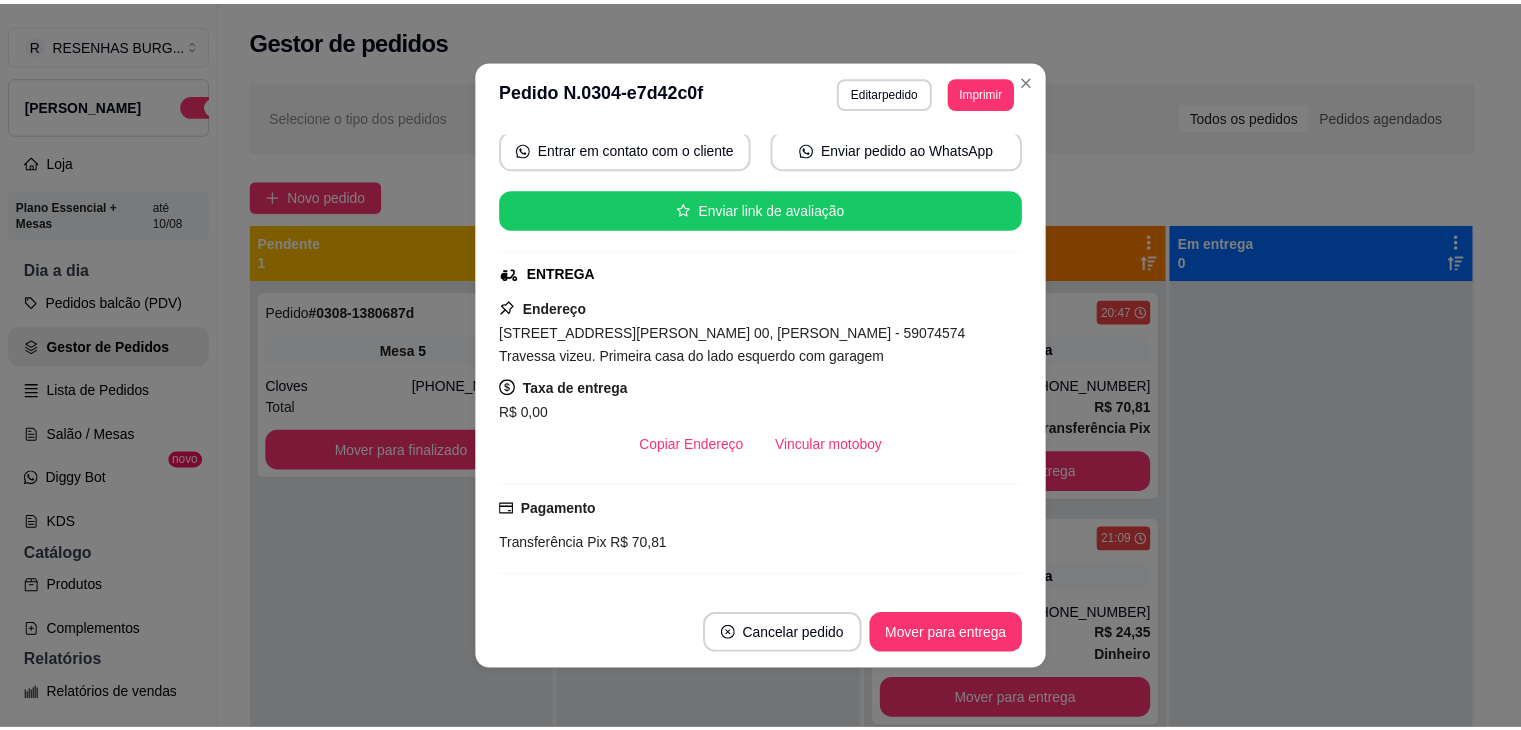 scroll, scrollTop: 200, scrollLeft: 0, axis: vertical 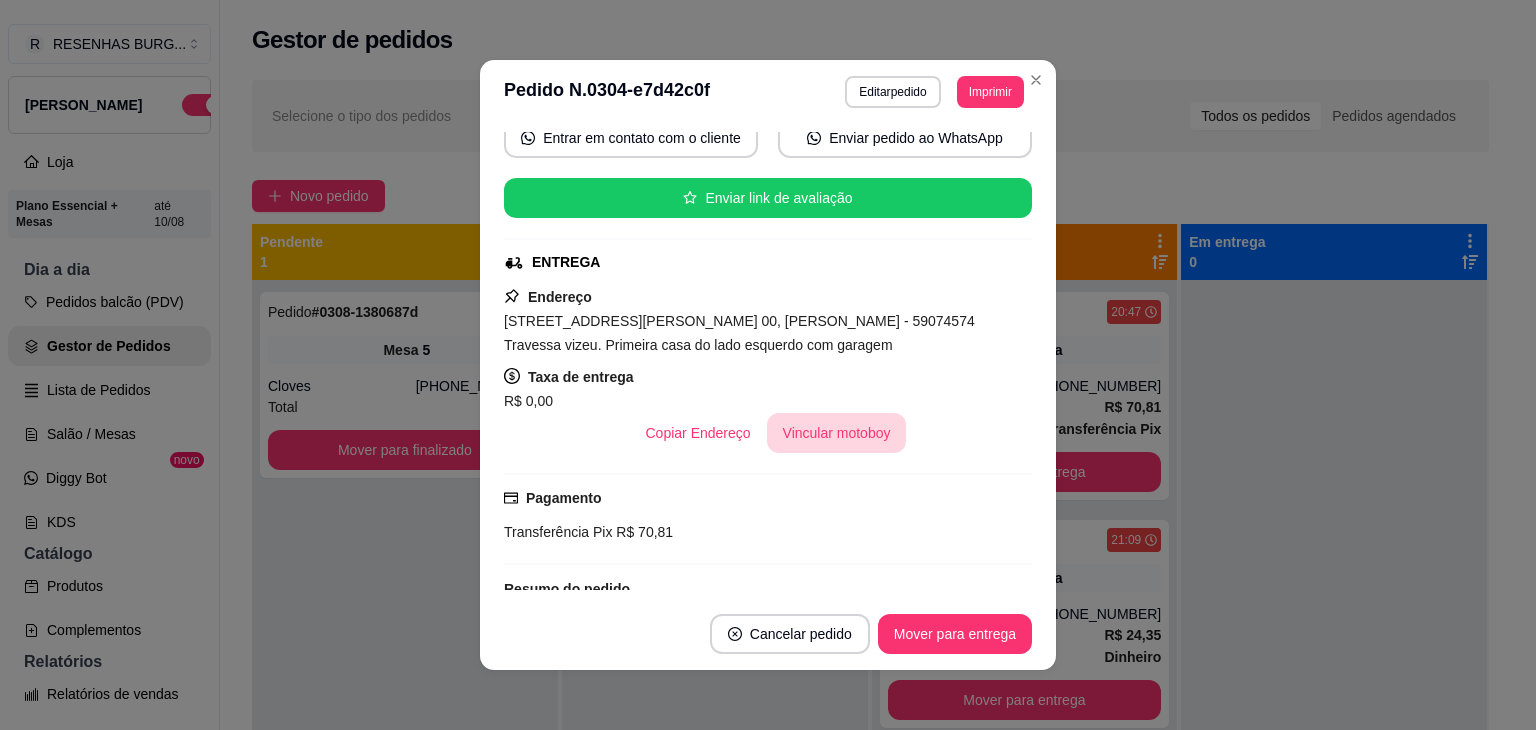 click on "Vincular motoboy" at bounding box center [837, 433] 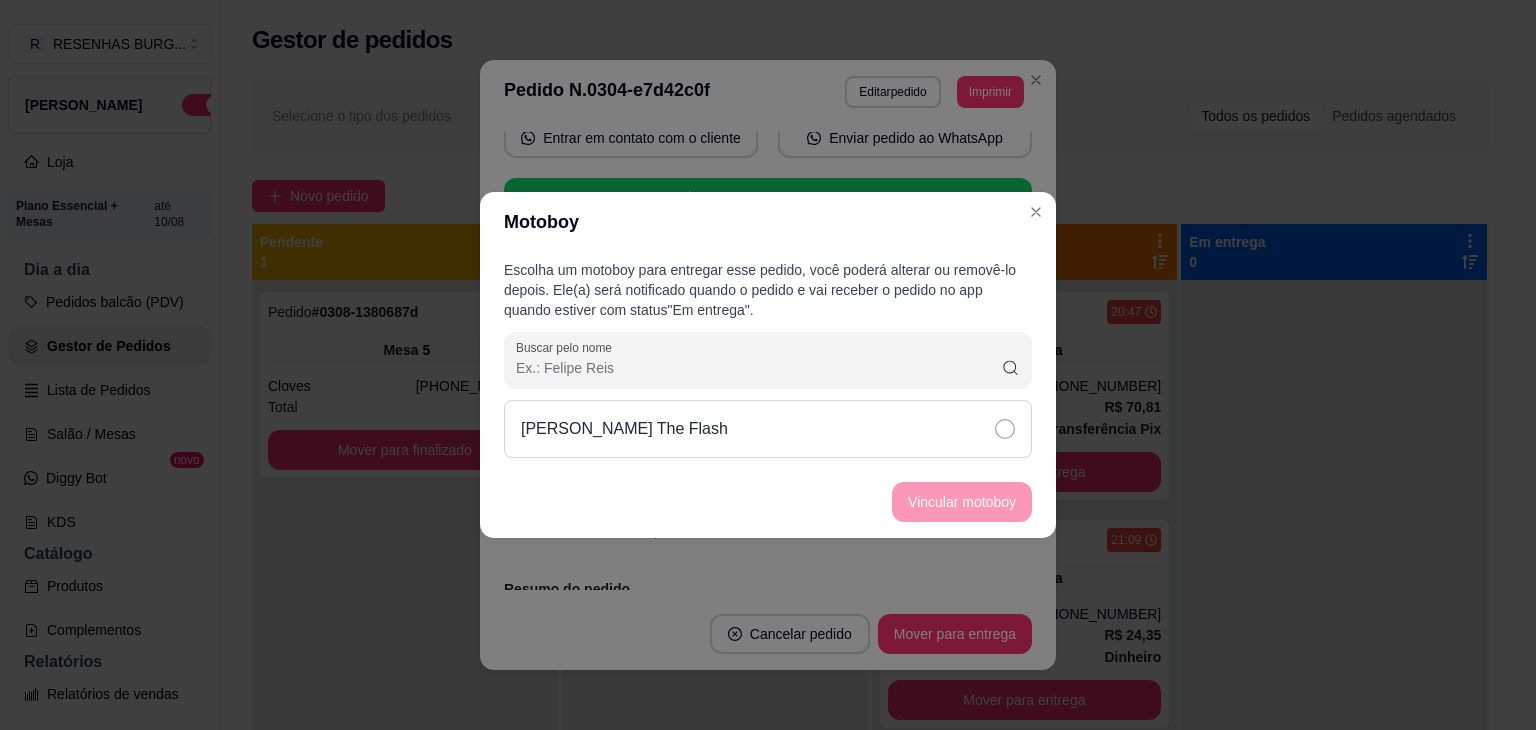 click on "[PERSON_NAME] The Flash" at bounding box center (768, 429) 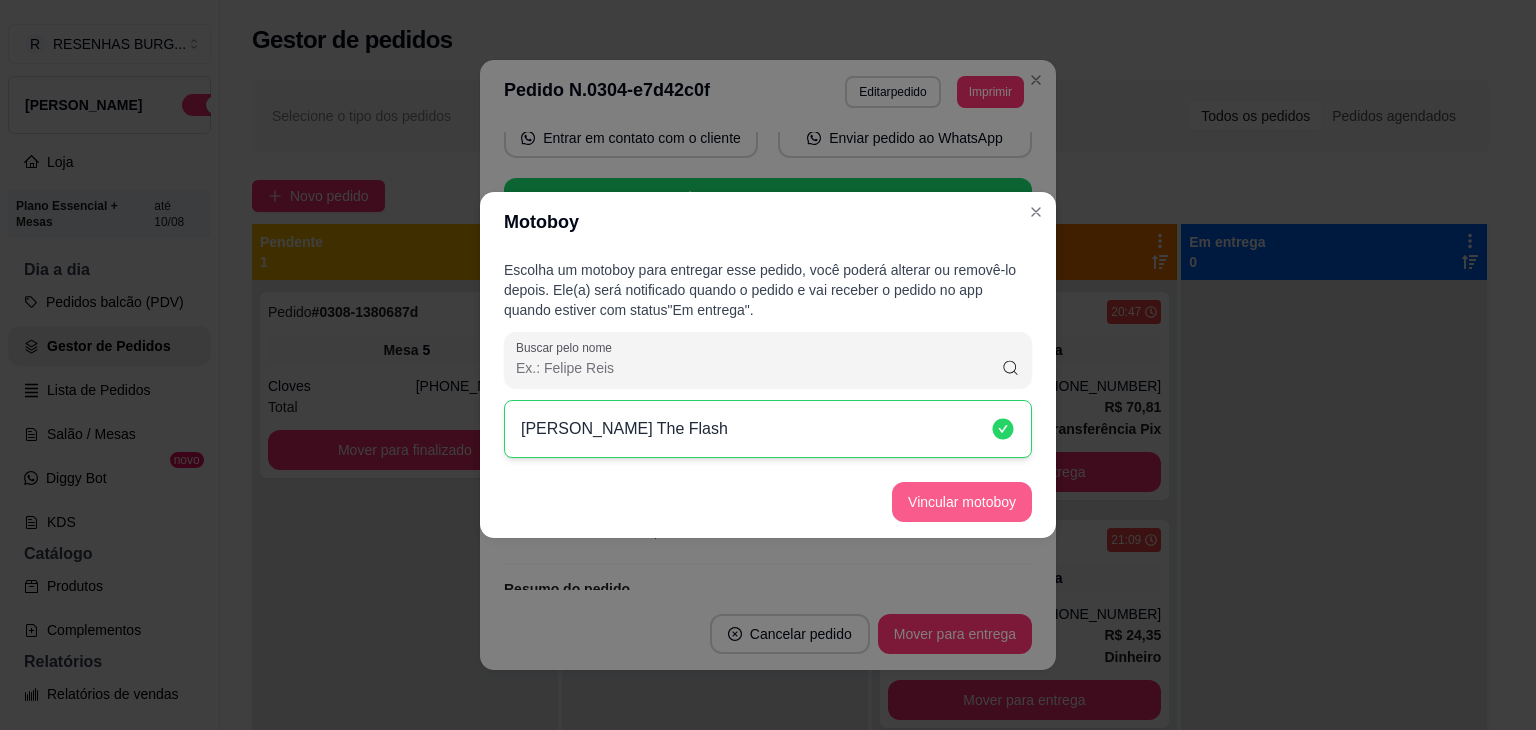 click on "Vincular motoboy" at bounding box center (962, 502) 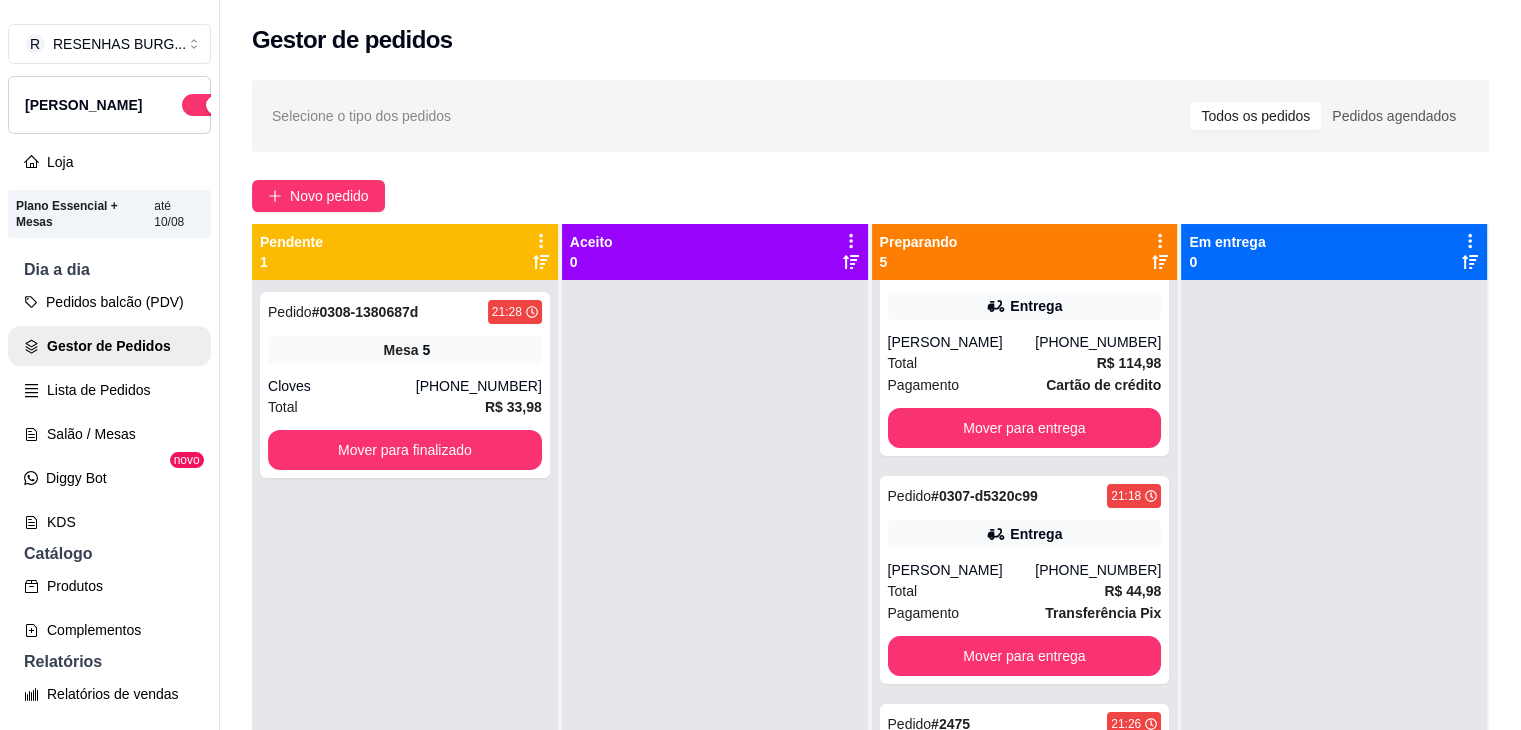 scroll, scrollTop: 502, scrollLeft: 0, axis: vertical 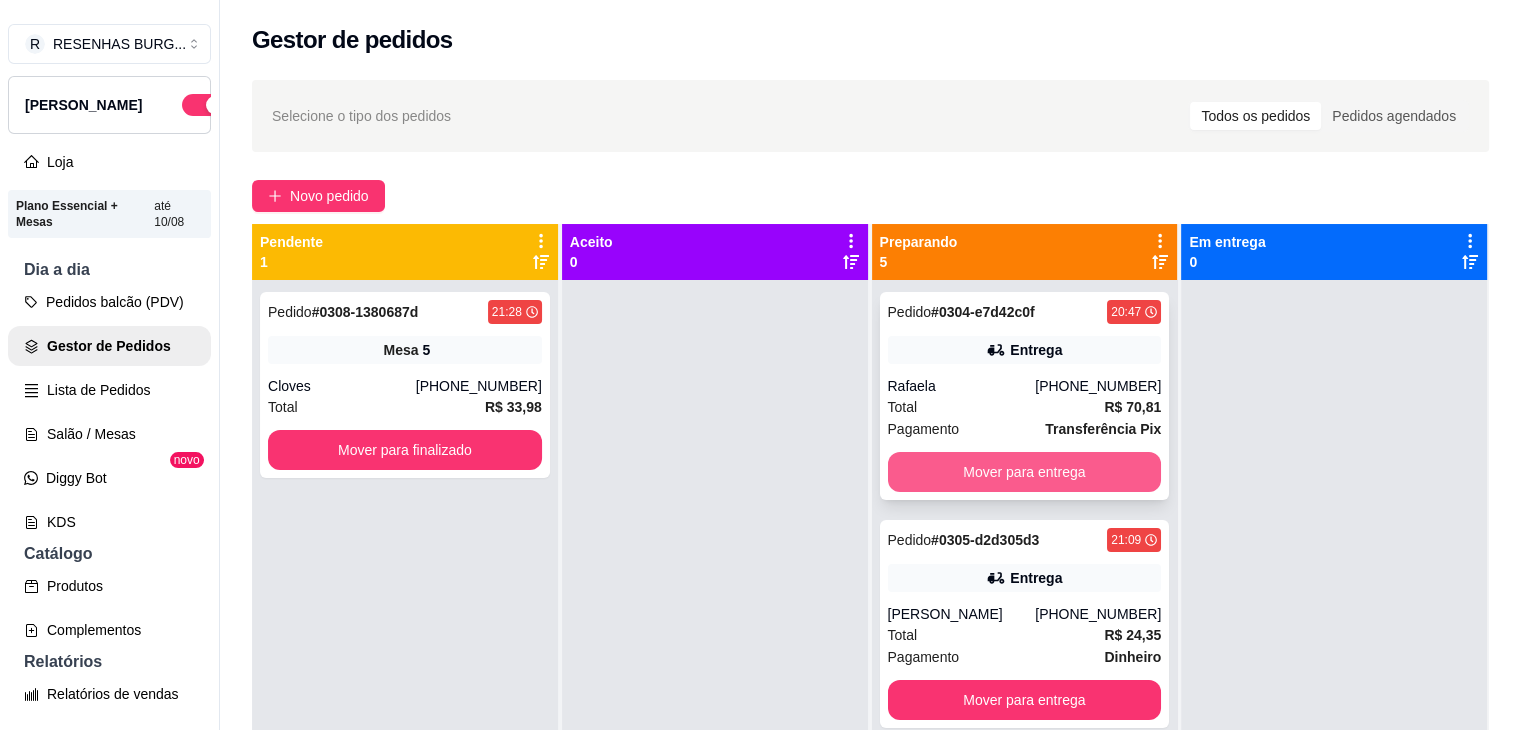 click on "Mover para entrega" at bounding box center (1025, 472) 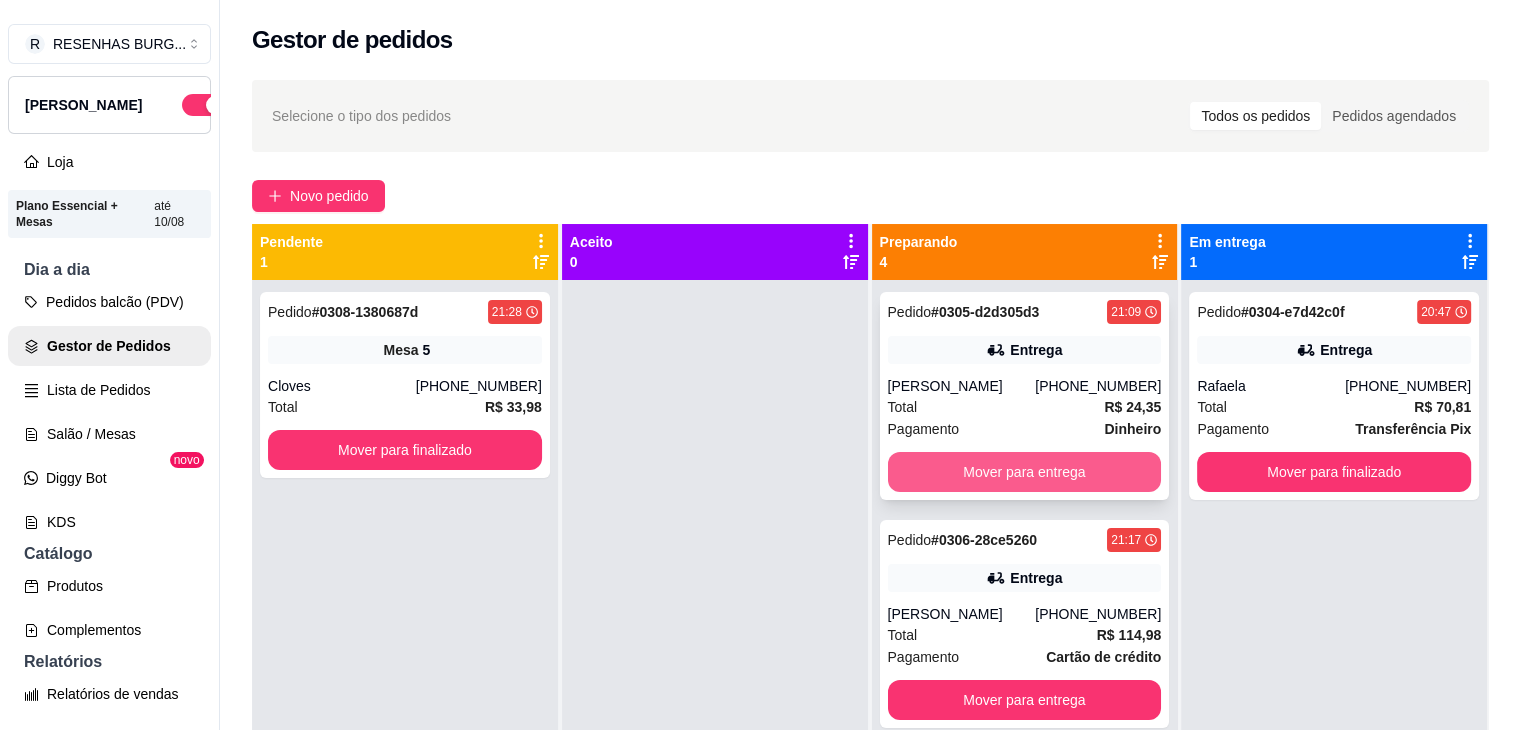 click on "Mover para entrega" at bounding box center (1025, 472) 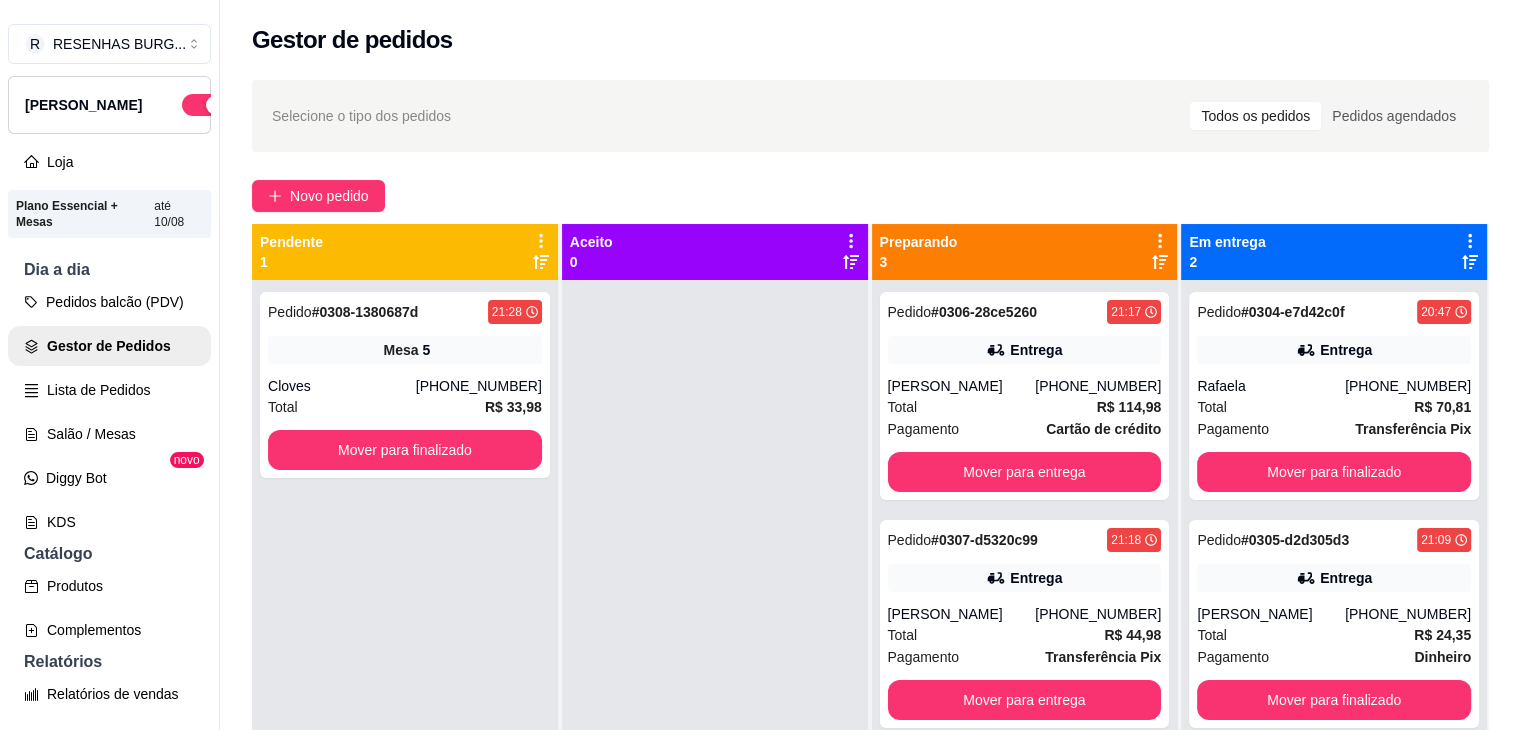 scroll, scrollTop: 46, scrollLeft: 0, axis: vertical 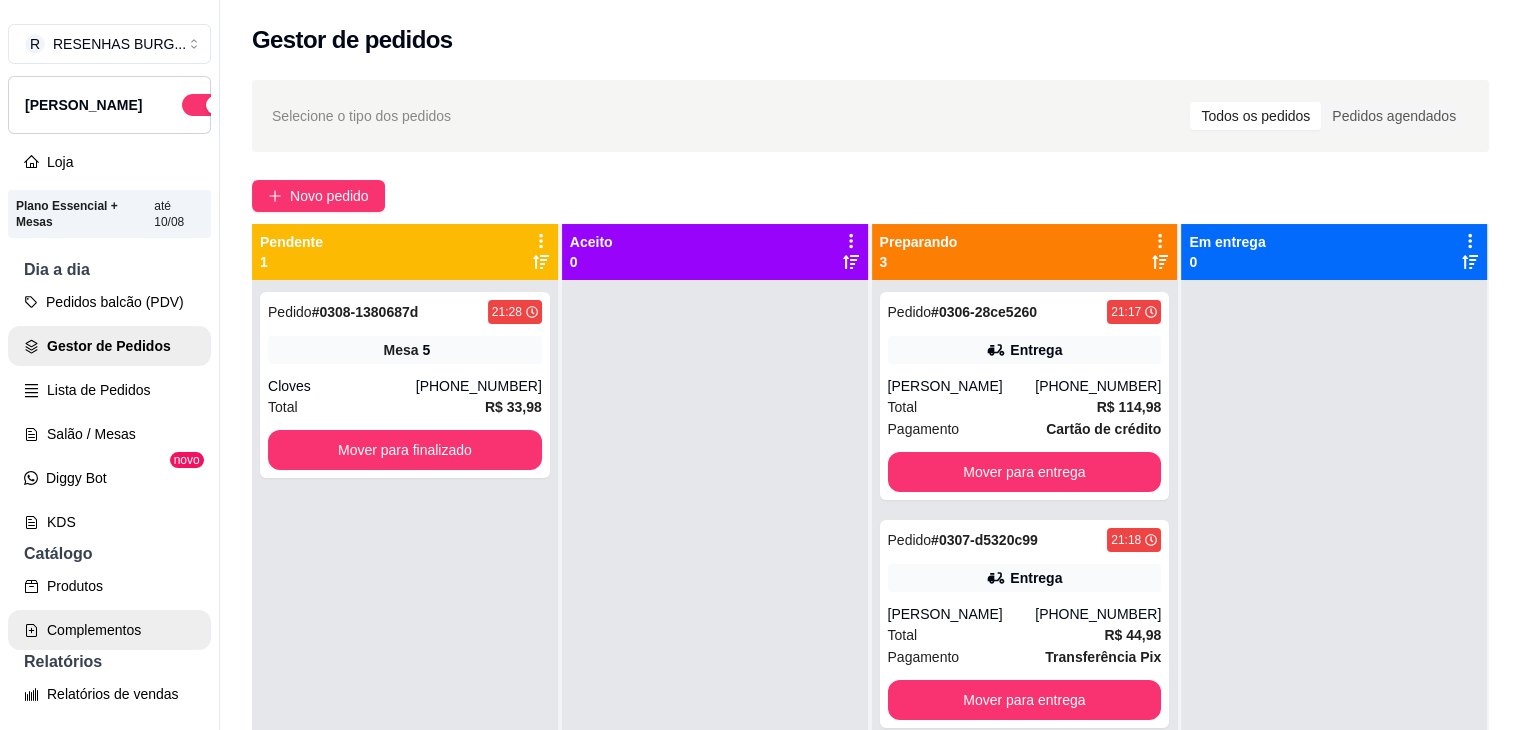 click on "Complementos" at bounding box center [109, 630] 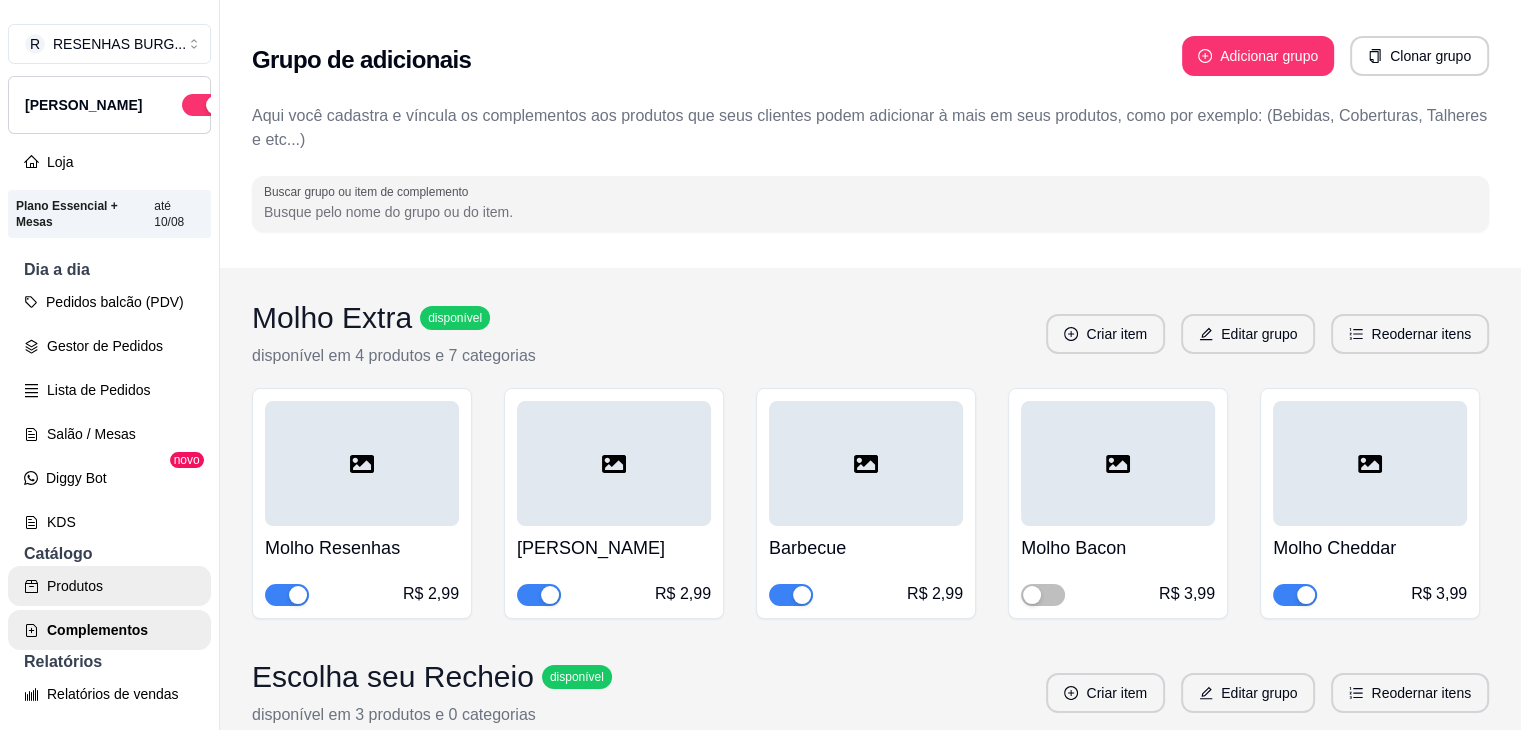 click on "Produtos" at bounding box center (109, 586) 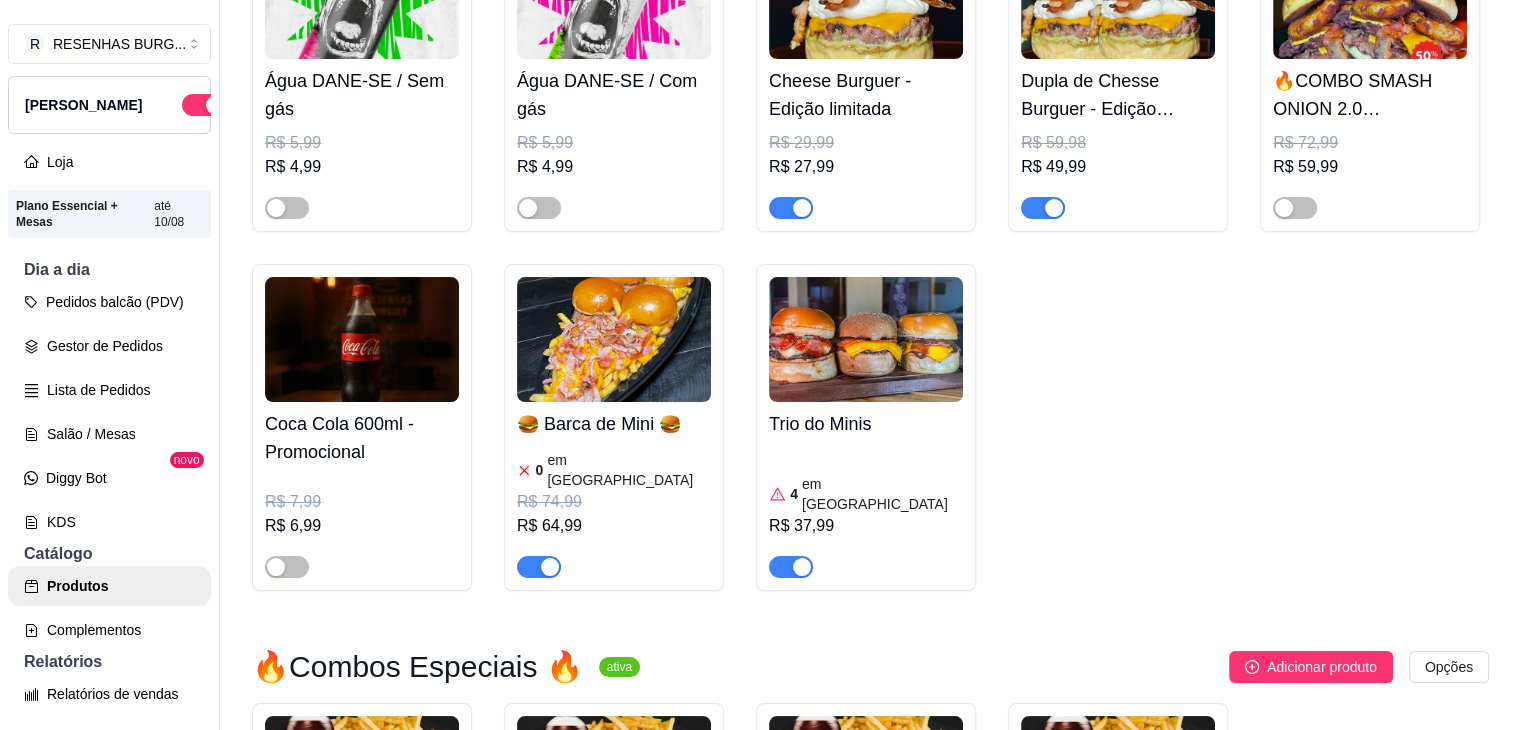 scroll, scrollTop: 800, scrollLeft: 0, axis: vertical 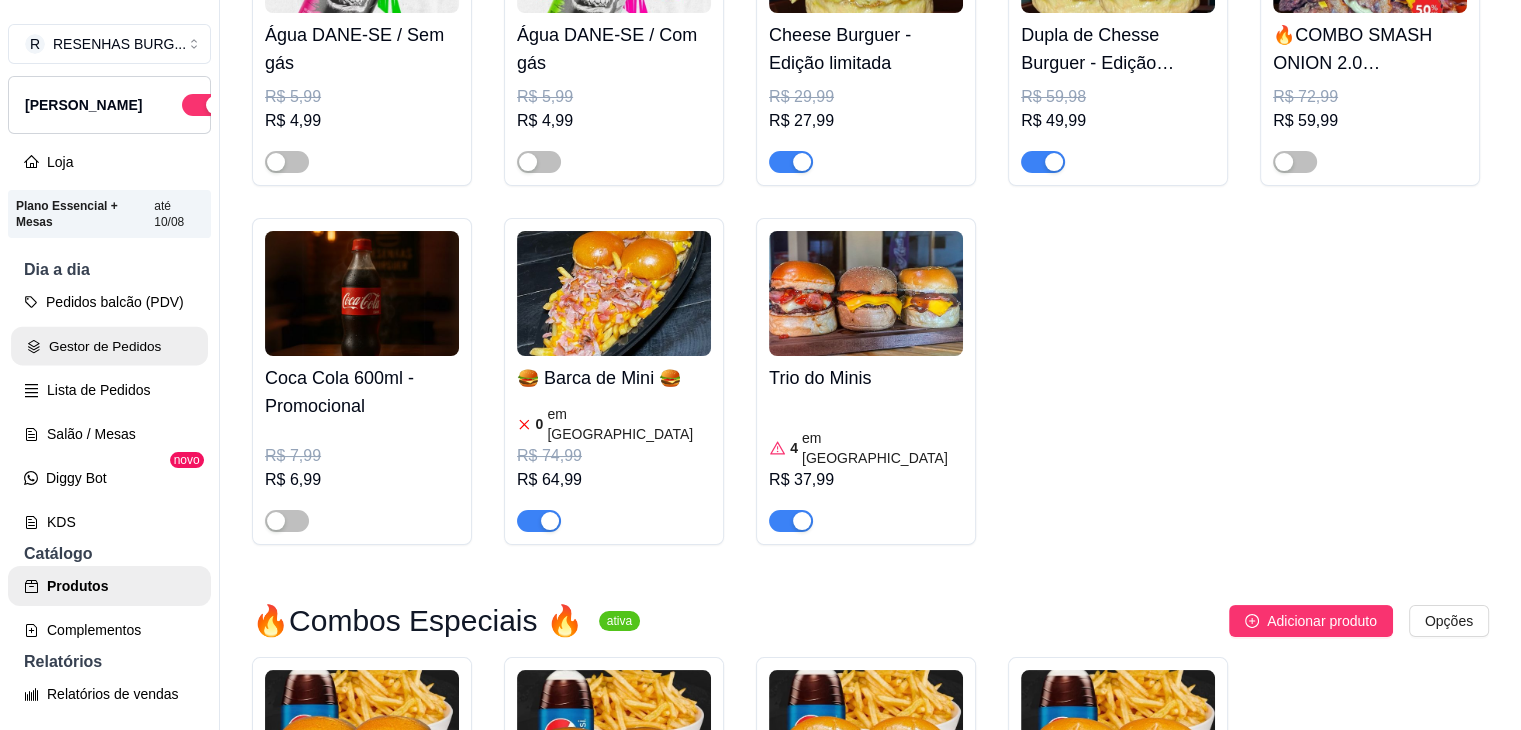 click on "Gestor de Pedidos" at bounding box center (109, 346) 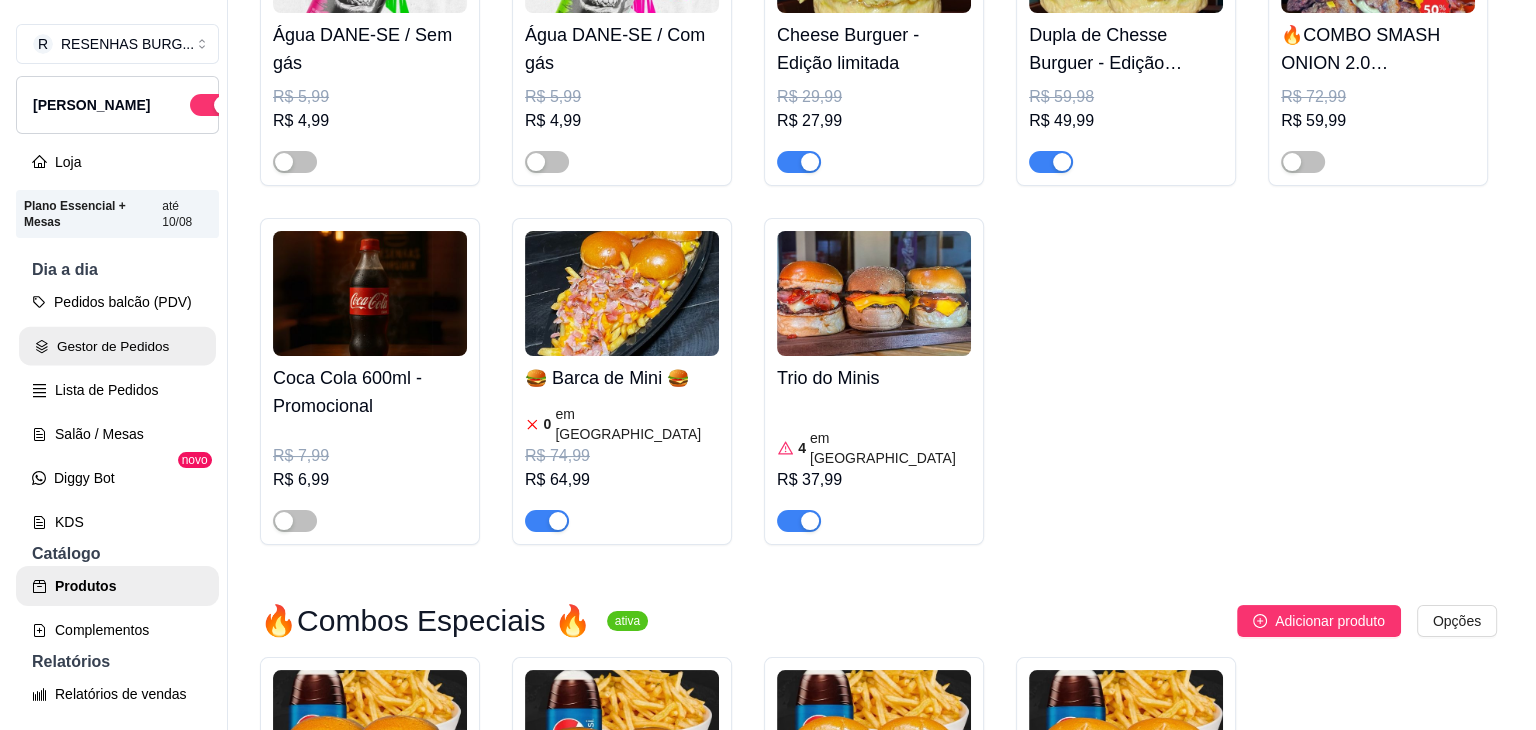 scroll, scrollTop: 0, scrollLeft: 0, axis: both 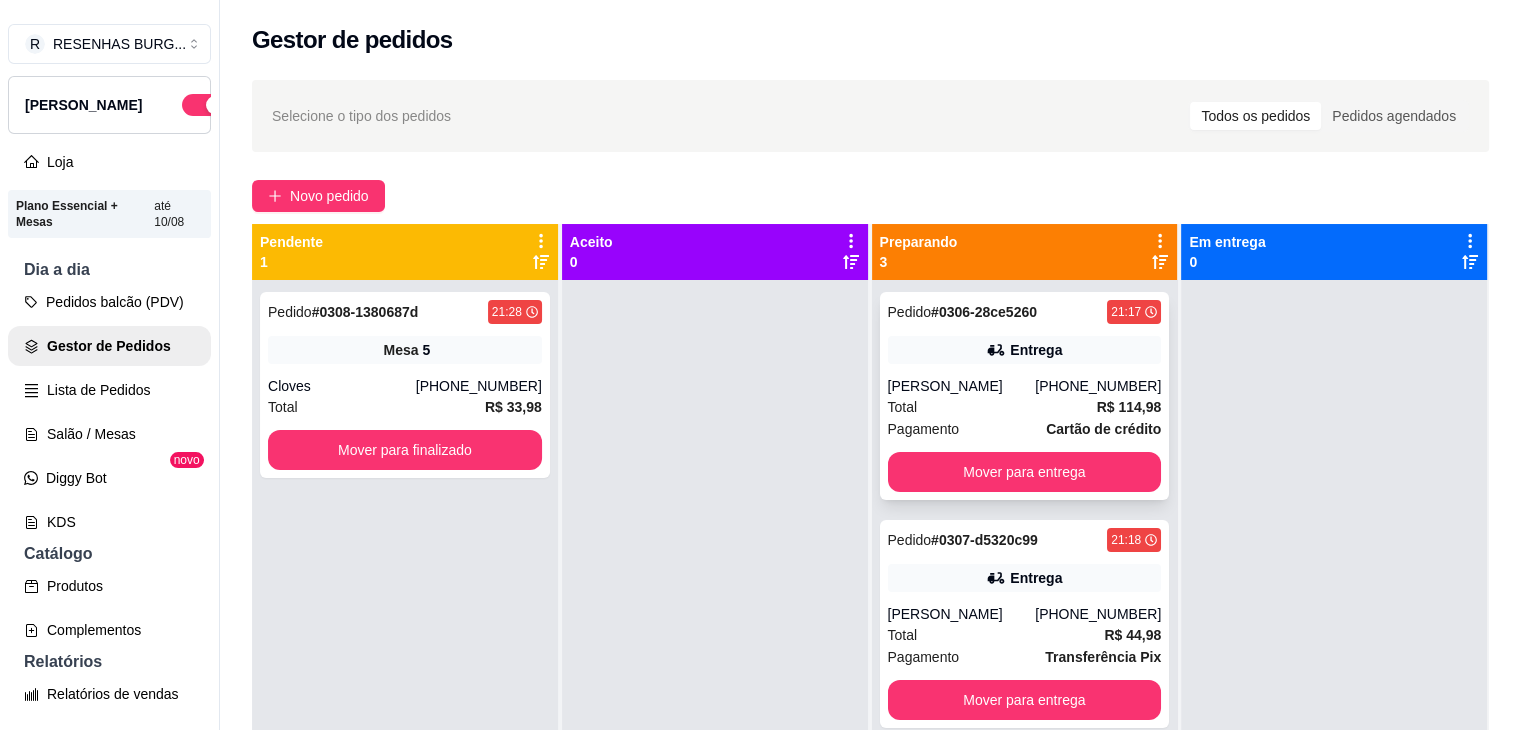 click on "[PERSON_NAME]" at bounding box center [962, 386] 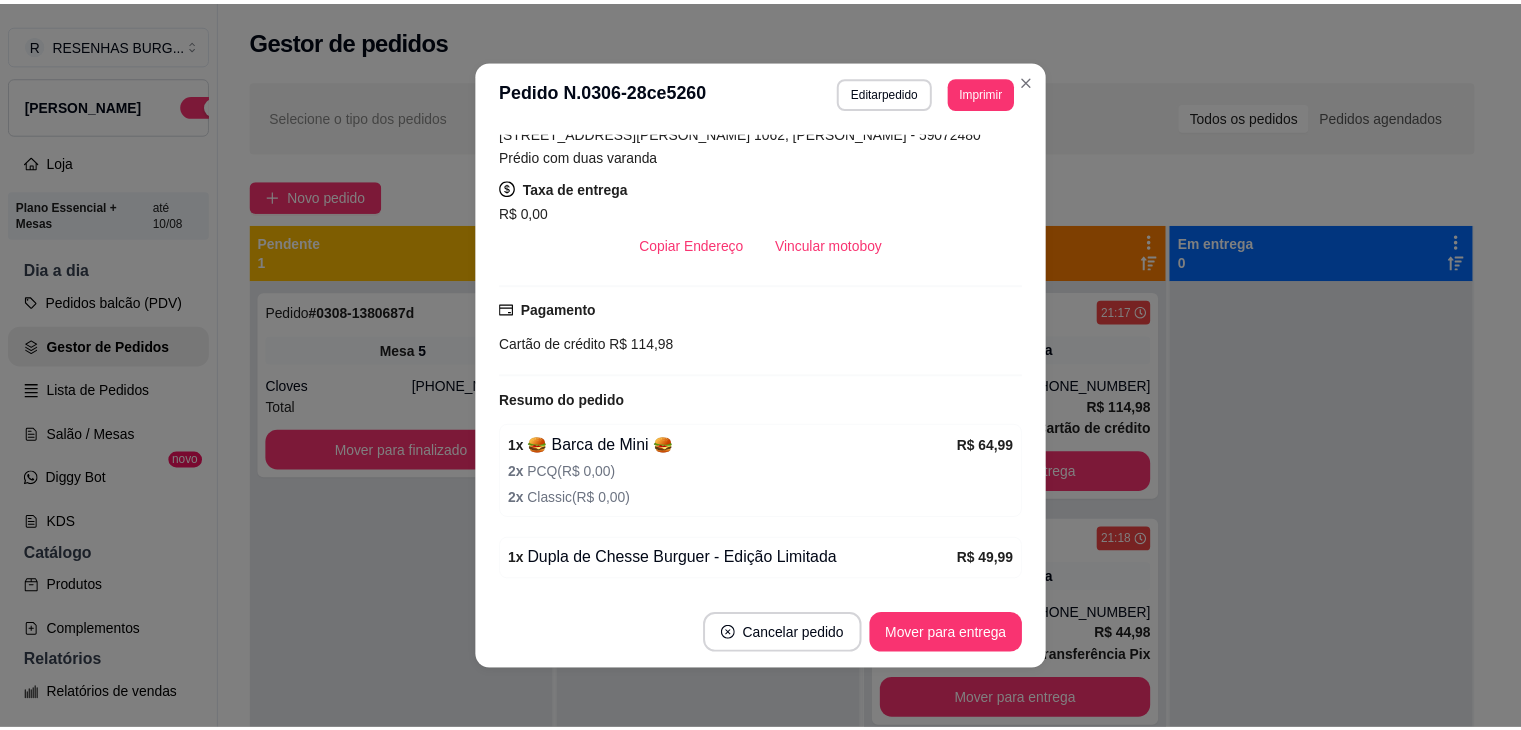 scroll, scrollTop: 176, scrollLeft: 0, axis: vertical 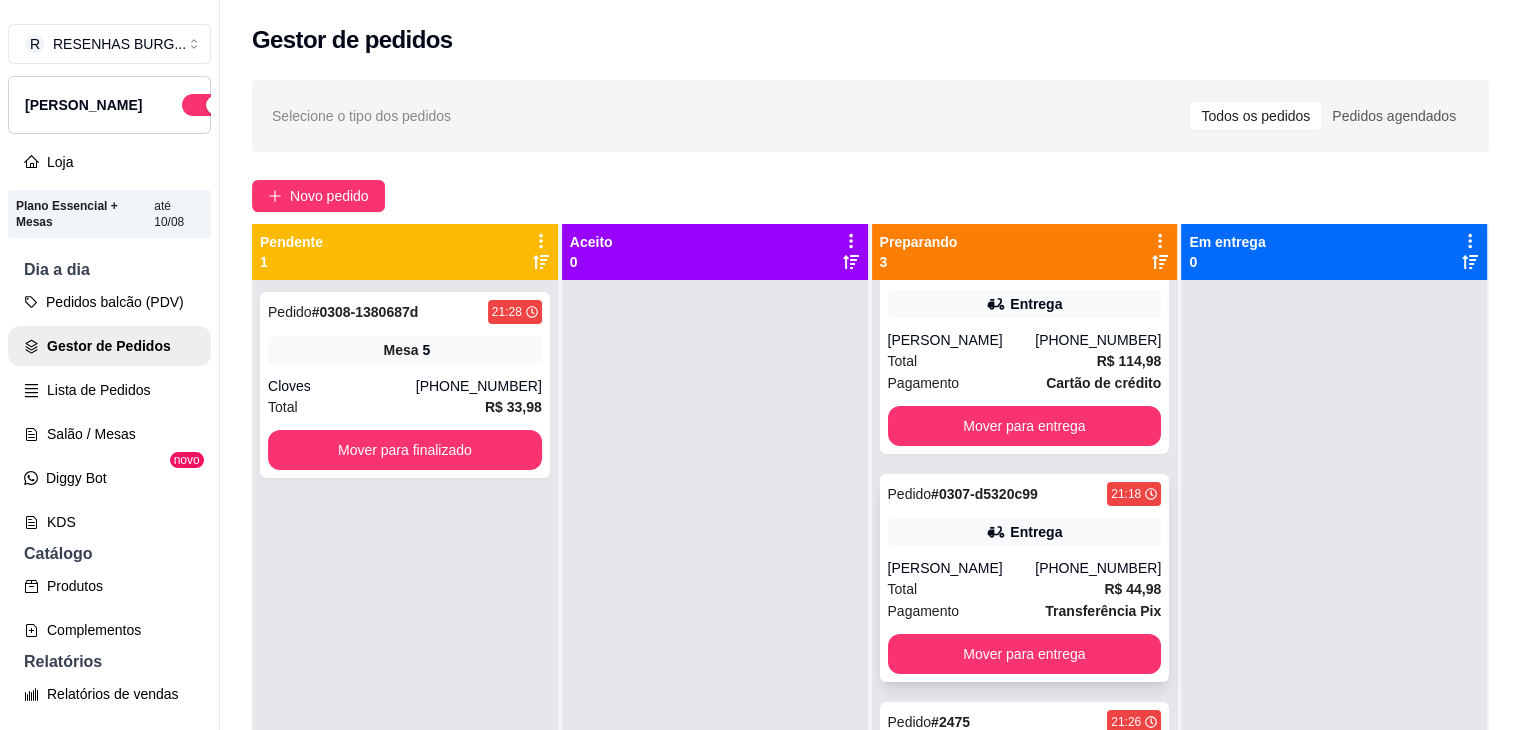 click on "Total R$ 44,98" at bounding box center [1025, 589] 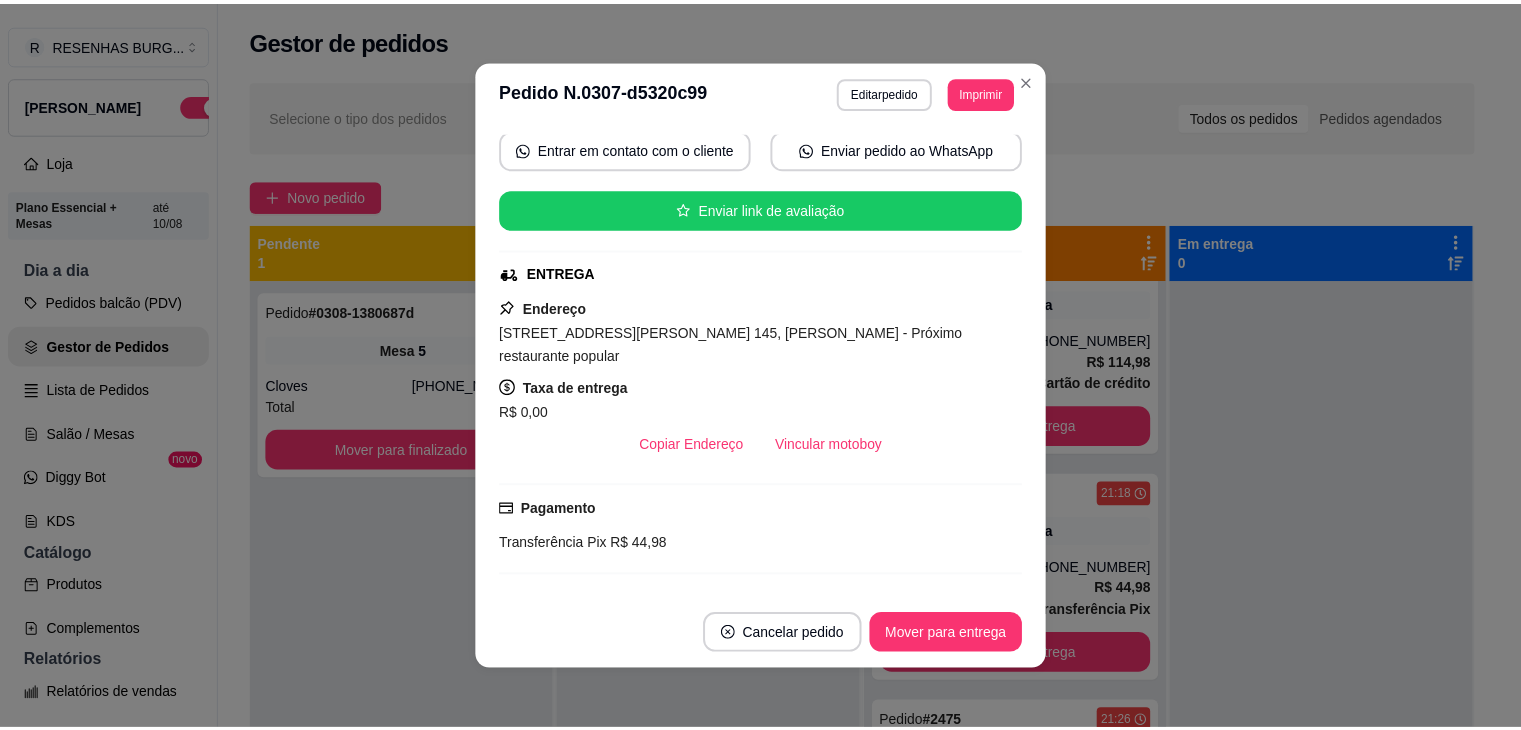 scroll, scrollTop: 200, scrollLeft: 0, axis: vertical 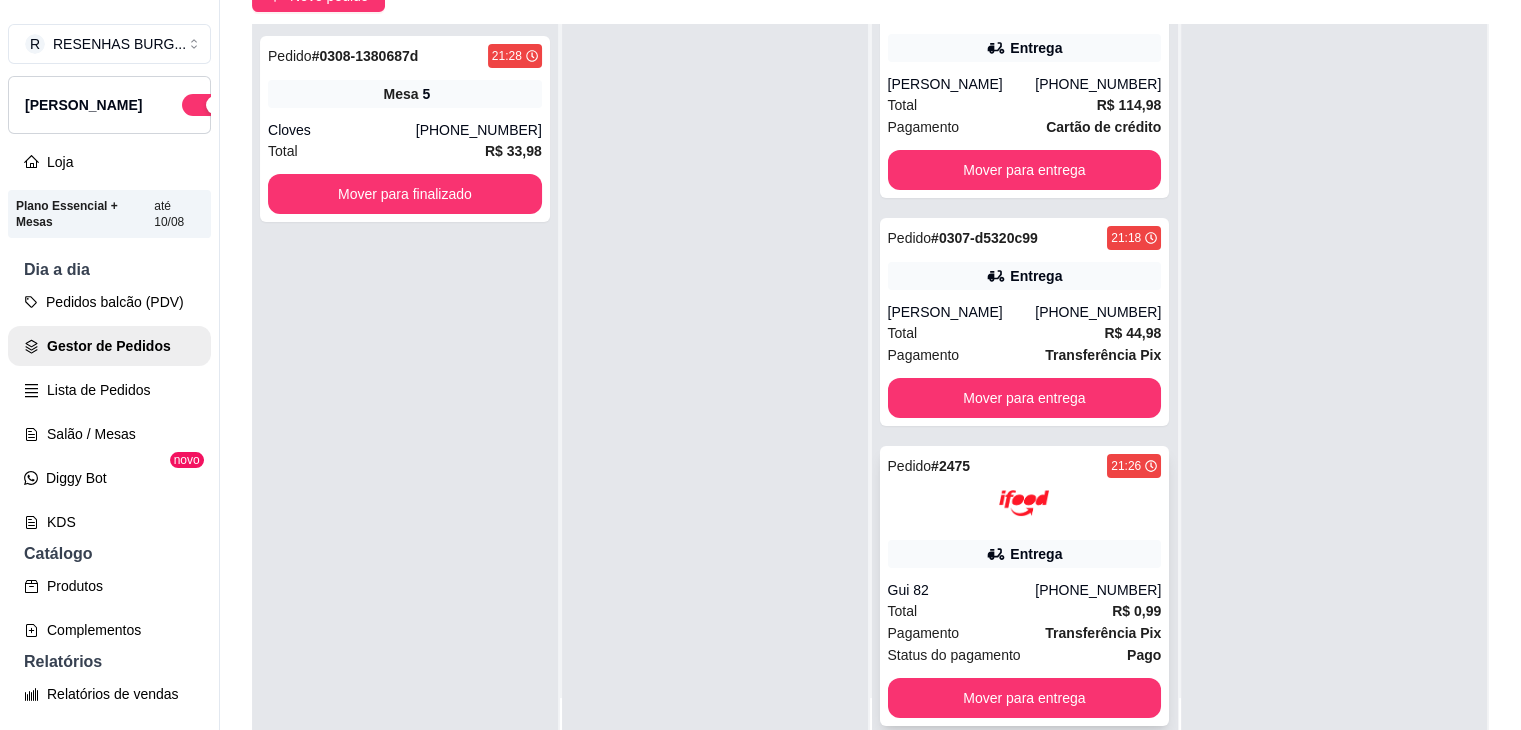 click 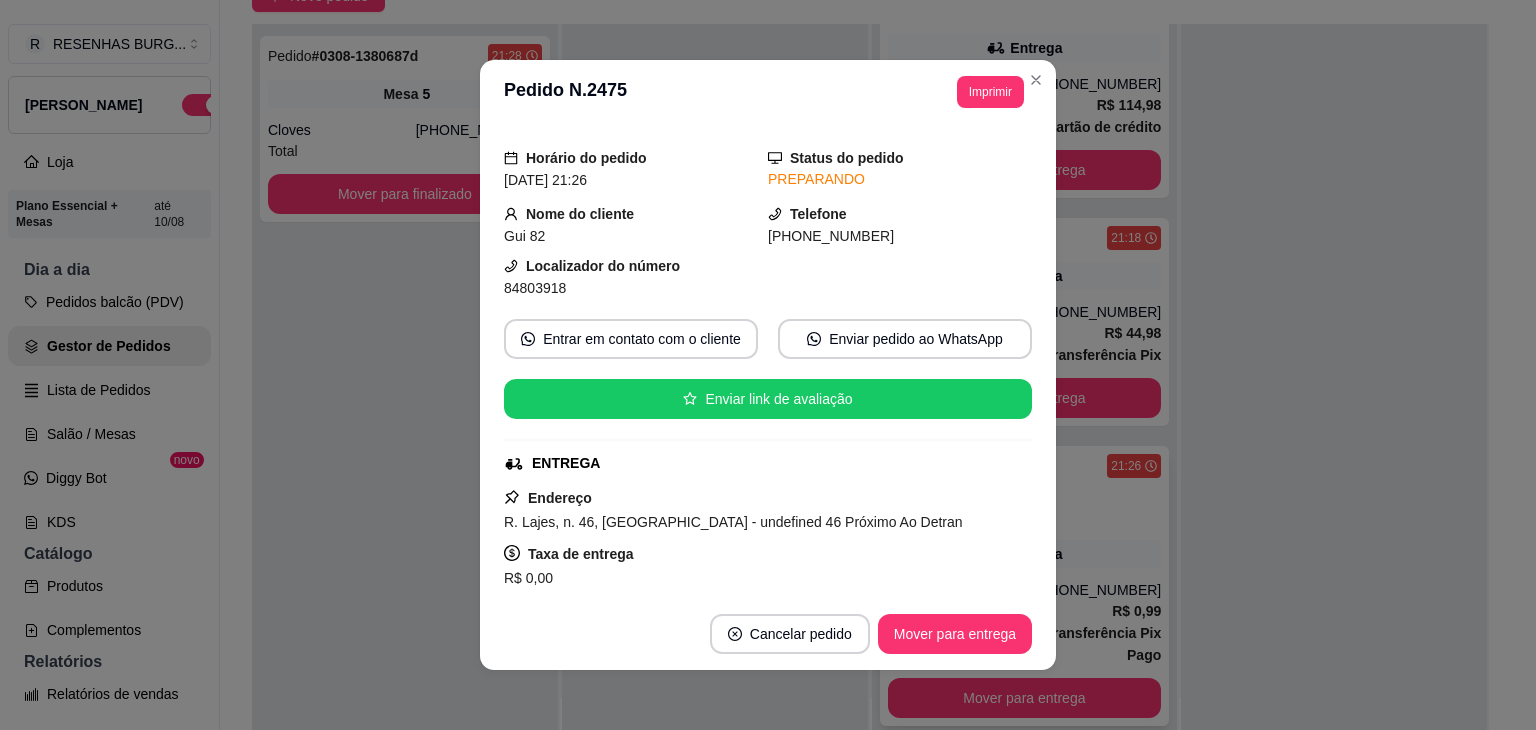 scroll, scrollTop: 100, scrollLeft: 0, axis: vertical 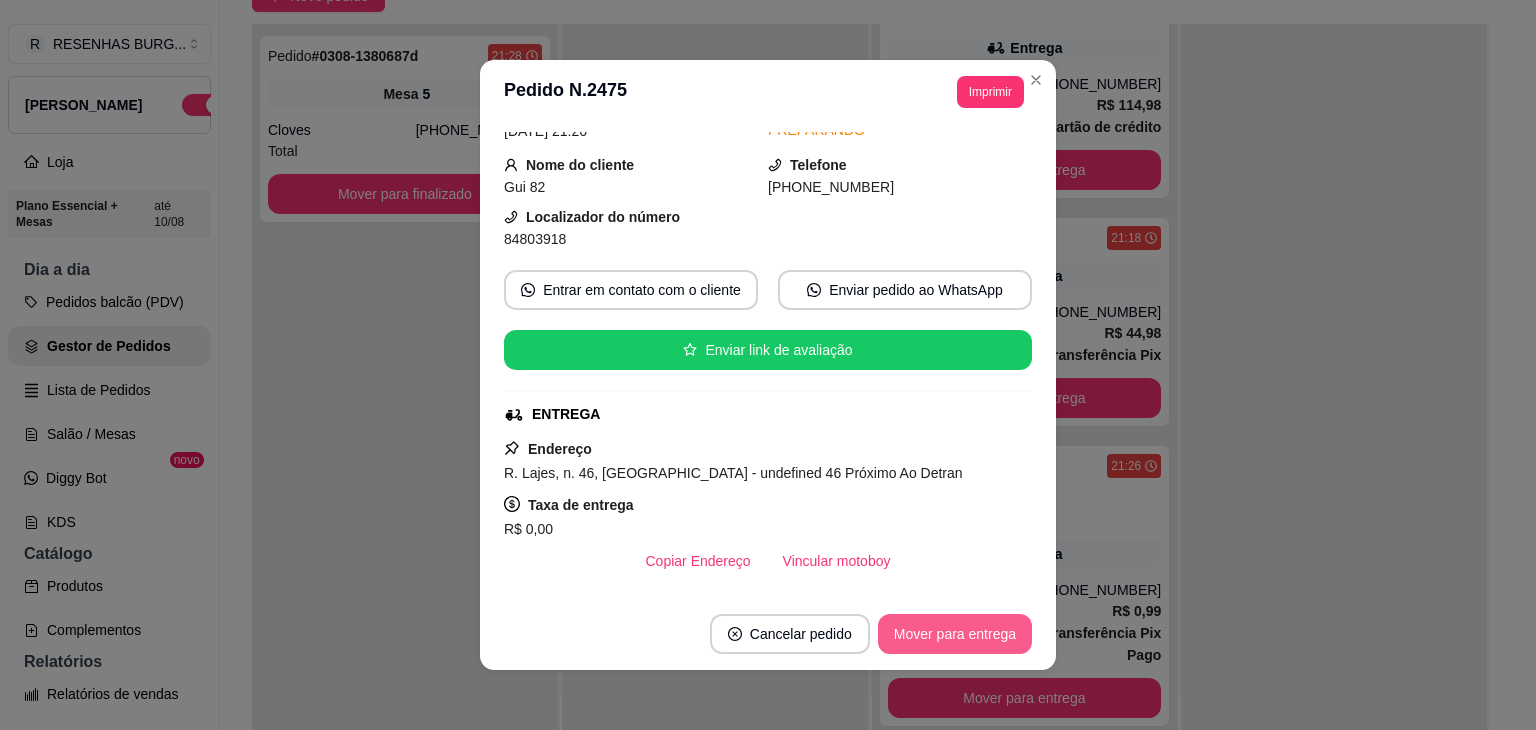 click on "Mover para entrega" at bounding box center [955, 634] 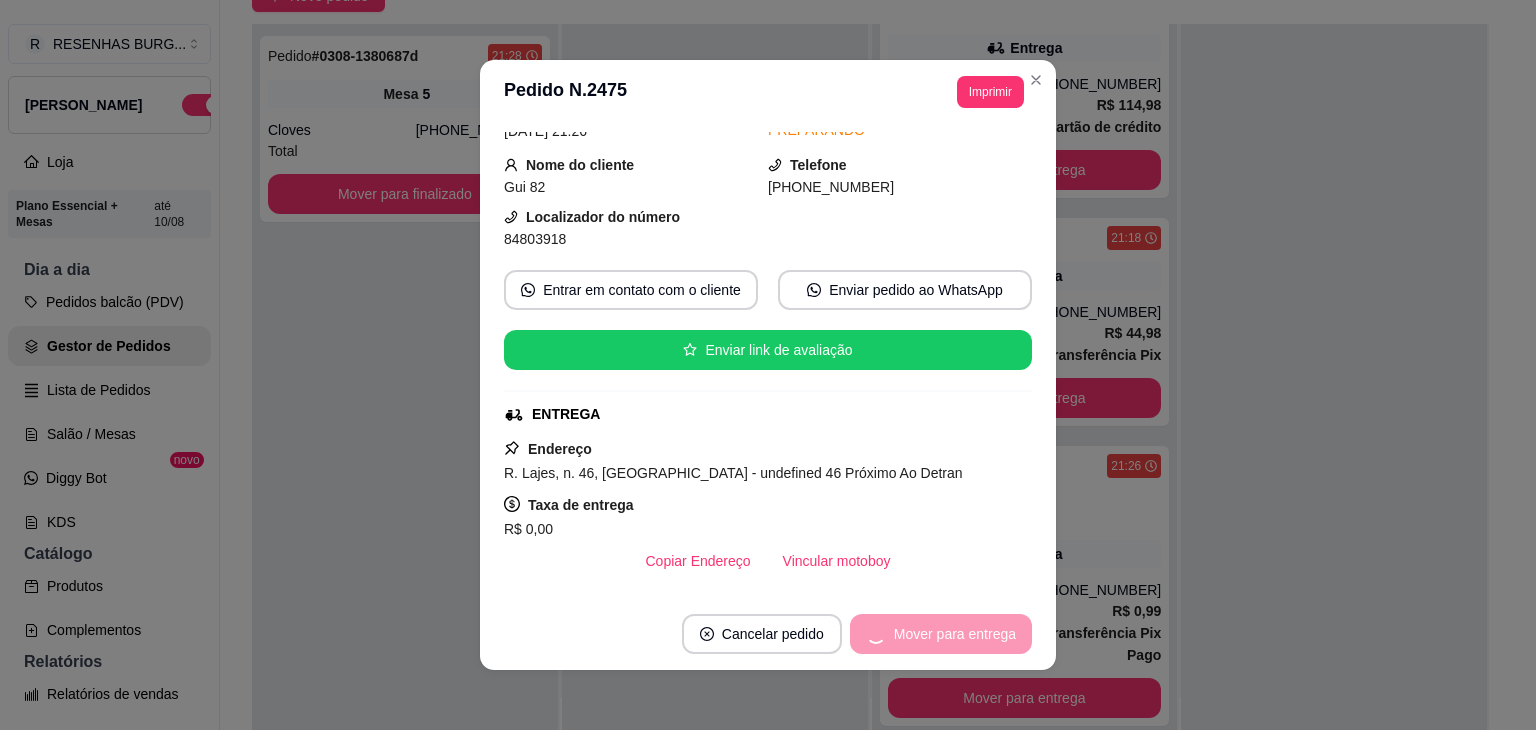 scroll, scrollTop: 0, scrollLeft: 0, axis: both 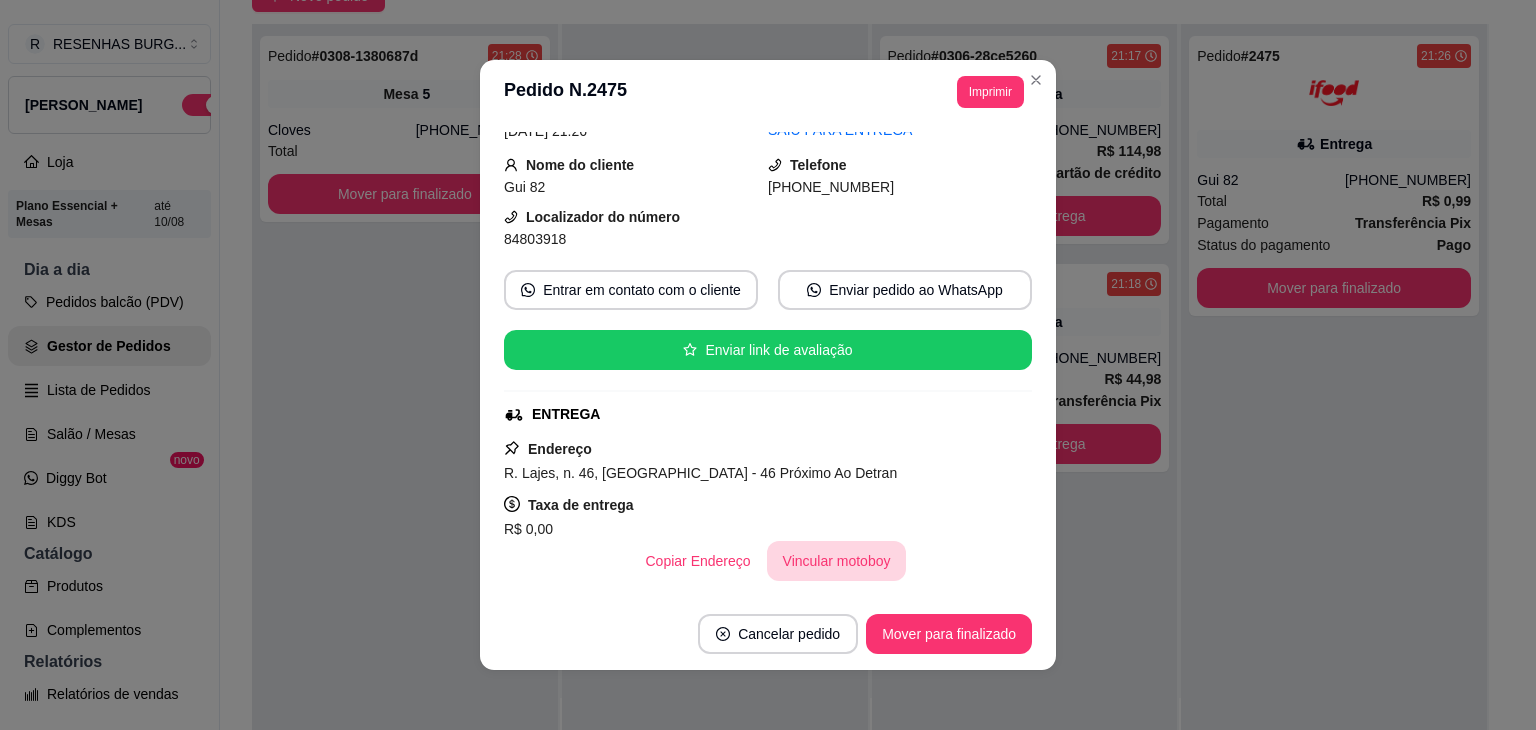 click on "Vincular motoboy" at bounding box center [837, 561] 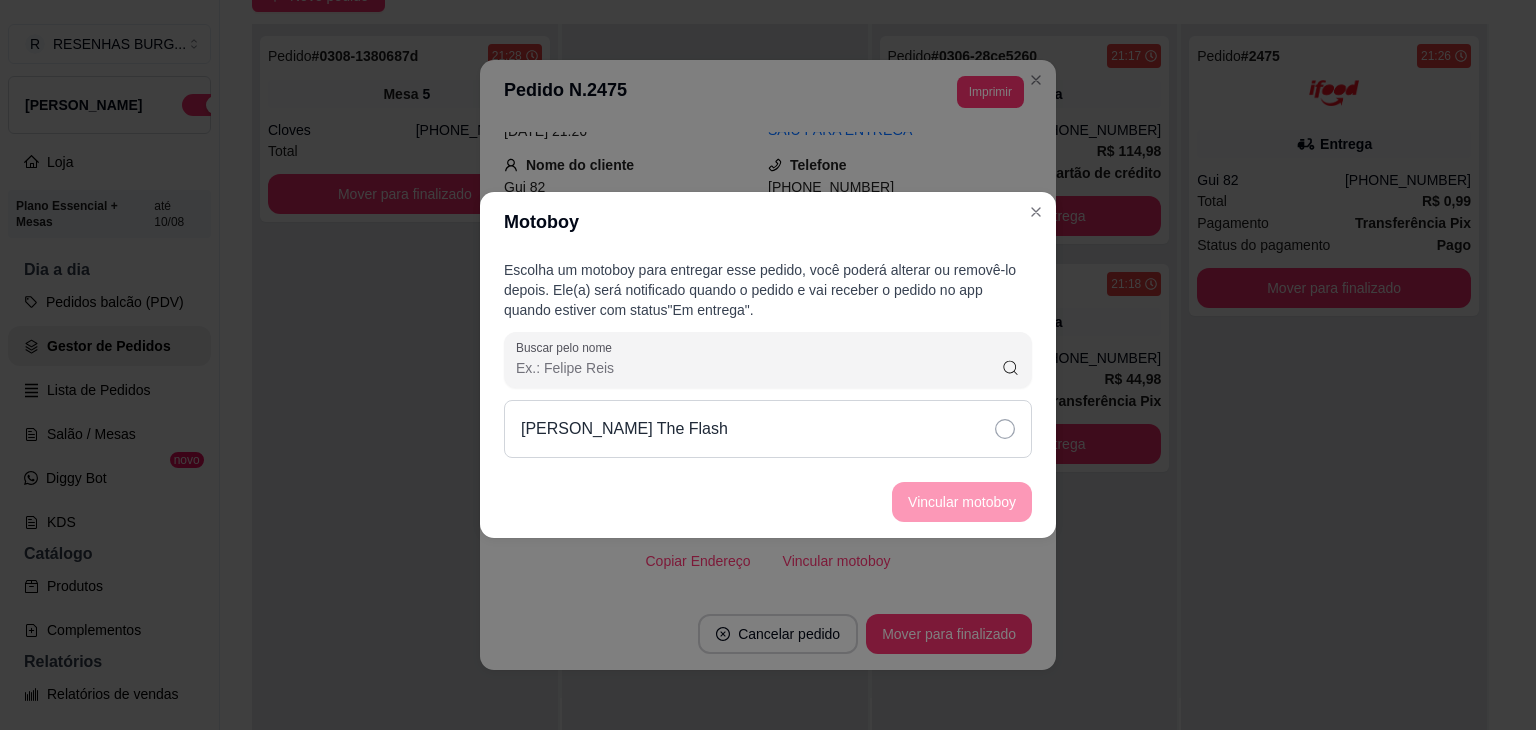 click 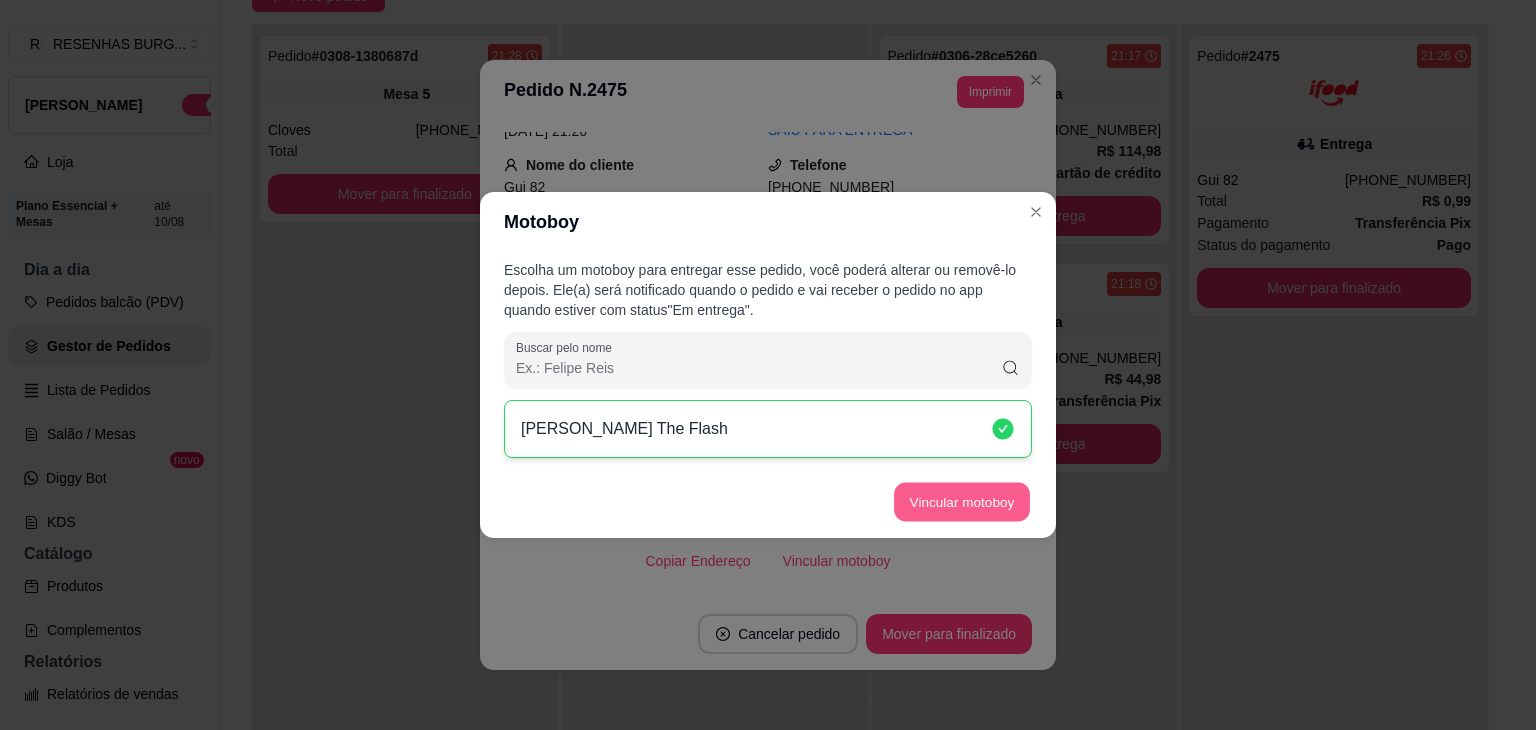 click on "Vincular motoboy" at bounding box center [962, 502] 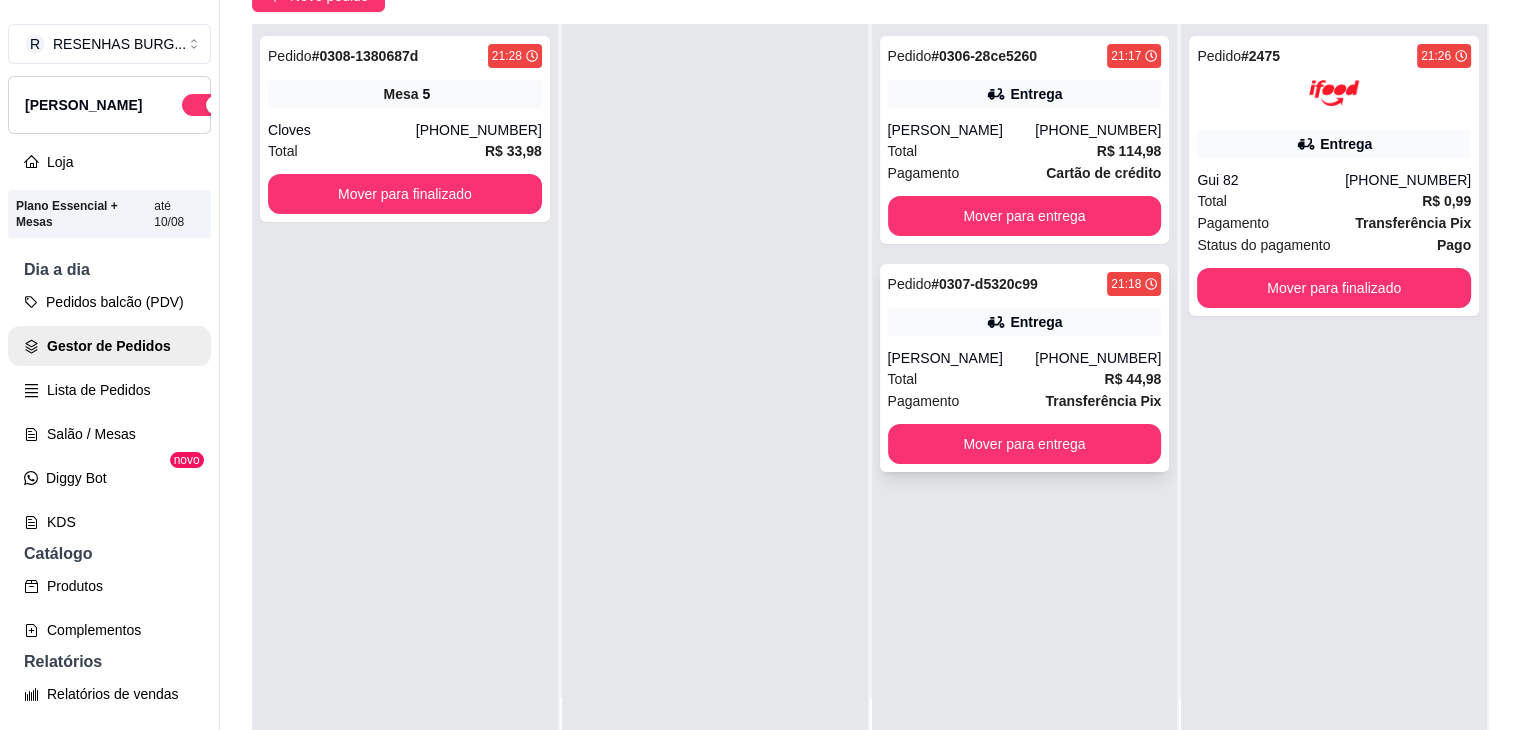 click on "Pagamento Transferência Pix" at bounding box center [1025, 401] 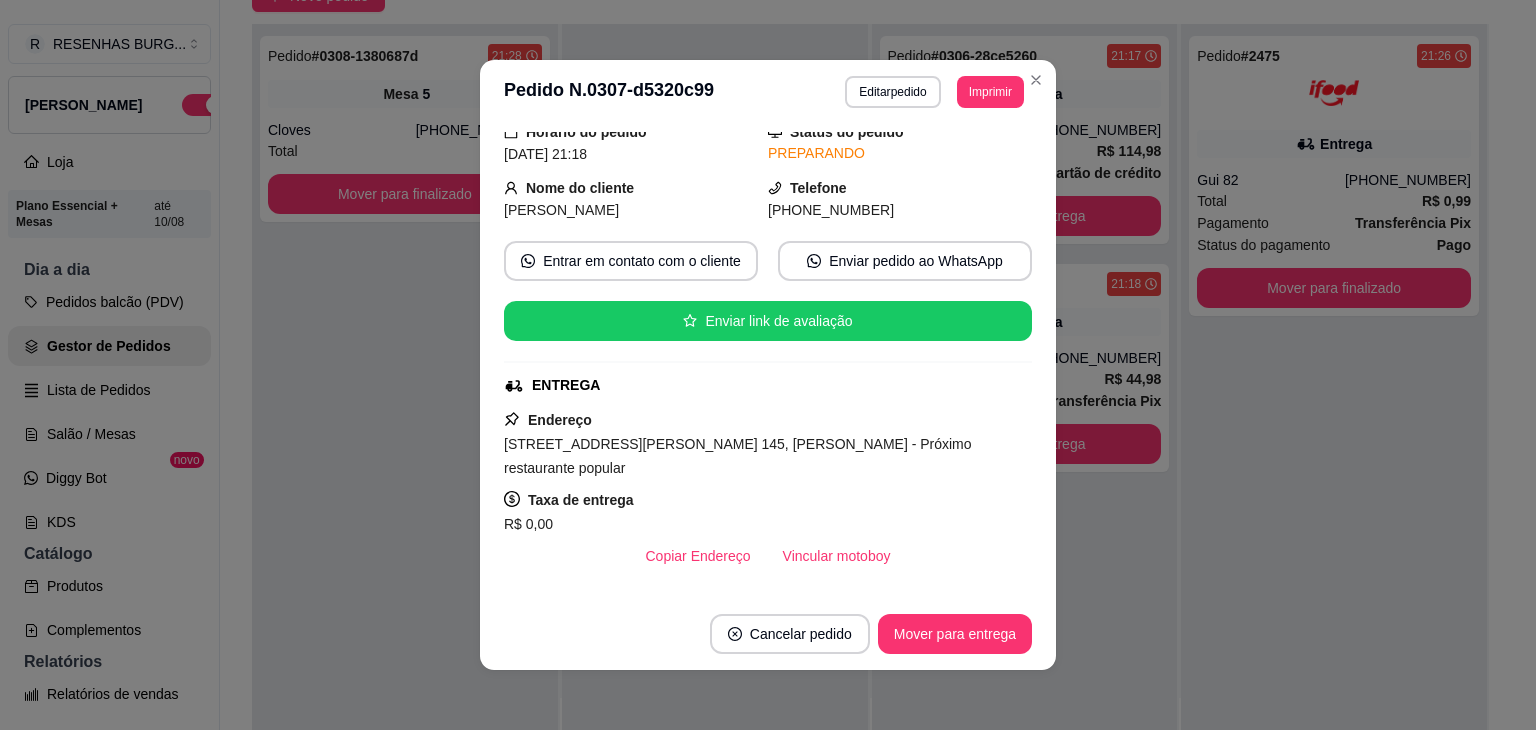 scroll, scrollTop: 200, scrollLeft: 0, axis: vertical 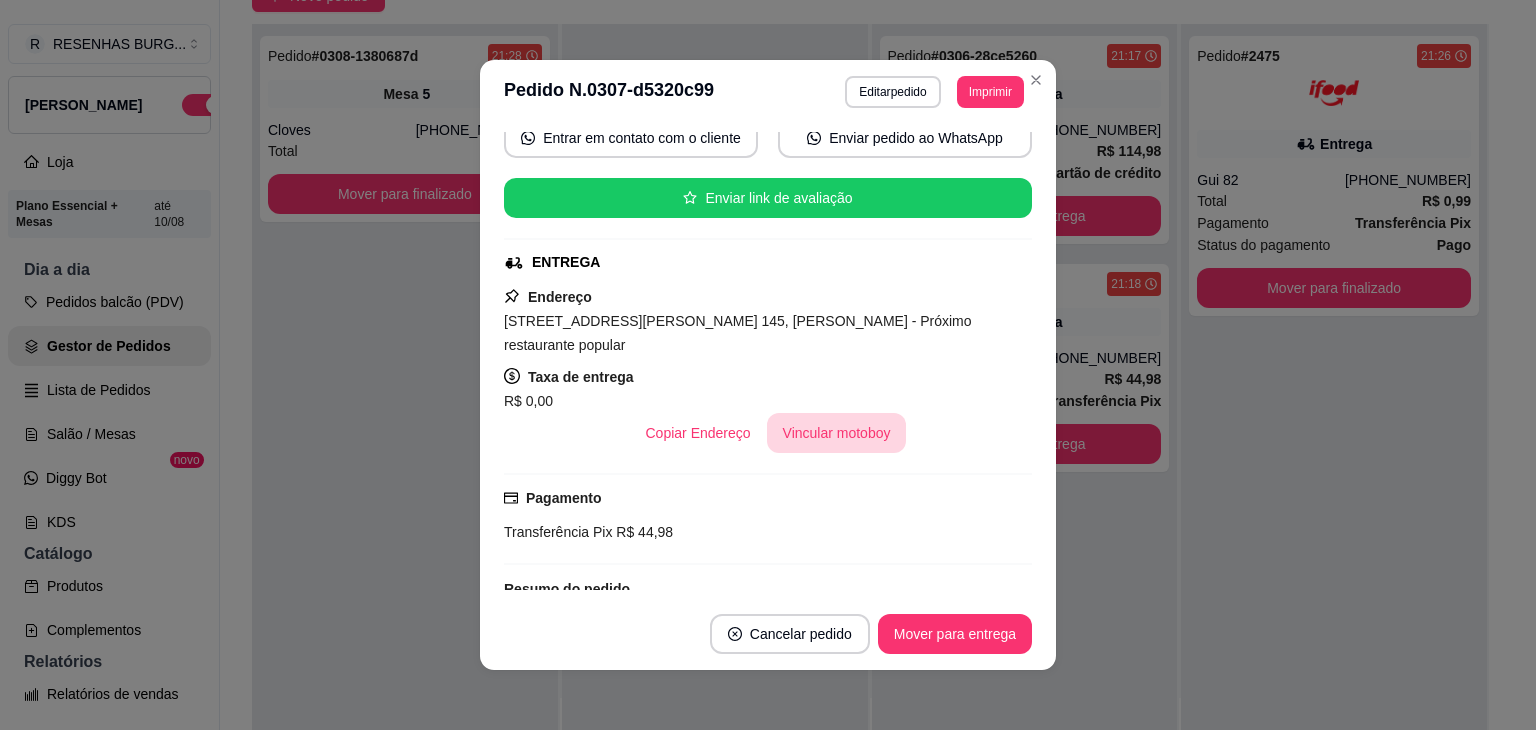 click on "Vincular motoboy" at bounding box center [837, 433] 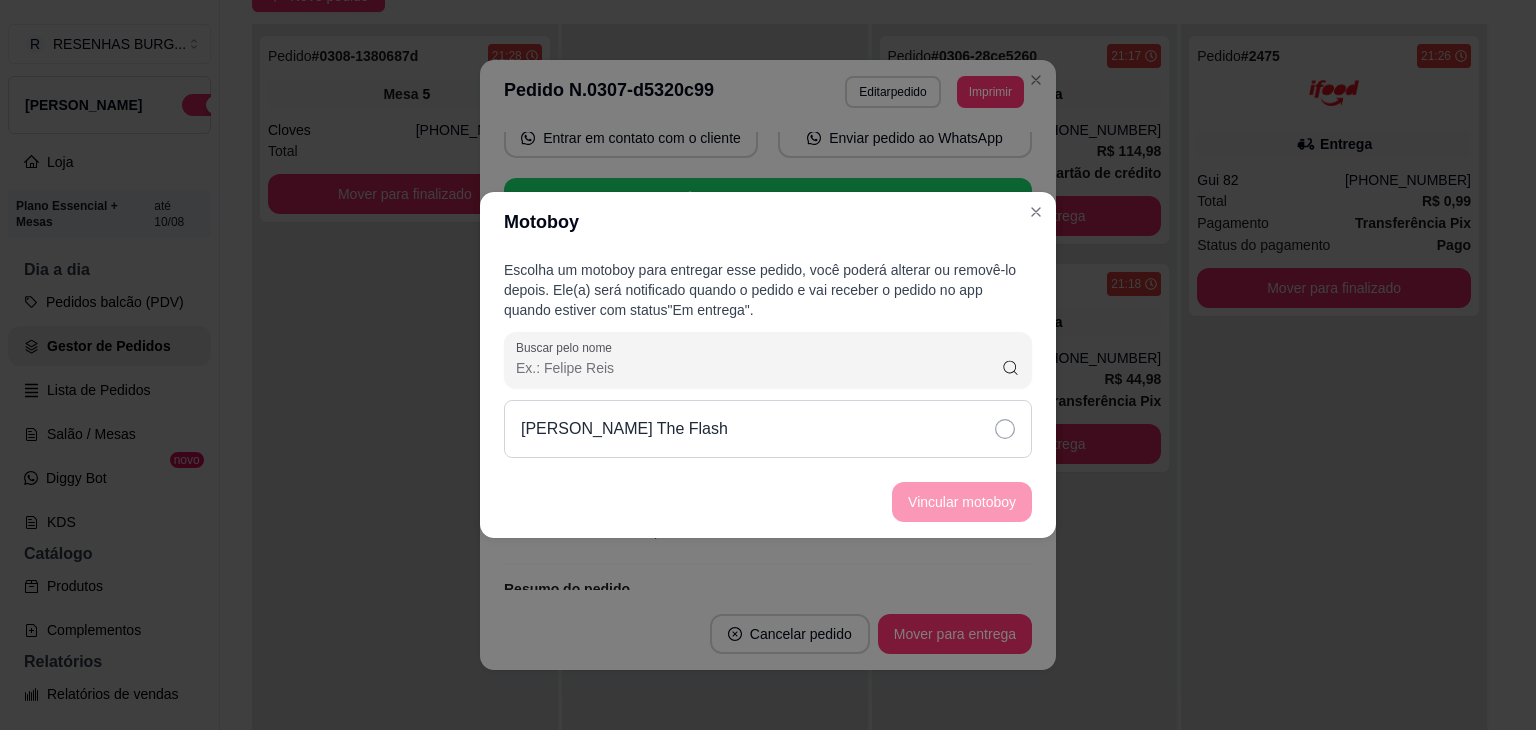 click on "[PERSON_NAME] The Flash" at bounding box center (768, 429) 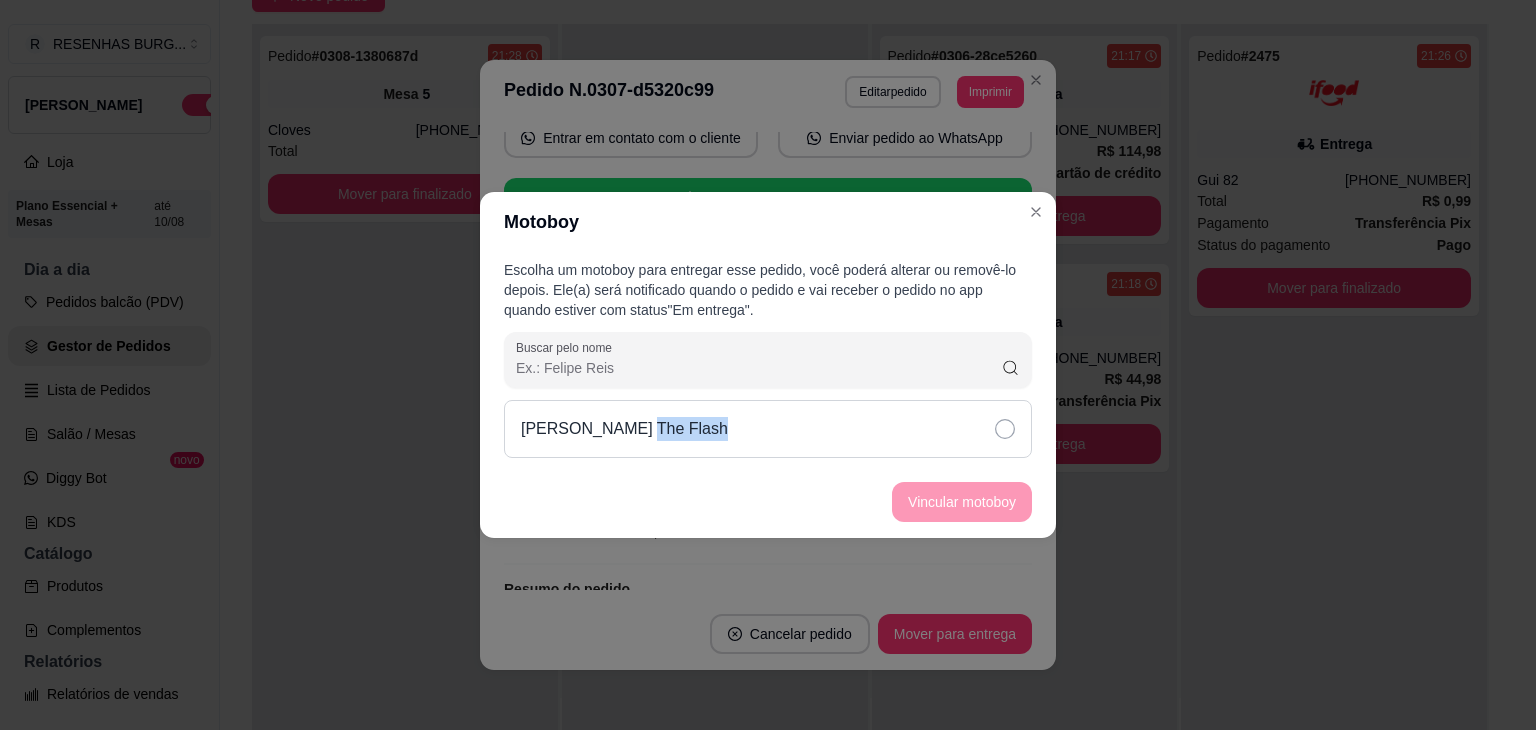 click 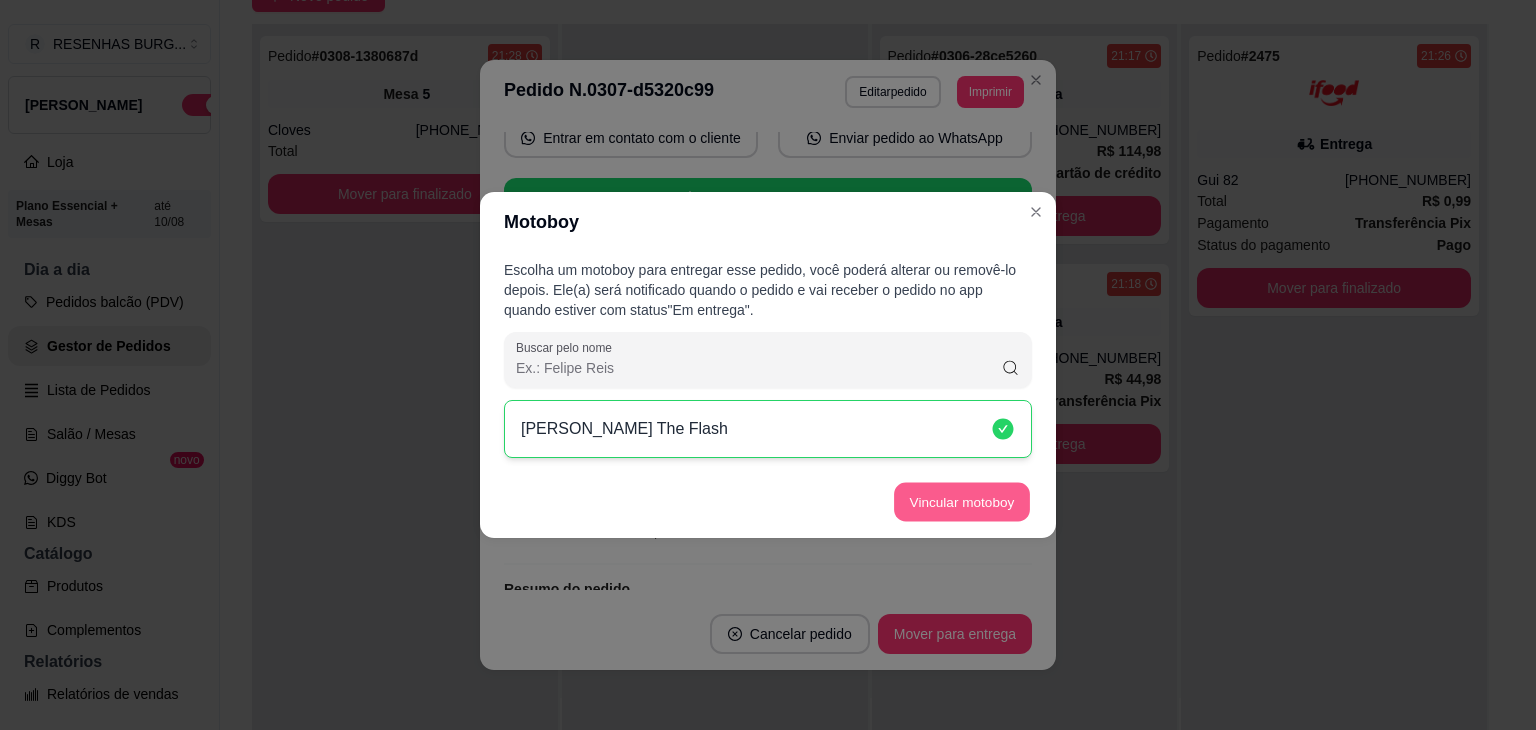click on "Vincular motoboy" at bounding box center [962, 502] 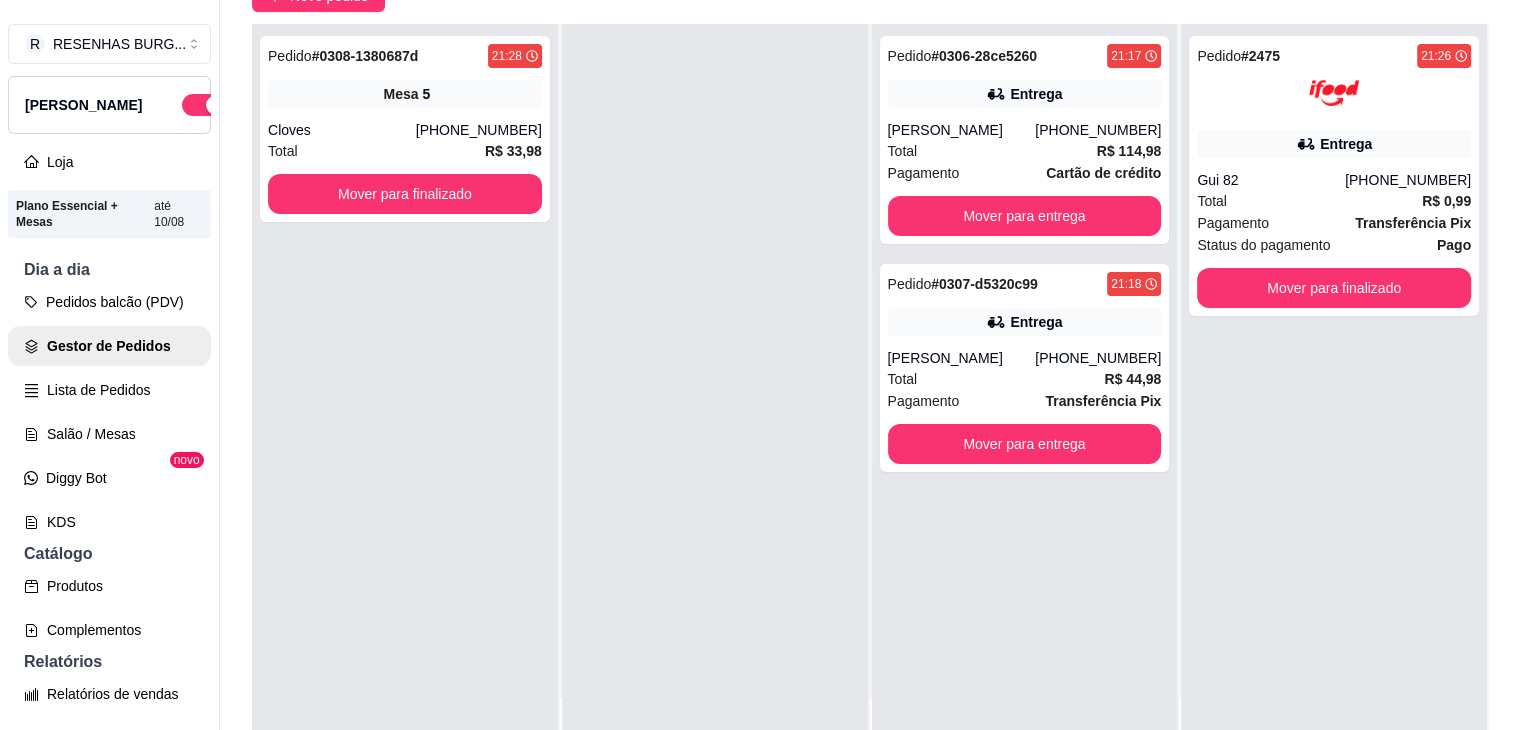 click on "Pedido  # 2475 21:26 Entrega Gui [PHONE_NUMBER] Total R$ 0,99 Pagamento Transferência Pix Status do pagamento Pago Mover para finalizado" at bounding box center [1334, 176] 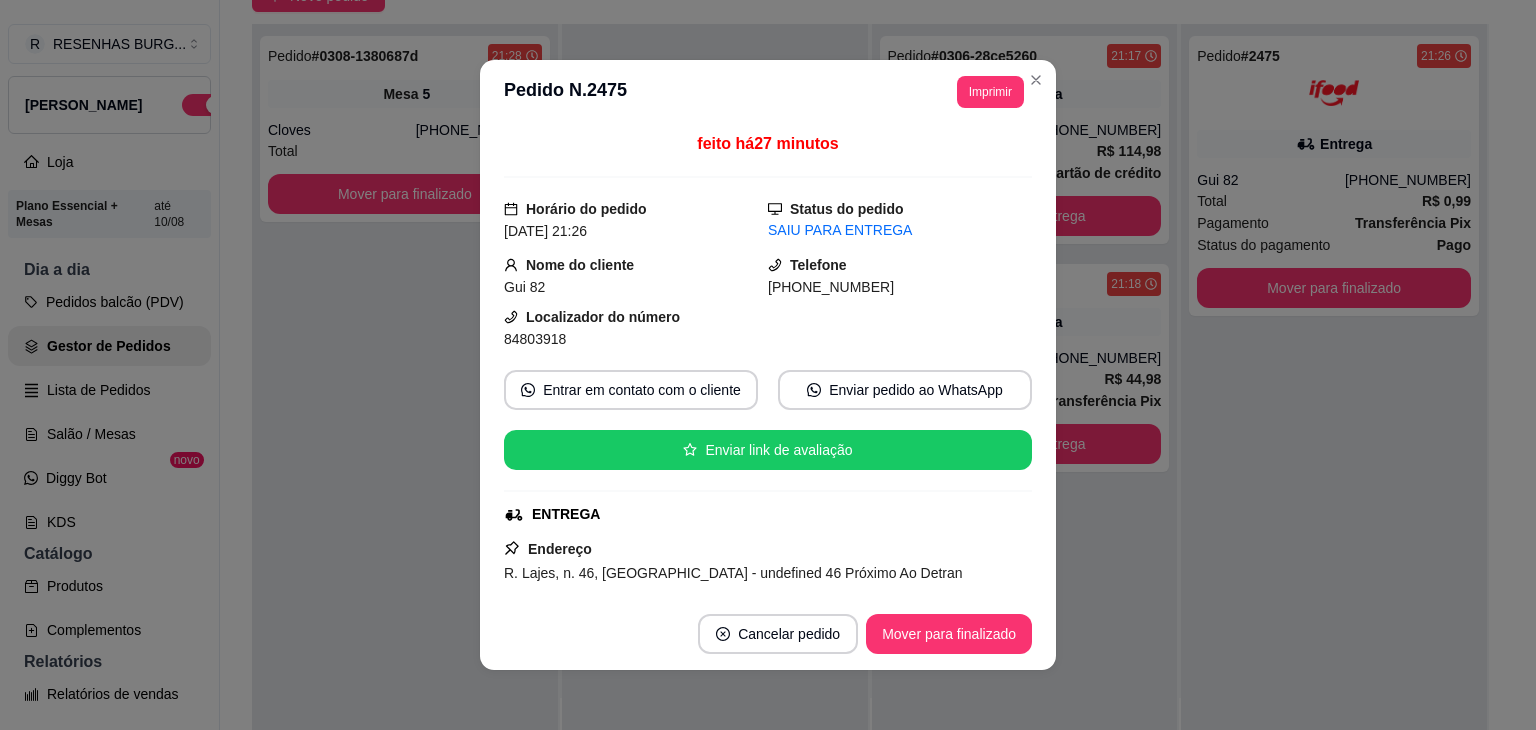 scroll, scrollTop: 4, scrollLeft: 0, axis: vertical 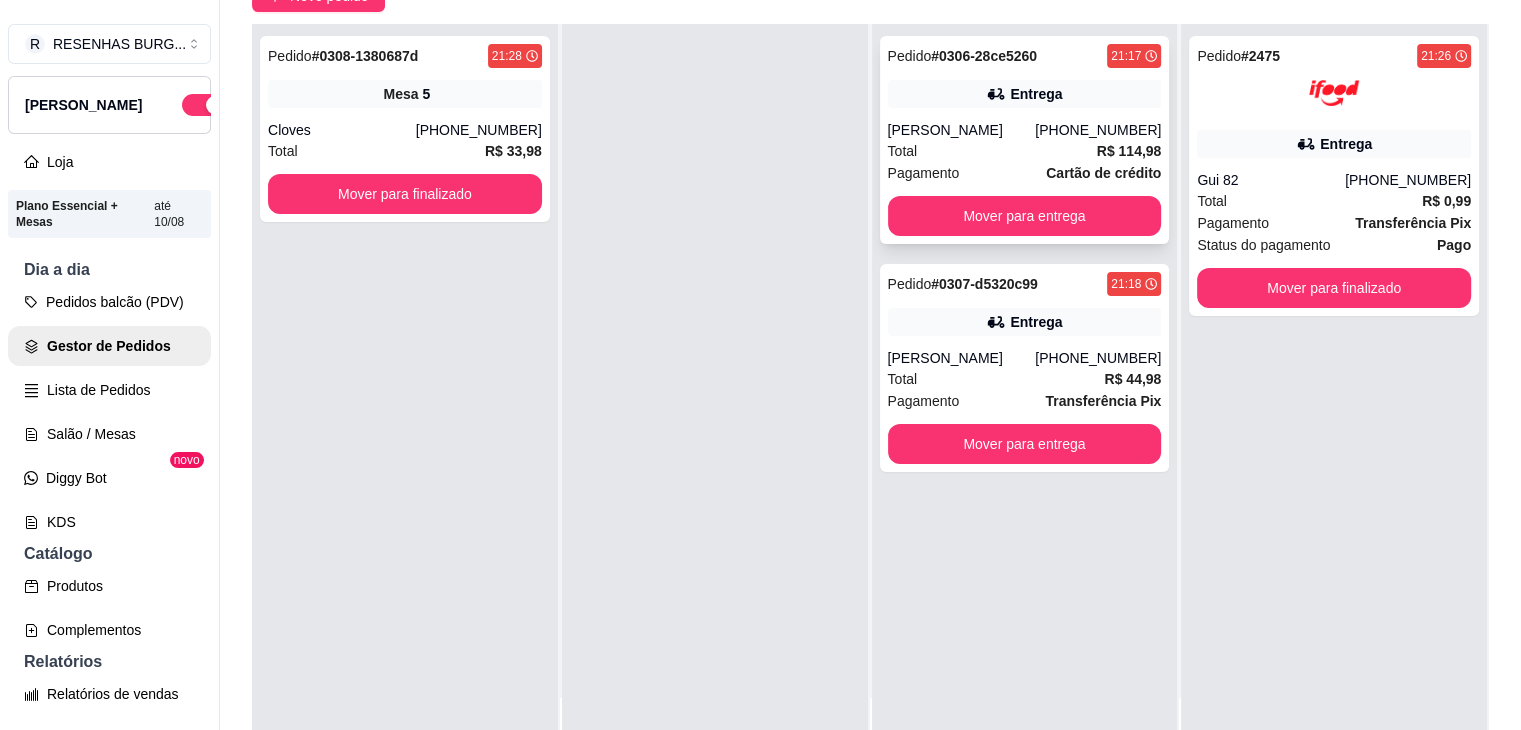 click on "Pedido  # 0306-28ce5260 21:17 Entrega Erika [PHONE_NUMBER] Total R$ 114,98 Pagamento Cartão de crédito Mover para entrega" at bounding box center [1025, 140] 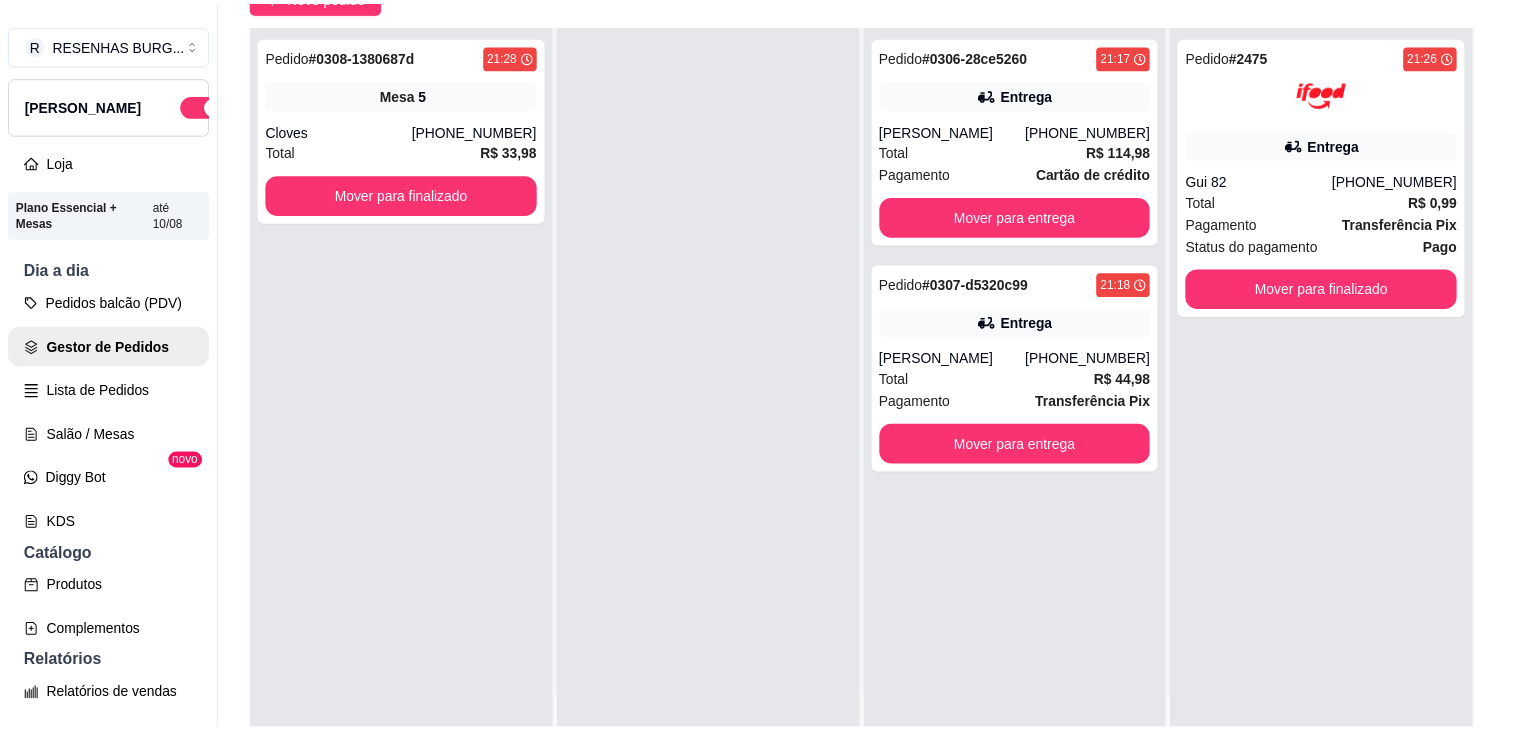 scroll, scrollTop: 300, scrollLeft: 0, axis: vertical 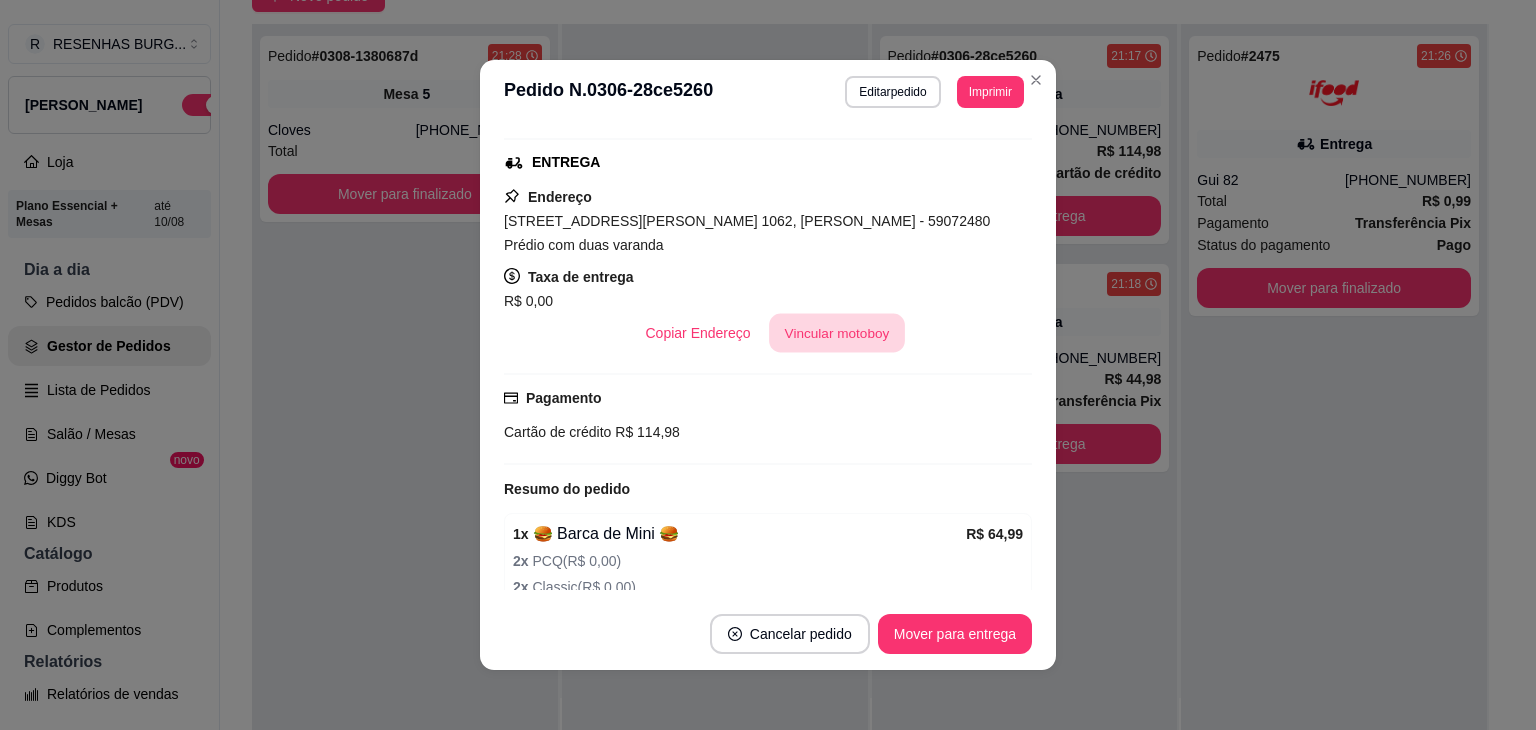click on "Vincular motoboy" at bounding box center (837, 333) 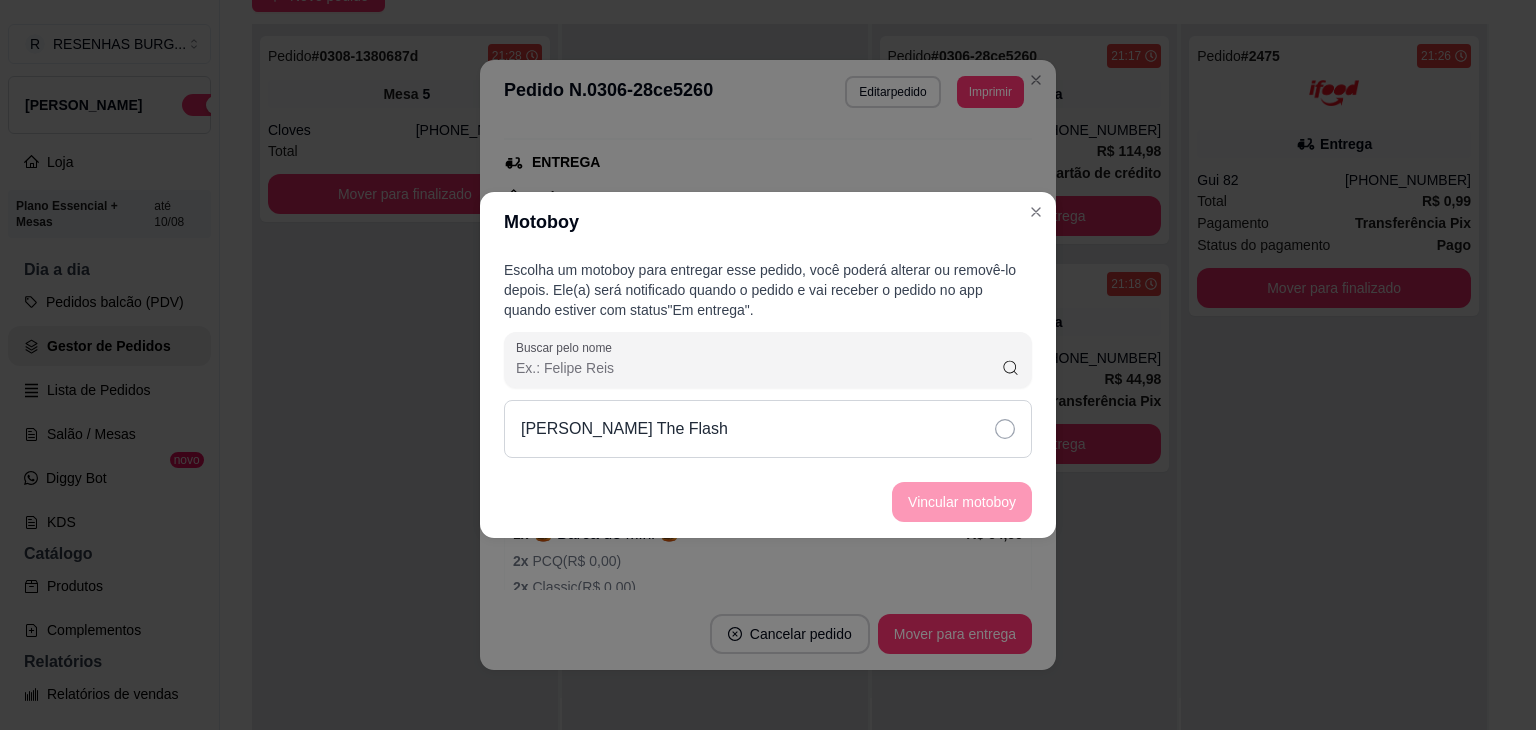 click on "[PERSON_NAME] The Flash" at bounding box center [768, 429] 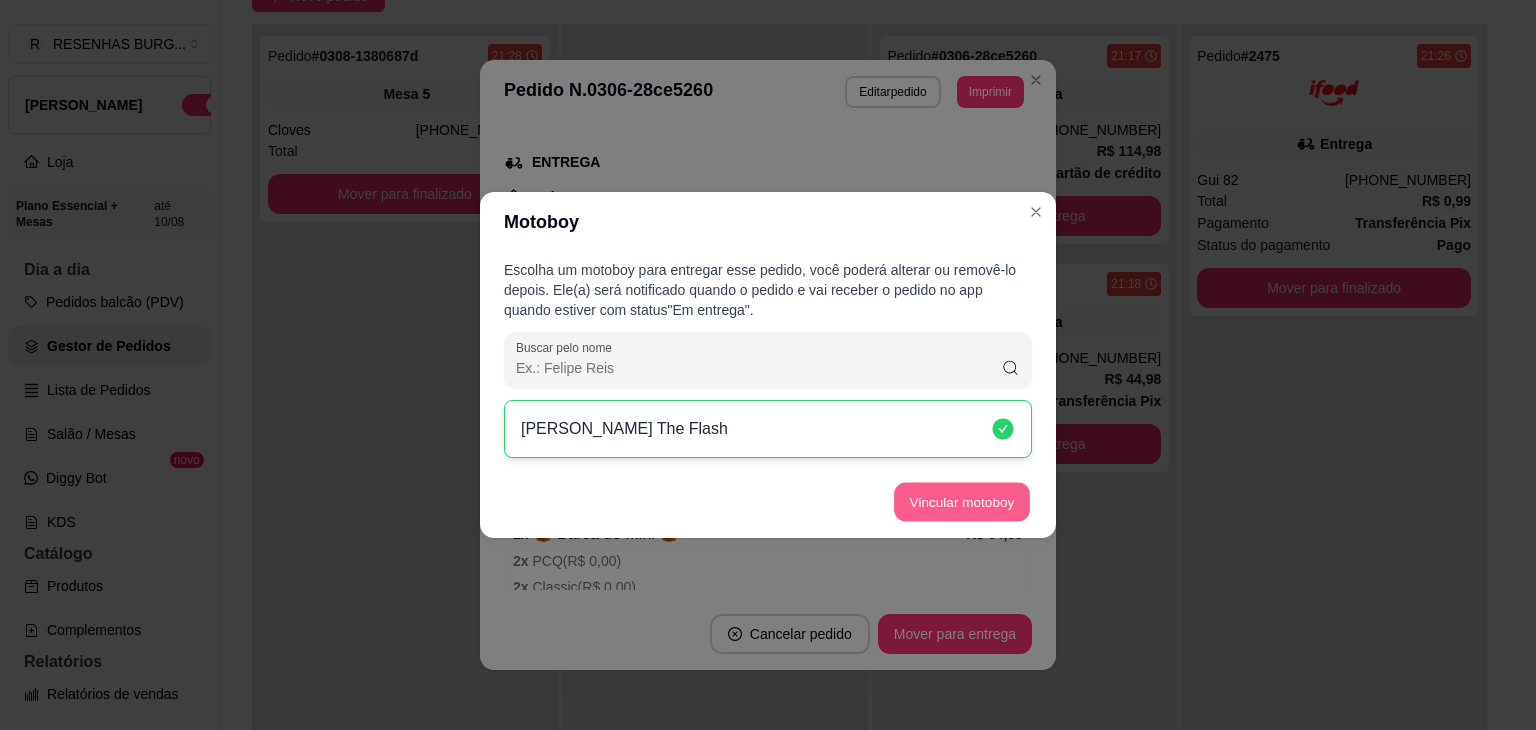 click on "Vincular motoboy" at bounding box center [962, 502] 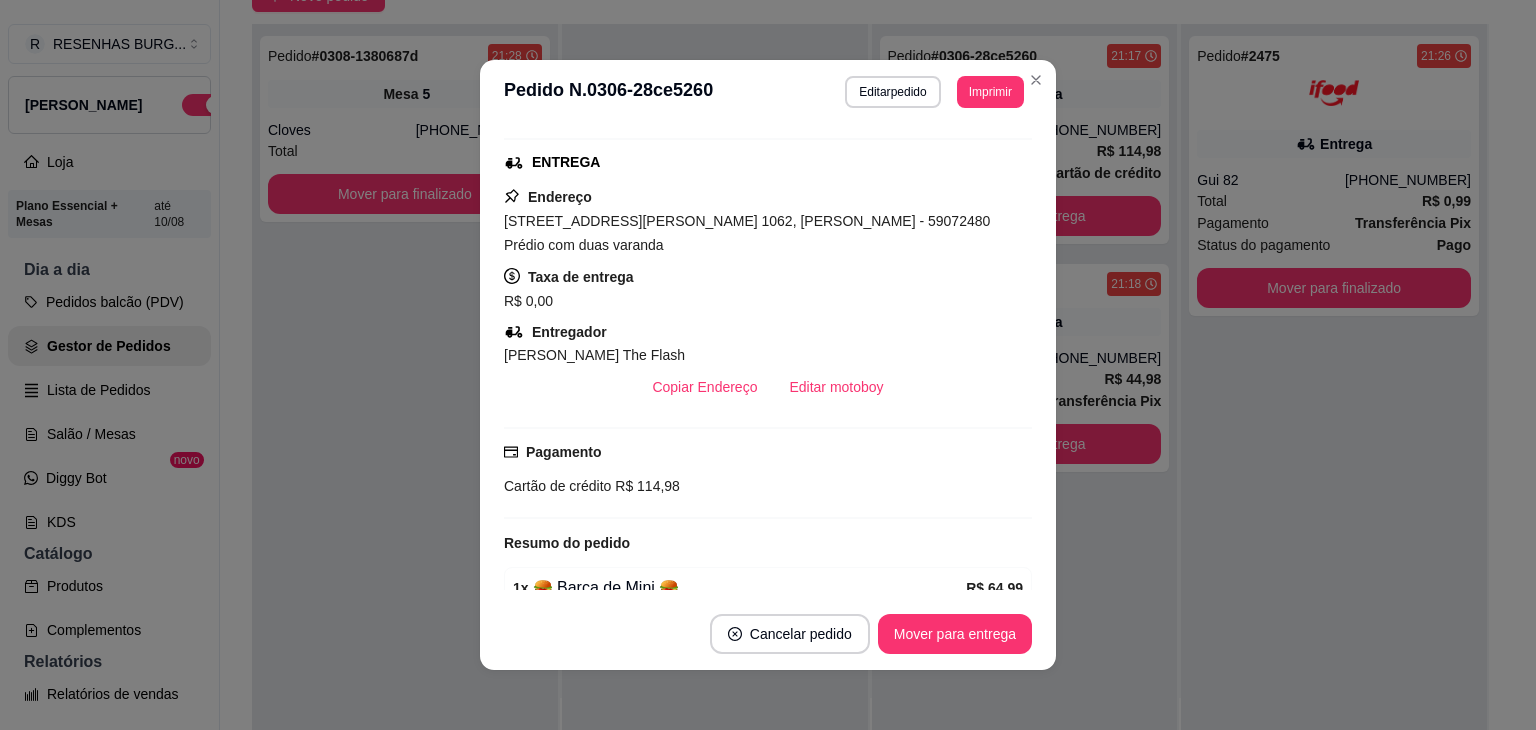 click on "**********" at bounding box center [768, 92] 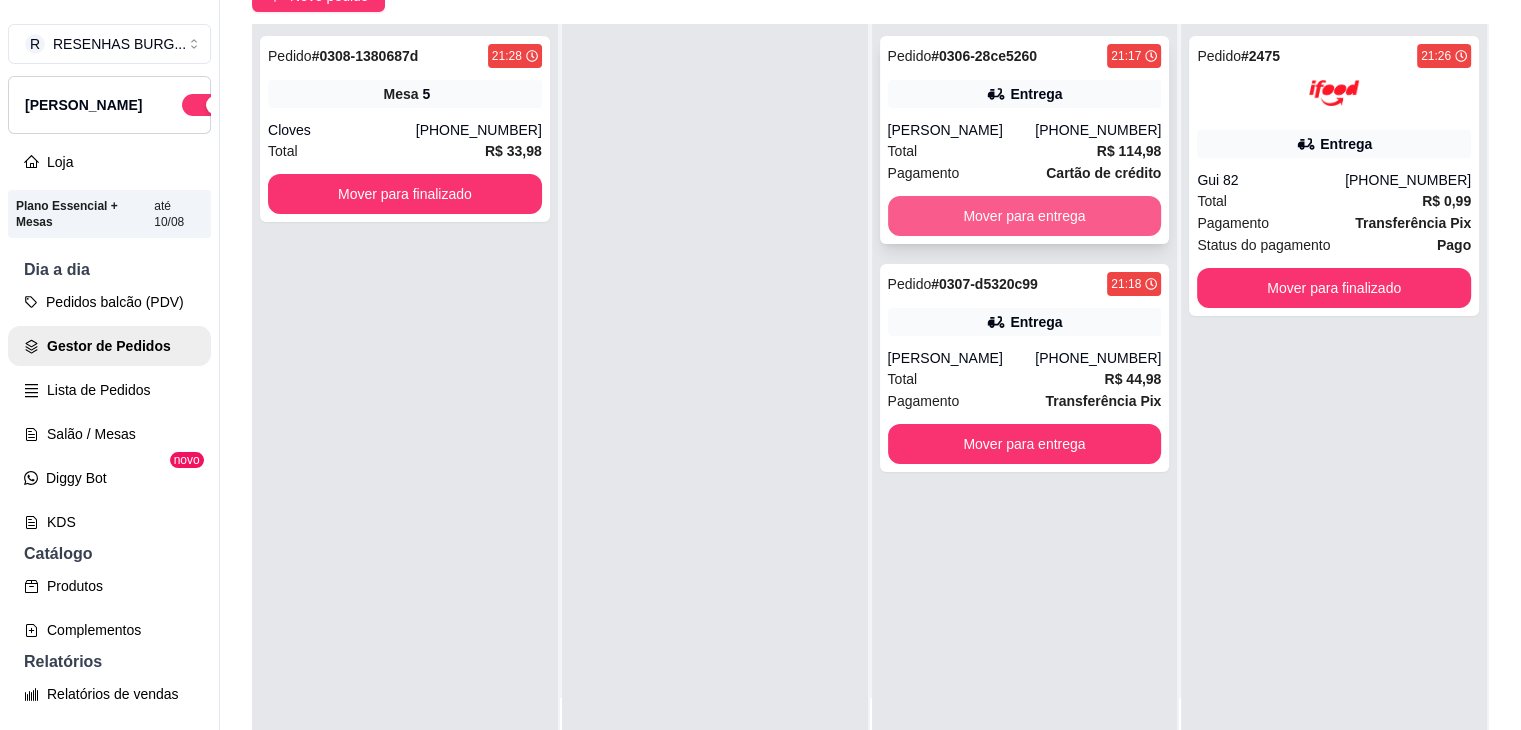 click on "Mover para entrega" at bounding box center (1025, 216) 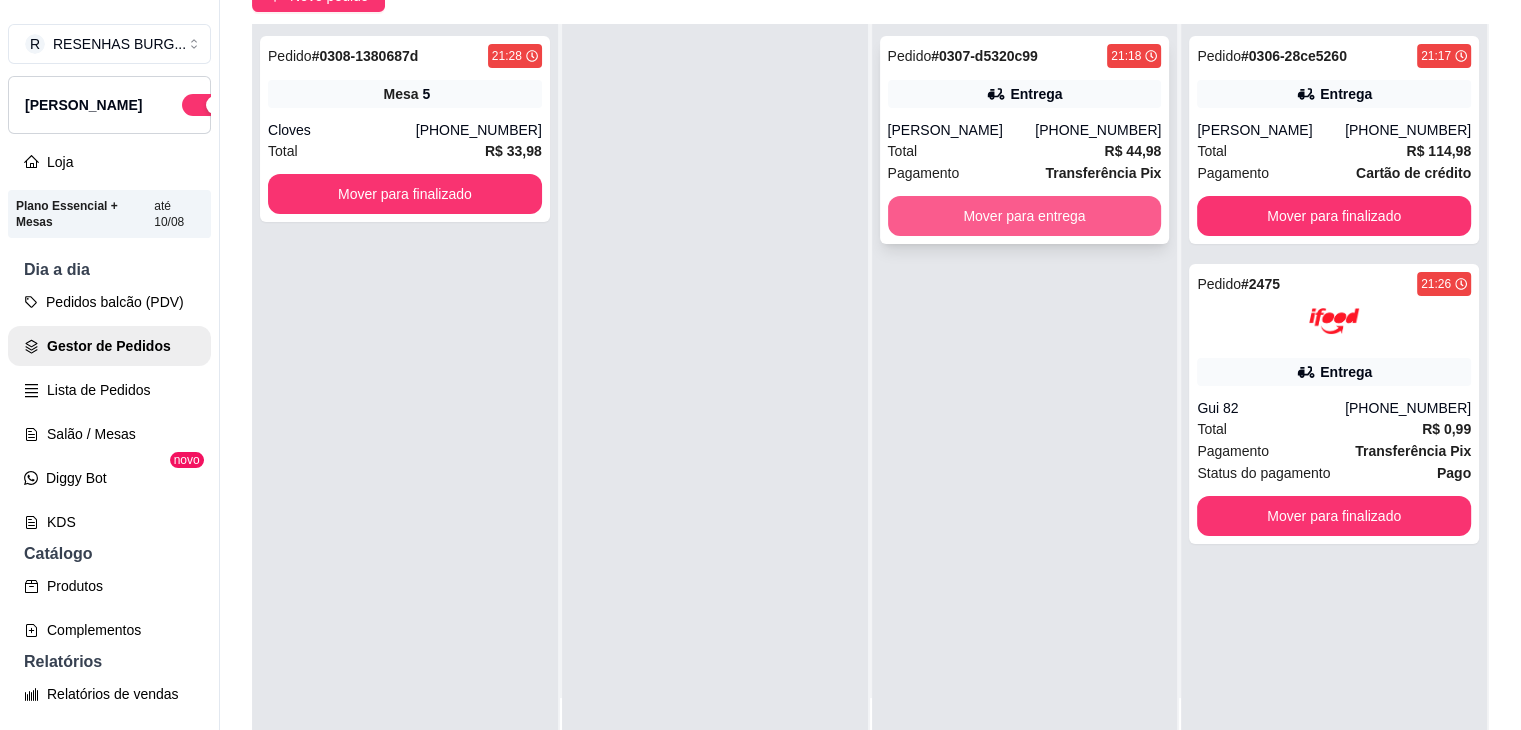 click on "Mover para entrega" at bounding box center (1025, 216) 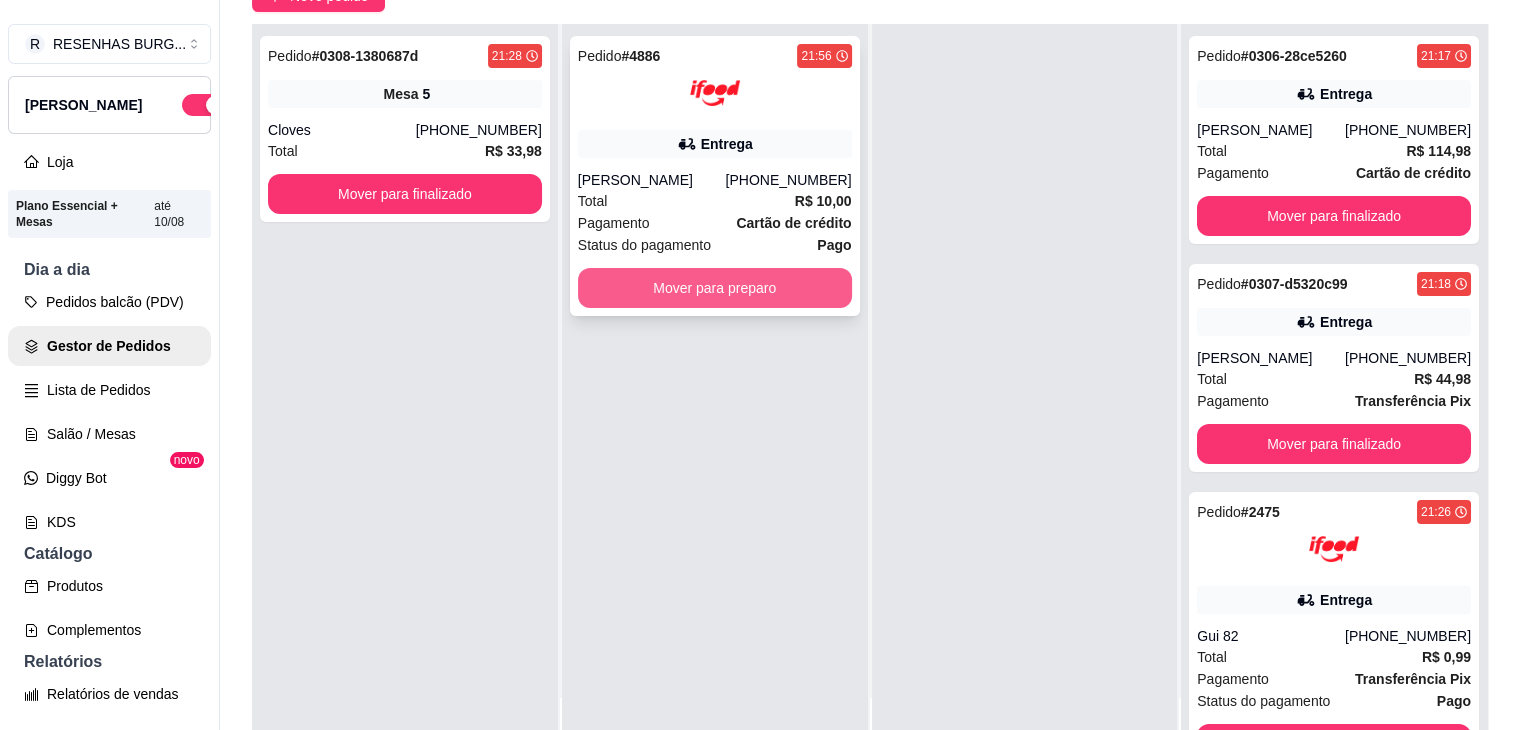 click on "Mover para preparo" at bounding box center (715, 288) 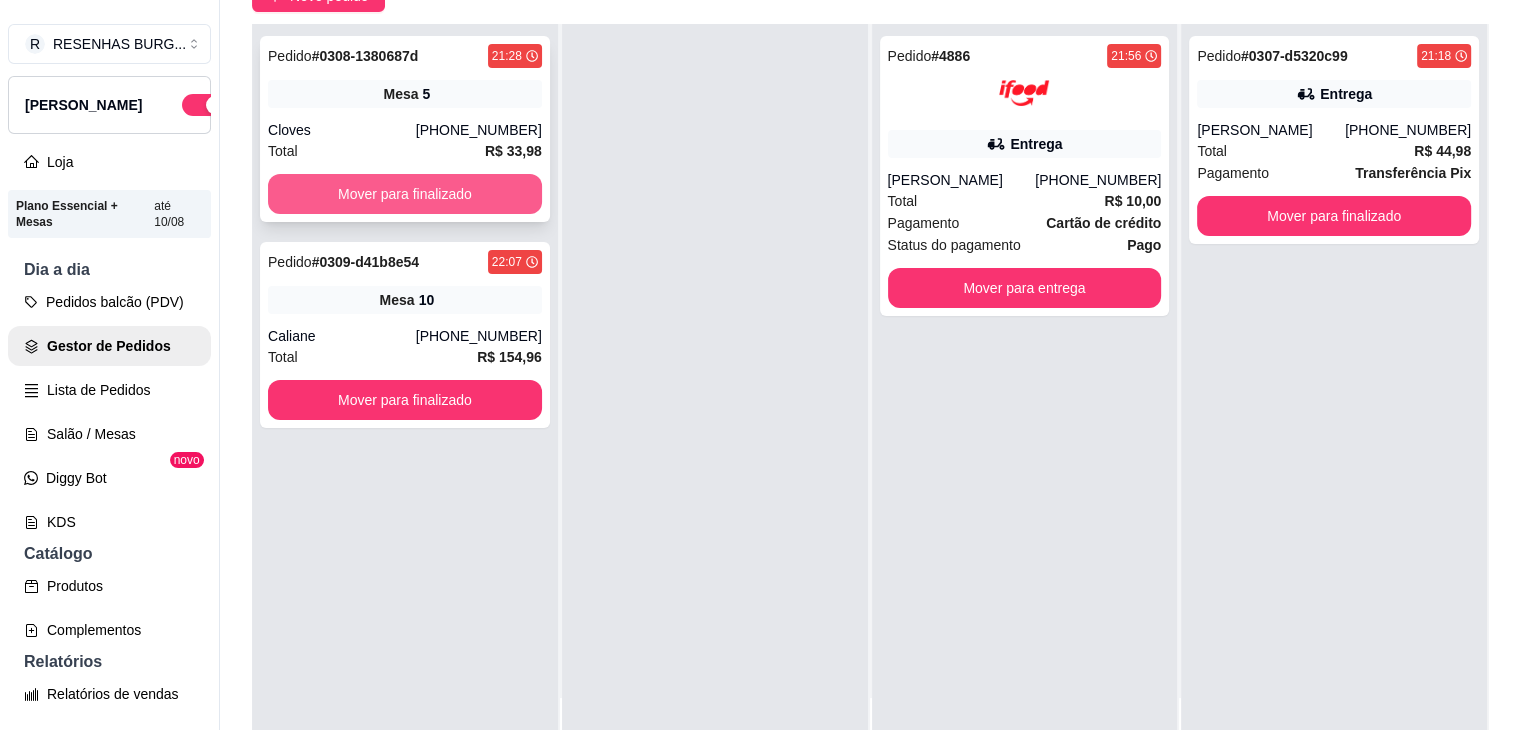 click on "Mover para finalizado" at bounding box center [405, 194] 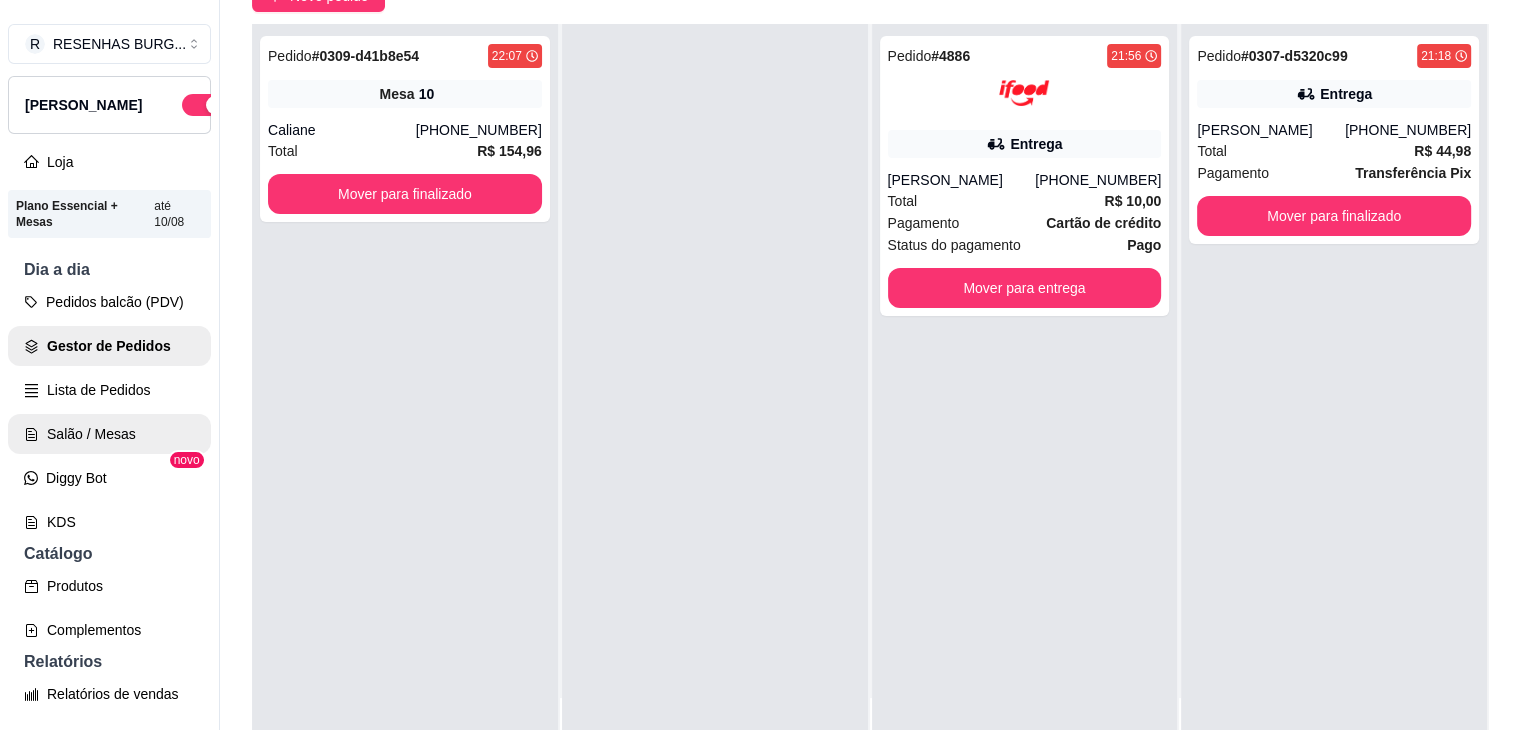 click on "Salão / Mesas" at bounding box center (109, 434) 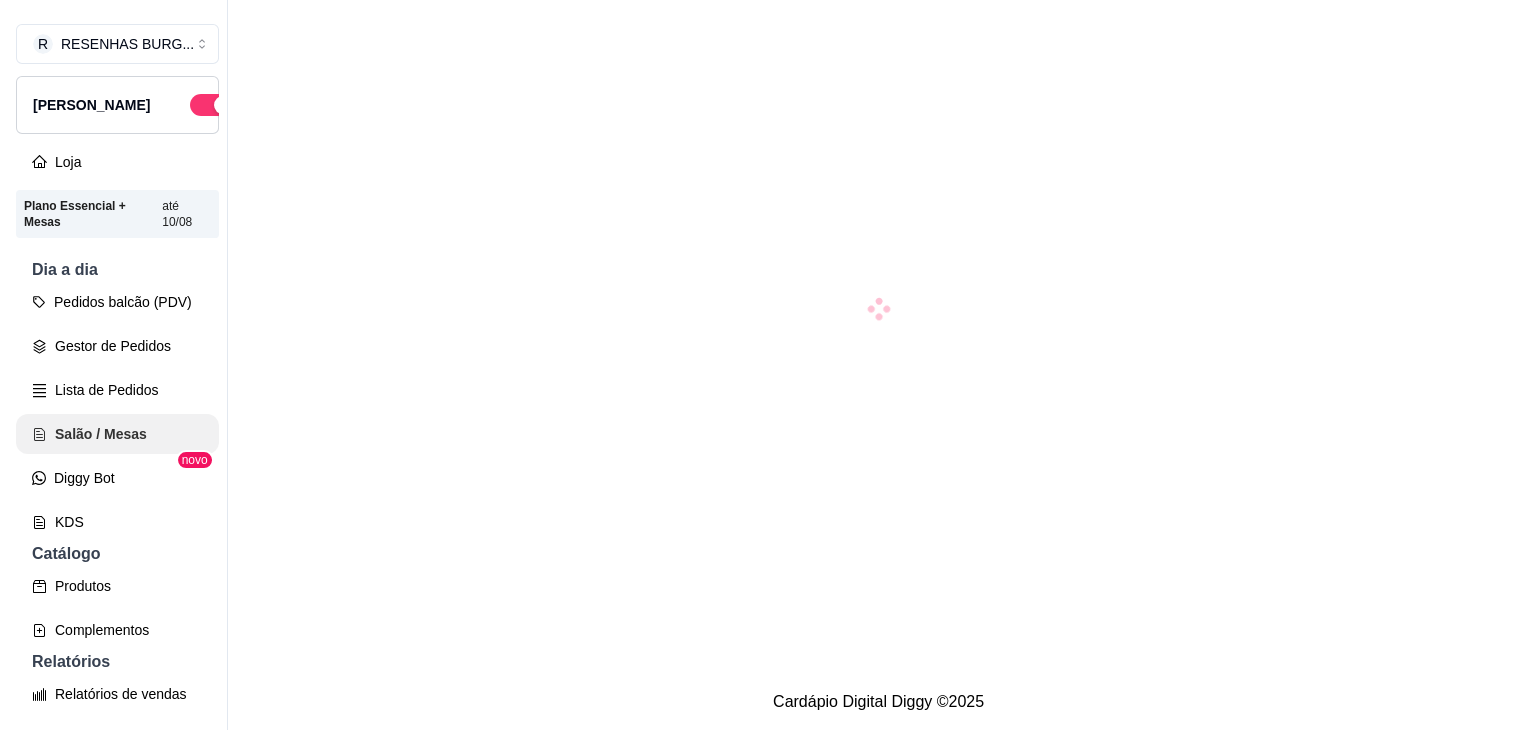 scroll, scrollTop: 0, scrollLeft: 0, axis: both 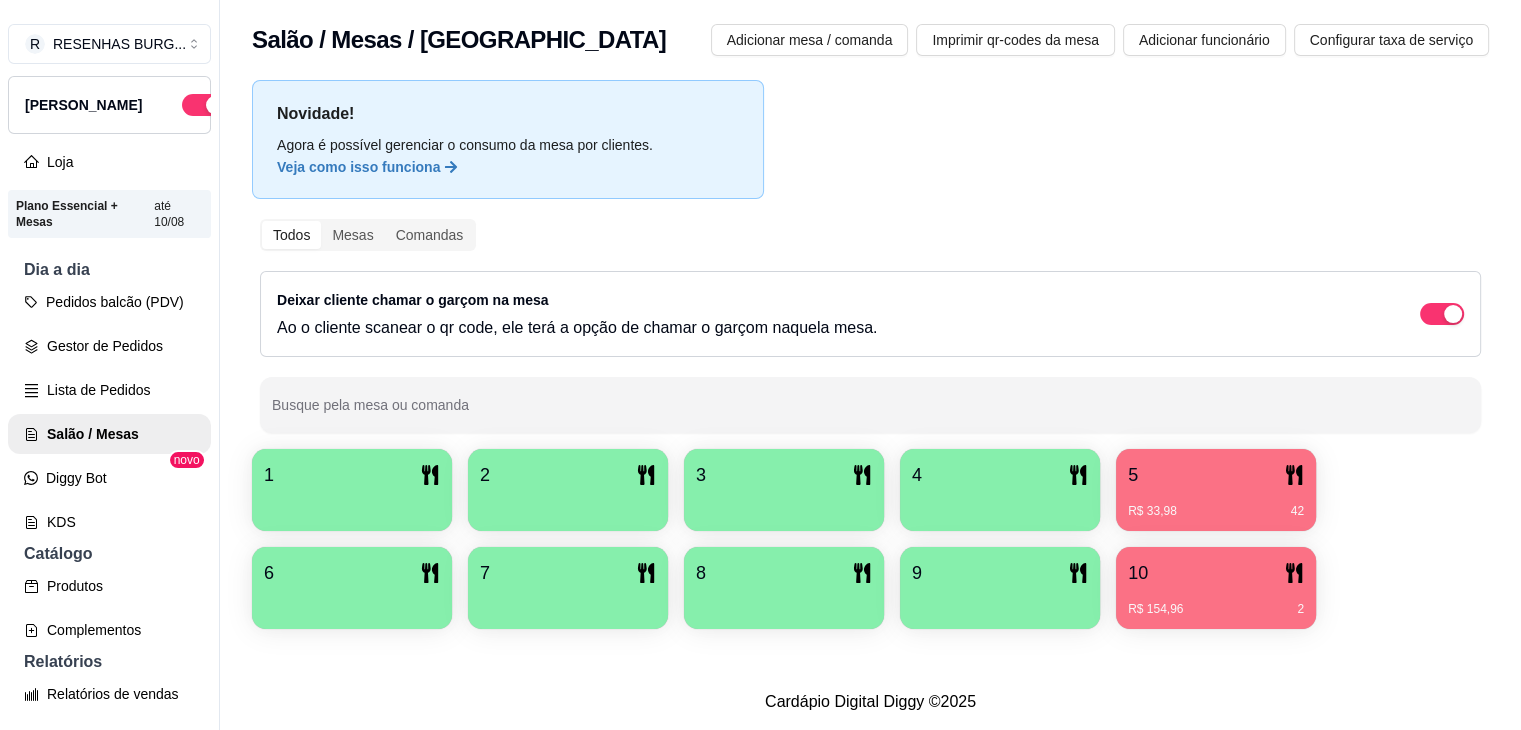 click on "R$ 33,98 42" at bounding box center [1216, 504] 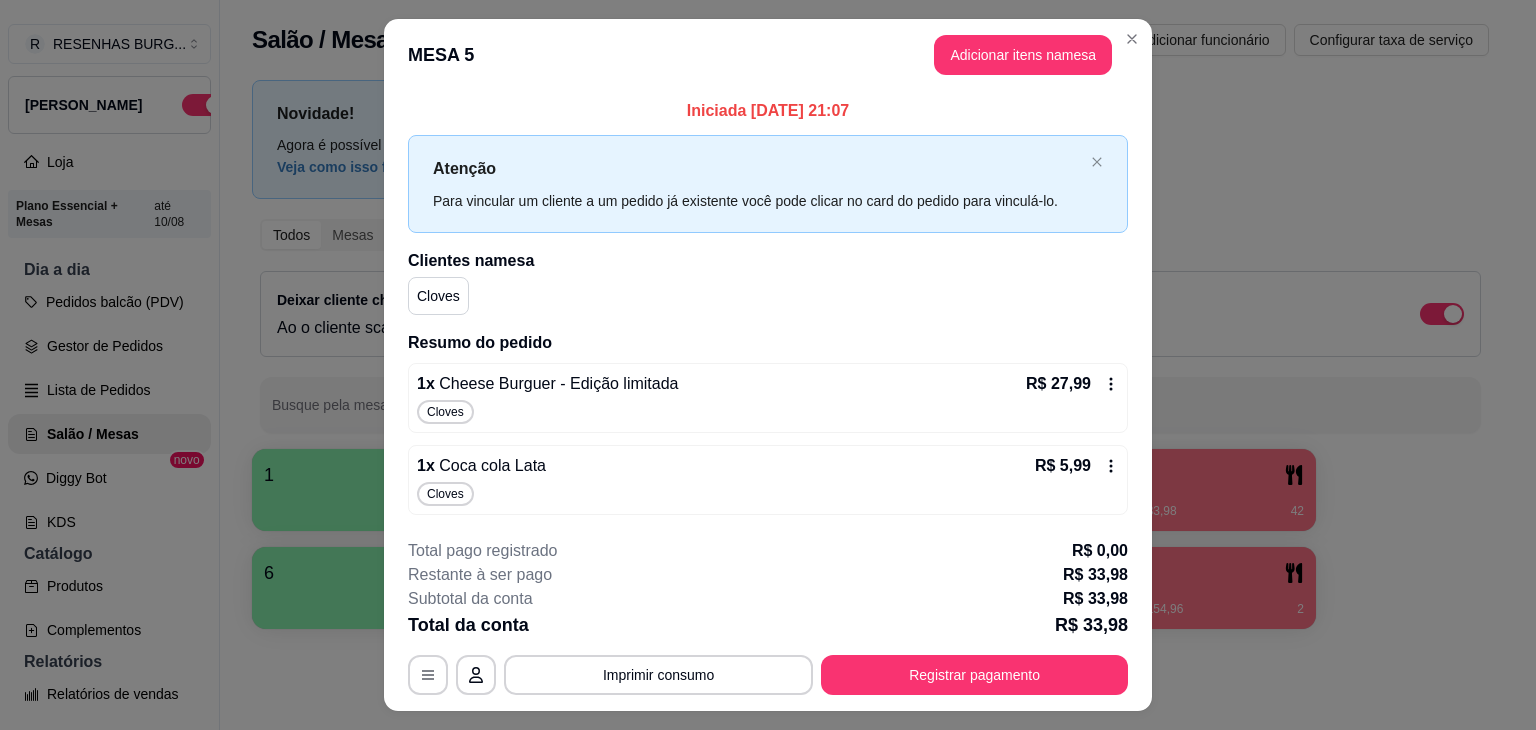 click on "Registrar pagamento" at bounding box center [974, 675] 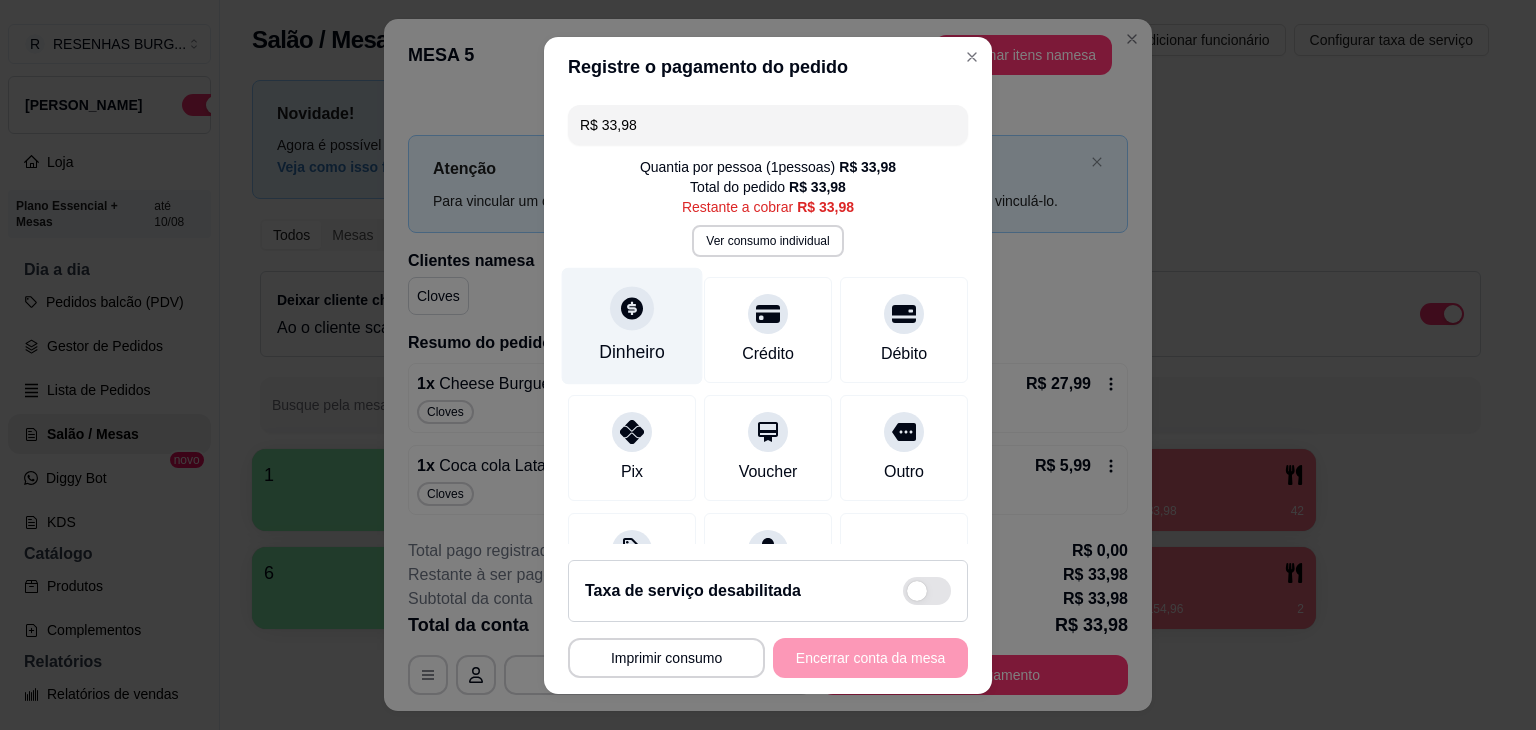 click at bounding box center (632, 308) 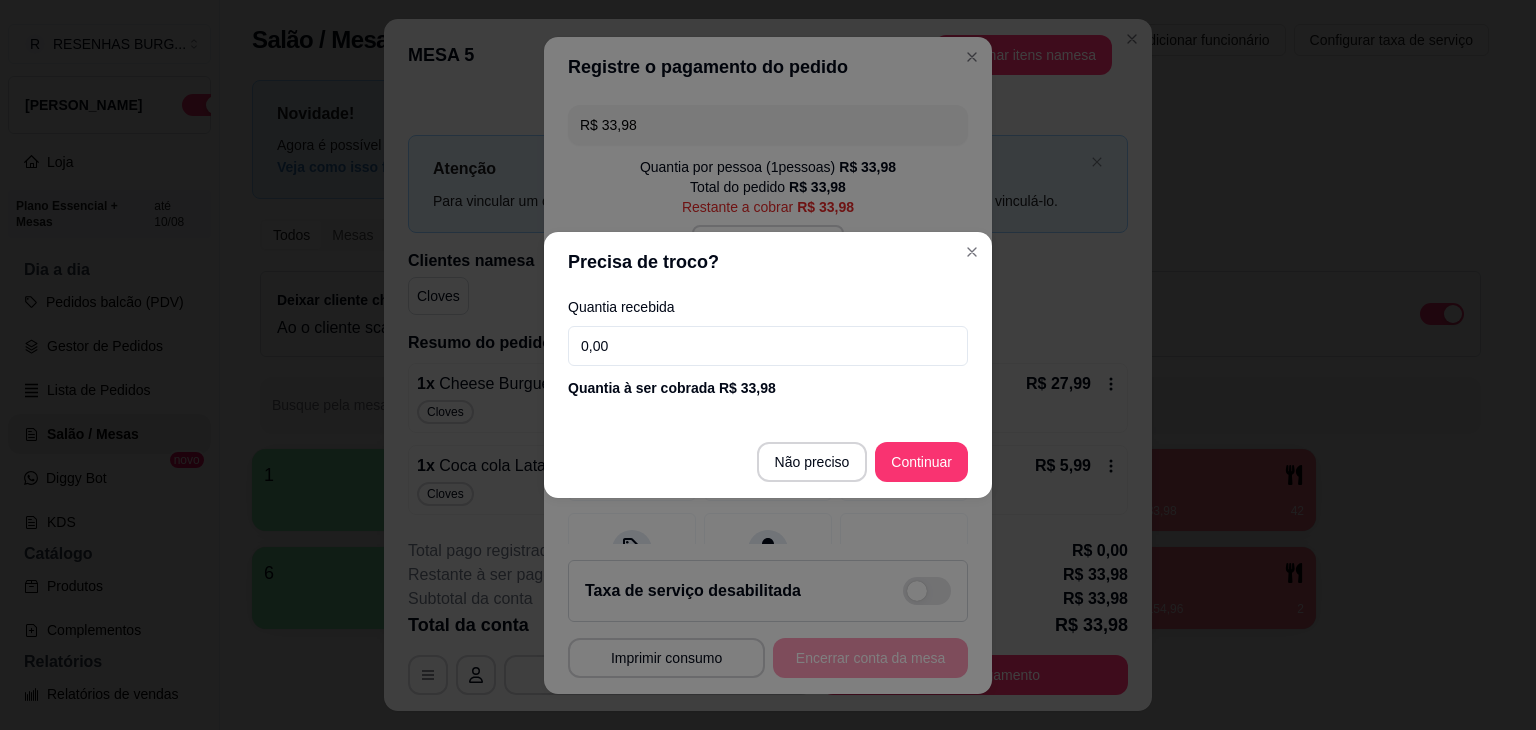 drag, startPoint x: 661, startPoint y: 343, endPoint x: 350, endPoint y: 342, distance: 311.00162 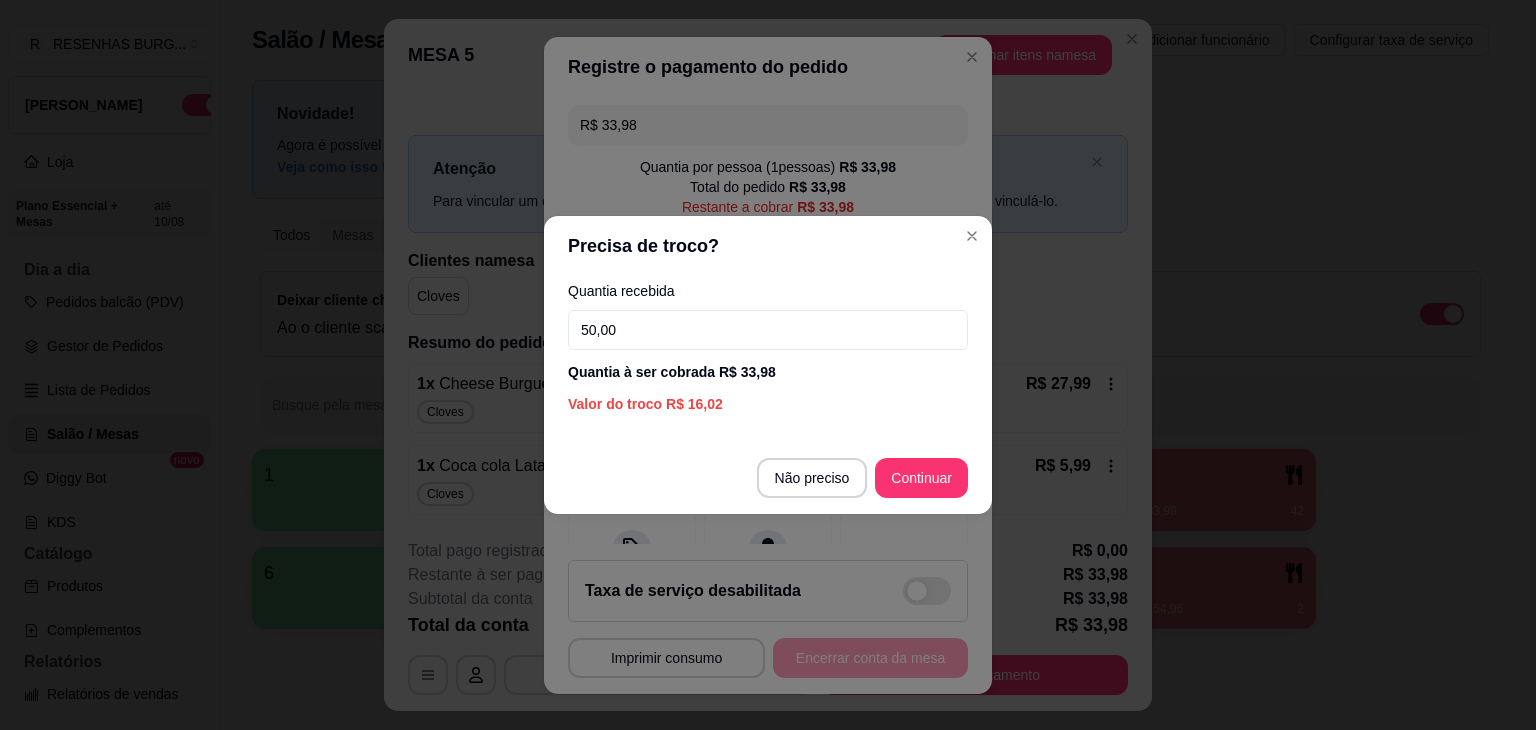 type on "50,00" 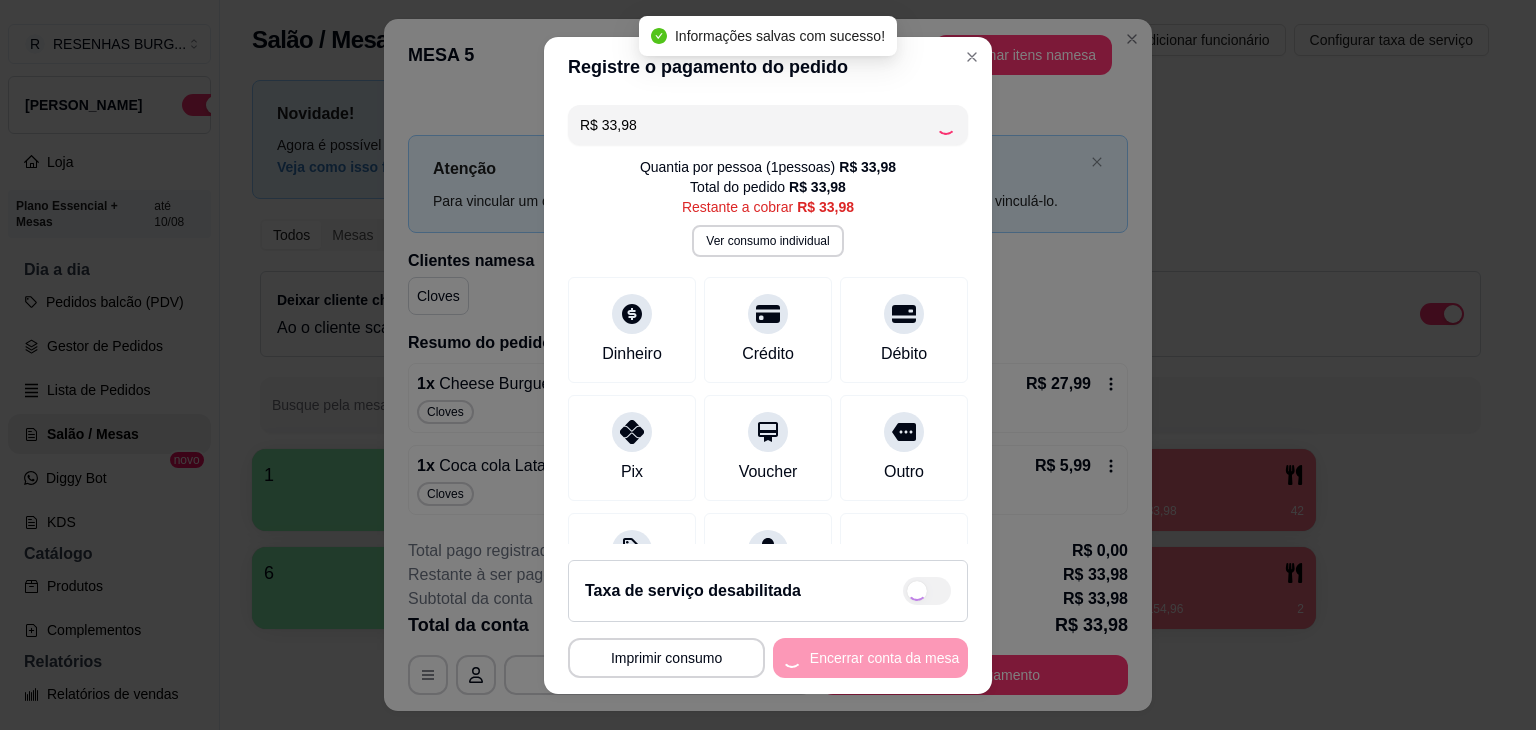 type on "R$ 0,00" 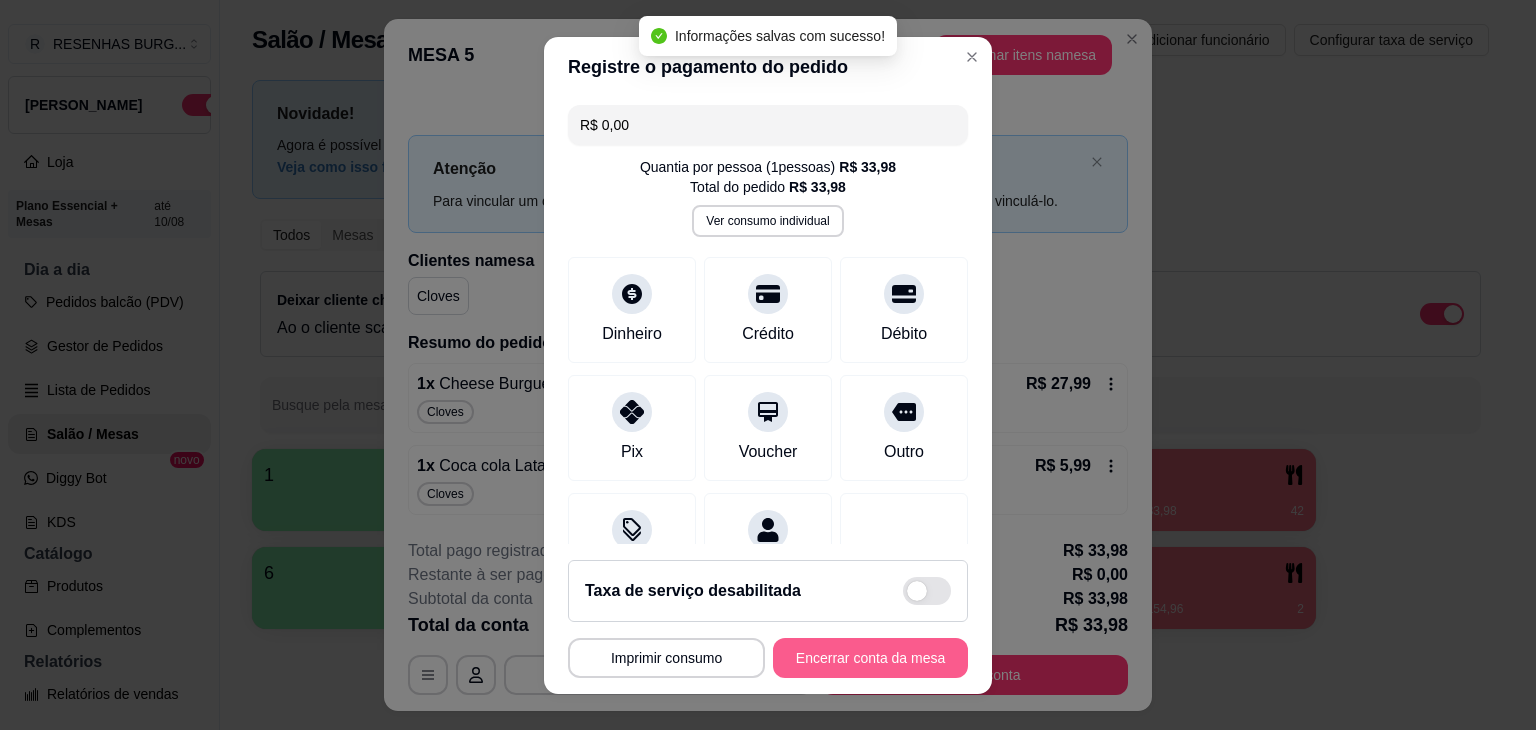 click on "Encerrar conta da mesa" at bounding box center [870, 658] 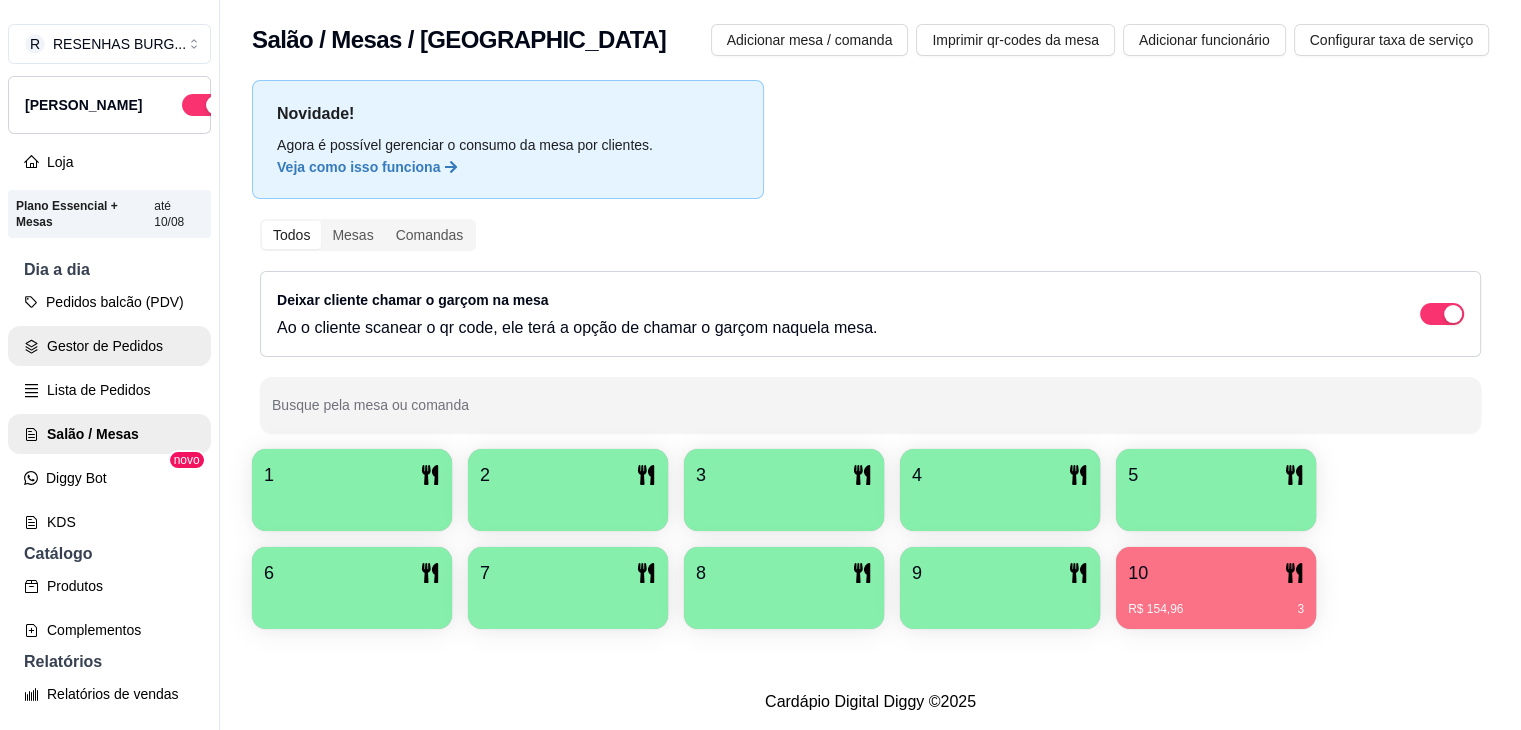 click on "Gestor de Pedidos" at bounding box center (109, 346) 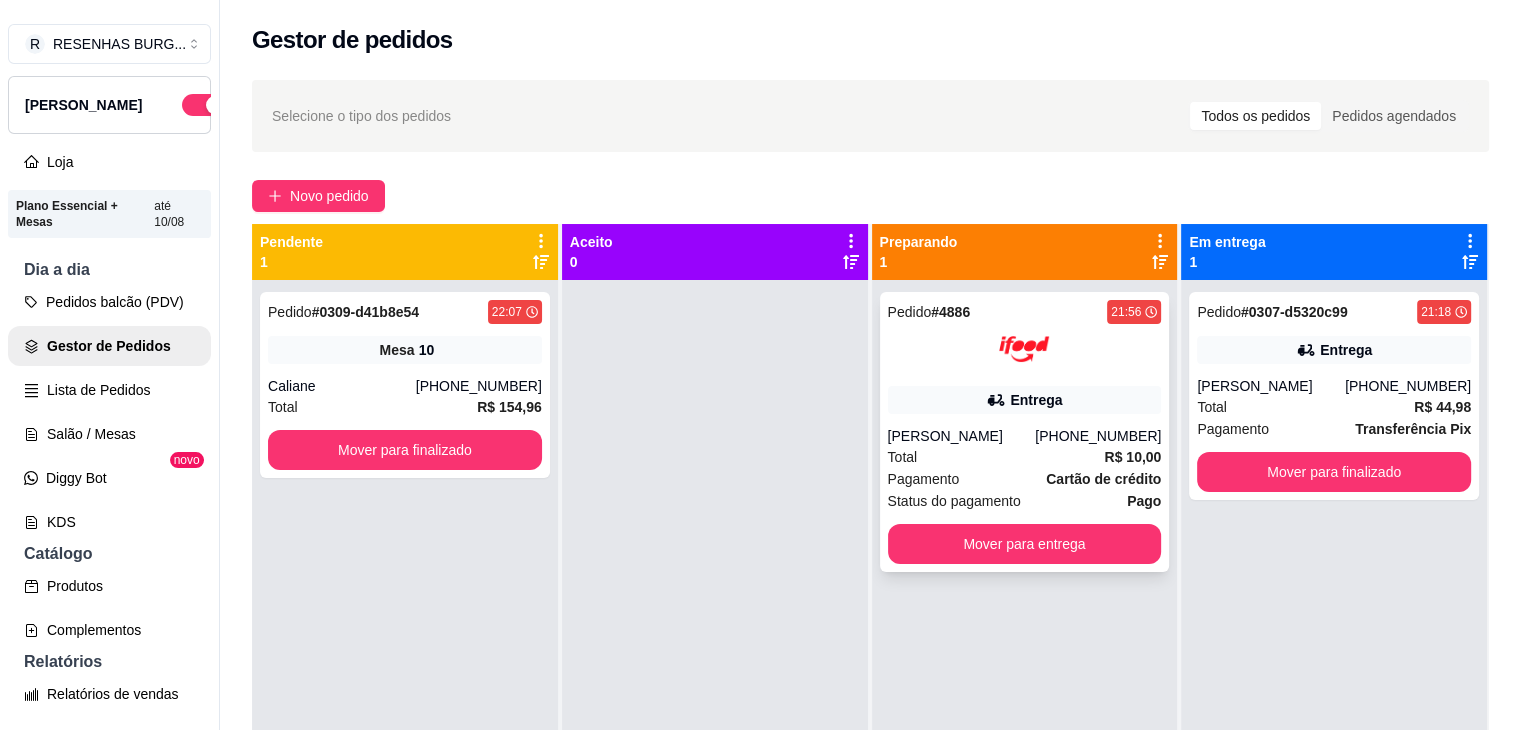 click on "Entrega" at bounding box center (1025, 400) 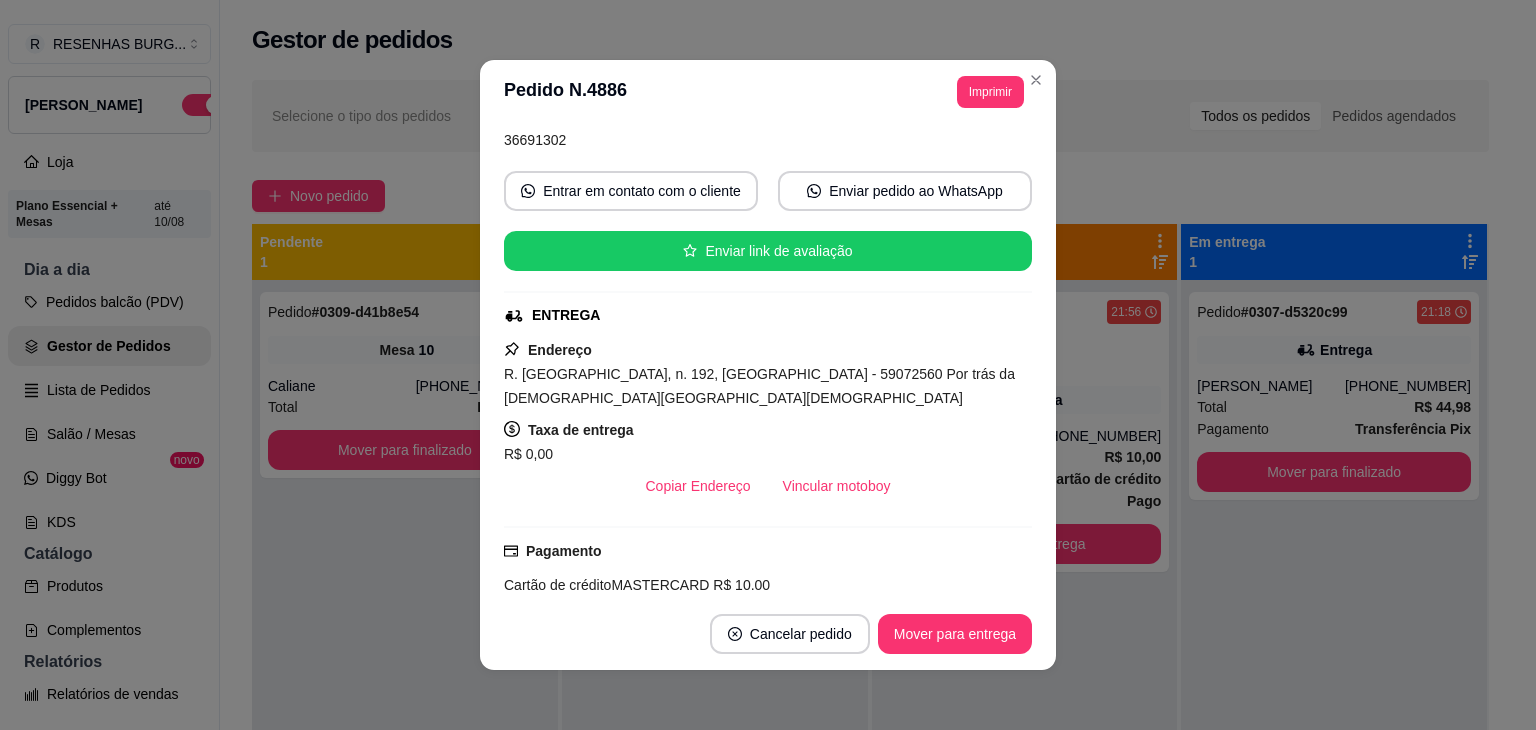 scroll, scrollTop: 200, scrollLeft: 0, axis: vertical 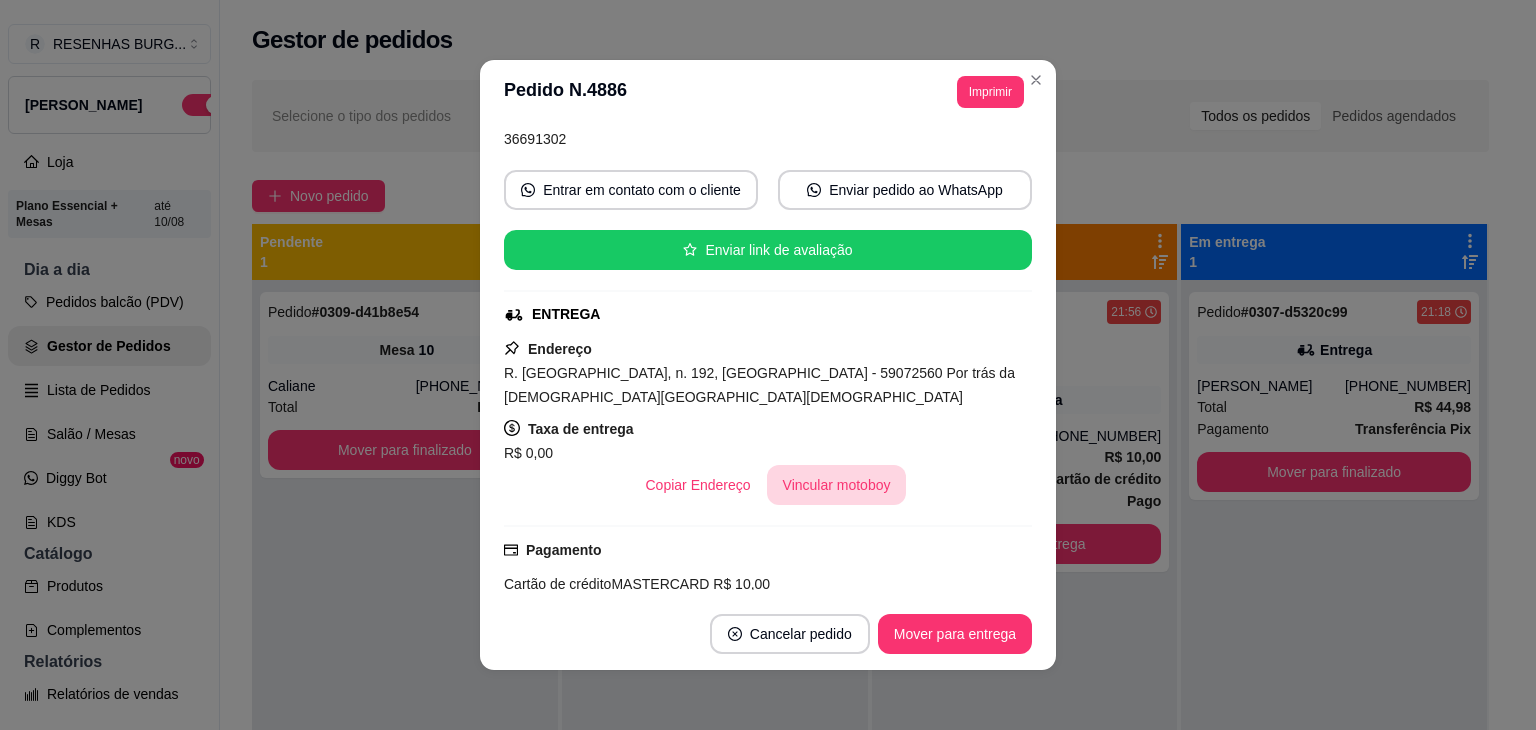 click on "Vincular motoboy" at bounding box center [837, 485] 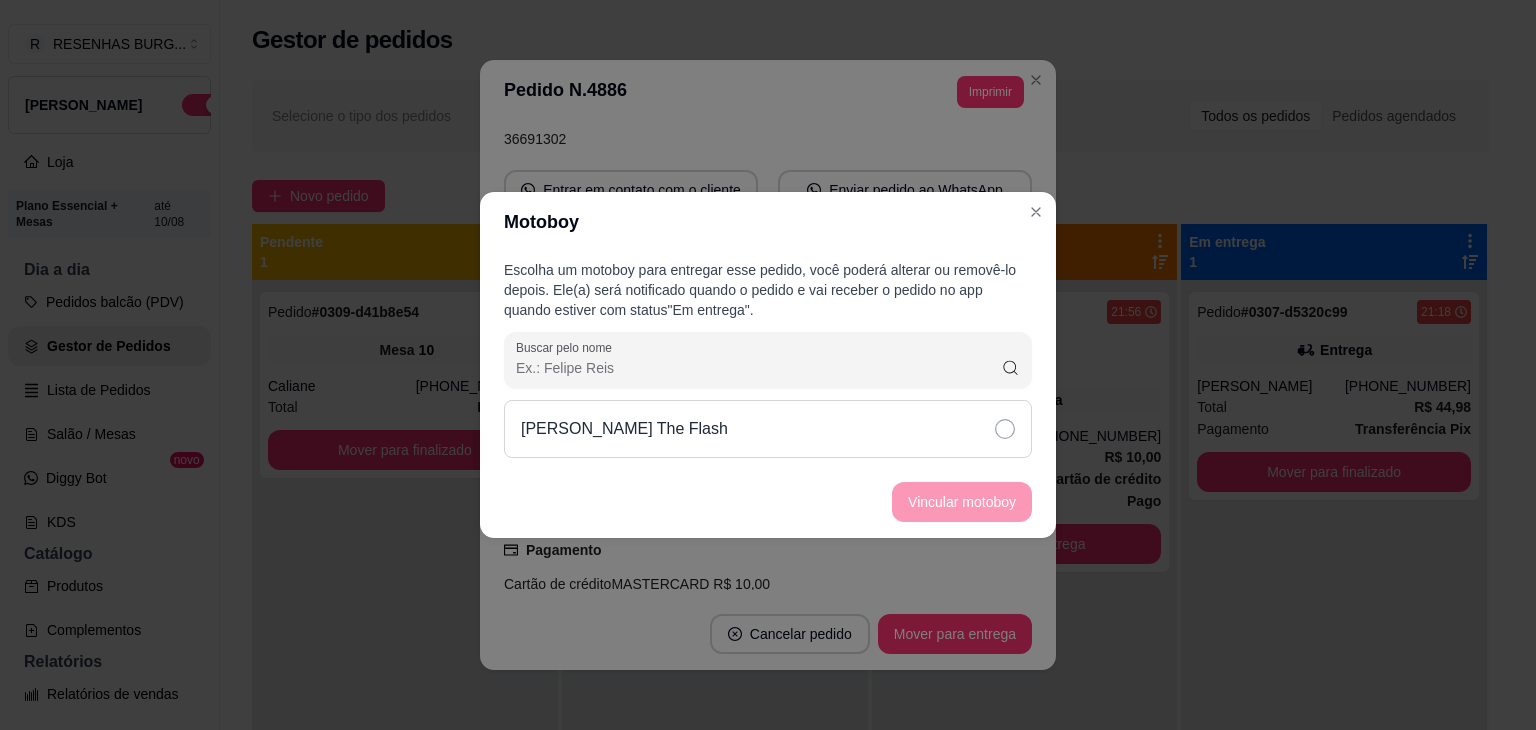 click on "[PERSON_NAME] The Flash" at bounding box center [768, 429] 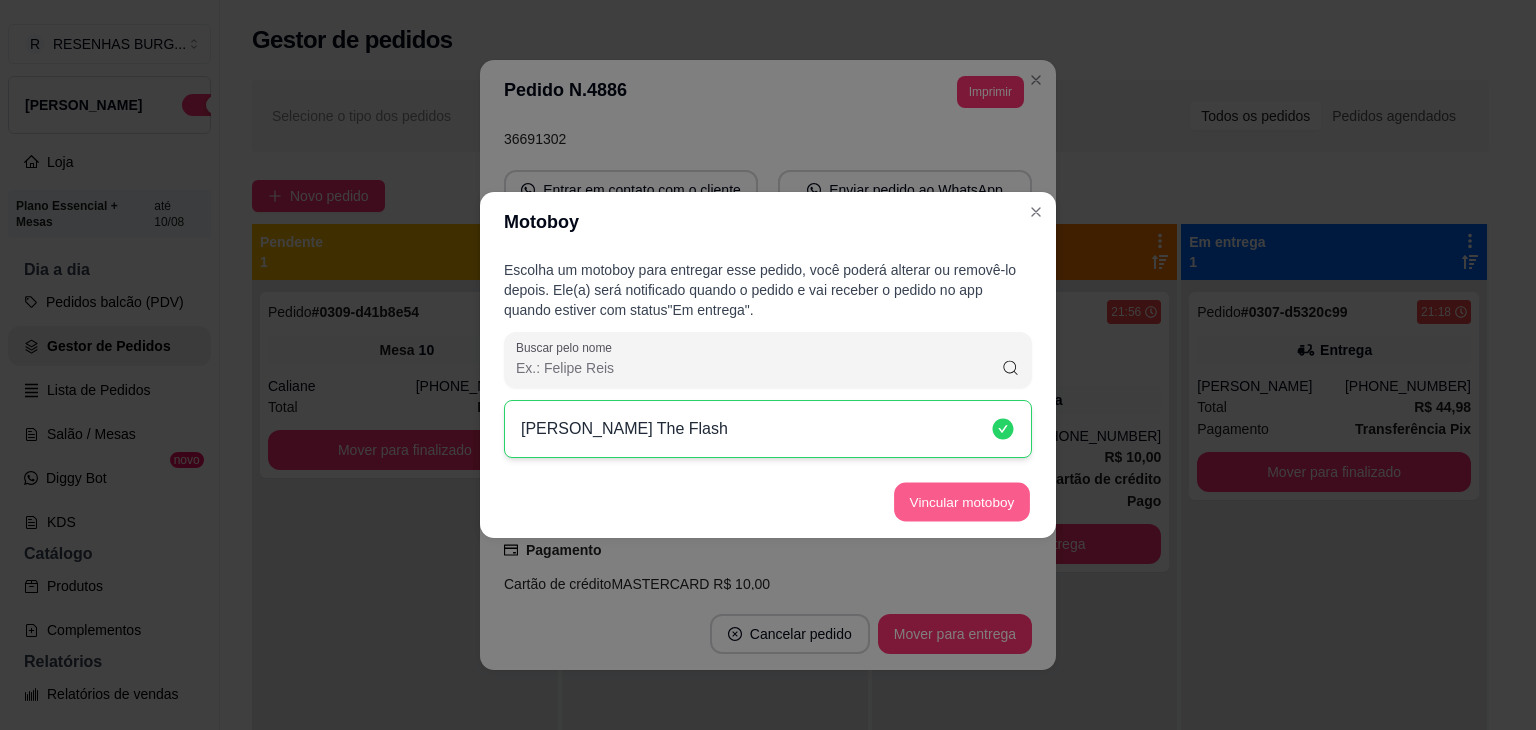 click on "Vincular motoboy" at bounding box center [962, 502] 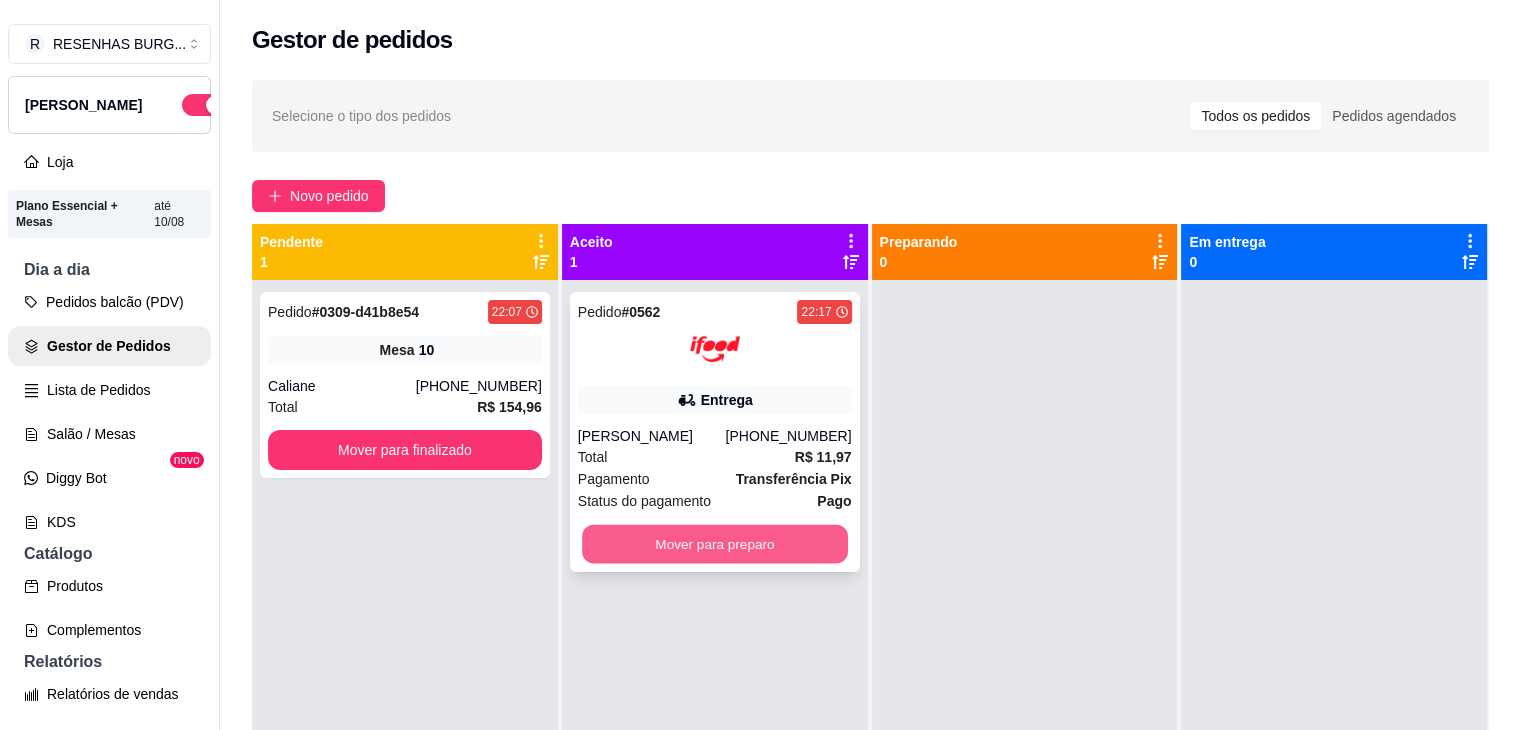 click on "Mover para preparo" at bounding box center [715, 544] 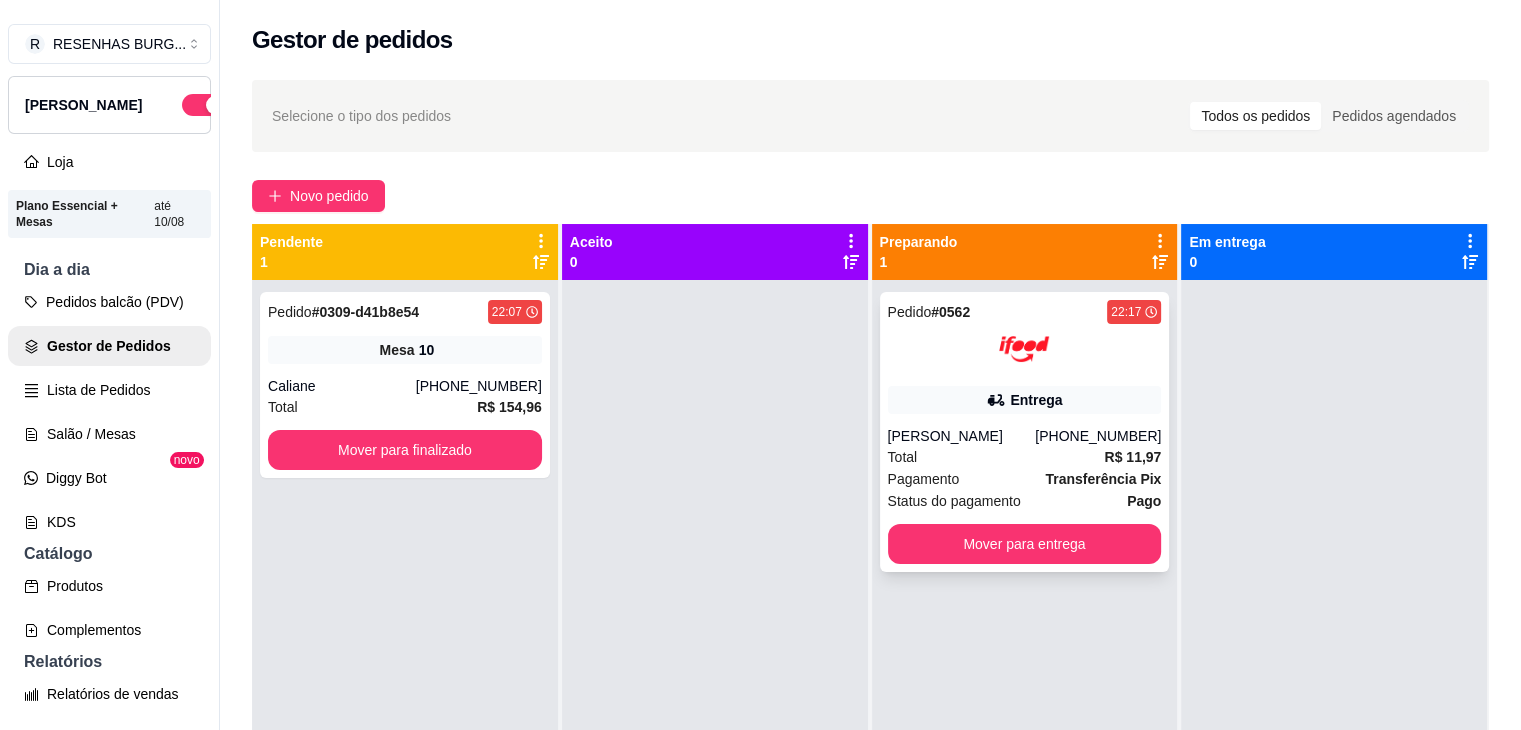 click on "Entrega" at bounding box center (1025, 400) 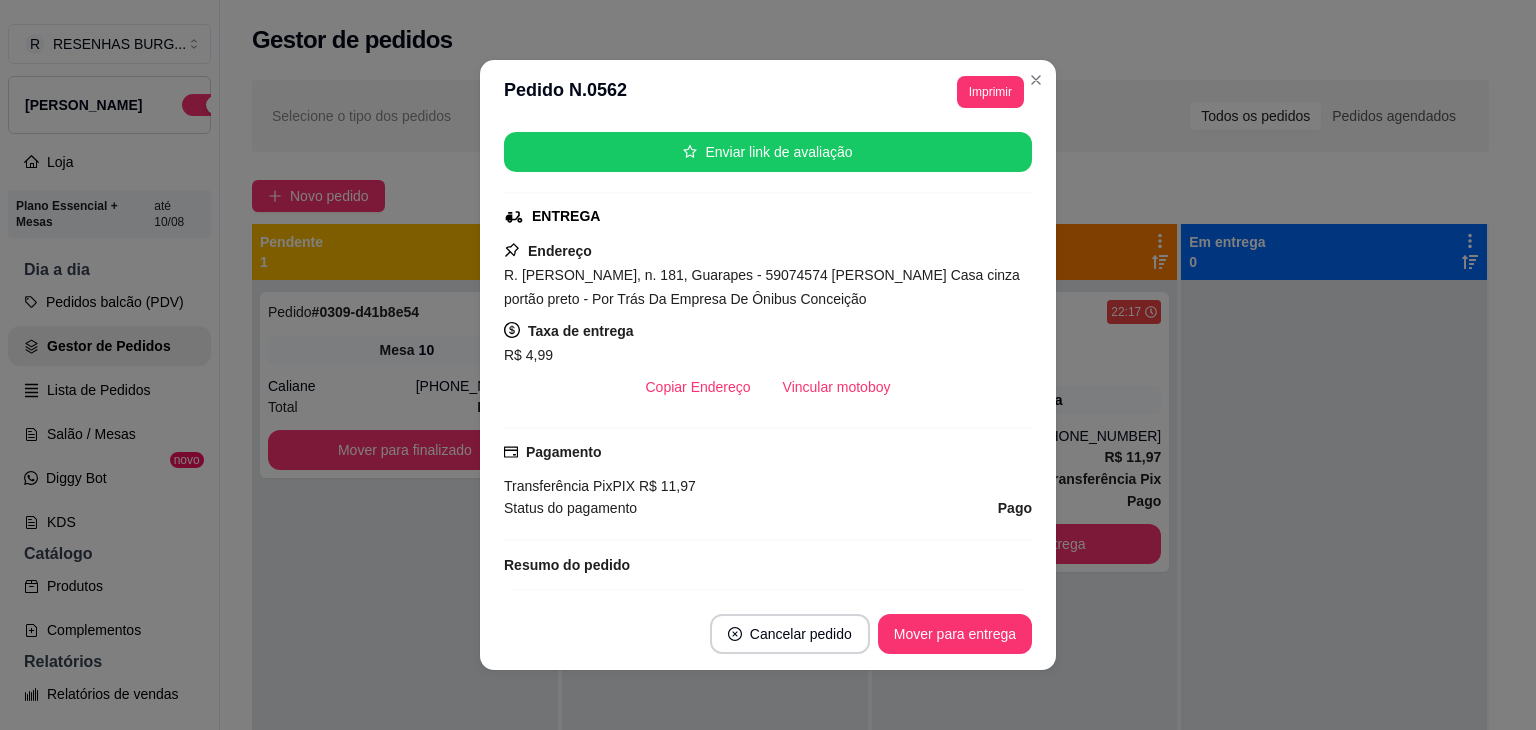 scroll, scrollTop: 300, scrollLeft: 0, axis: vertical 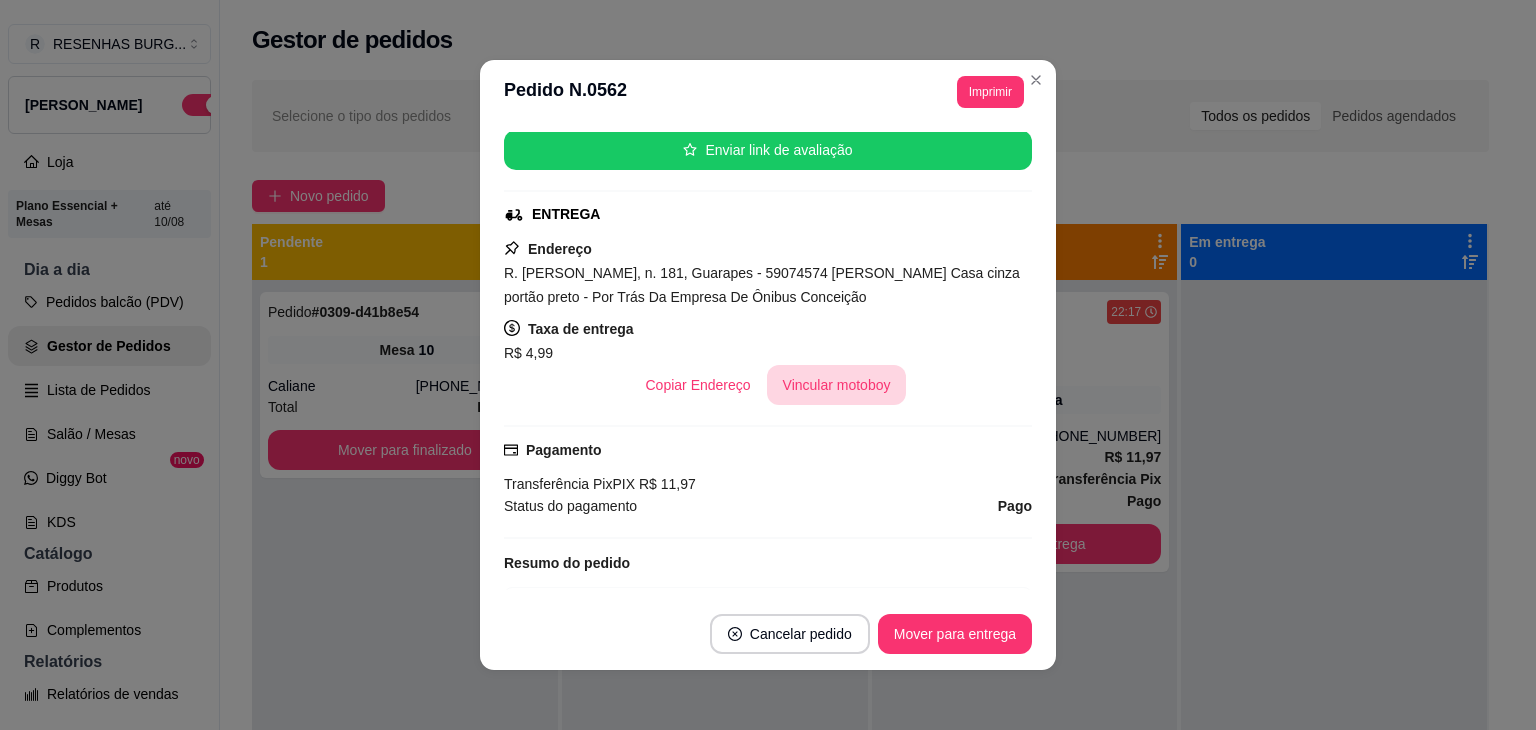 click on "Vincular motoboy" at bounding box center [837, 385] 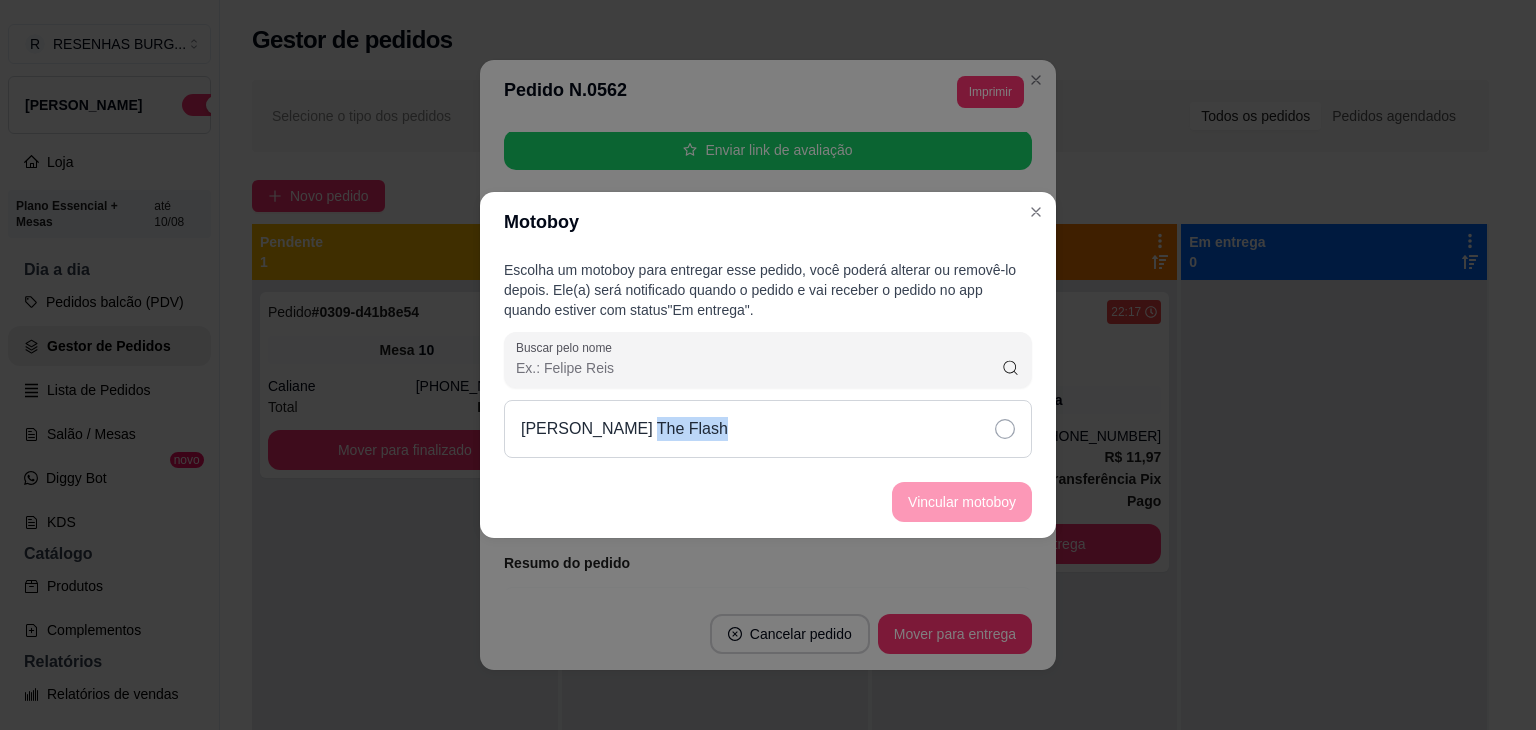 click 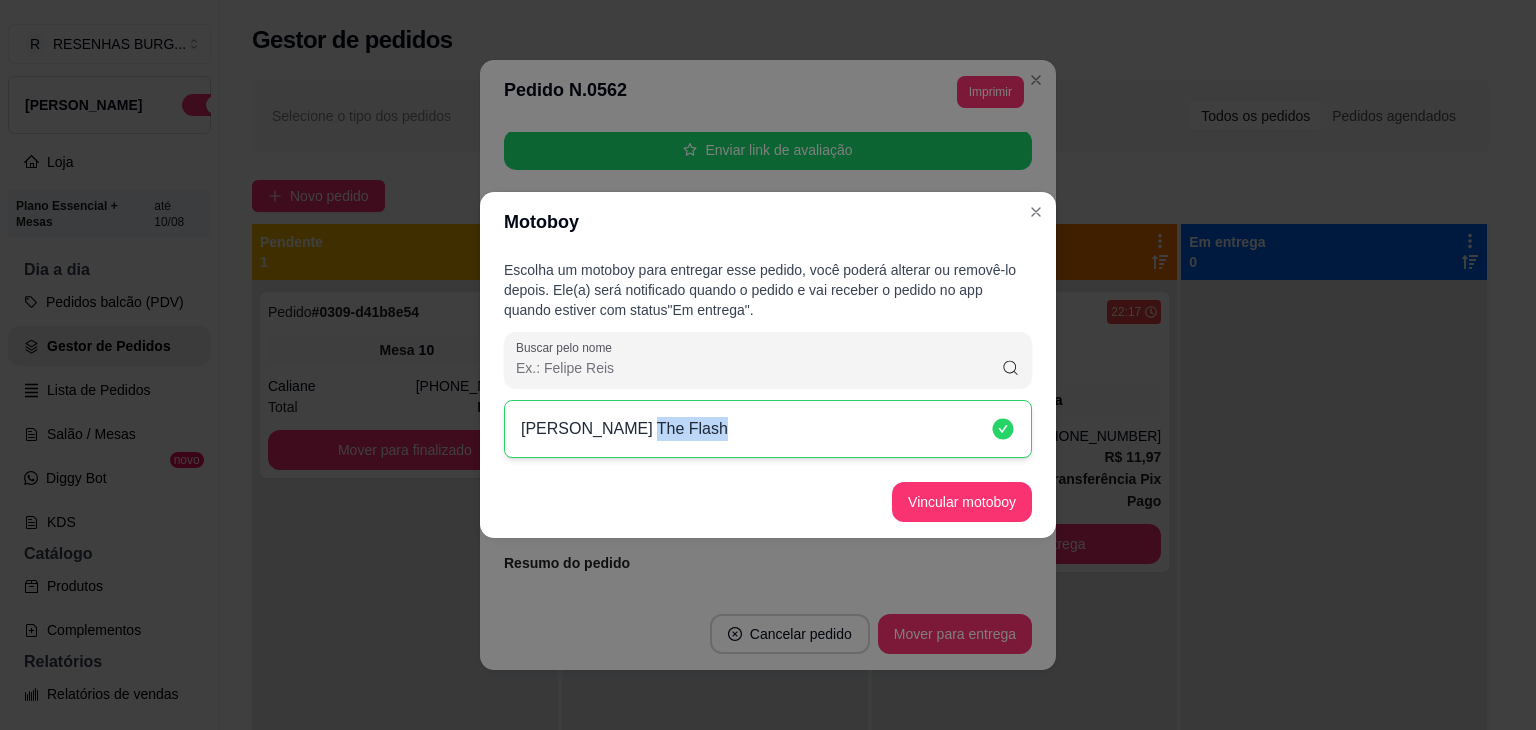 click on "Vincular motoboy" at bounding box center (768, 502) 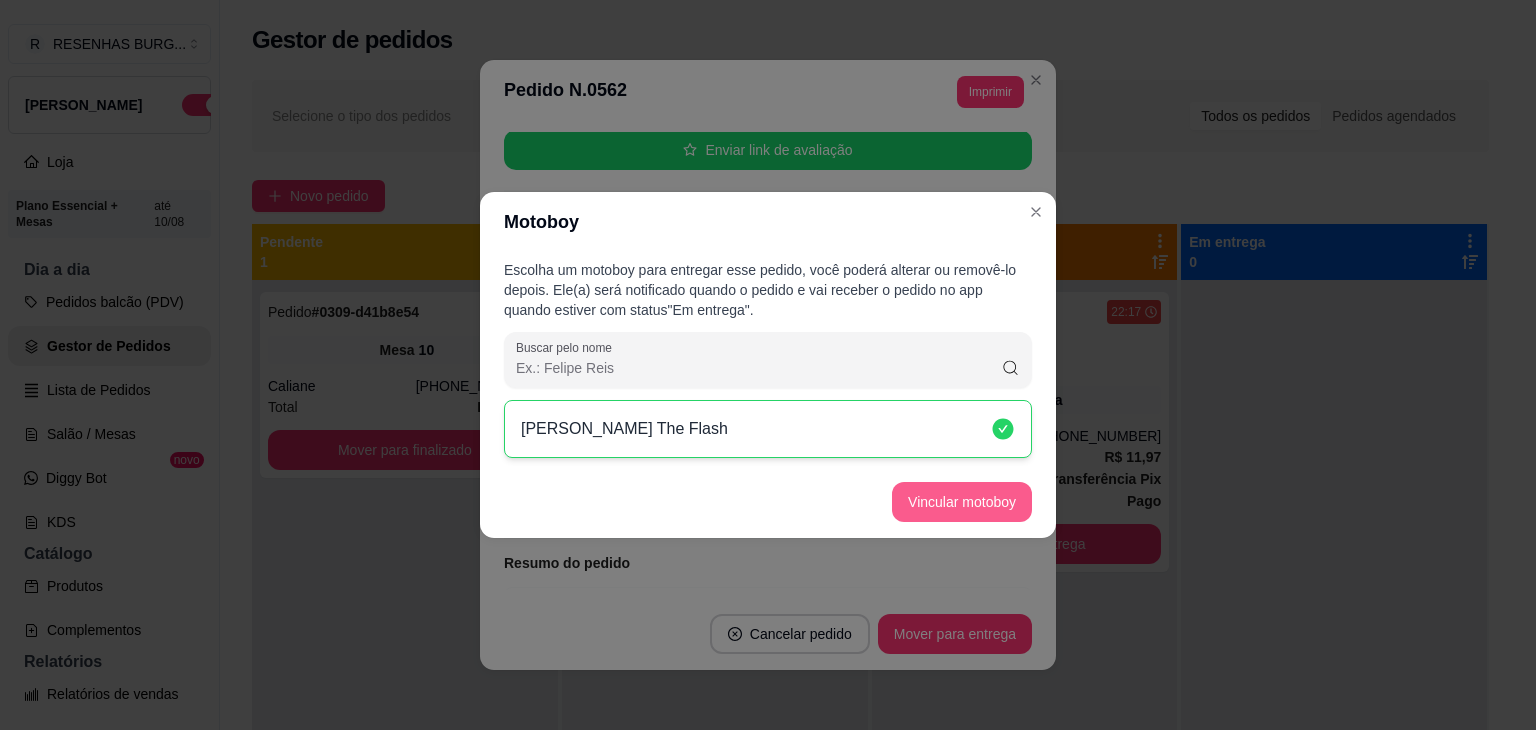 click on "Vincular motoboy" at bounding box center [962, 502] 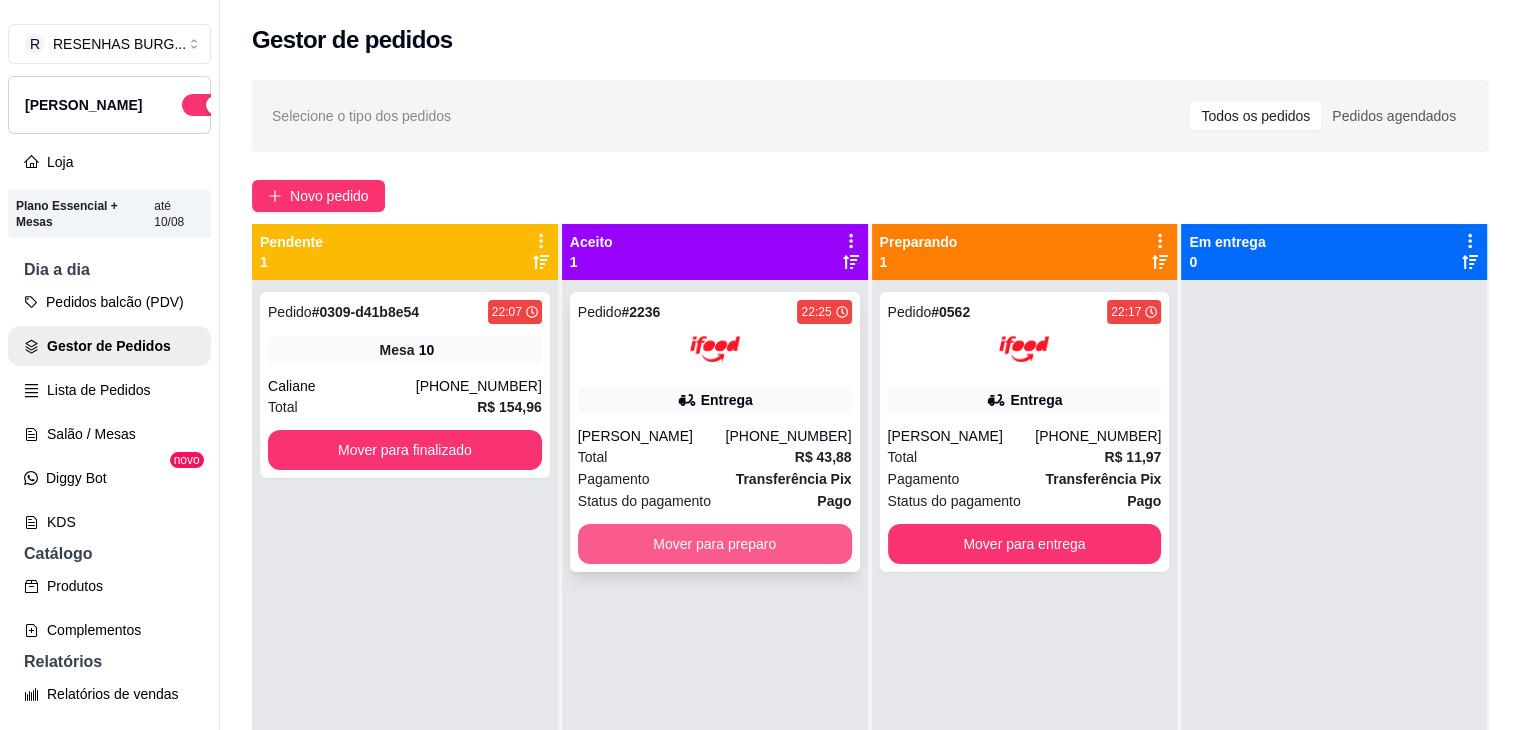 click on "Mover para preparo" at bounding box center [715, 544] 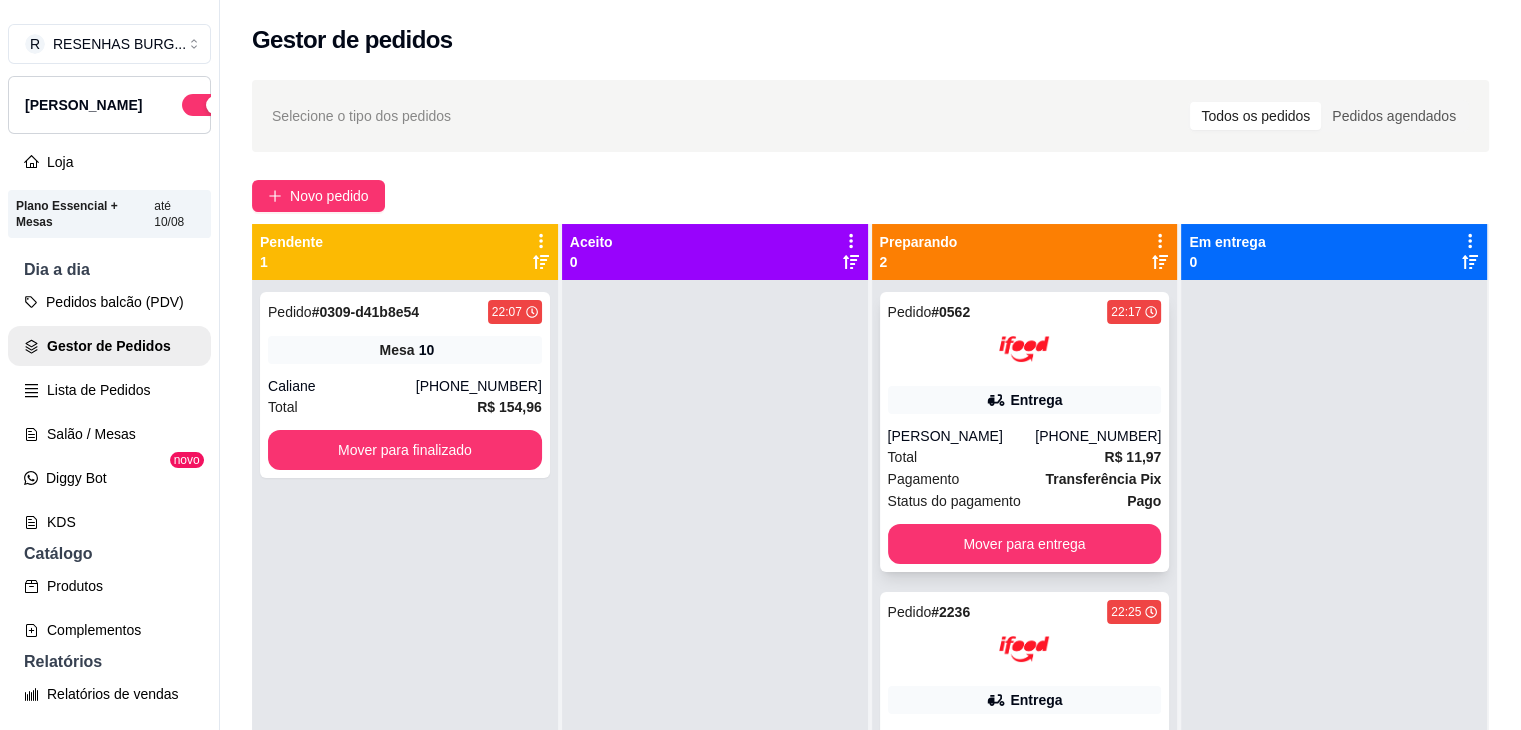 click on "Pagamento Transferência Pix" at bounding box center (1025, 479) 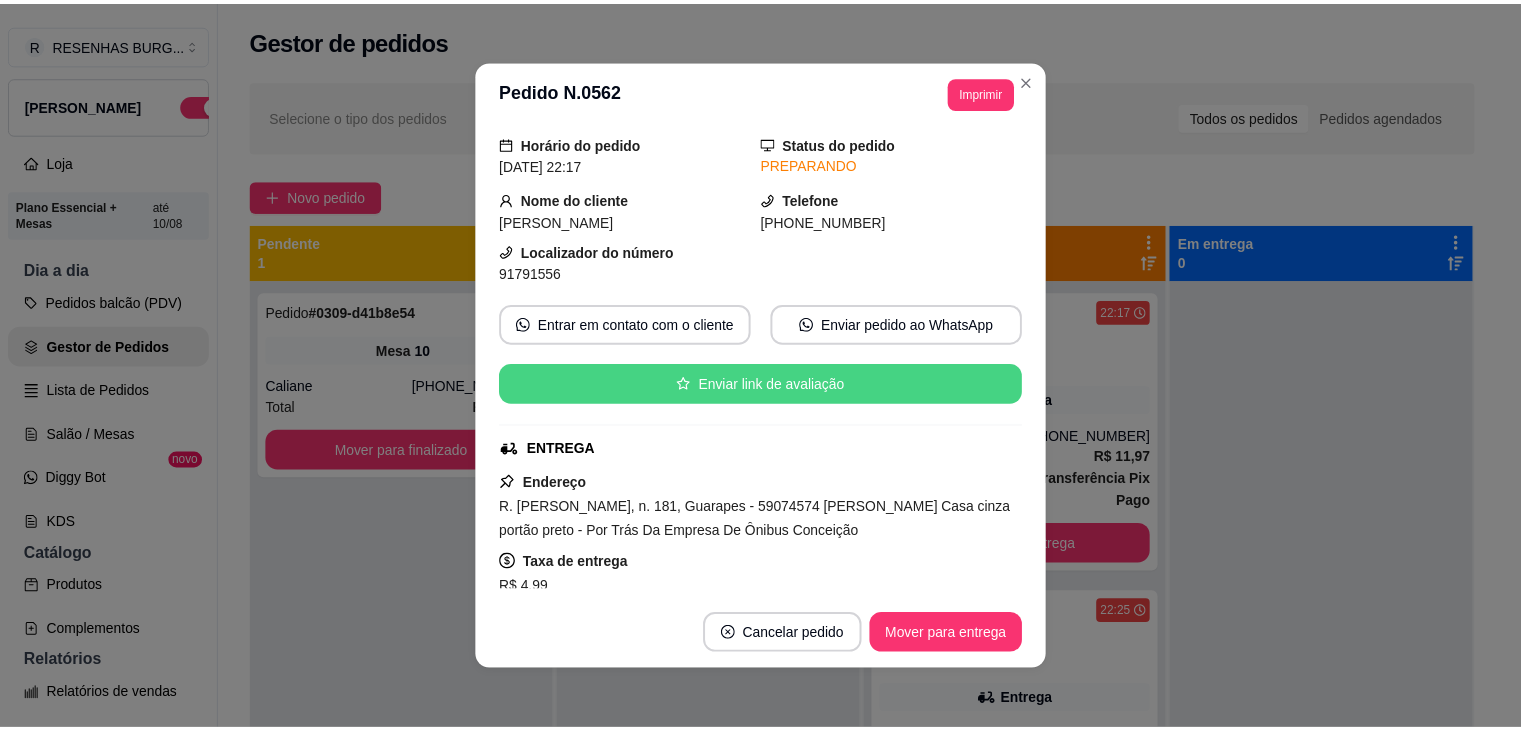 scroll, scrollTop: 200, scrollLeft: 0, axis: vertical 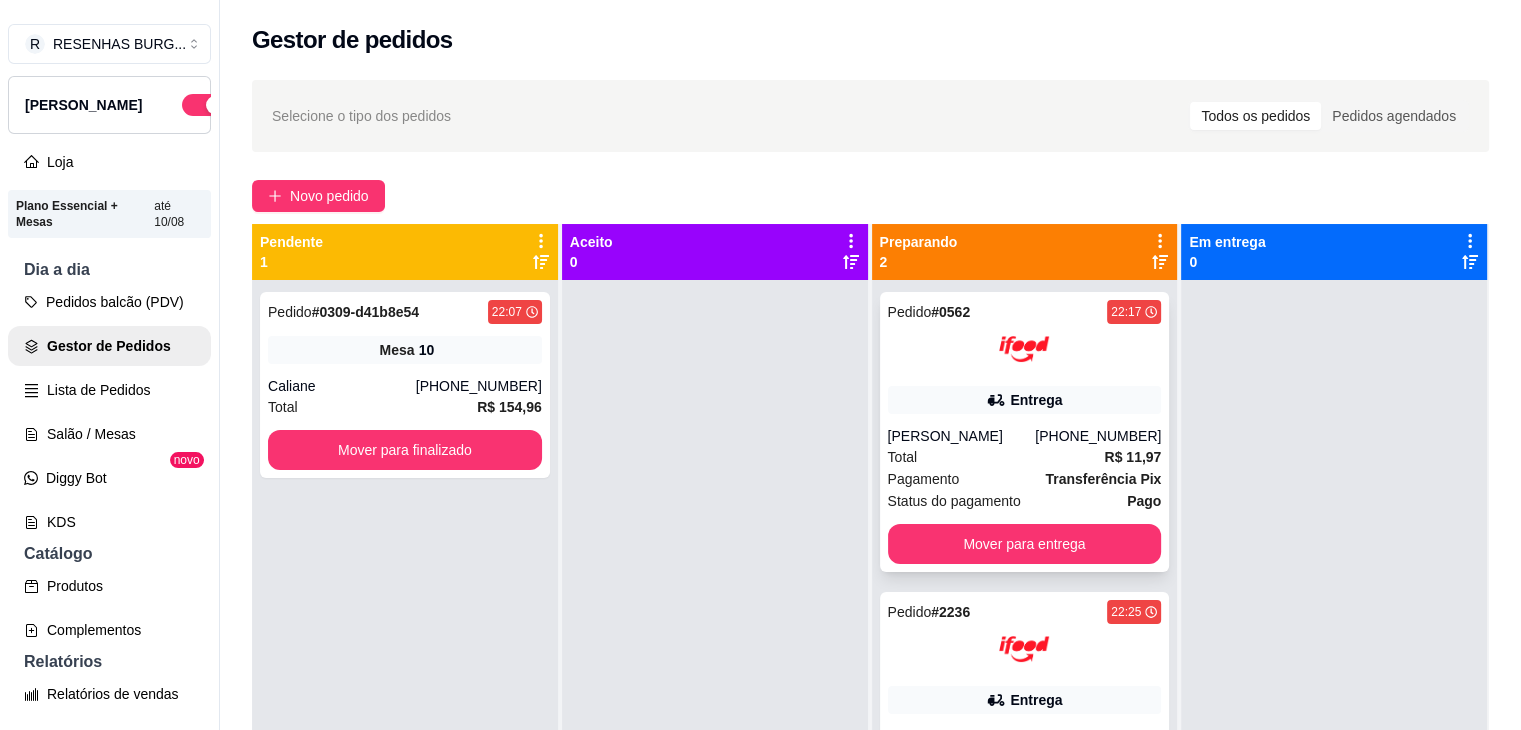 click on "Total R$ 11,97" at bounding box center (1025, 457) 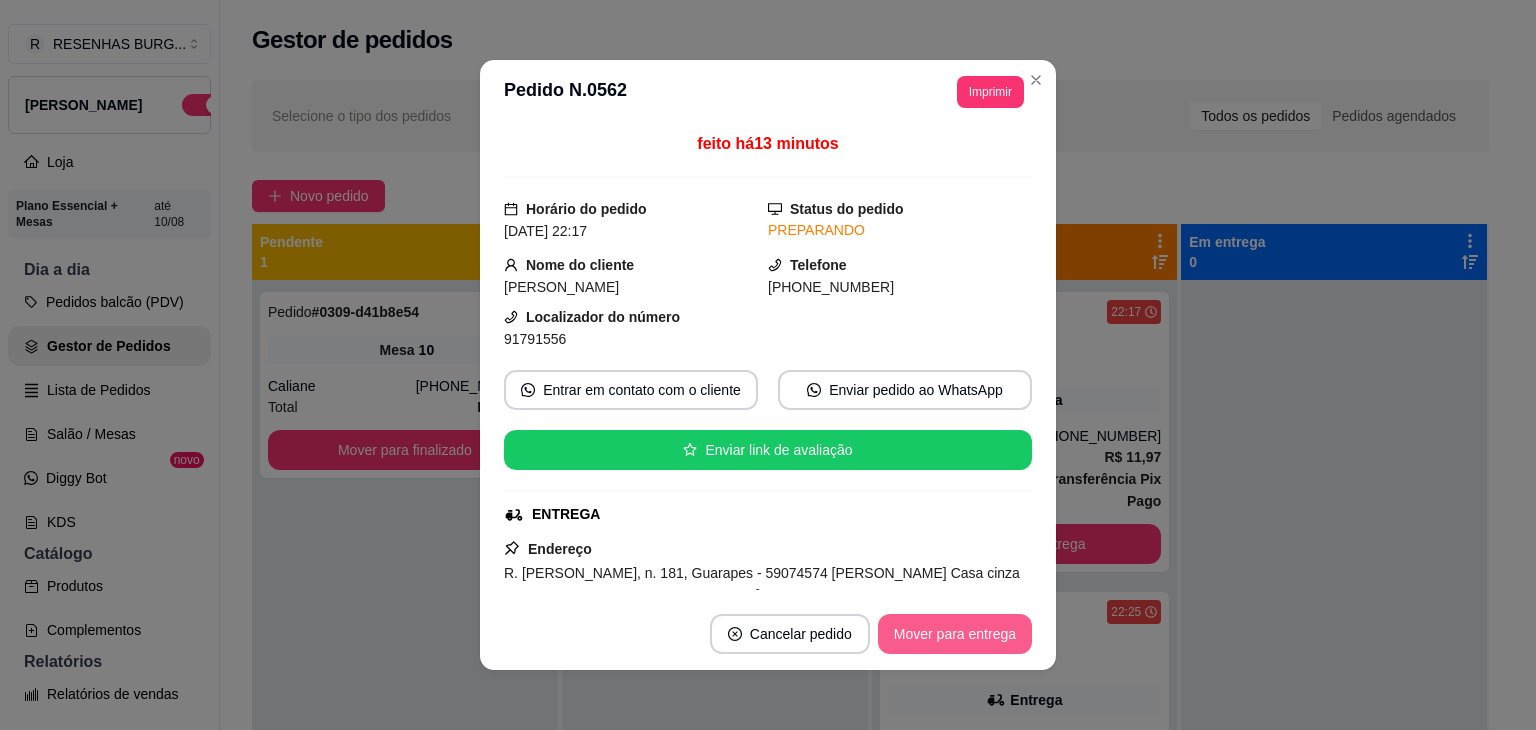 click on "Mover para entrega" at bounding box center [955, 634] 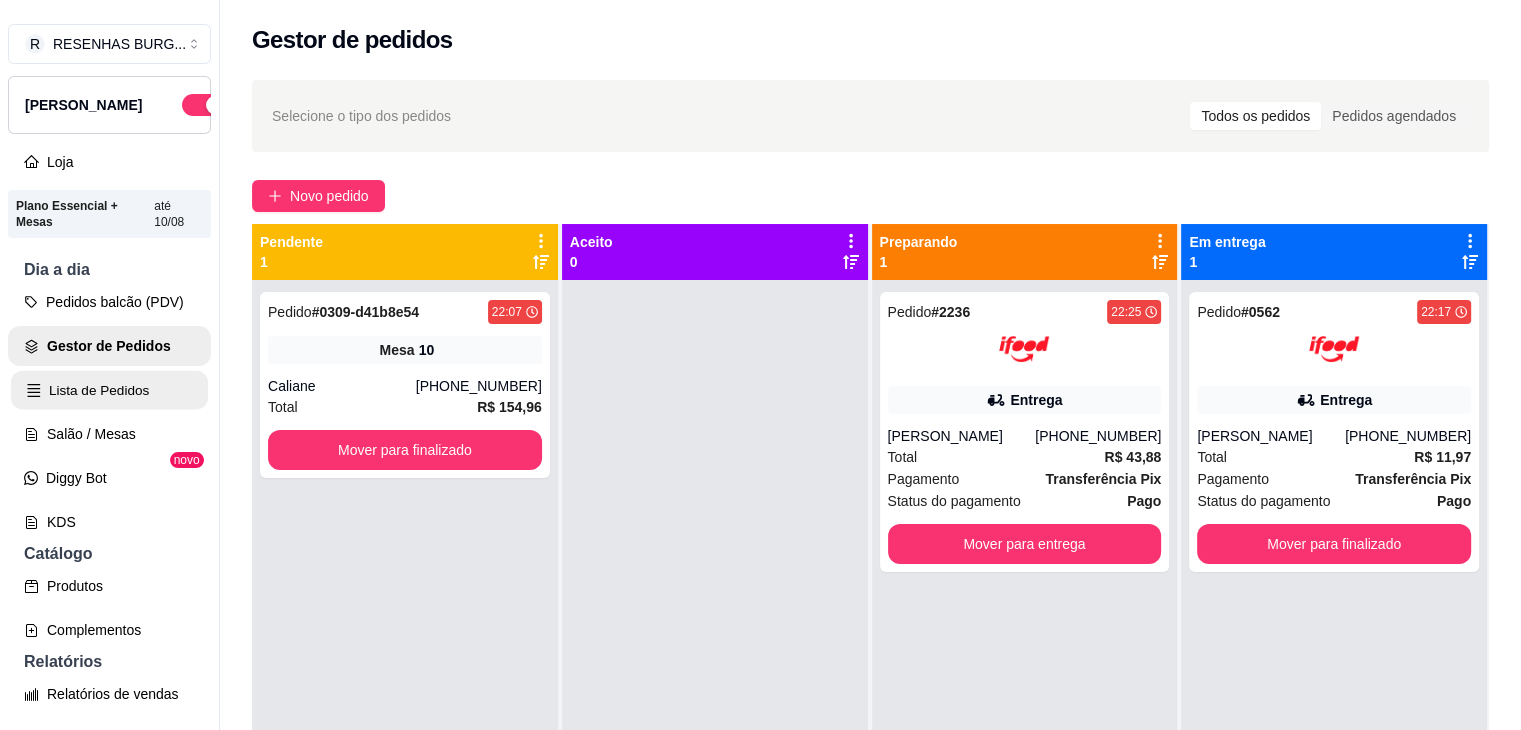 click on "Lista de Pedidos" at bounding box center [109, 390] 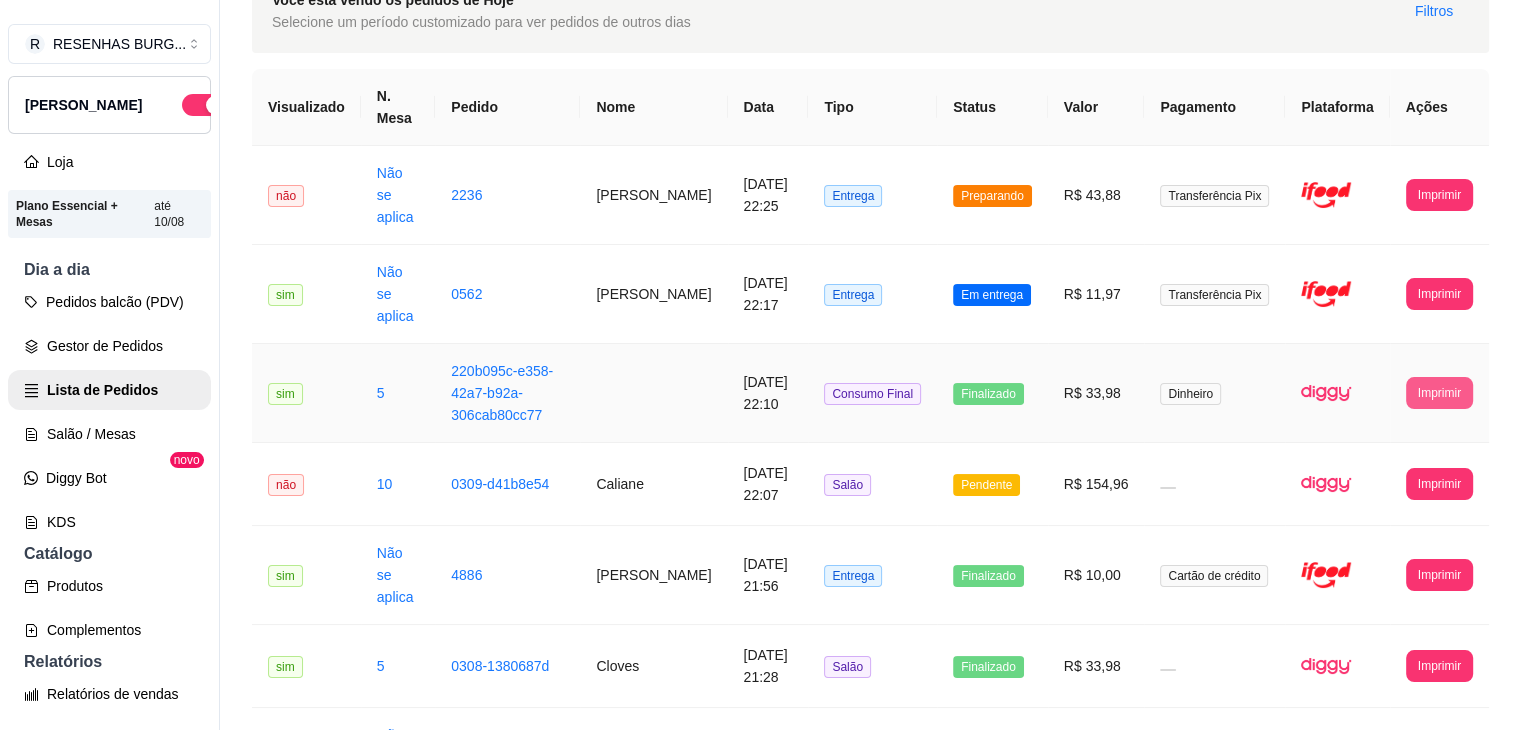 scroll, scrollTop: 0, scrollLeft: 0, axis: both 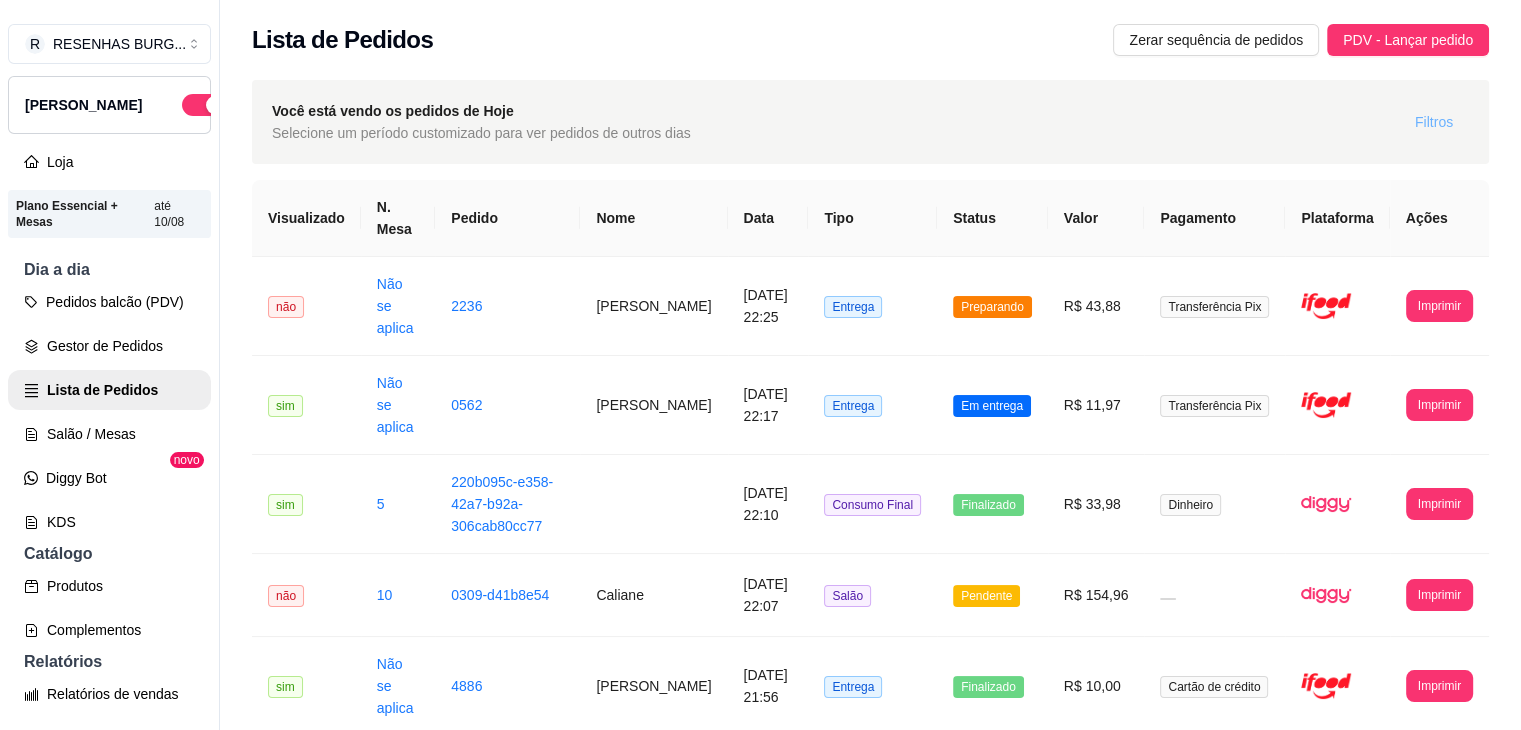 click on "Filtros" at bounding box center (1434, 122) 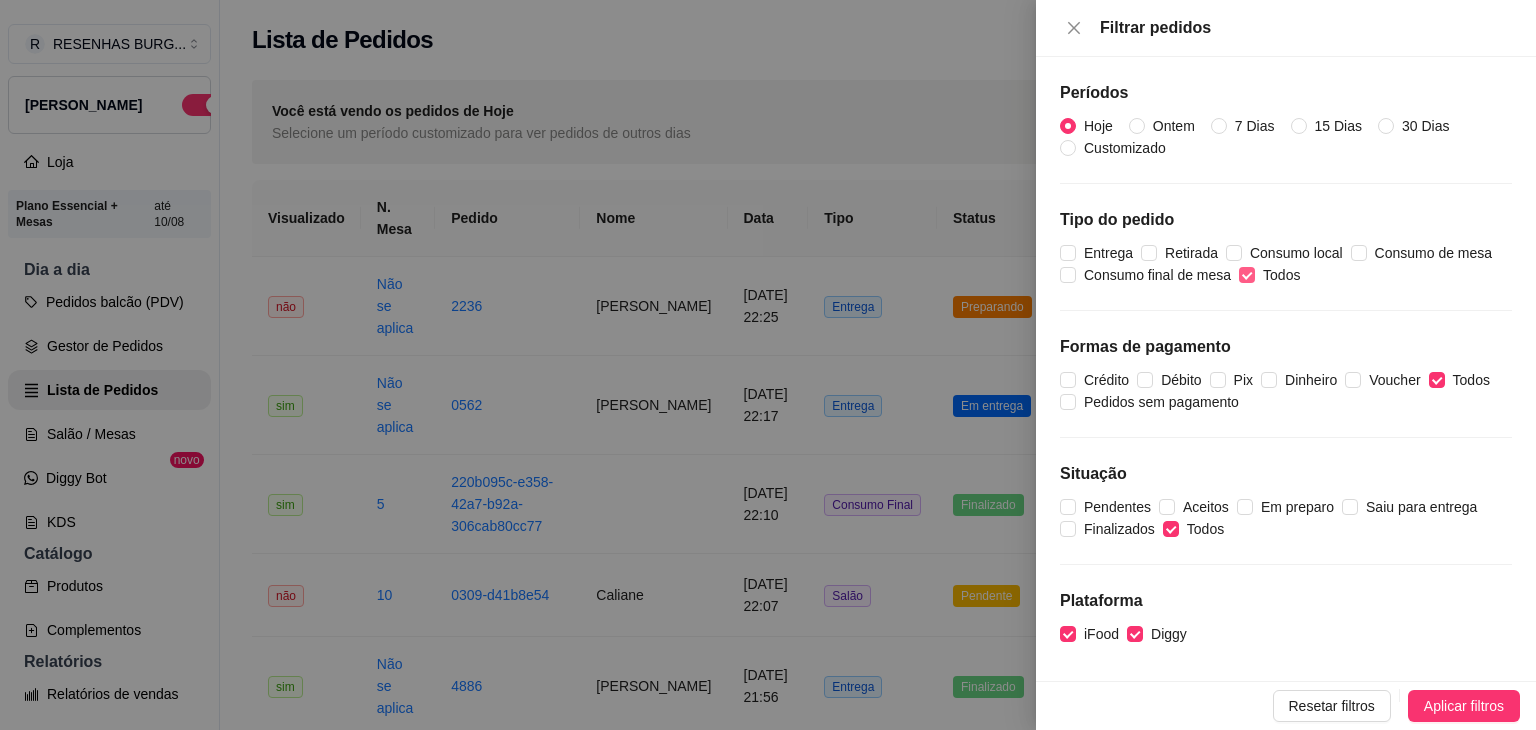 click on "Todos" at bounding box center [1247, 275] 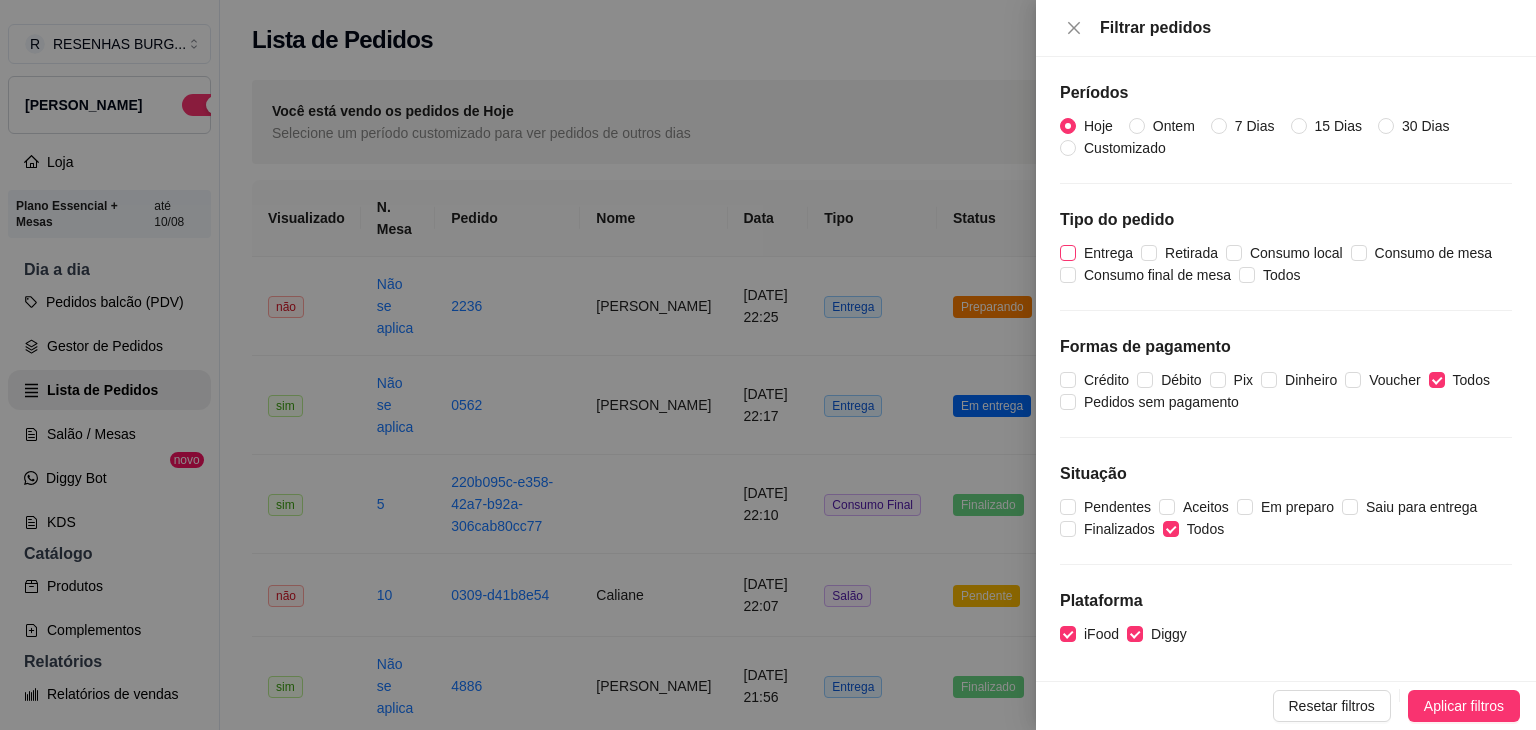 click on "Entrega" at bounding box center (1108, 253) 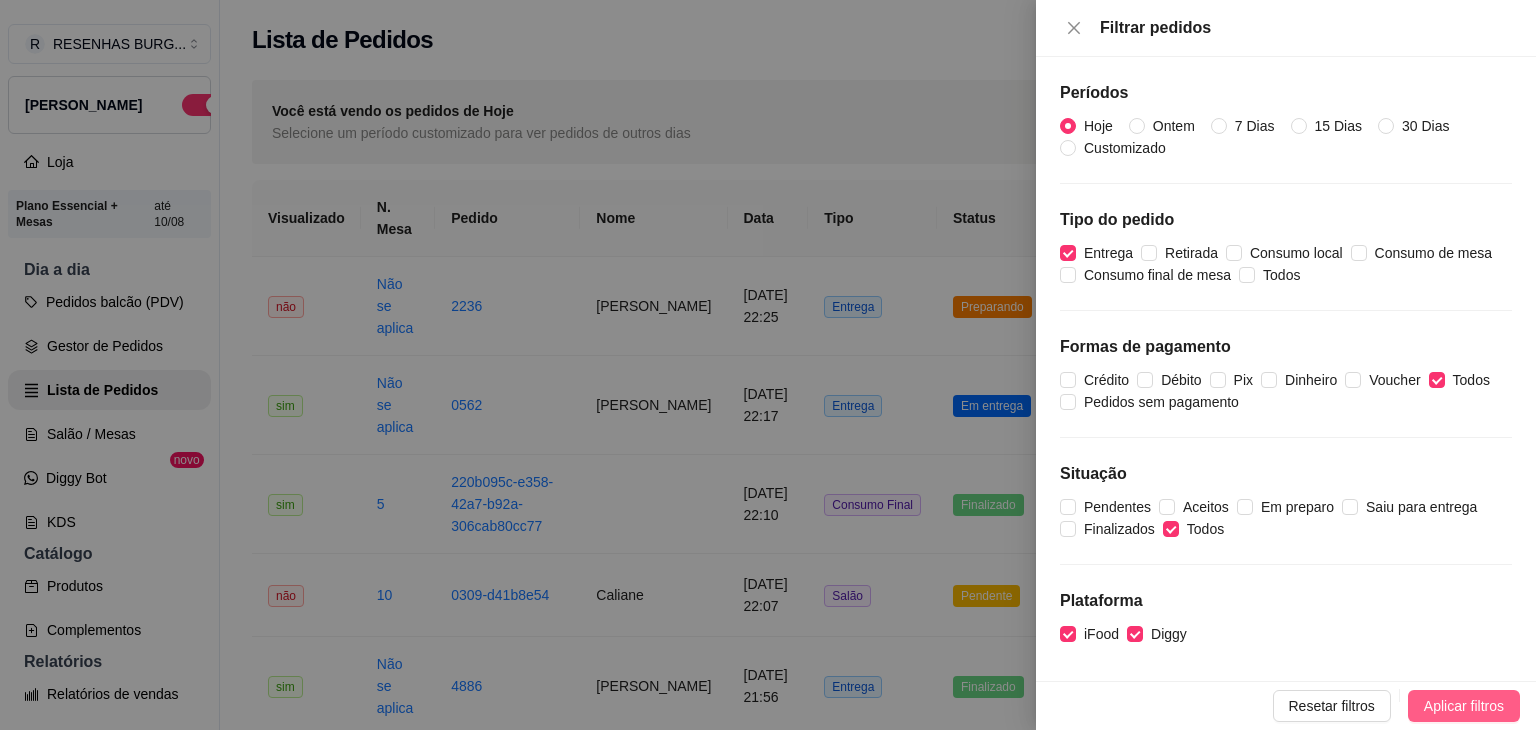 click on "Aplicar filtros" at bounding box center [1464, 706] 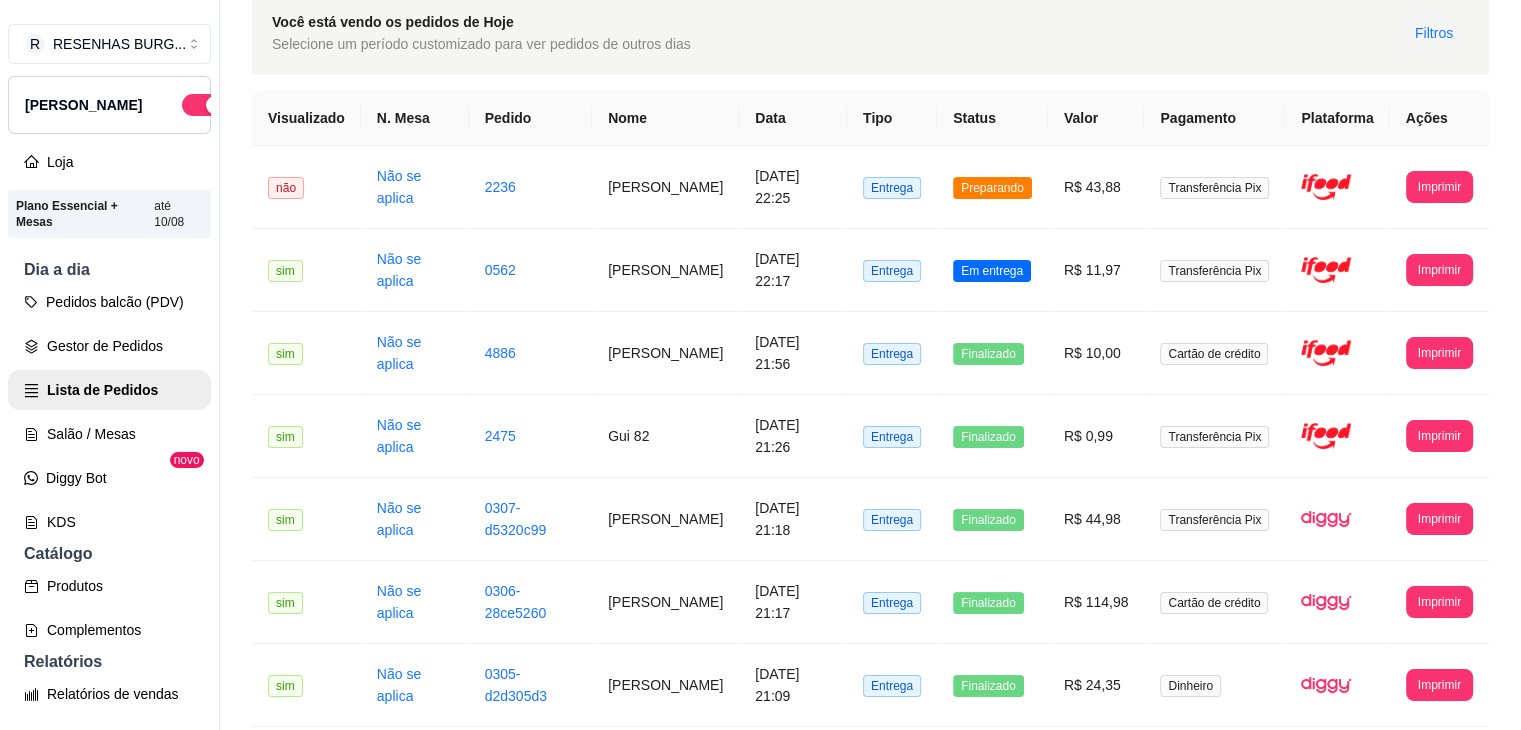 scroll, scrollTop: 55, scrollLeft: 0, axis: vertical 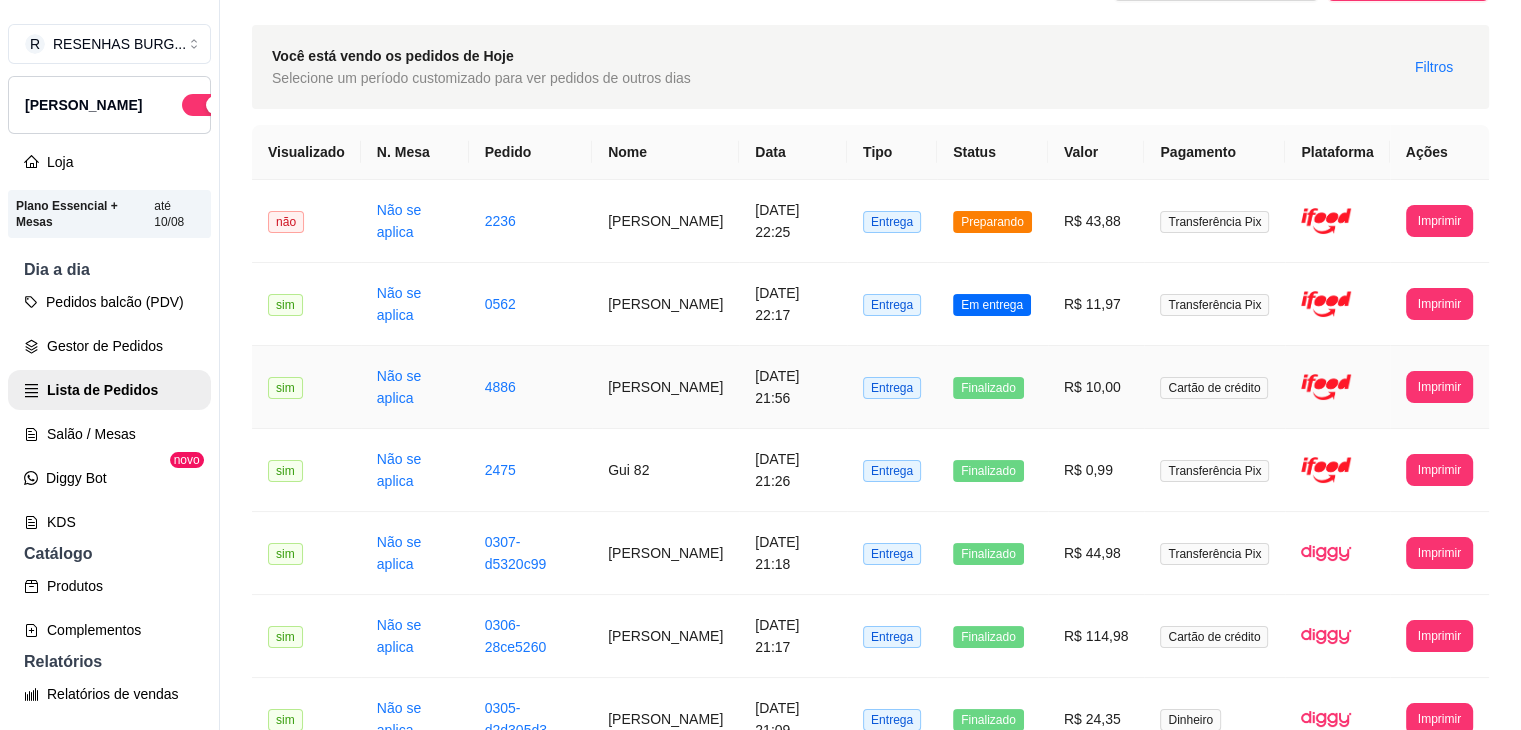 click on "4886" at bounding box center (530, 387) 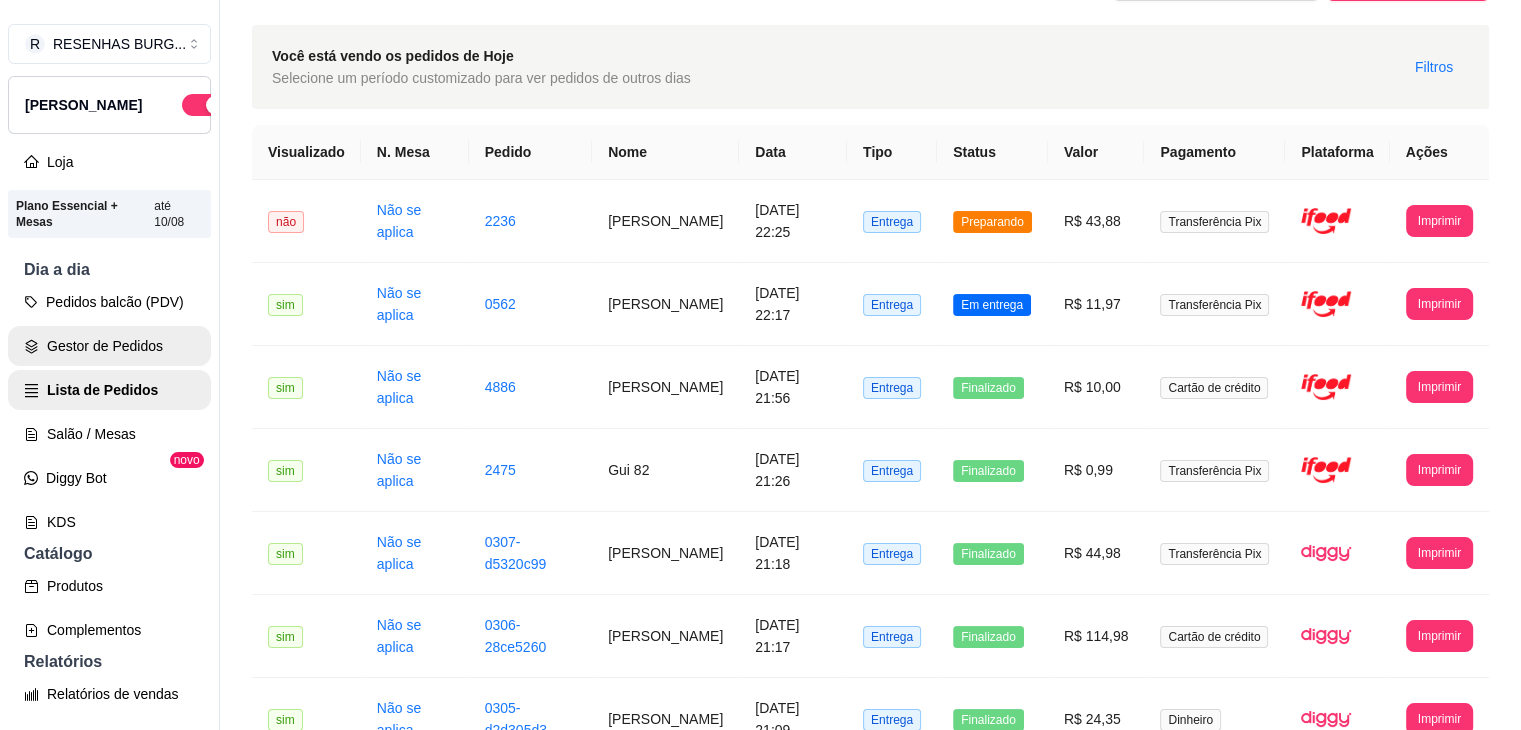 click on "Gestor de Pedidos" at bounding box center [109, 346] 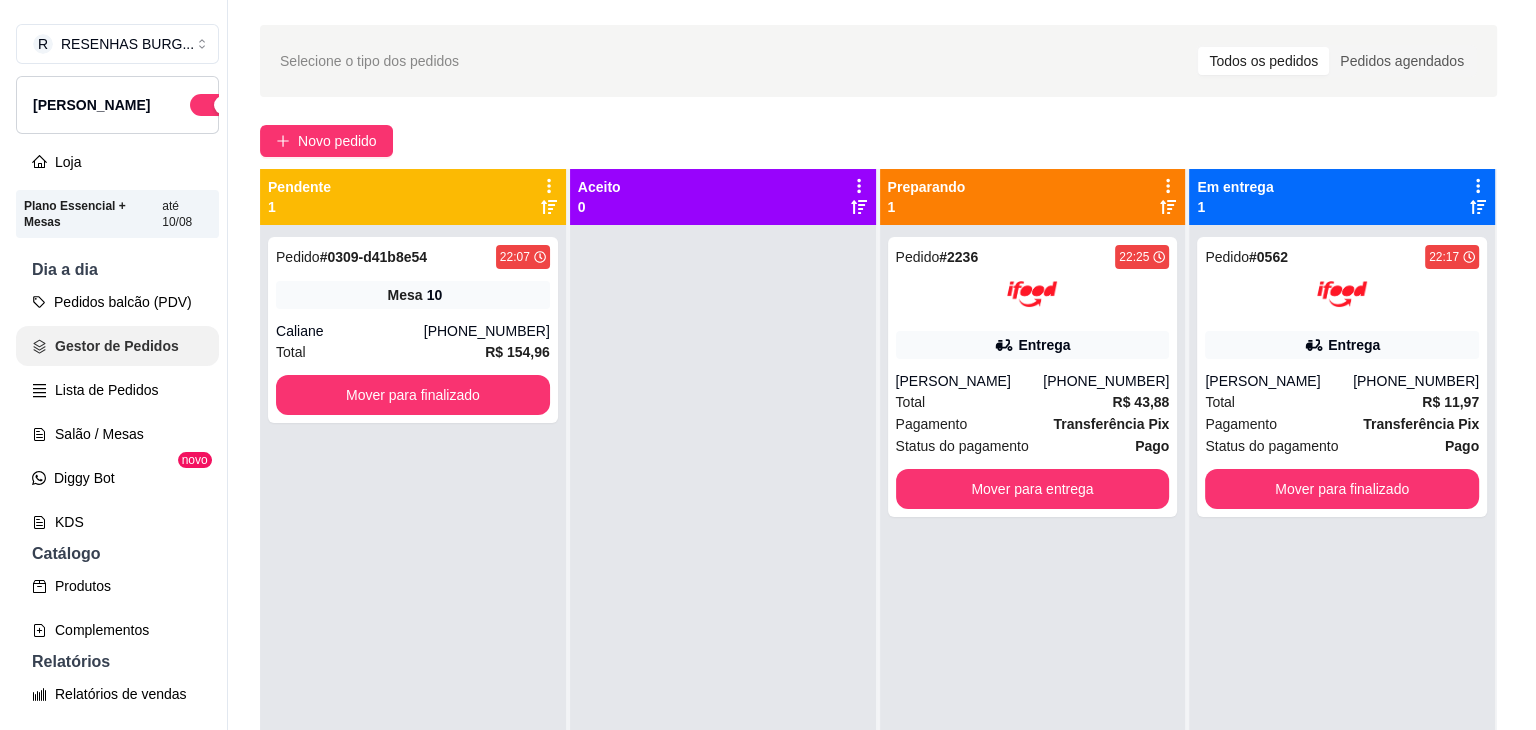 scroll, scrollTop: 0, scrollLeft: 0, axis: both 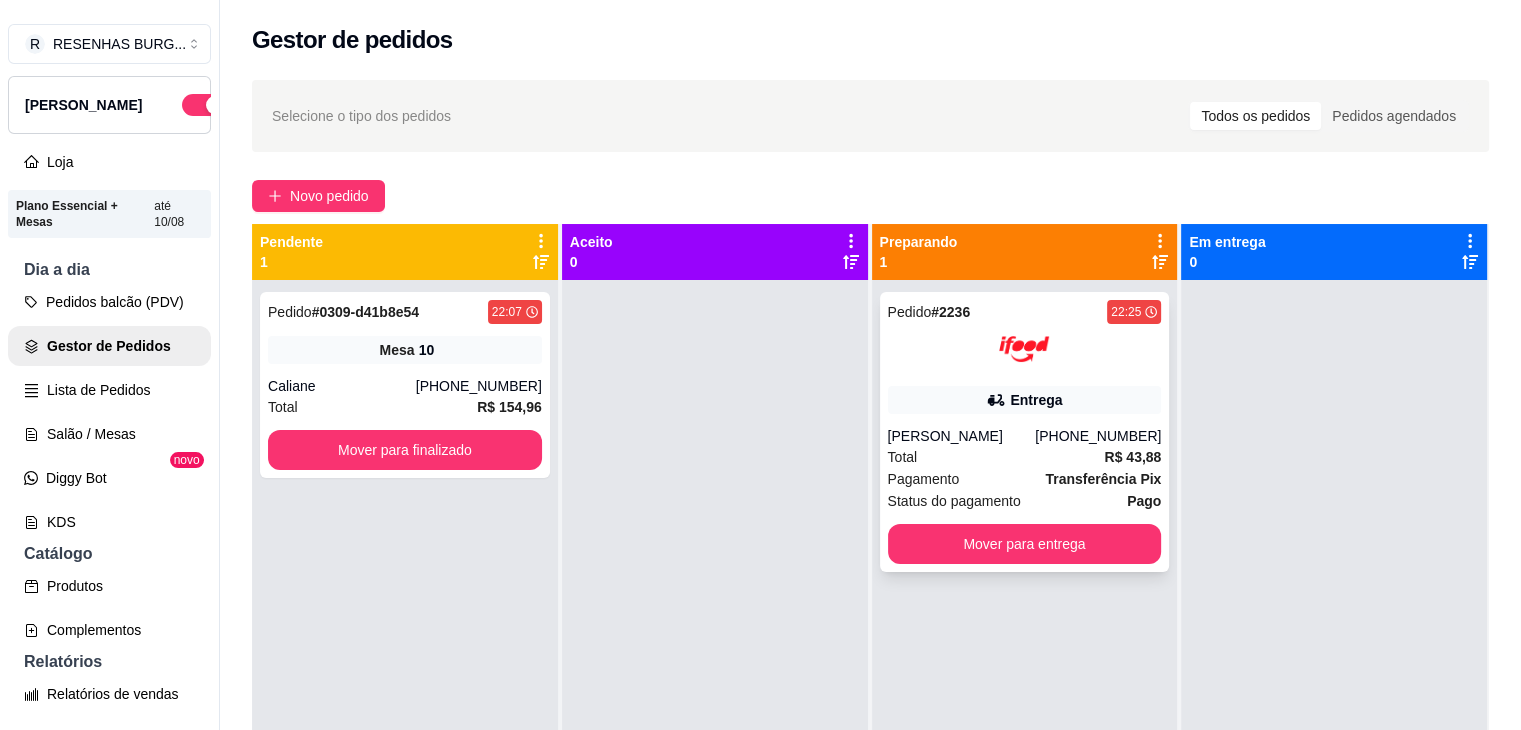 click on "[PERSON_NAME]" at bounding box center [962, 436] 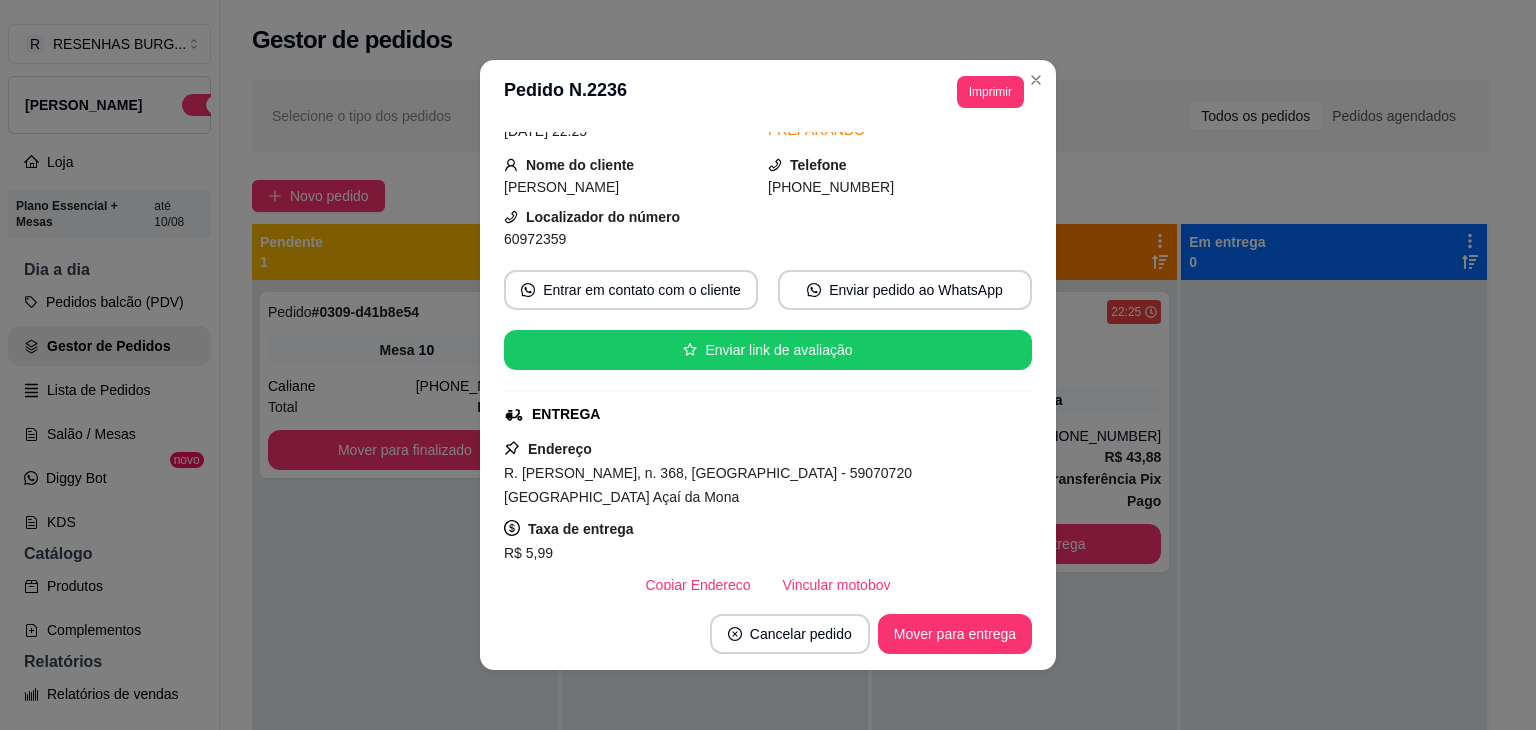 scroll, scrollTop: 200, scrollLeft: 0, axis: vertical 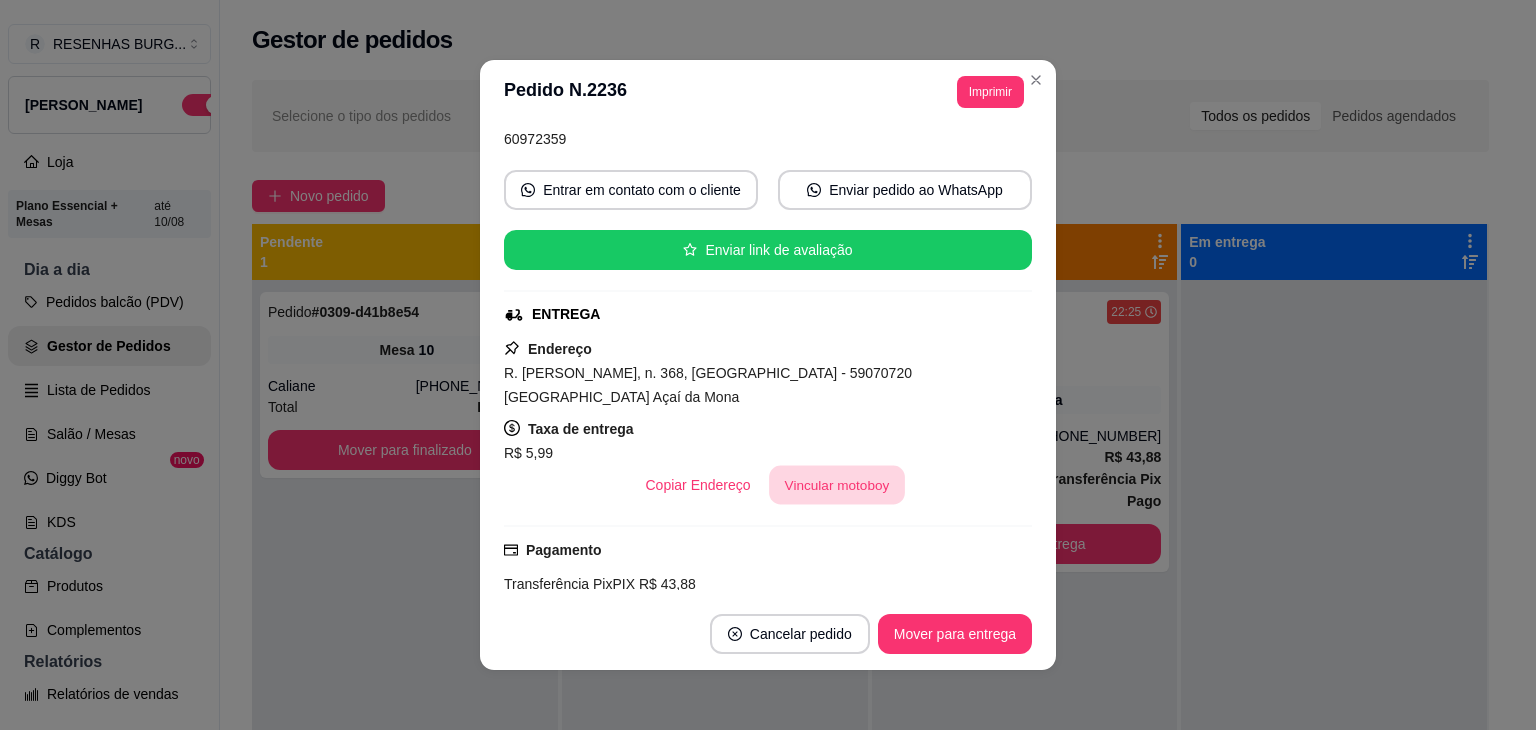 click on "Vincular motoboy" at bounding box center (837, 485) 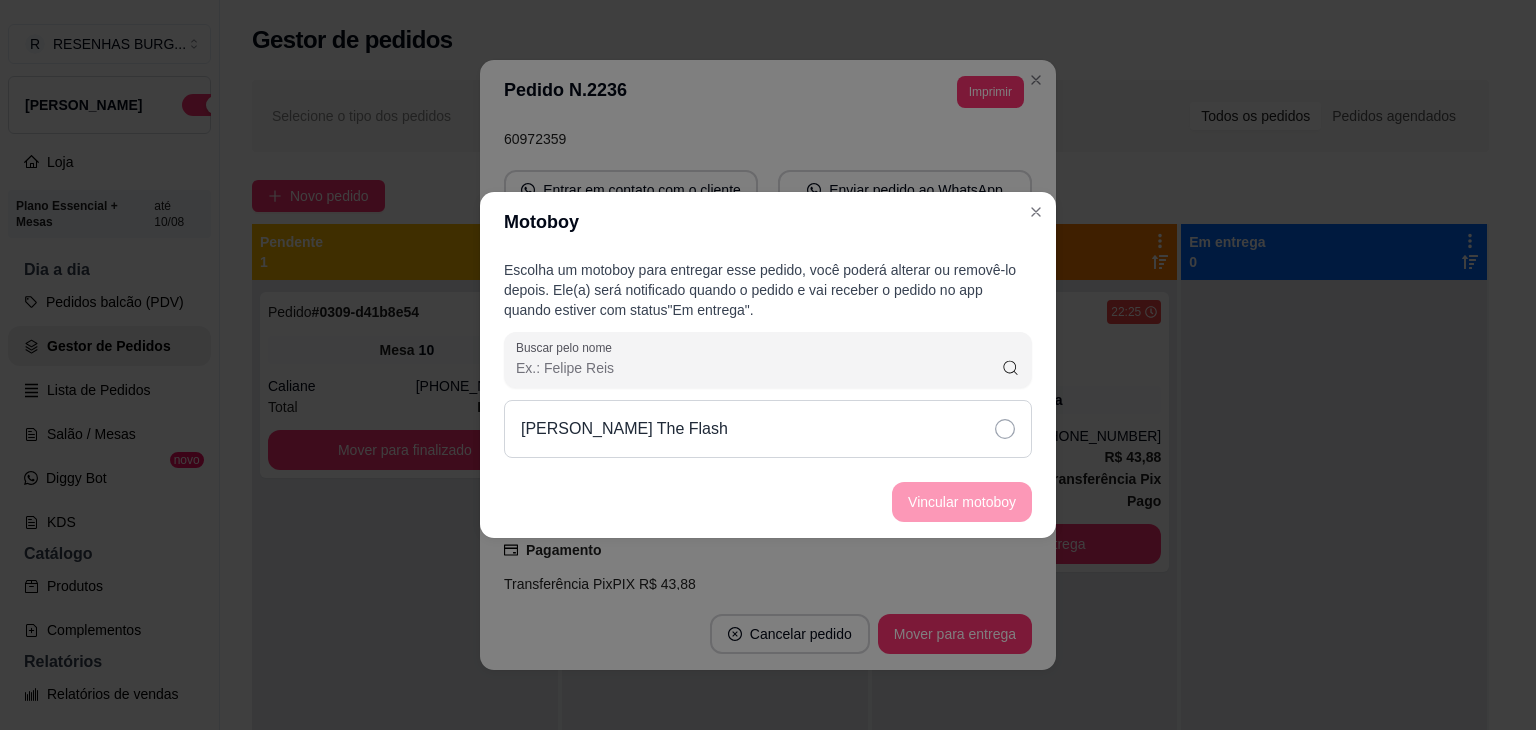 click on "[PERSON_NAME] The Flash" at bounding box center [768, 429] 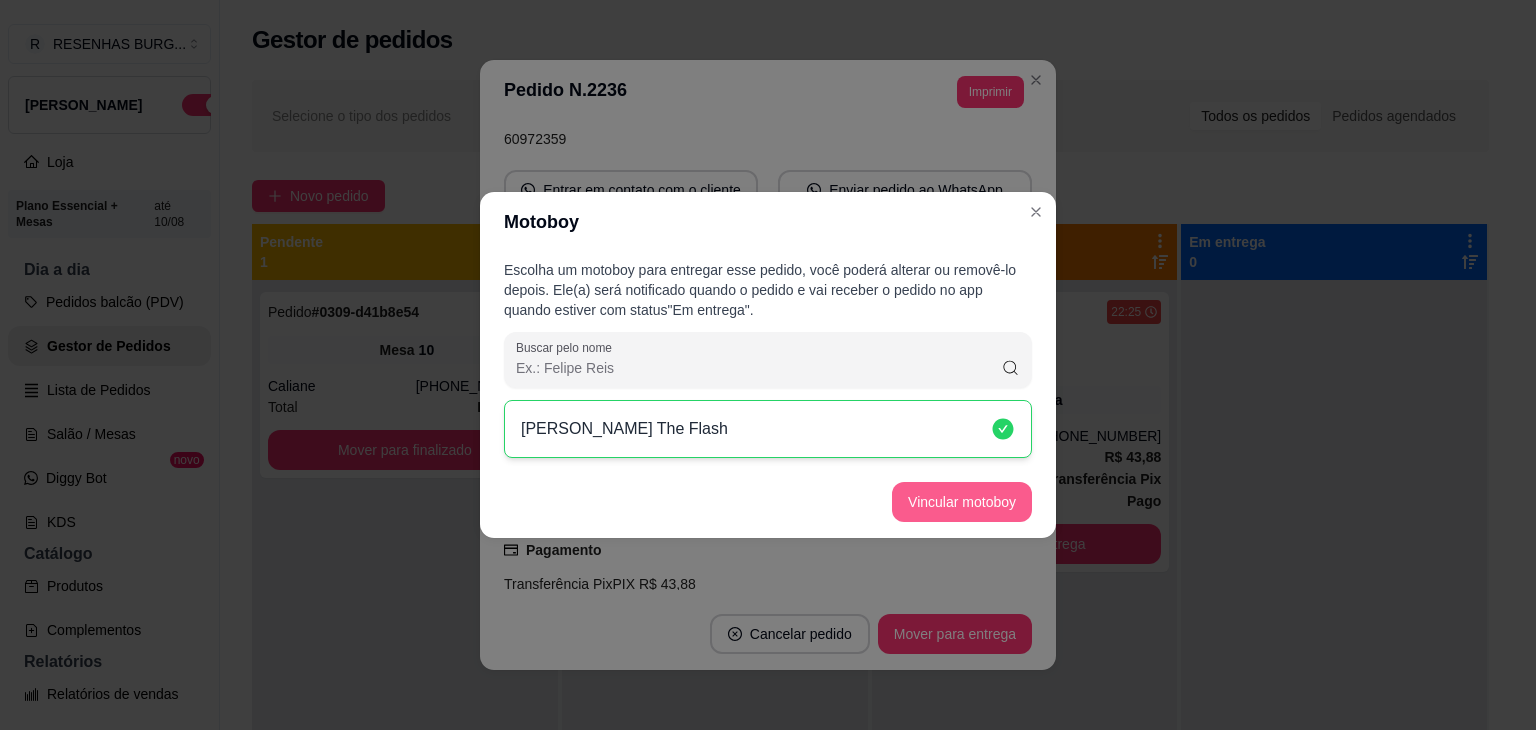 click on "Vincular motoboy" at bounding box center (962, 502) 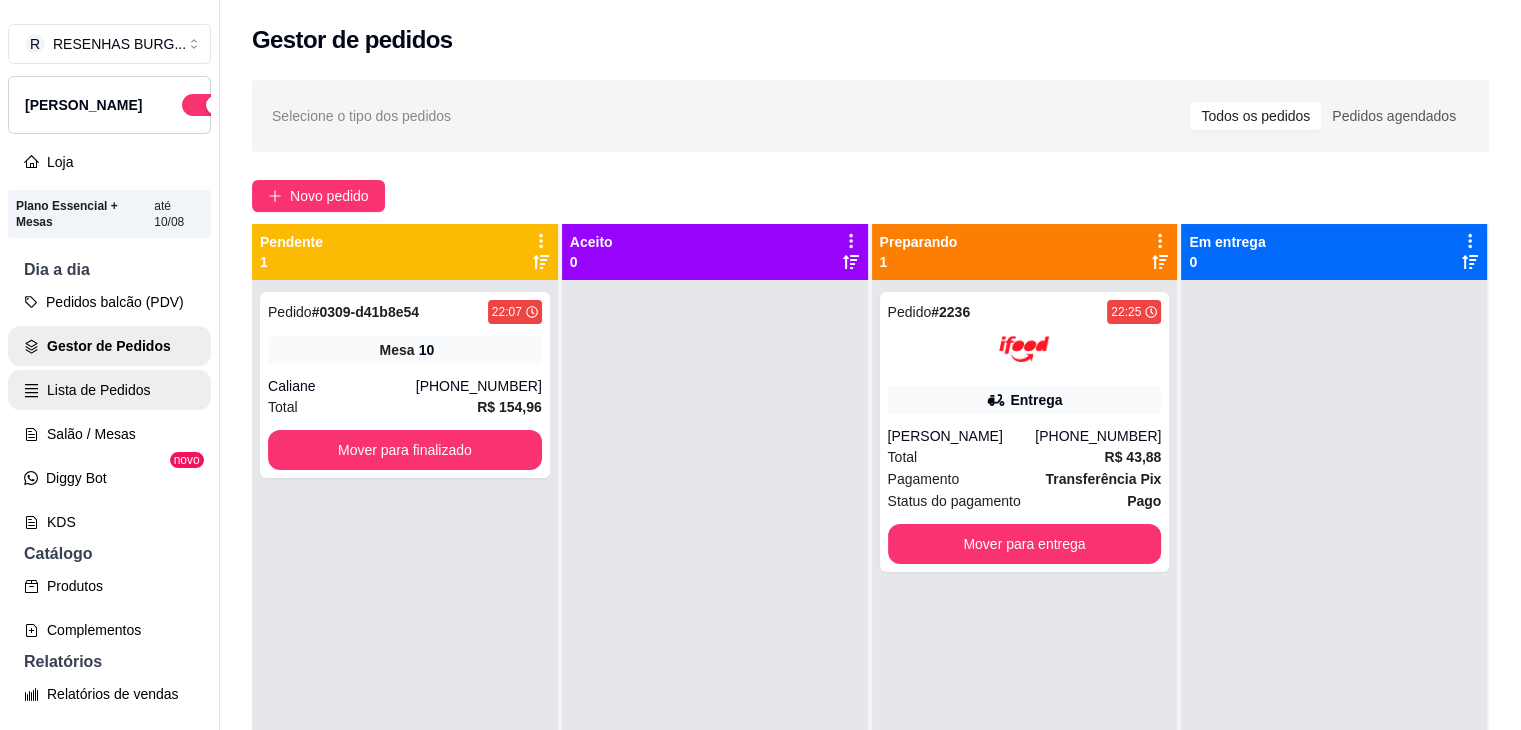 click on "Lista de Pedidos" at bounding box center [109, 390] 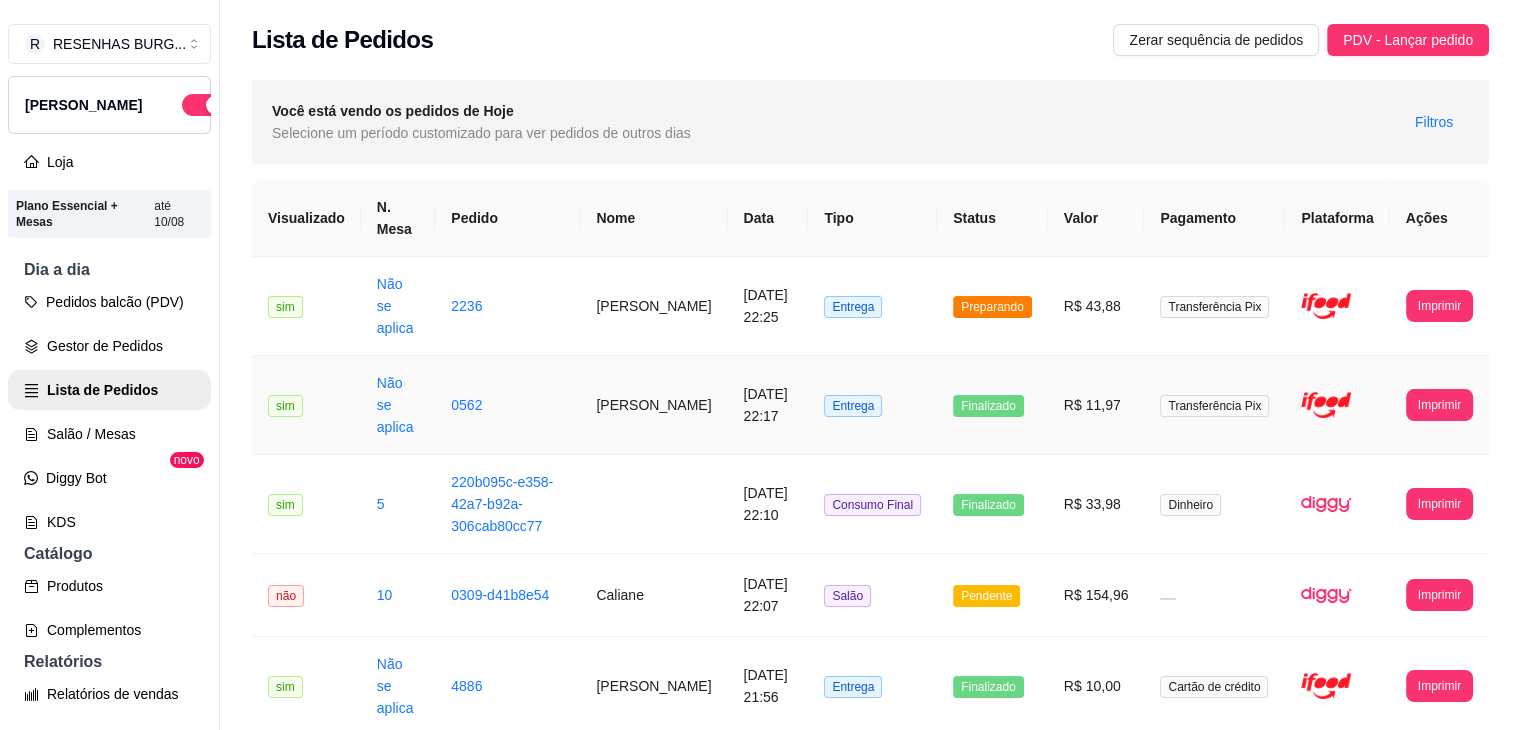 click on "[PERSON_NAME]" at bounding box center (653, 405) 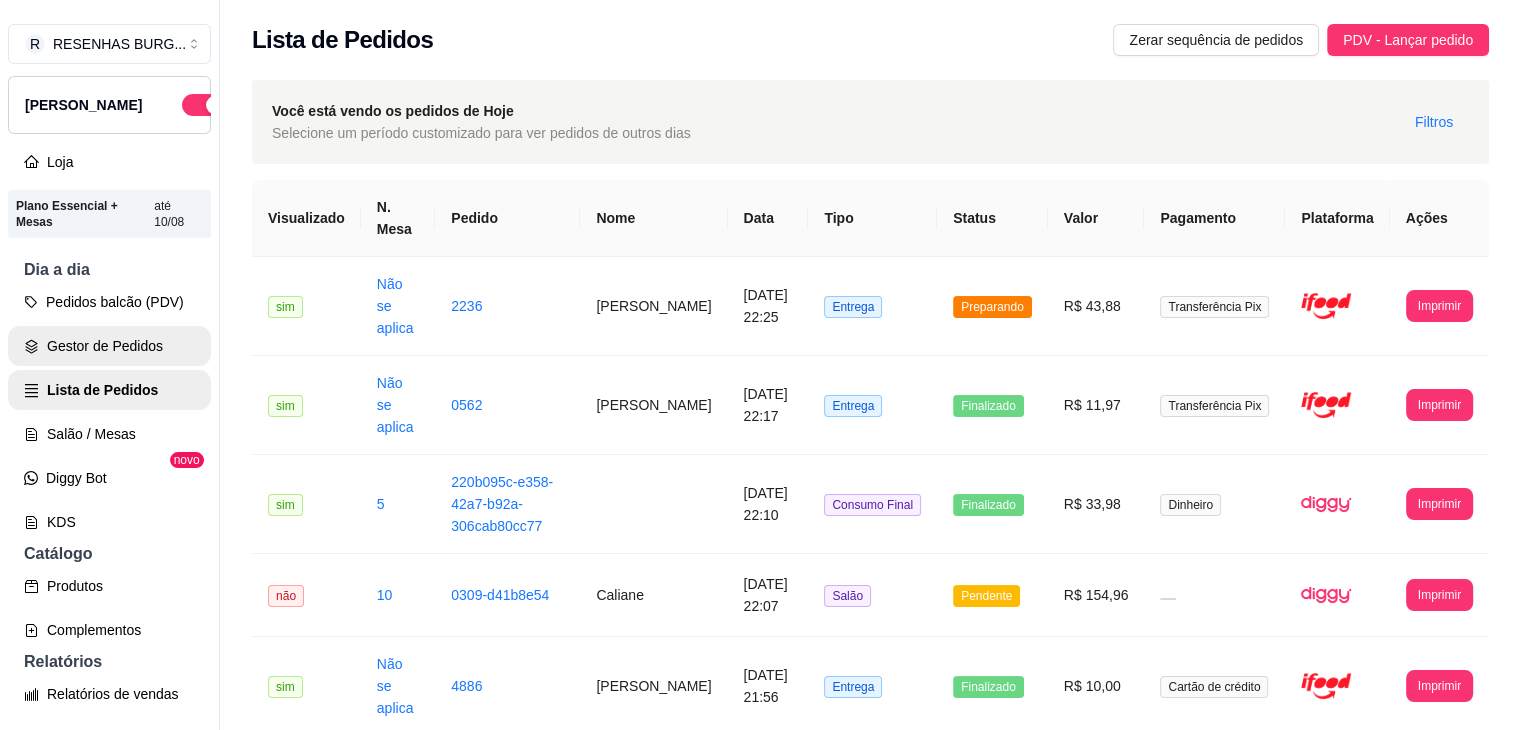 click on "Gestor de Pedidos" at bounding box center [109, 346] 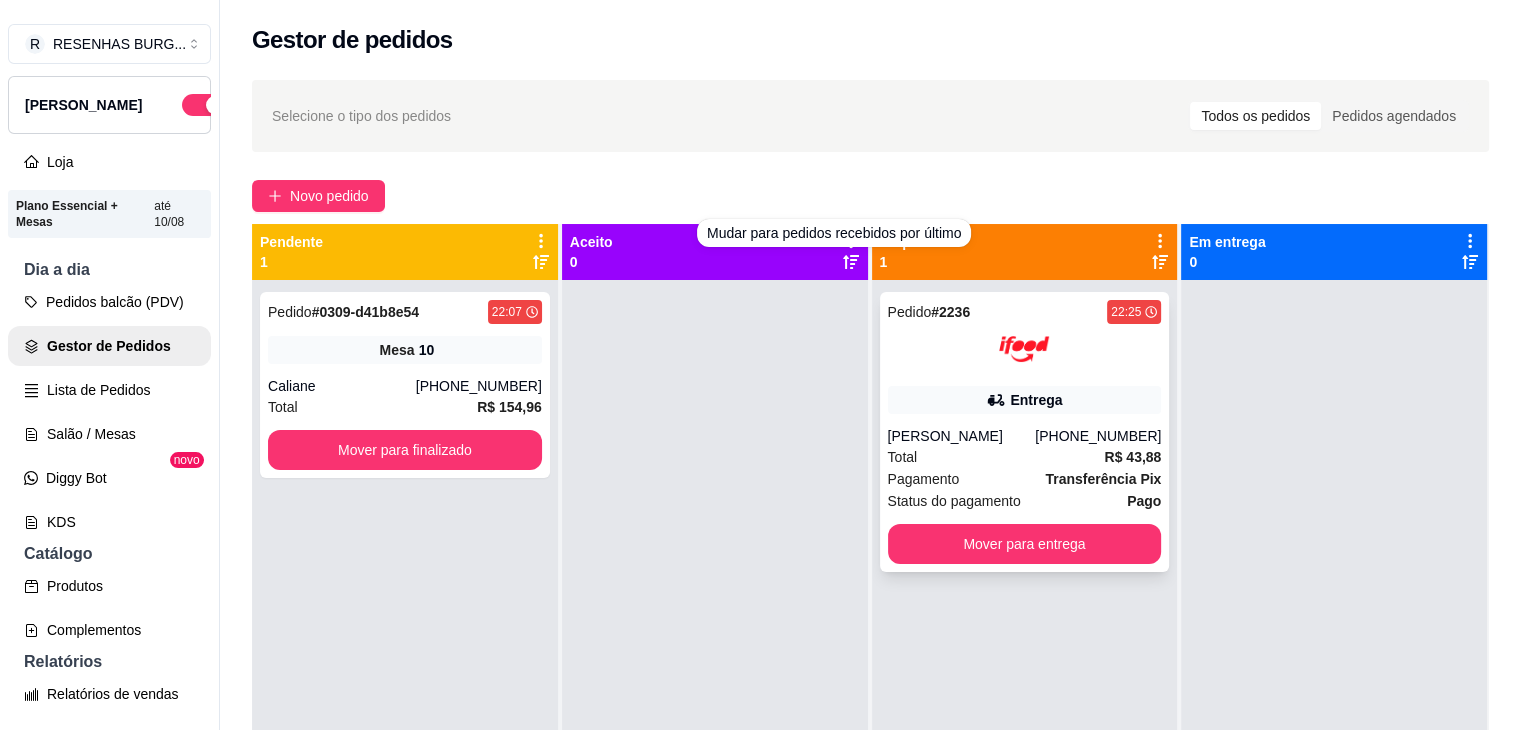 click on "Pedido  # 2236 22:25 Entrega [PERSON_NAME] [PHONE_NUMBER] Total R$ 43,88 Pagamento Transferência Pix Status do pagamento Pago Mover para entrega" at bounding box center [1025, 432] 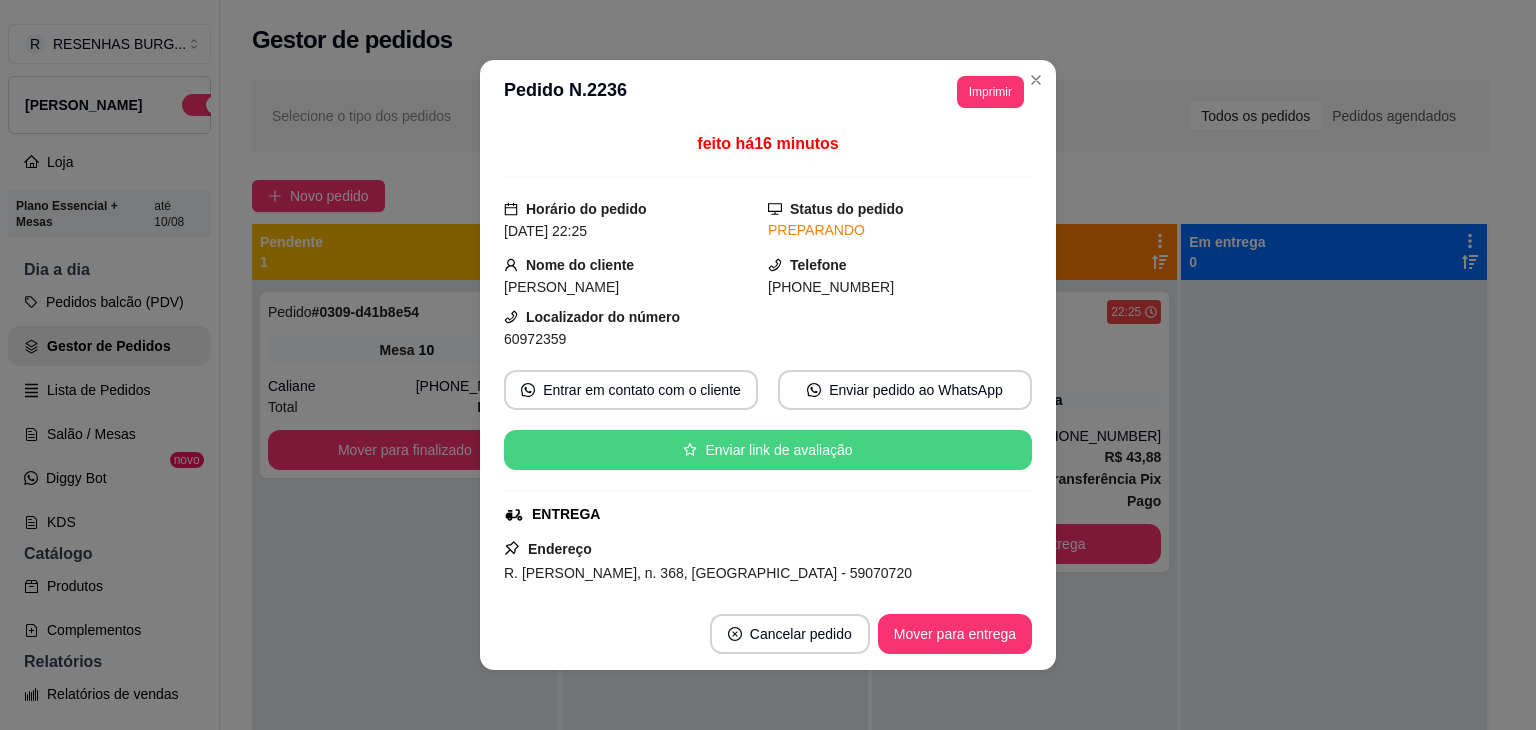 scroll, scrollTop: 200, scrollLeft: 0, axis: vertical 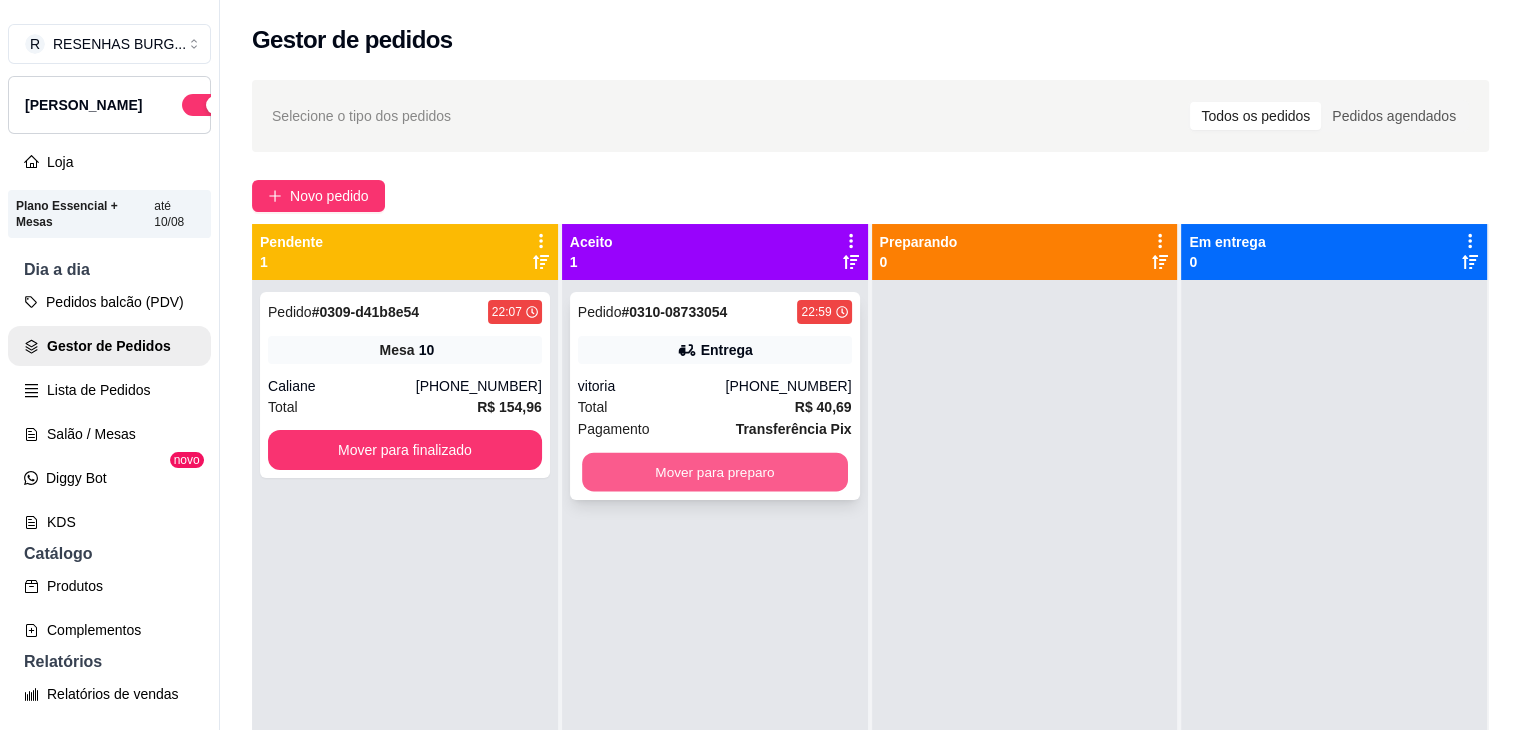 click on "Mover para preparo" at bounding box center [715, 472] 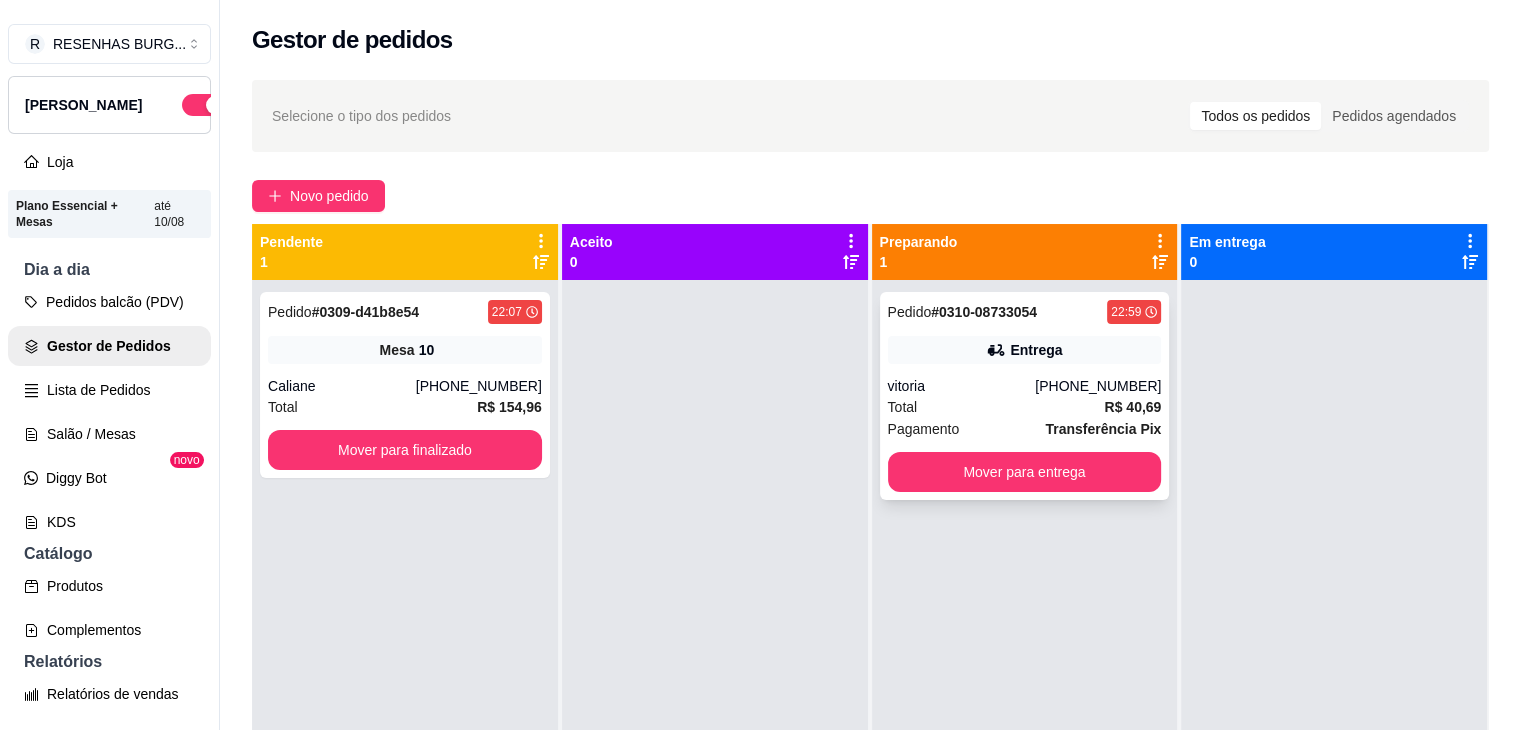 click on "Pedido  # 0310-08733054 22:59 Entrega vitoria [PHONE_NUMBER] Total R$ 40,69 Pagamento Transferência Pix Mover para entrega" at bounding box center (1025, 396) 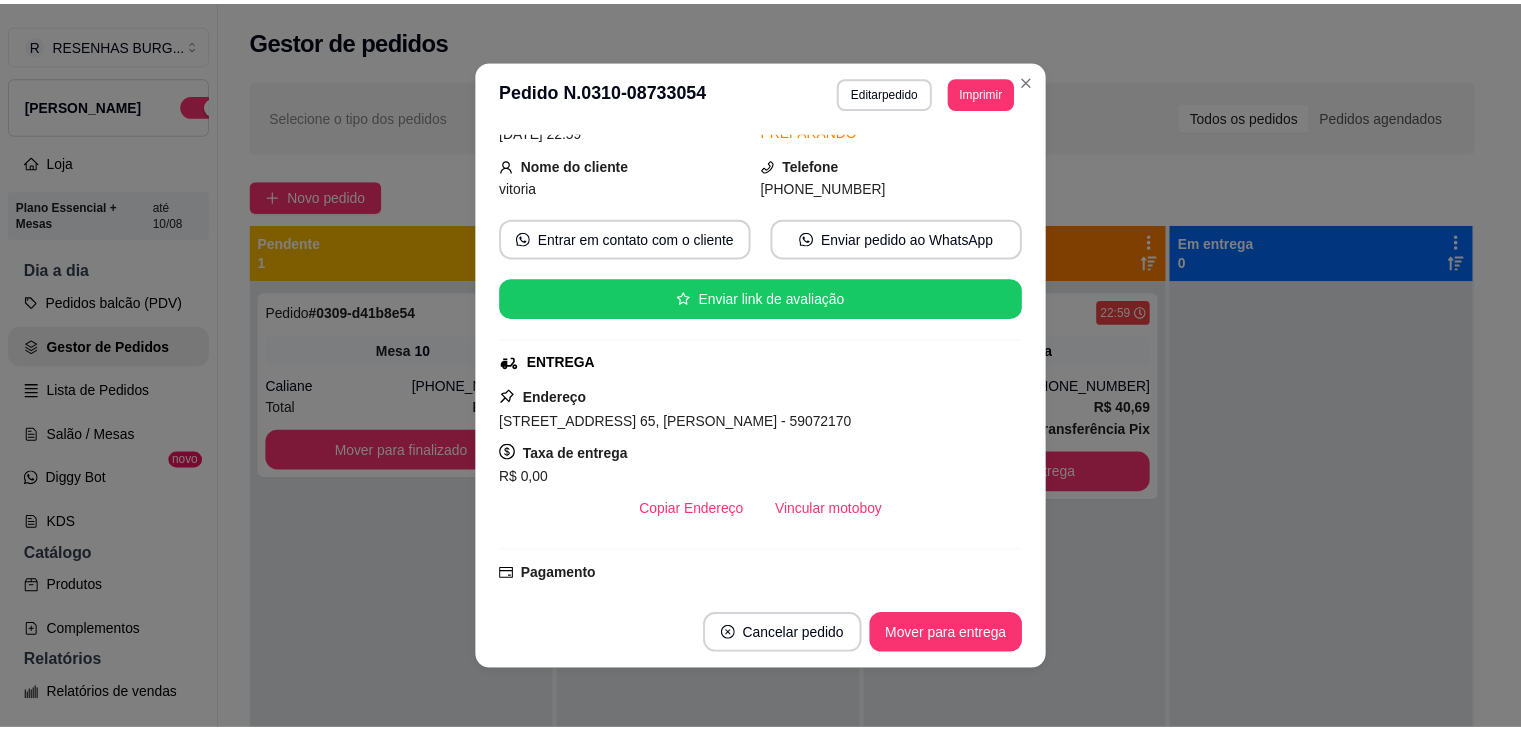 scroll, scrollTop: 200, scrollLeft: 0, axis: vertical 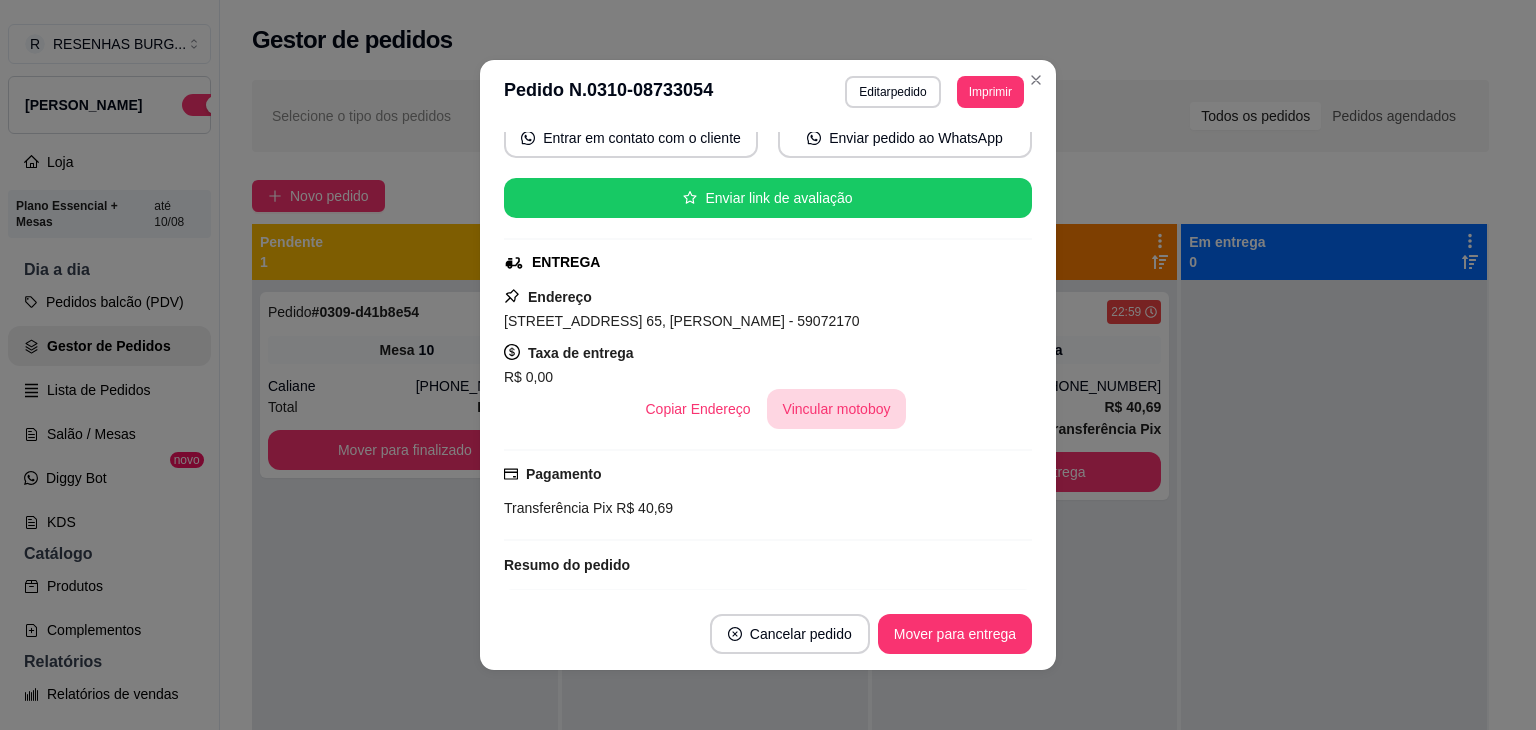 click on "Vincular motoboy" at bounding box center (837, 409) 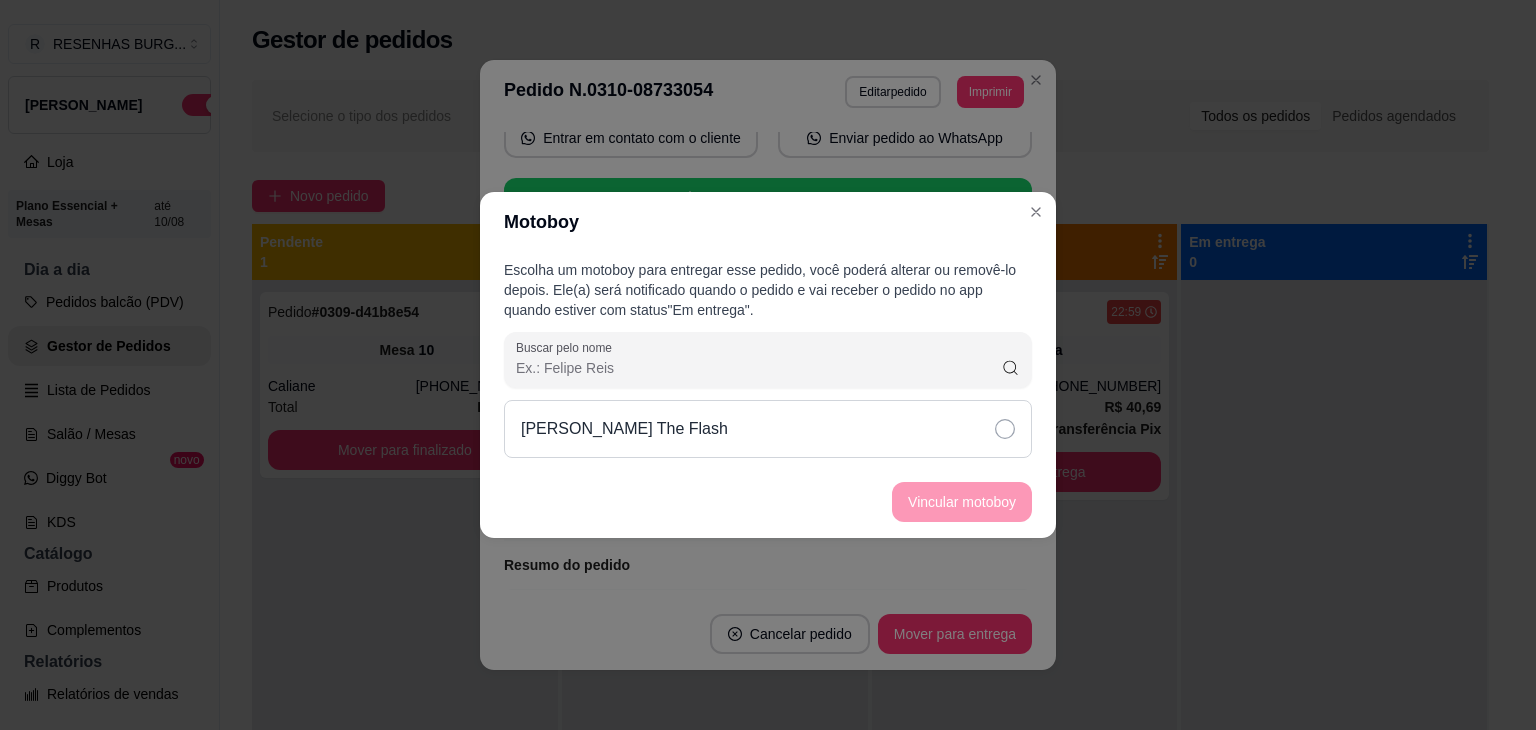 click on "[PERSON_NAME] The Flash" at bounding box center (768, 429) 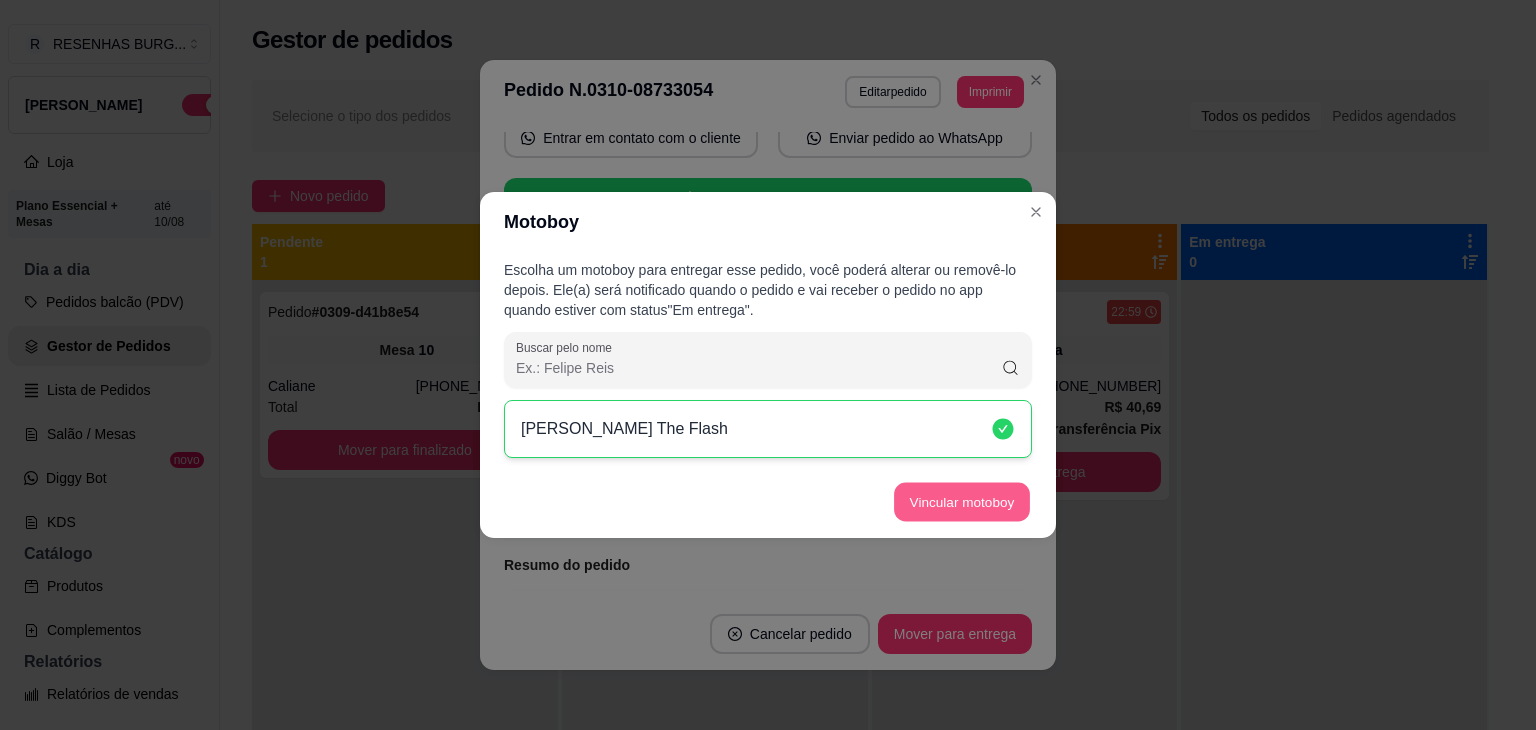 click on "Vincular motoboy" at bounding box center (962, 502) 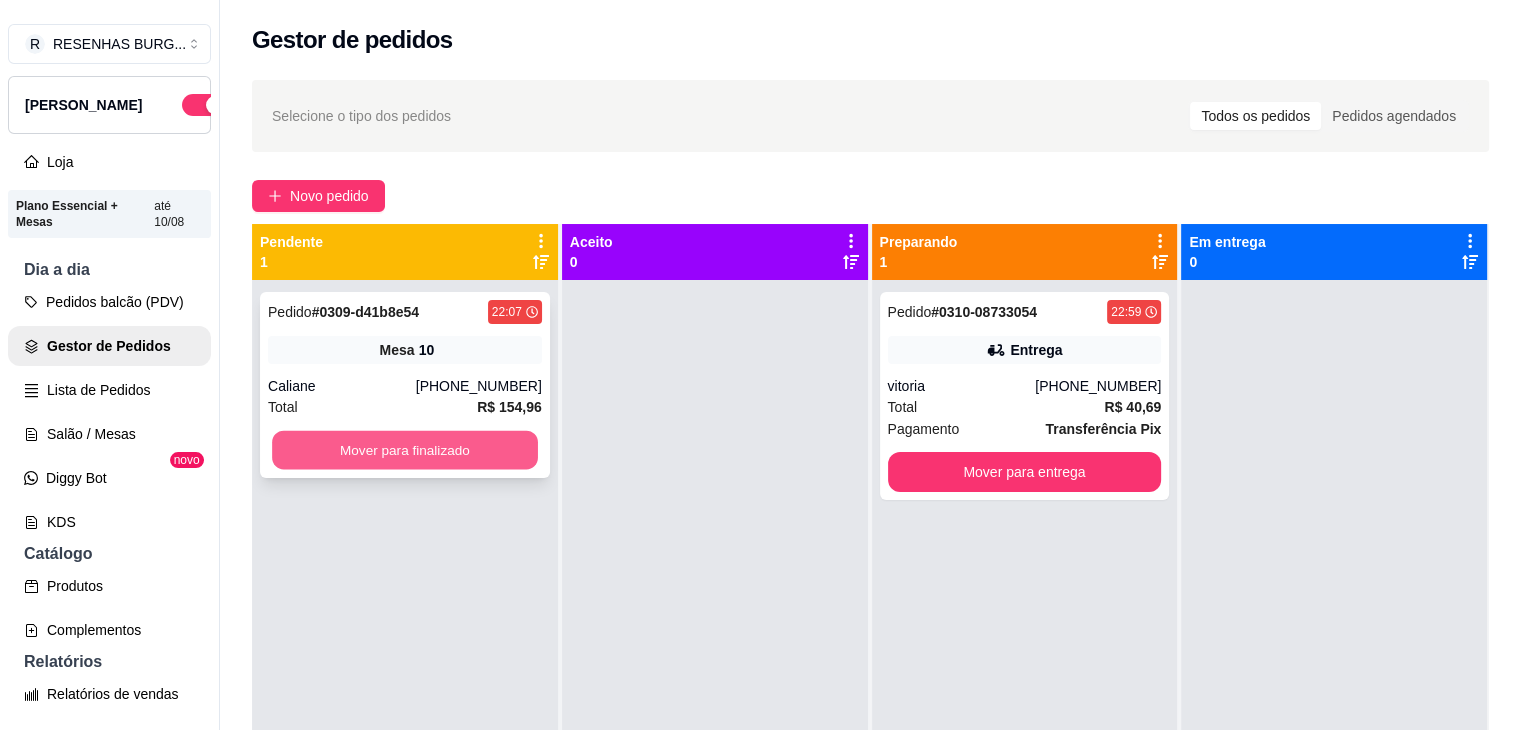 click on "Mover para finalizado" at bounding box center [405, 450] 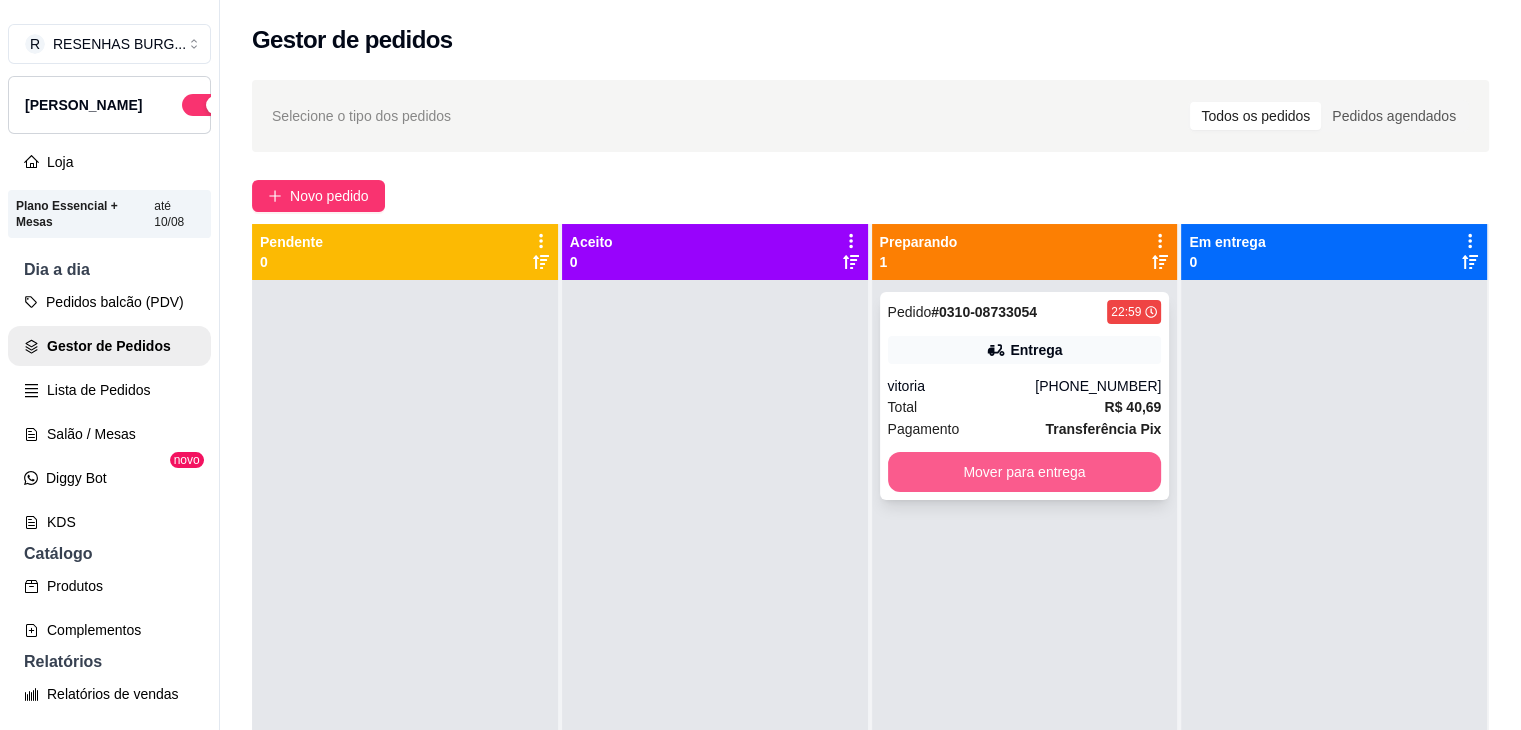 click on "Mover para entrega" at bounding box center (1025, 472) 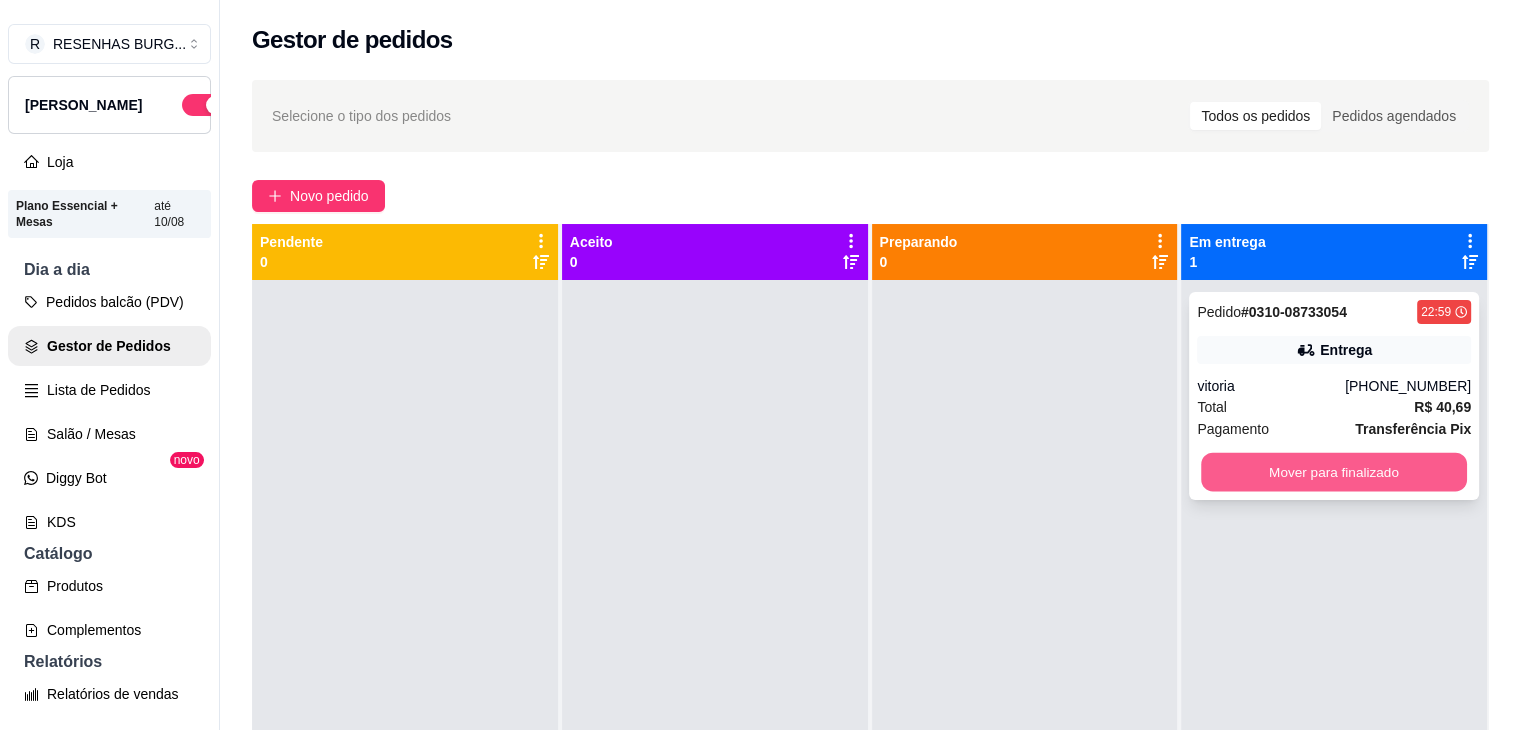click on "Mover para finalizado" at bounding box center (1334, 472) 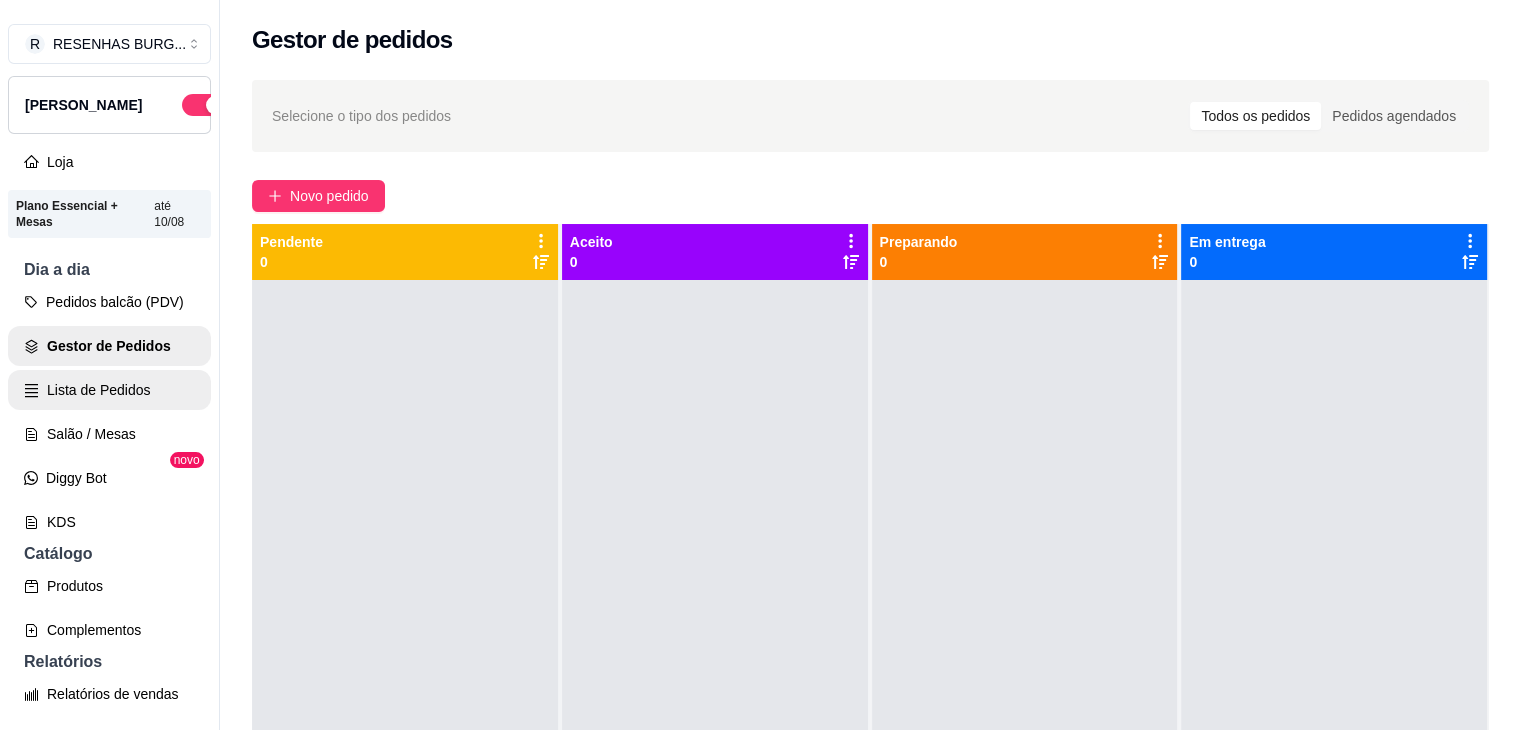 click on "Lista de Pedidos" at bounding box center [109, 390] 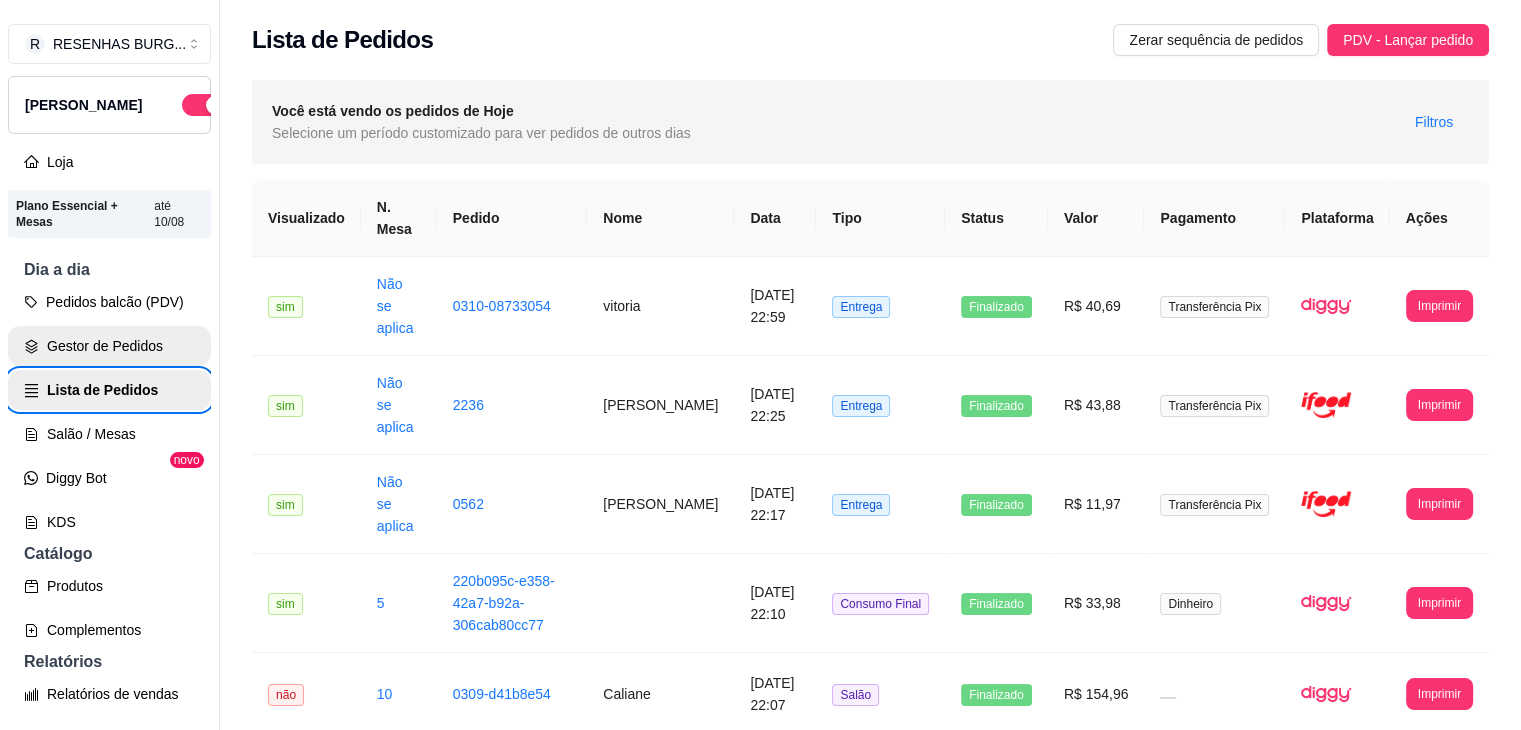 click on "Gestor de Pedidos" at bounding box center (109, 346) 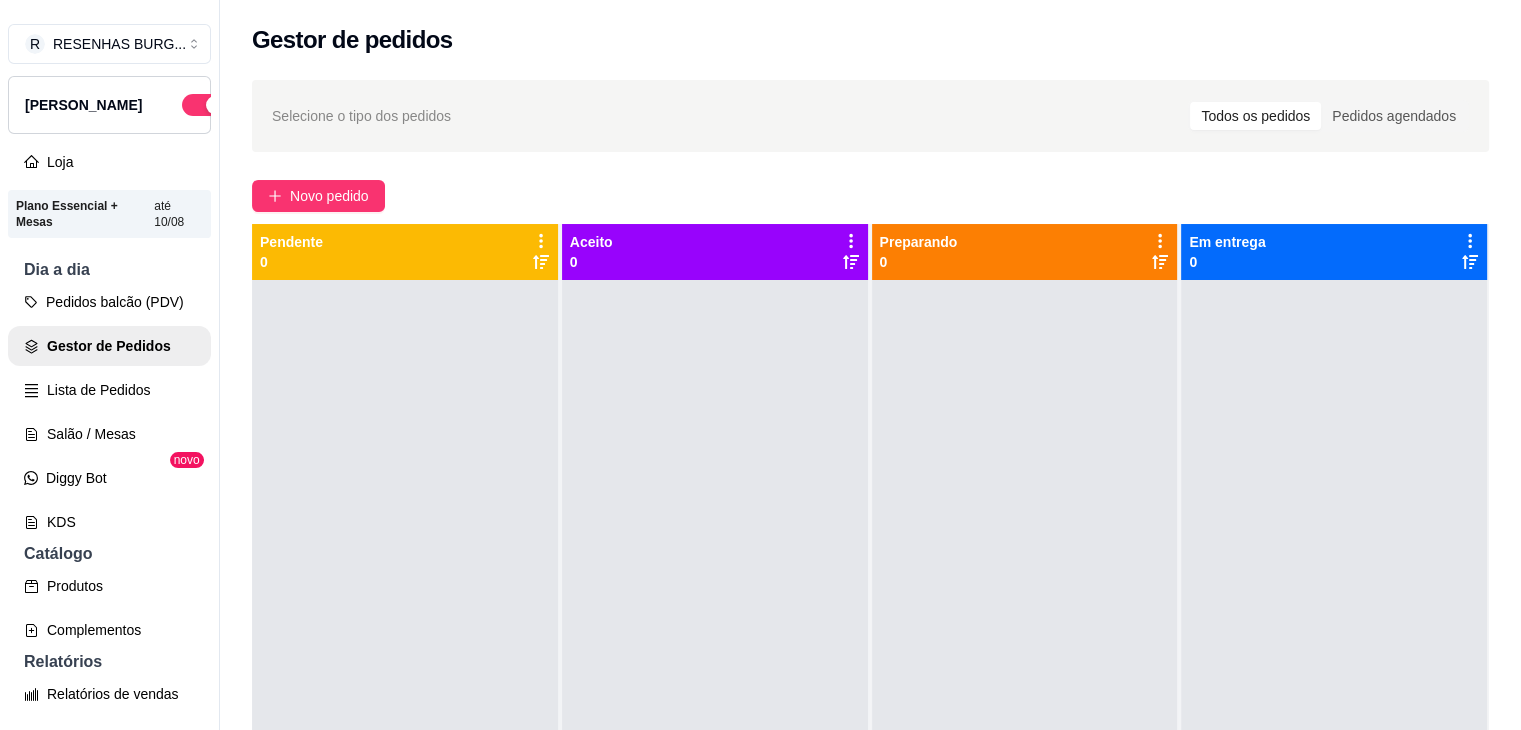 click on "[PERSON_NAME]" at bounding box center (109, 105) 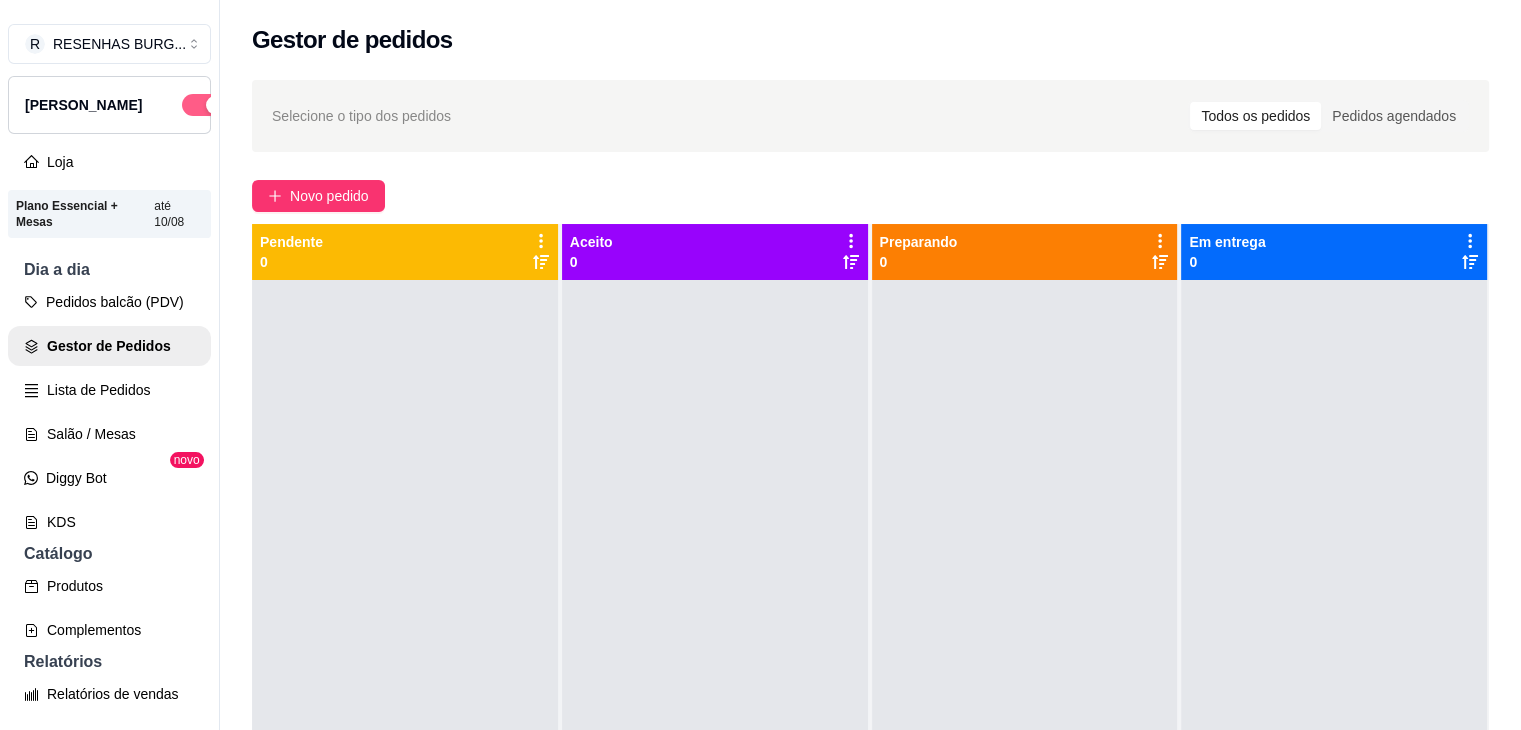 click at bounding box center [204, 105] 